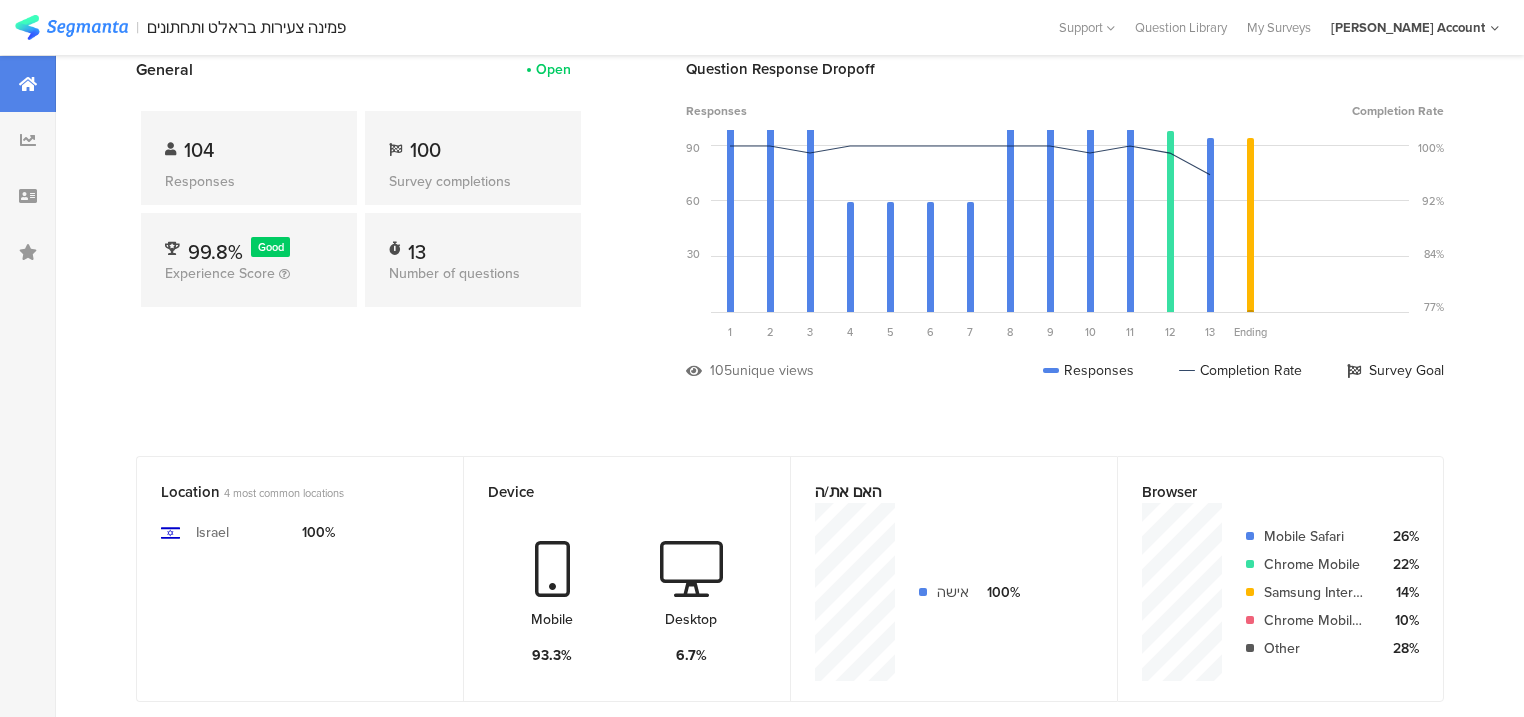 scroll, scrollTop: 0, scrollLeft: 0, axis: both 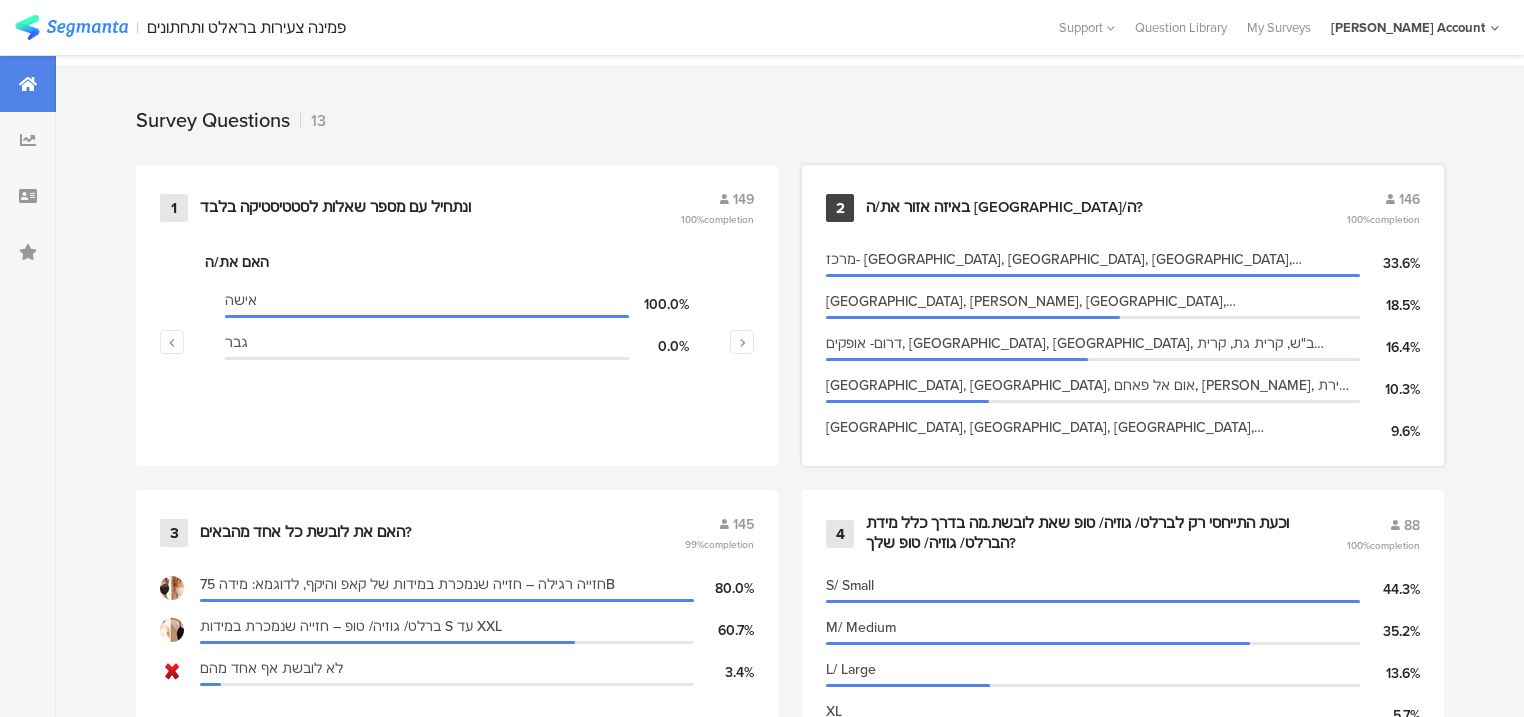 click on "באיזה אזור את/ה [GEOGRAPHIC_DATA]/ה?" at bounding box center [1004, 208] 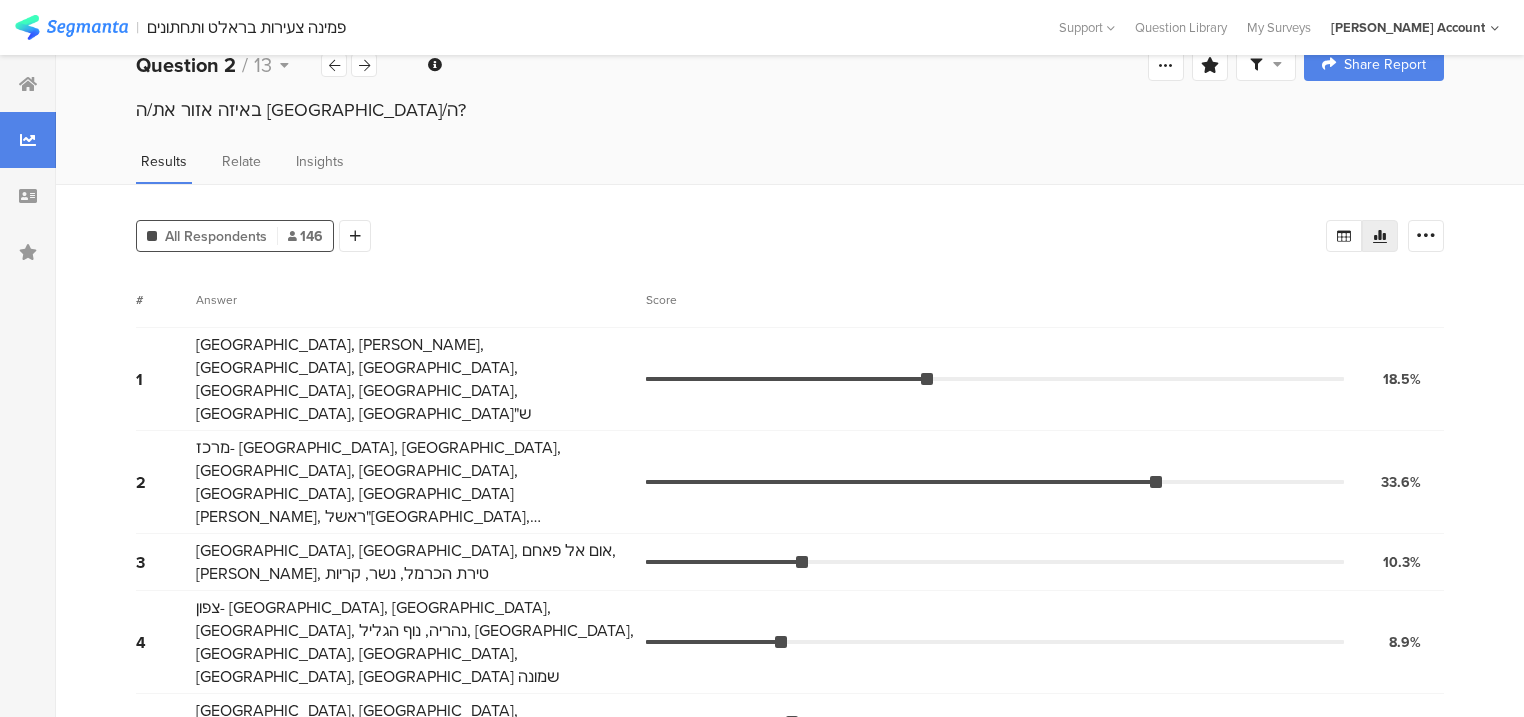 scroll, scrollTop: 54, scrollLeft: 0, axis: vertical 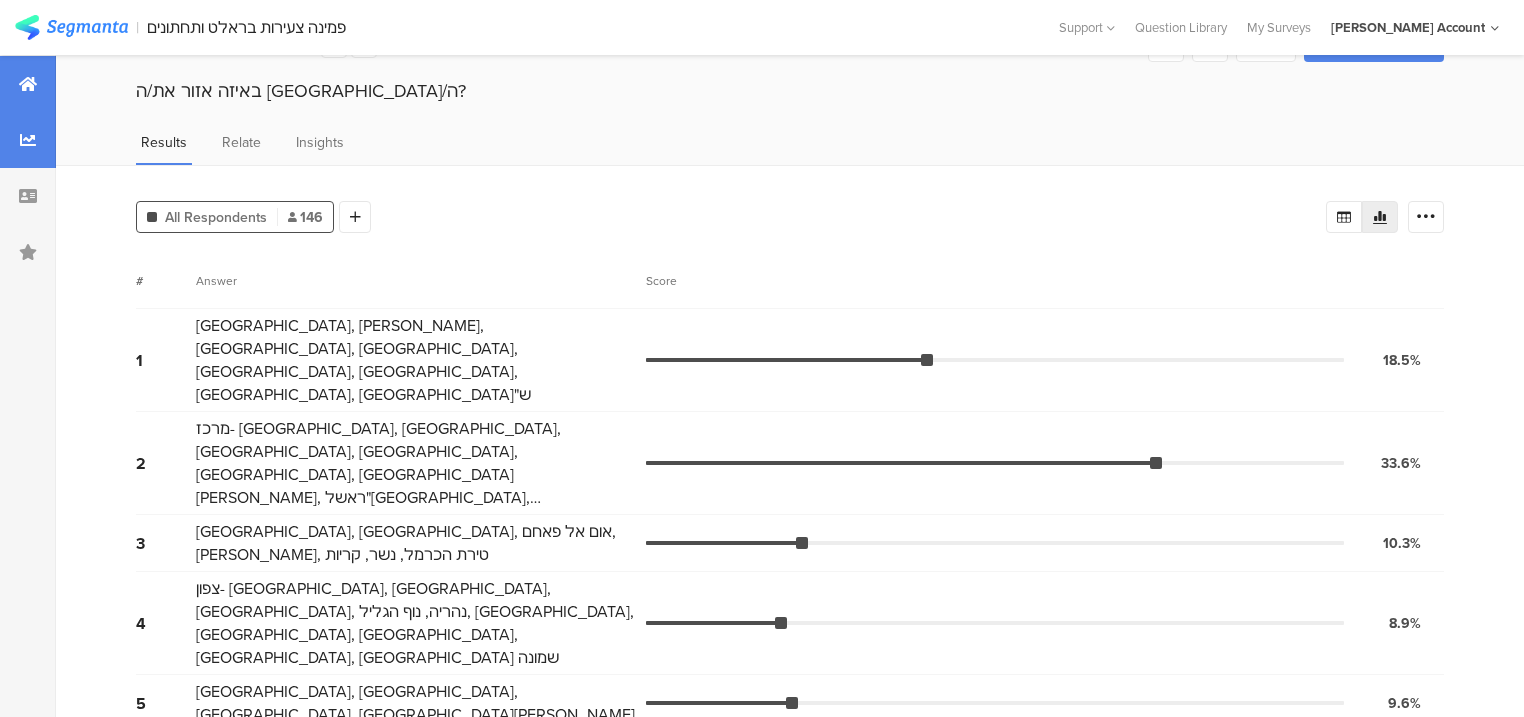 click at bounding box center [28, 84] 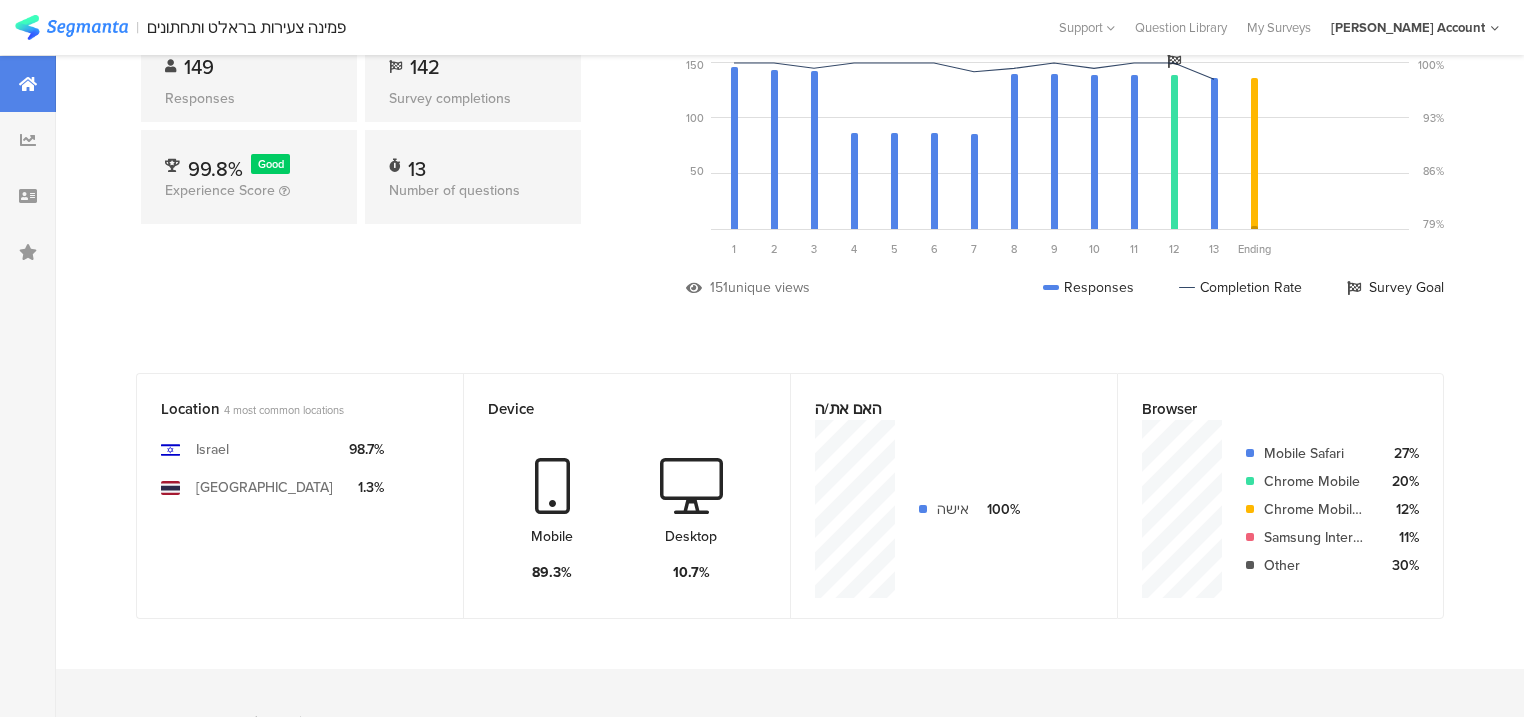 scroll, scrollTop: 480, scrollLeft: 0, axis: vertical 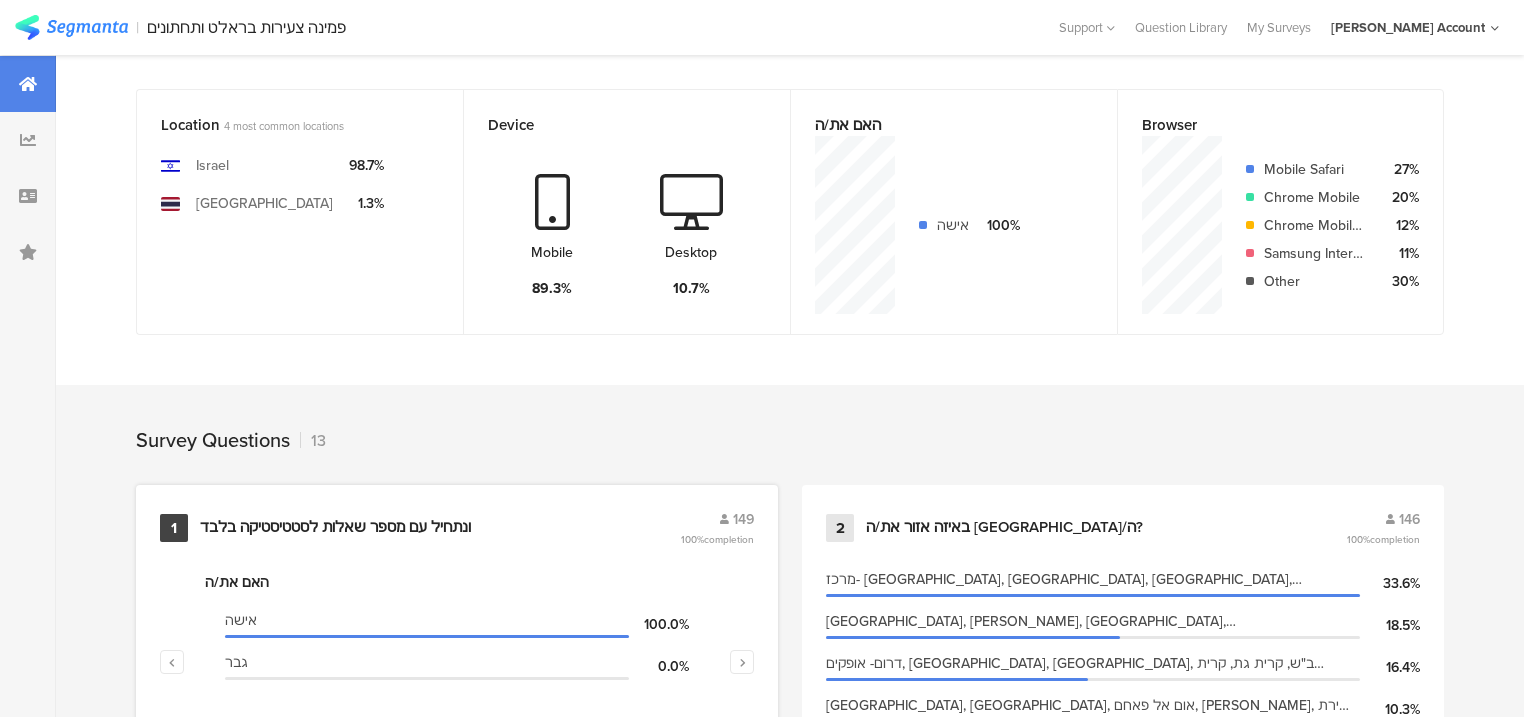 click on "ונתחיל עם מספר שאלות לסטטיסטיקה בלבד﻿﻿" at bounding box center [335, 528] 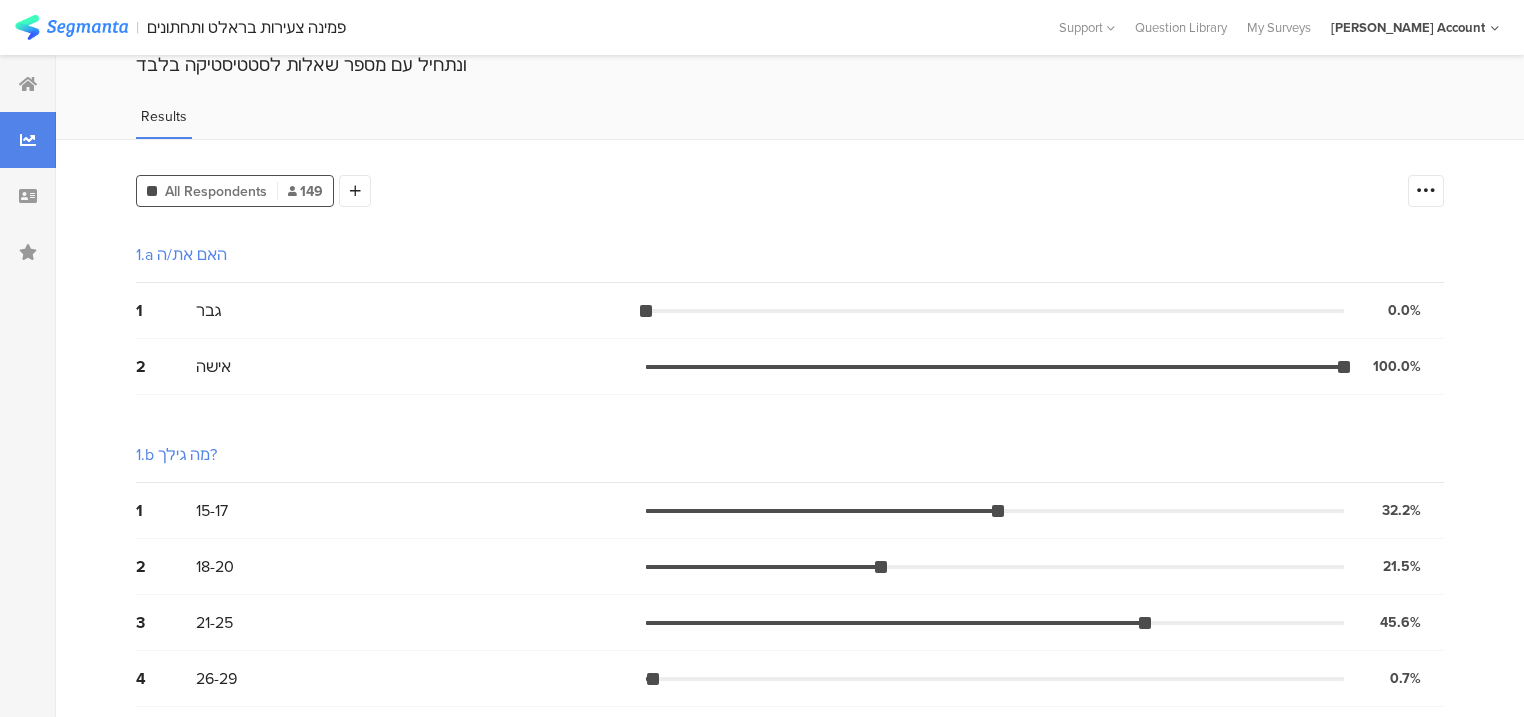 scroll, scrollTop: 80, scrollLeft: 0, axis: vertical 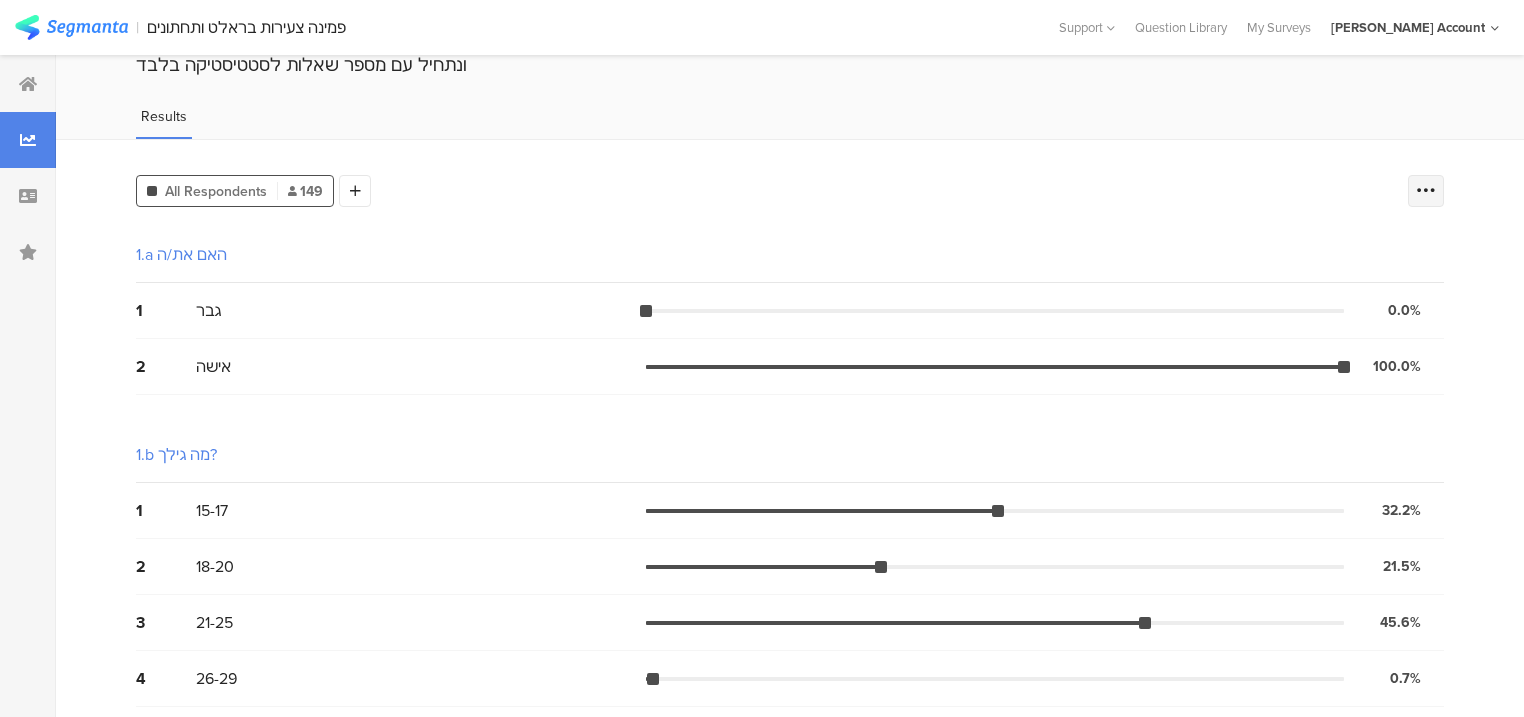 click at bounding box center (1426, 191) 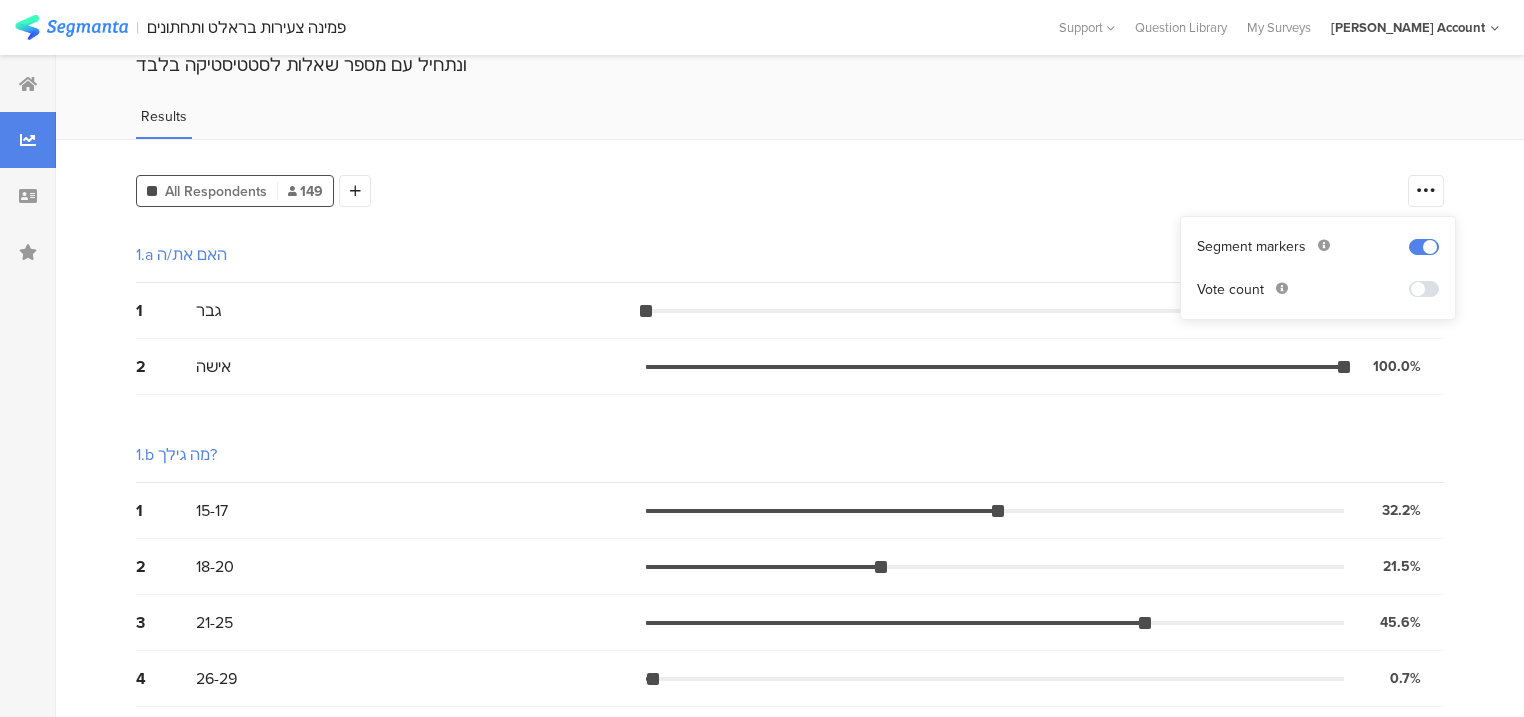 click at bounding box center (1424, 289) 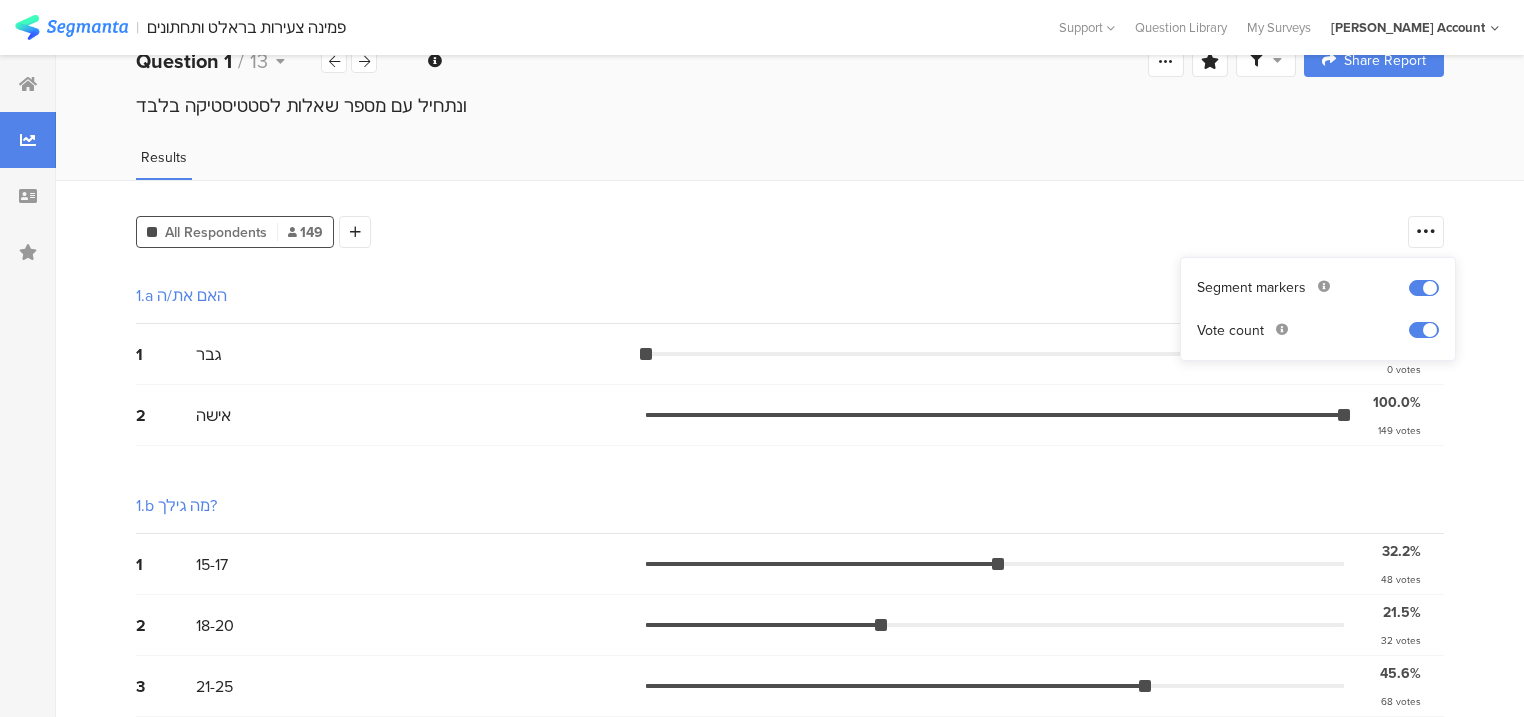 scroll, scrollTop: 0, scrollLeft: 0, axis: both 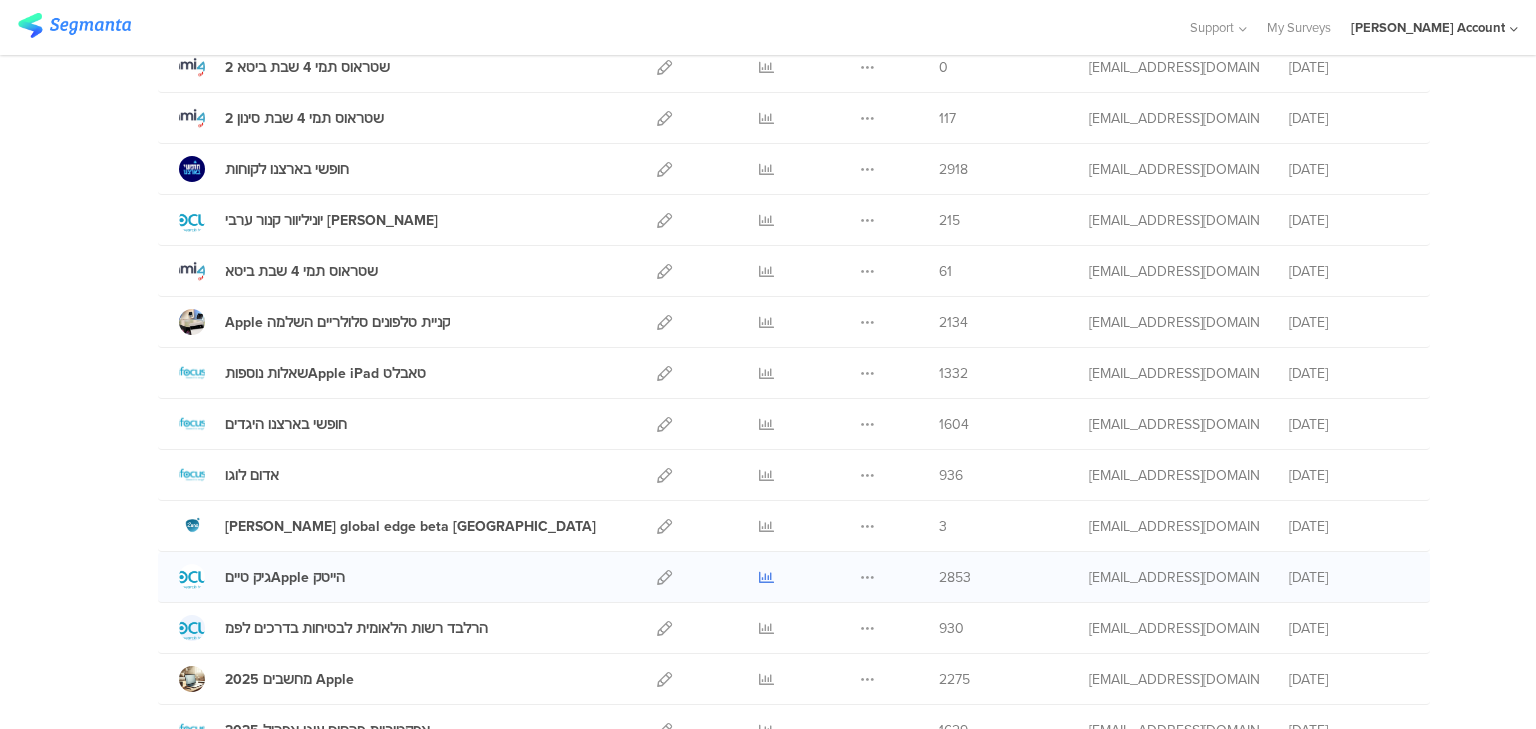 click at bounding box center [766, 577] 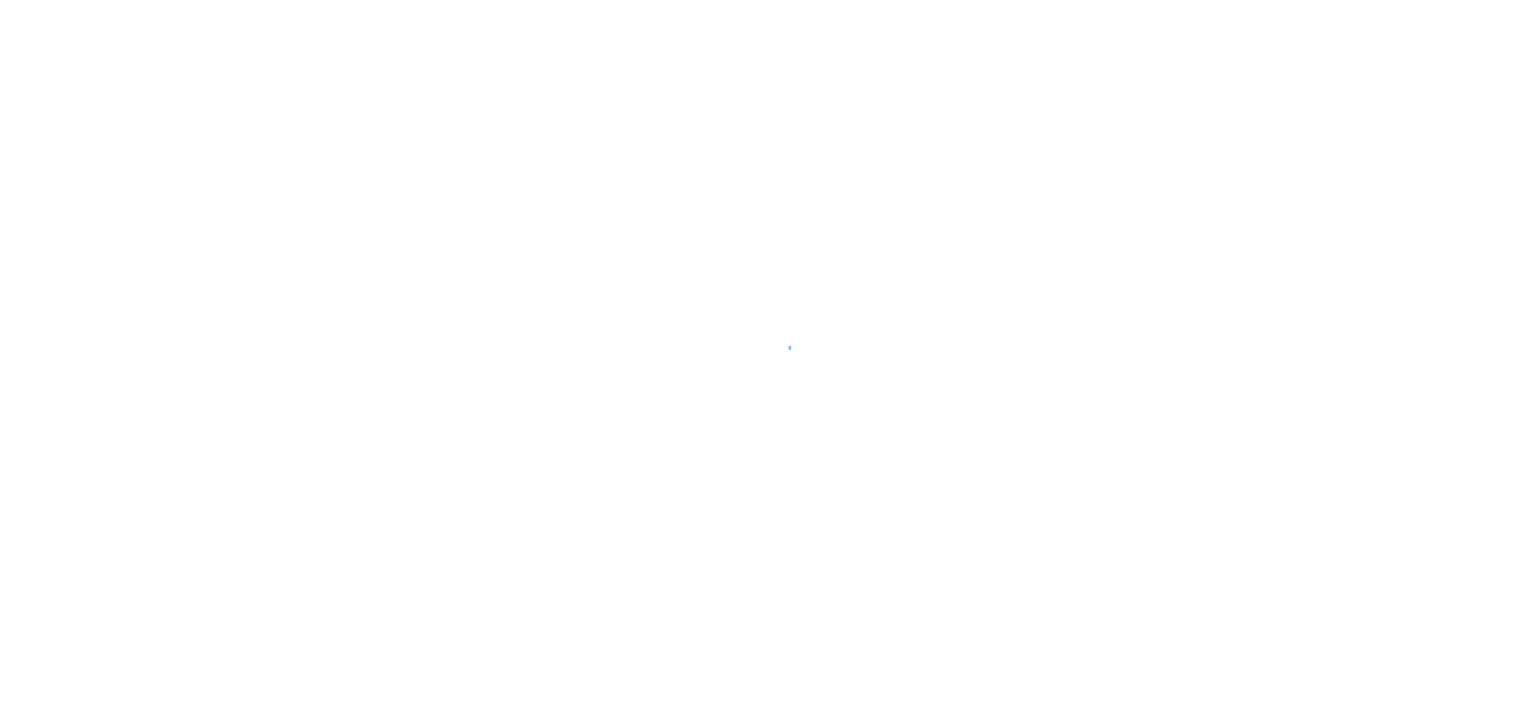 scroll, scrollTop: 0, scrollLeft: 0, axis: both 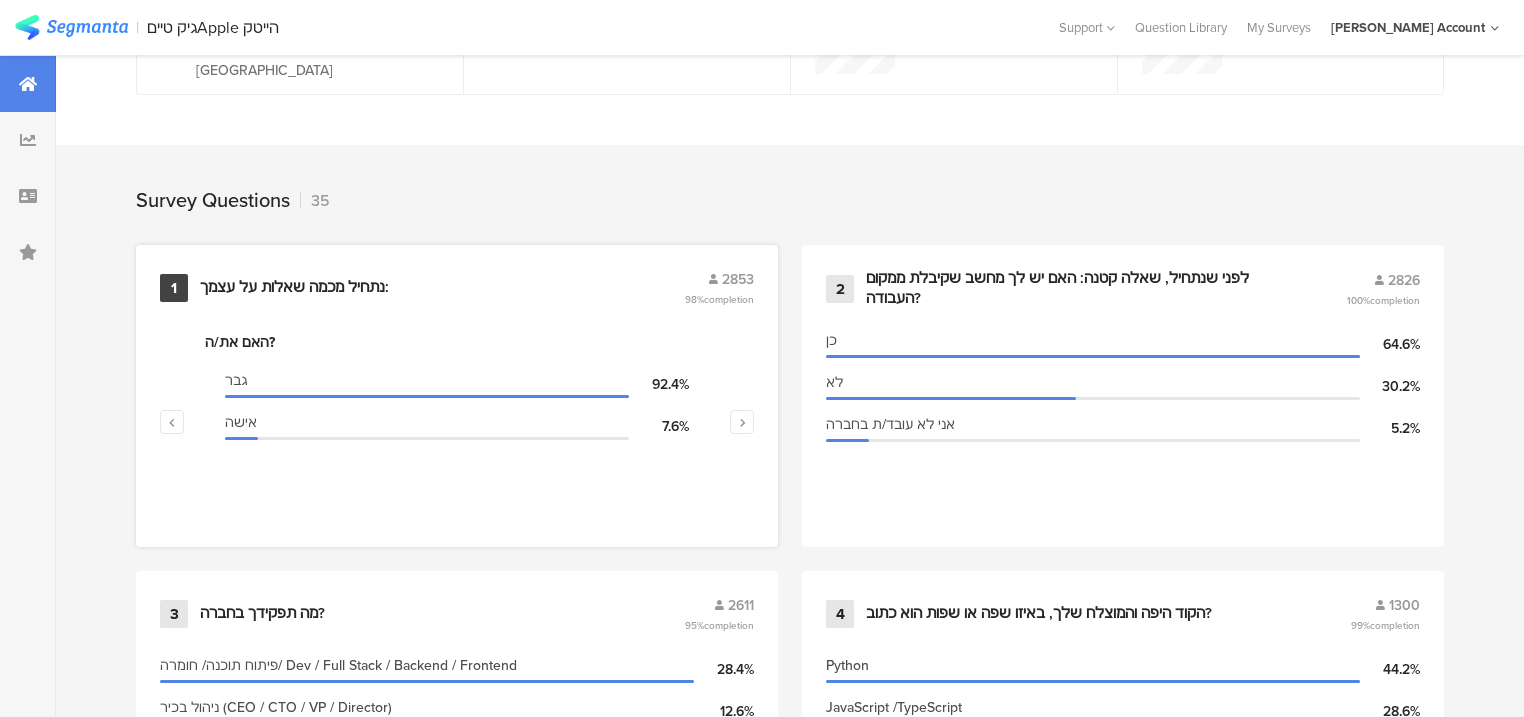 click on "נתחיל מכמה שאלות על עצמך:" at bounding box center (294, 288) 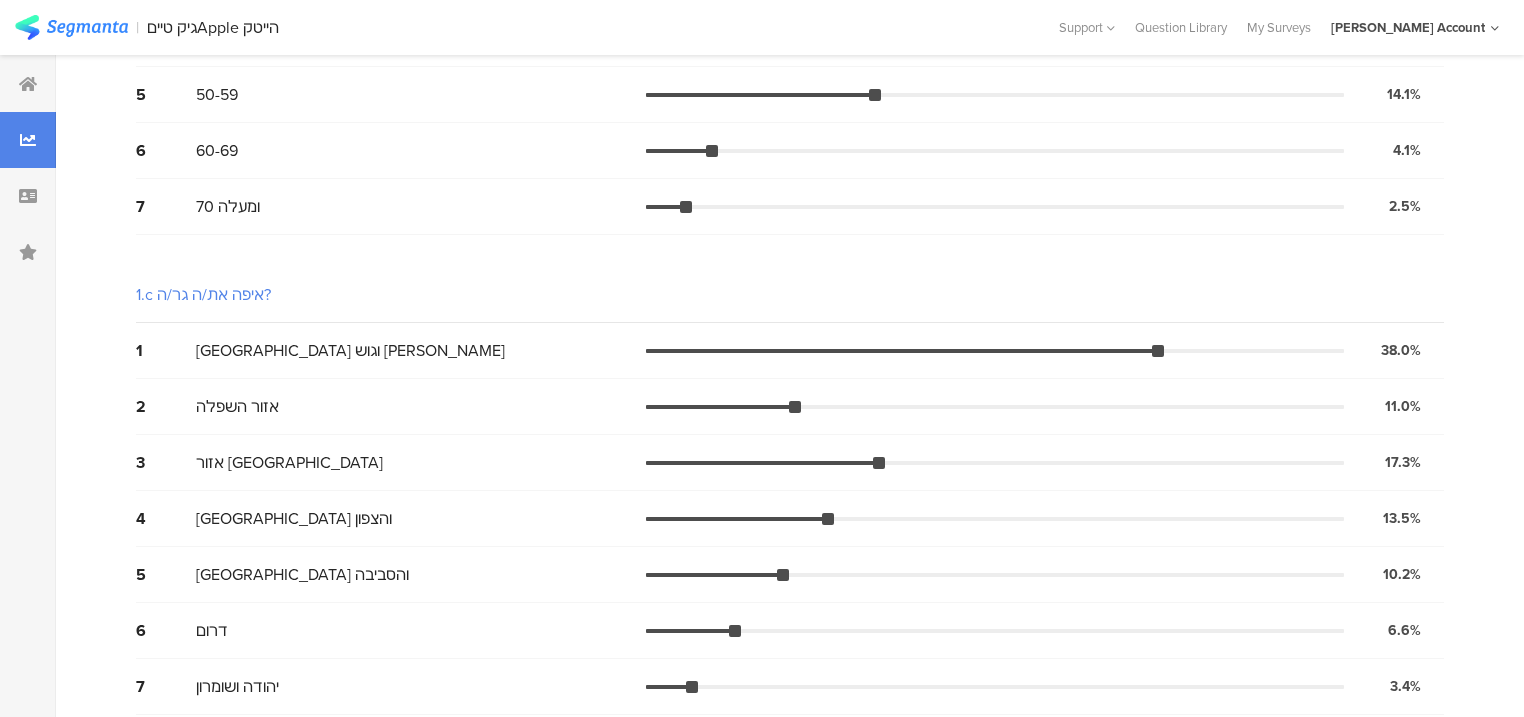 scroll, scrollTop: 0, scrollLeft: 0, axis: both 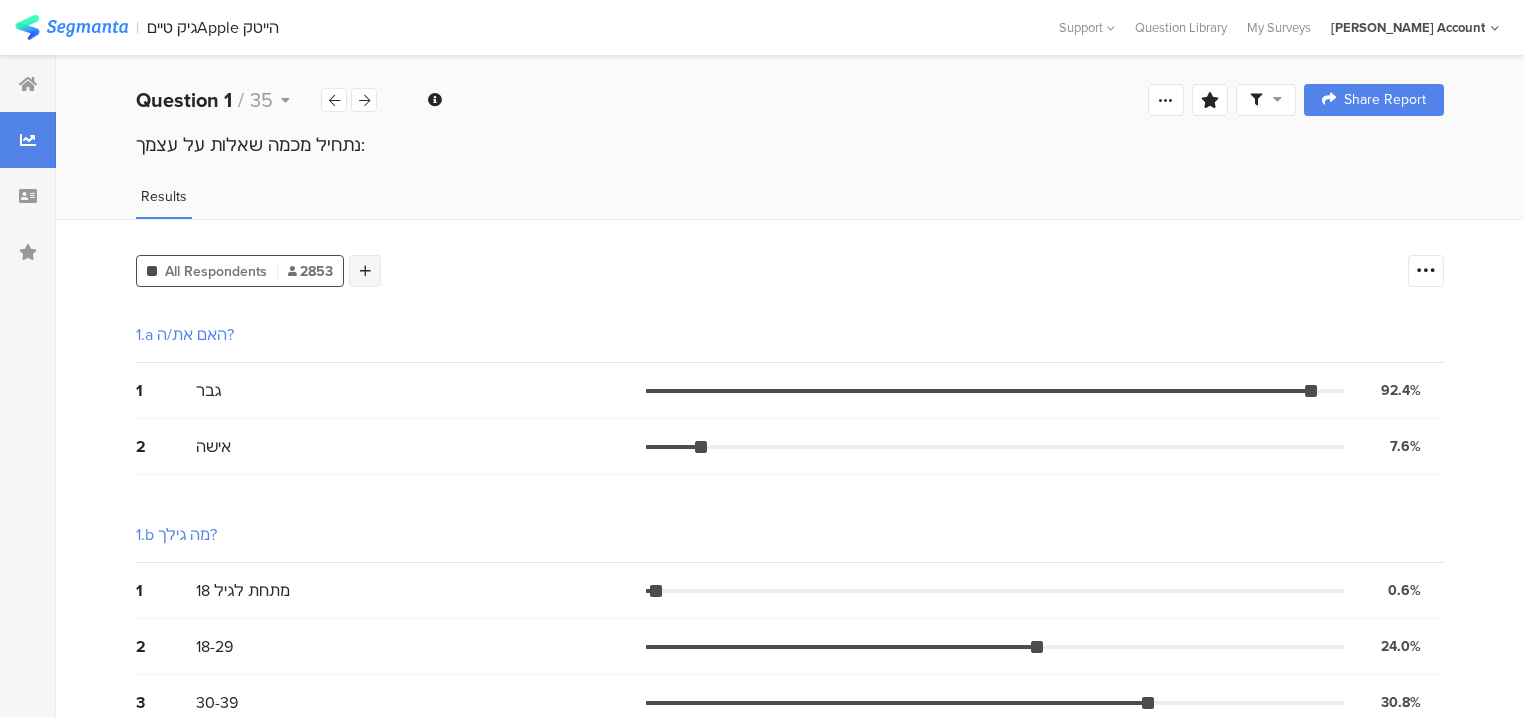 click at bounding box center [365, 271] 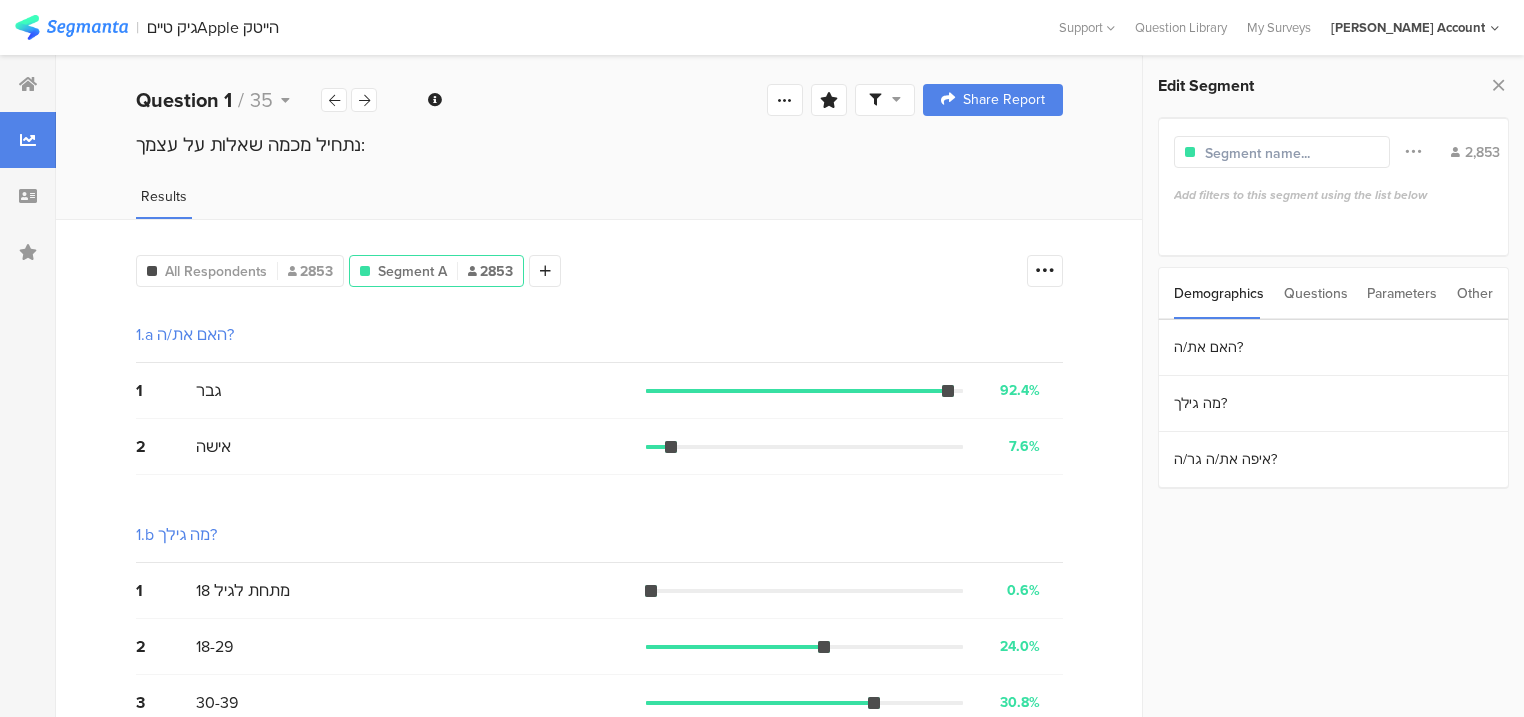 click on "Questions" at bounding box center [1316, 293] 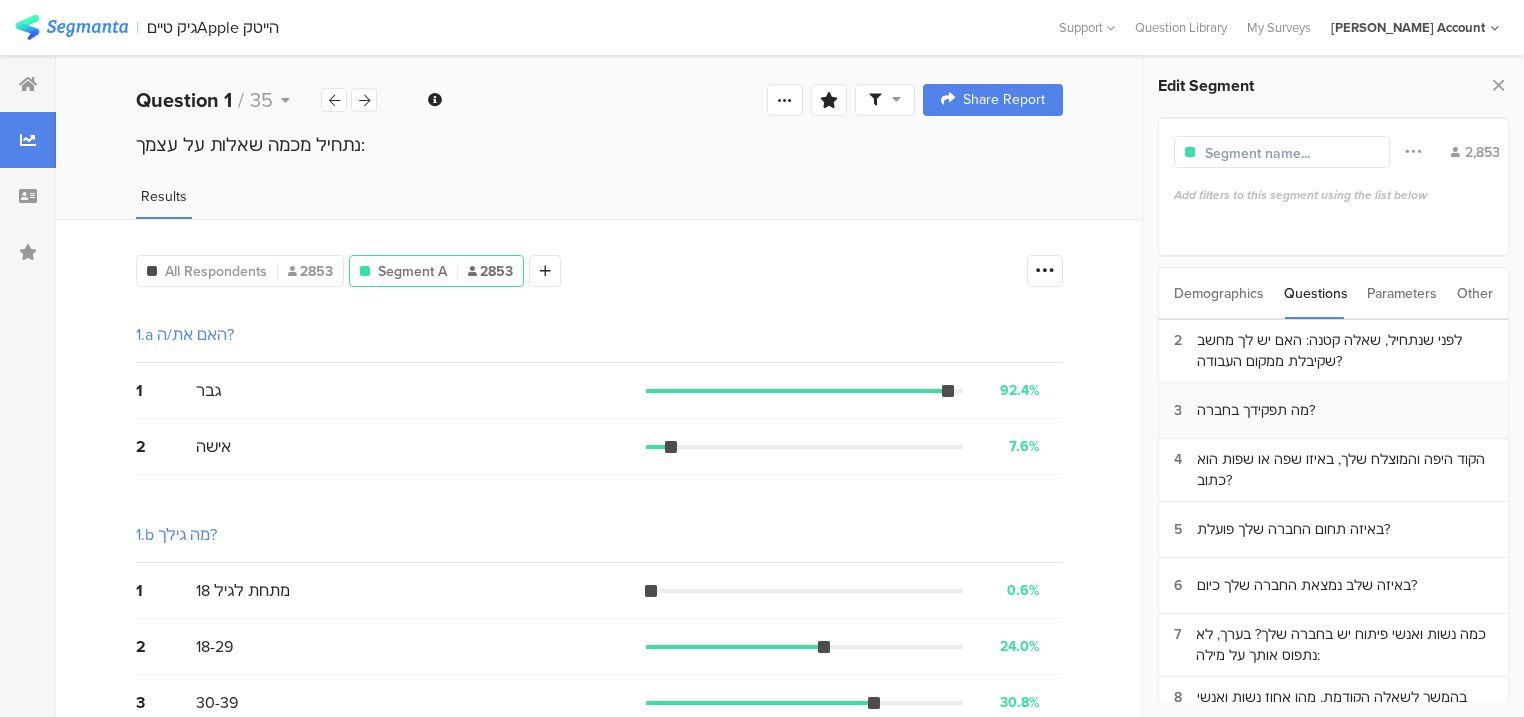 click on "מה תפקידך בחברה?" at bounding box center [1256, 410] 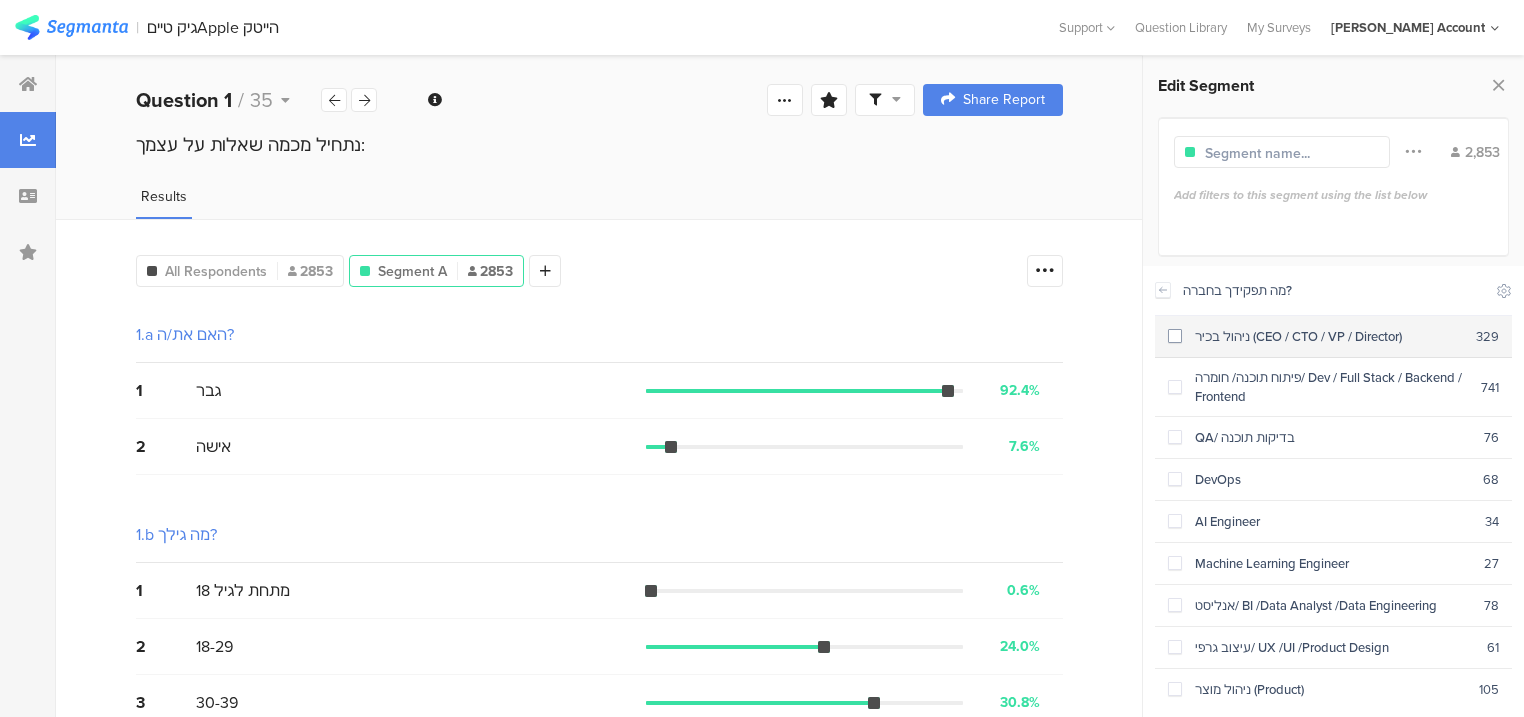 click on "ניהול בכיר (CEO / CTO / VP / Director)" at bounding box center [1329, 336] 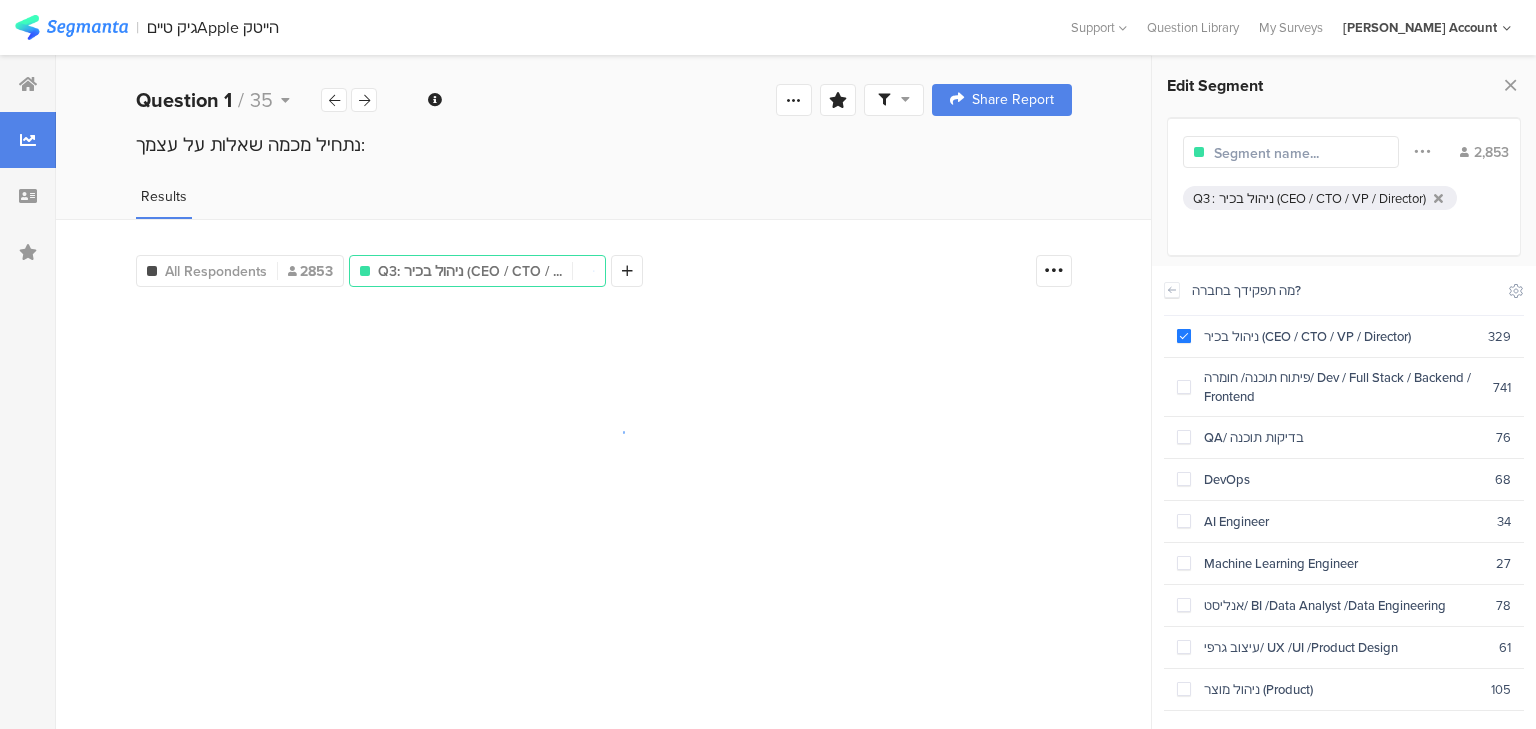 click at bounding box center [1301, 153] 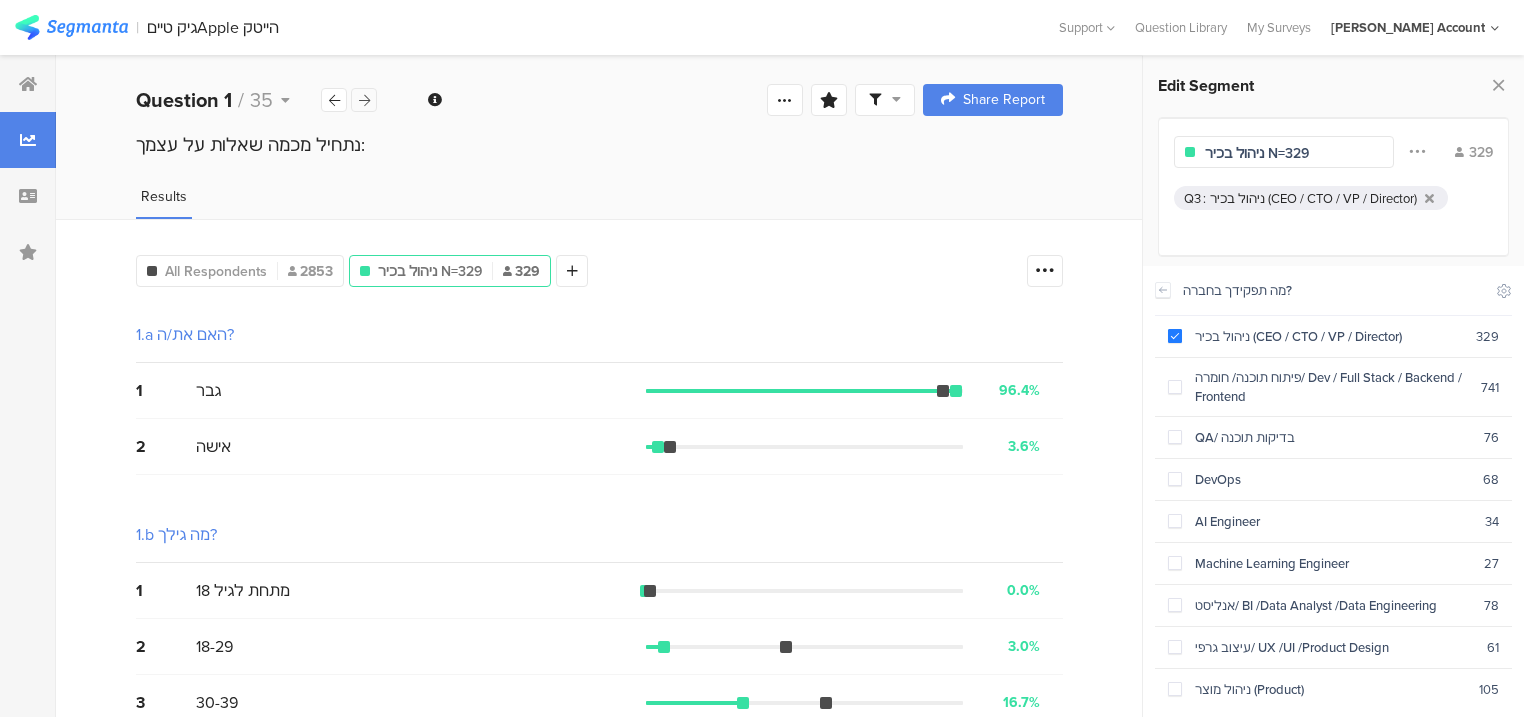 click at bounding box center [364, 100] 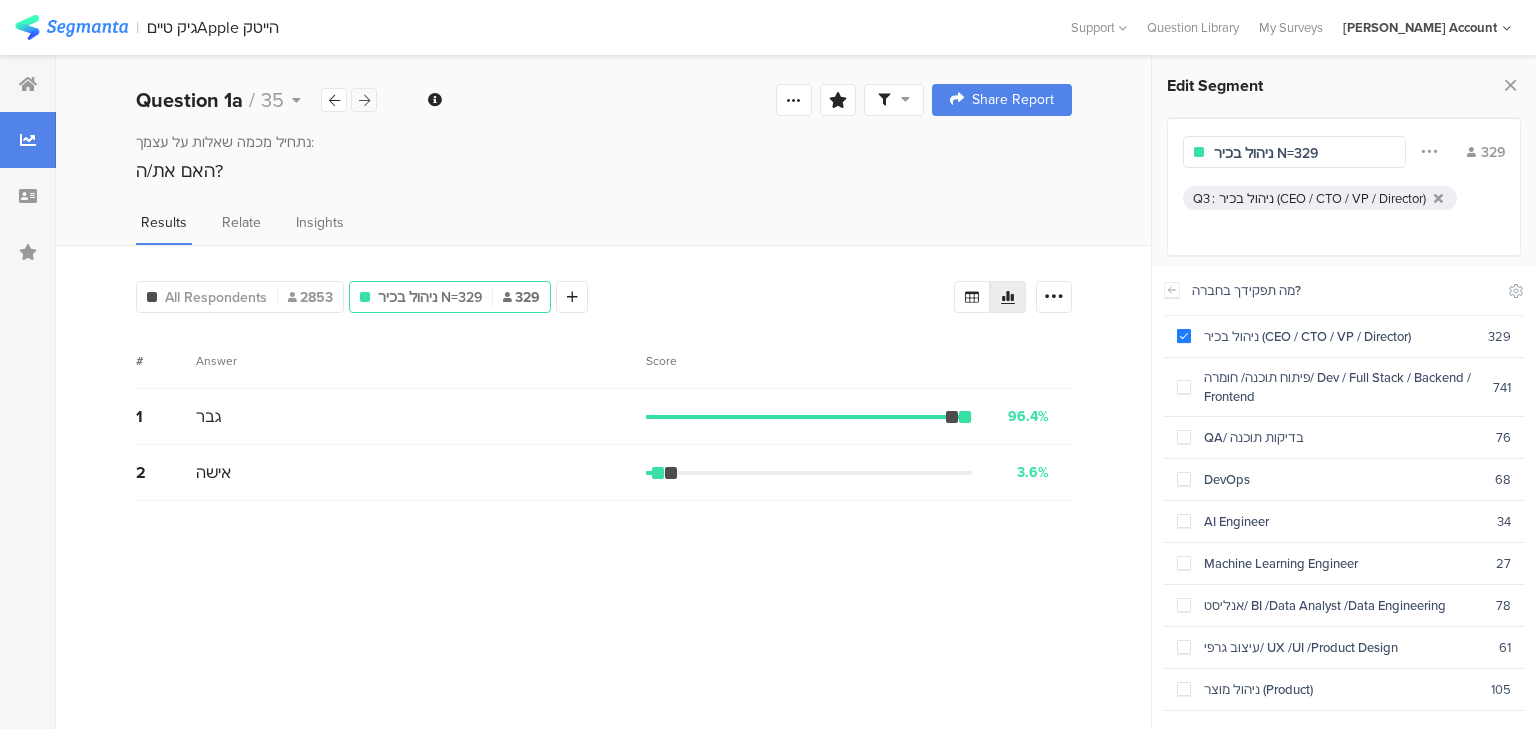 click at bounding box center [364, 100] 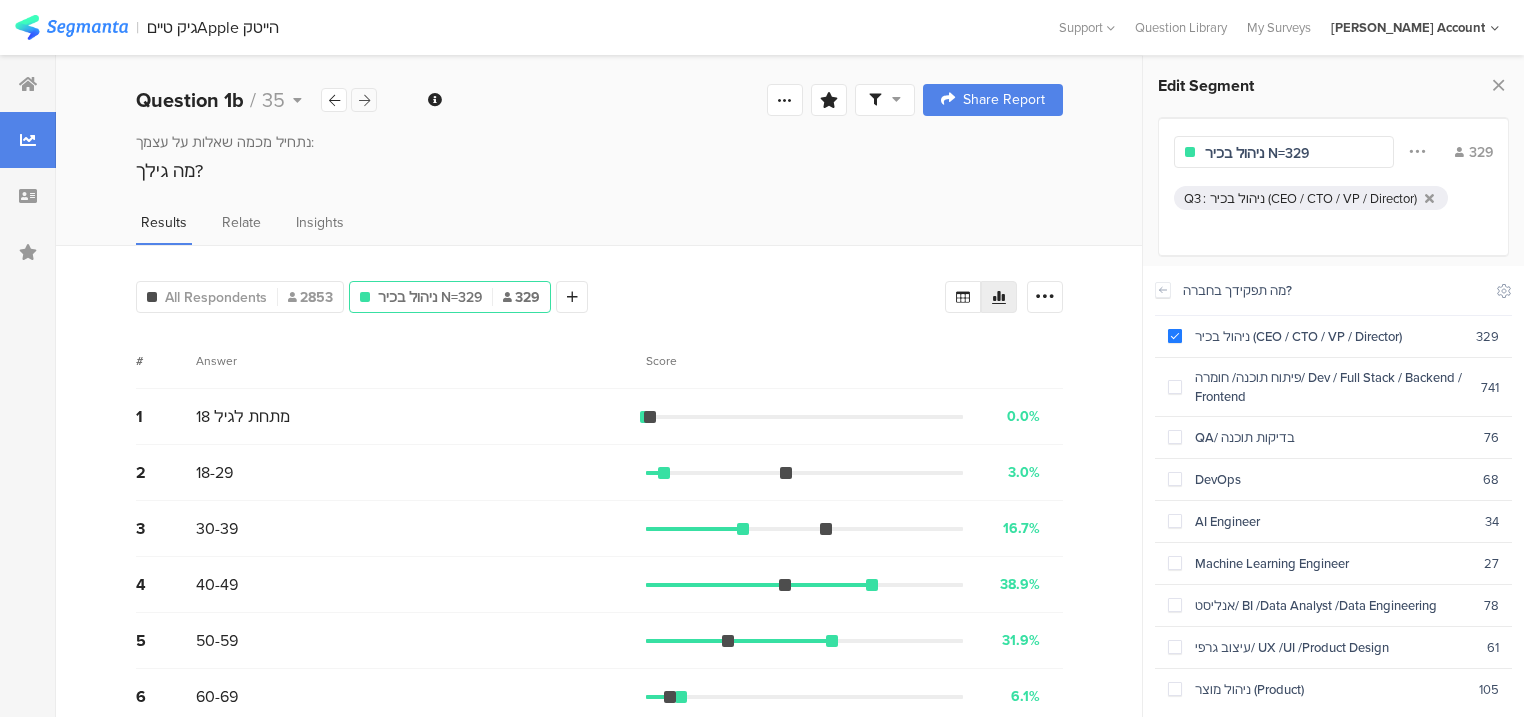 click at bounding box center (364, 100) 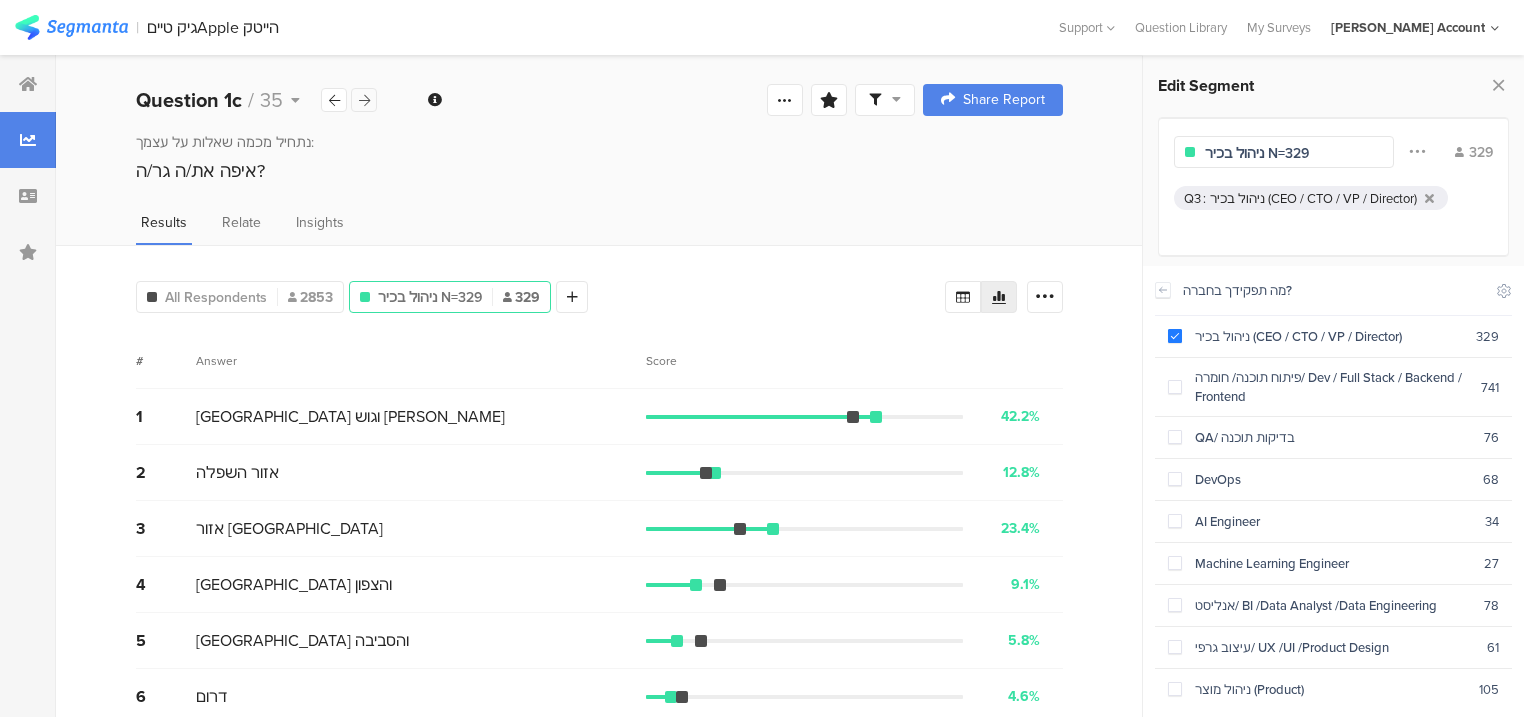 click at bounding box center (364, 100) 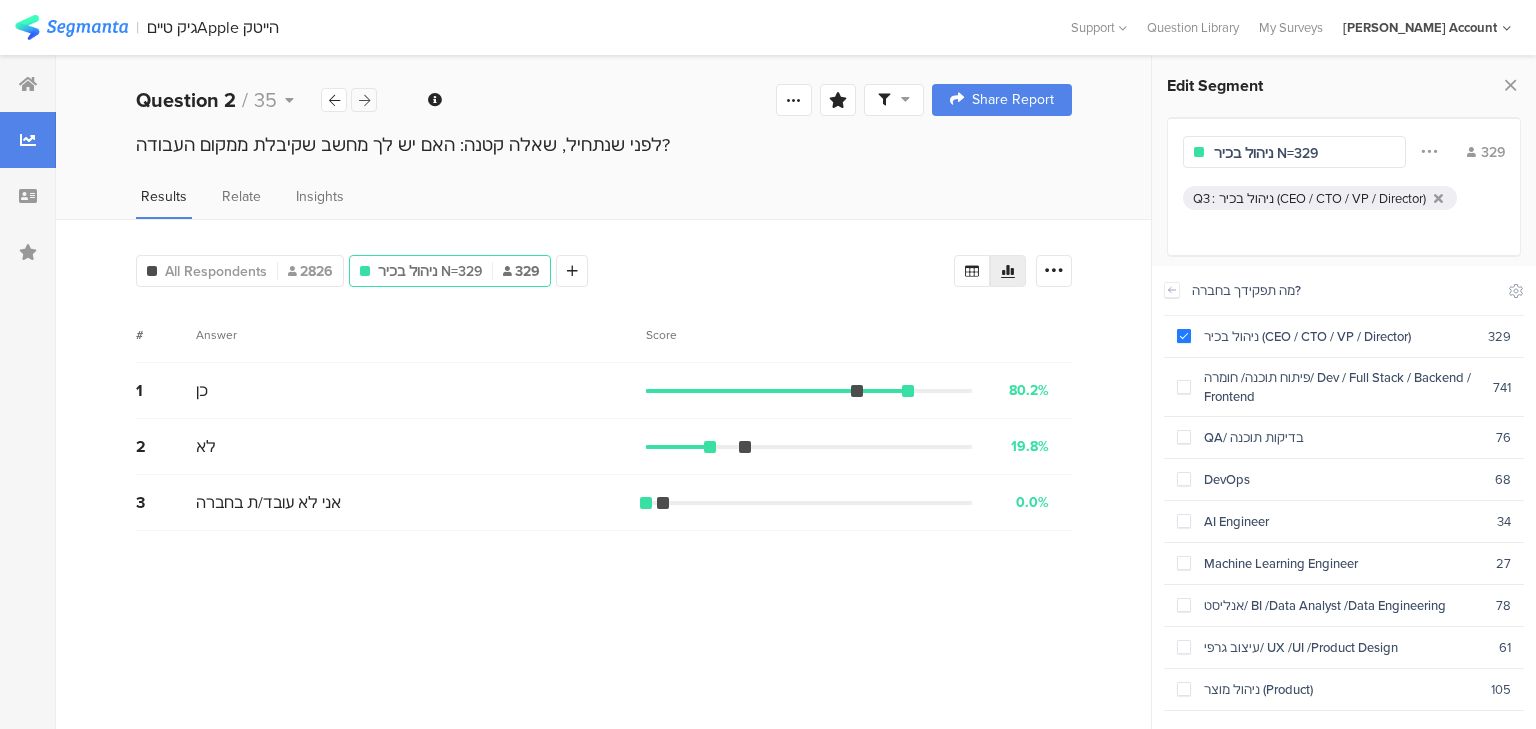 click at bounding box center [364, 100] 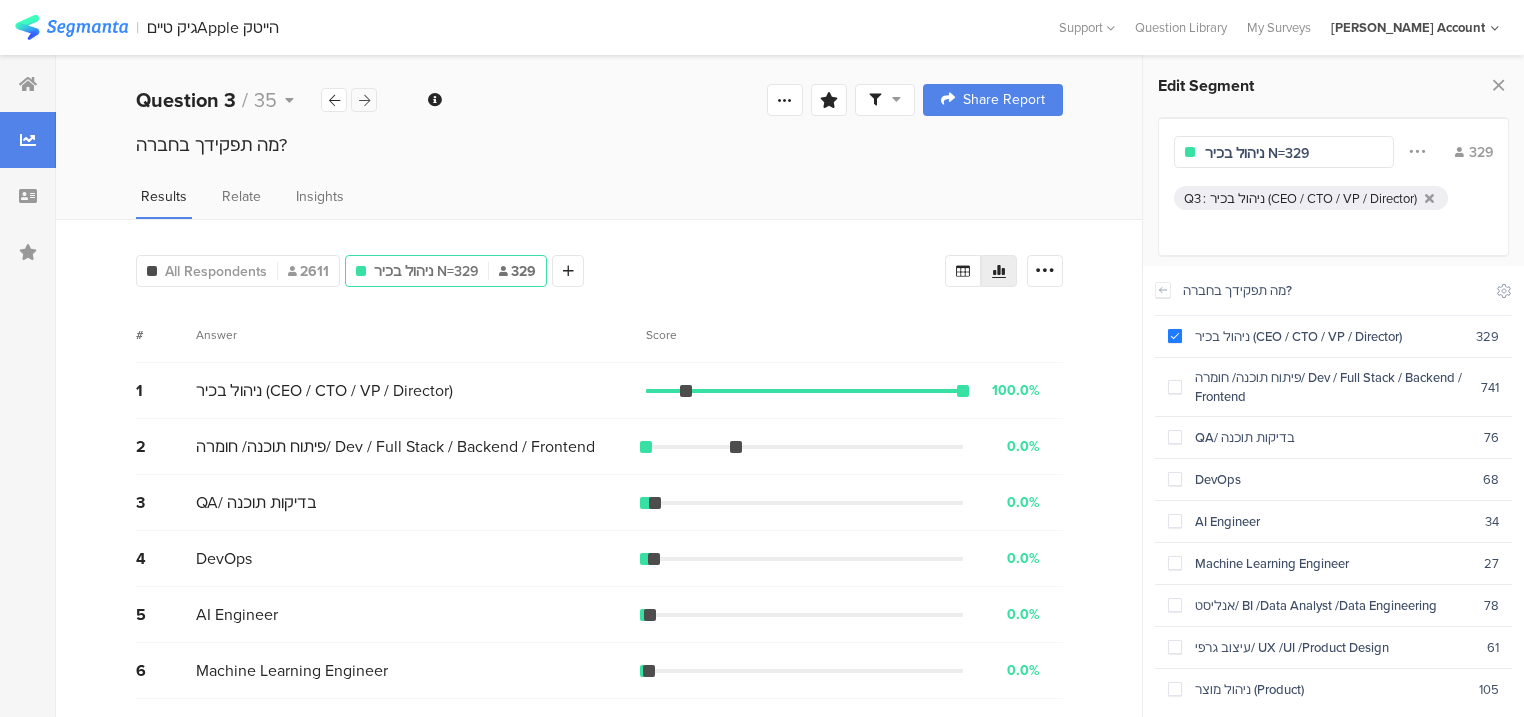 click at bounding box center [364, 100] 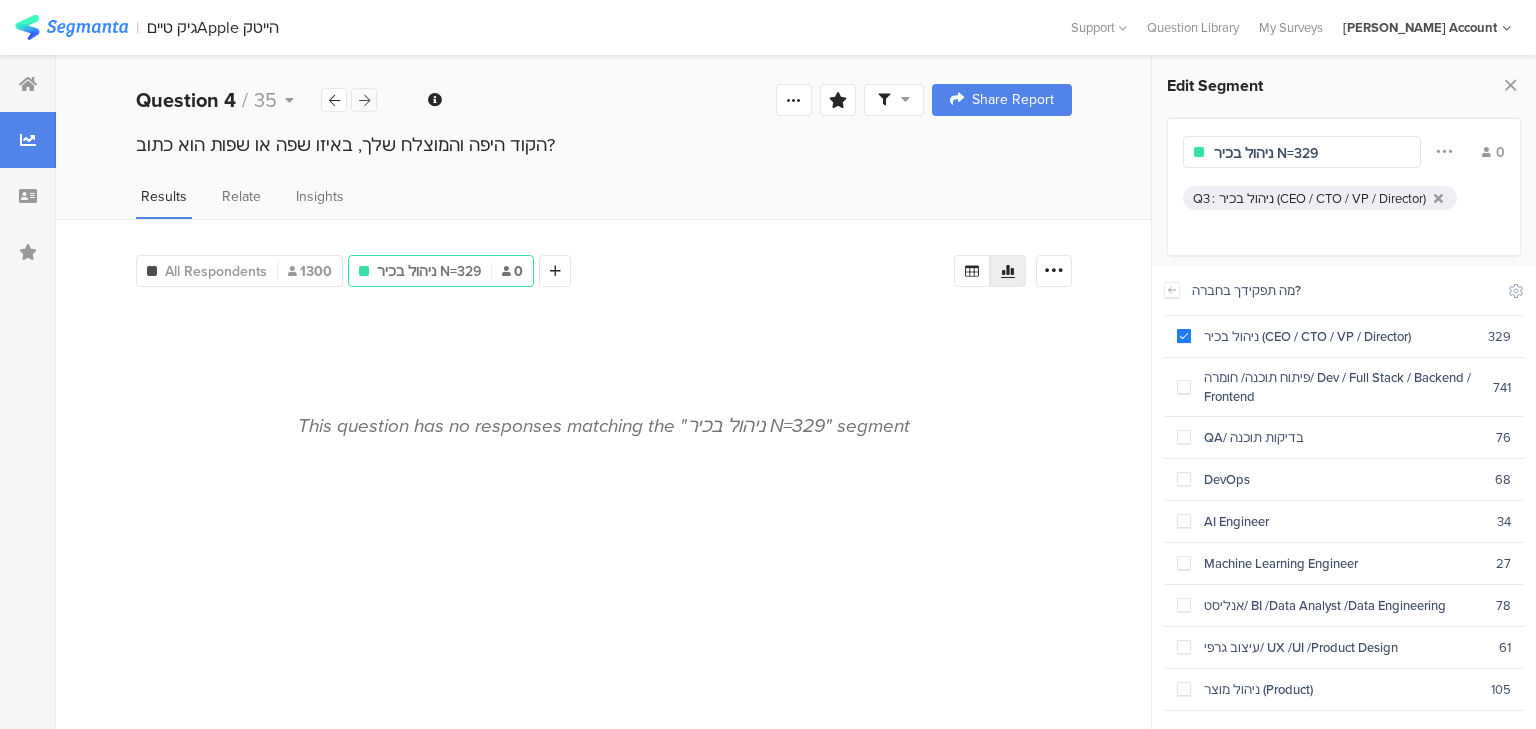 click at bounding box center [364, 100] 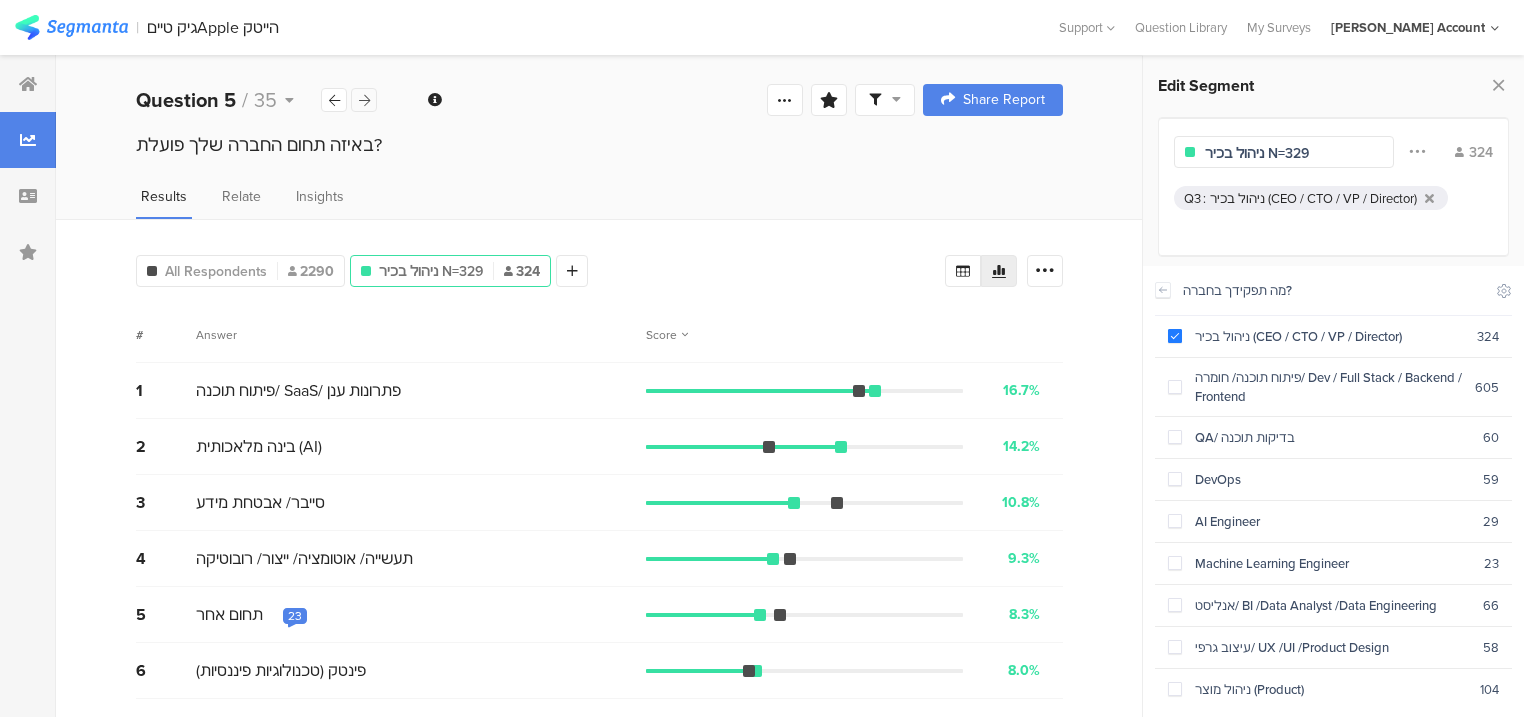 click at bounding box center [364, 100] 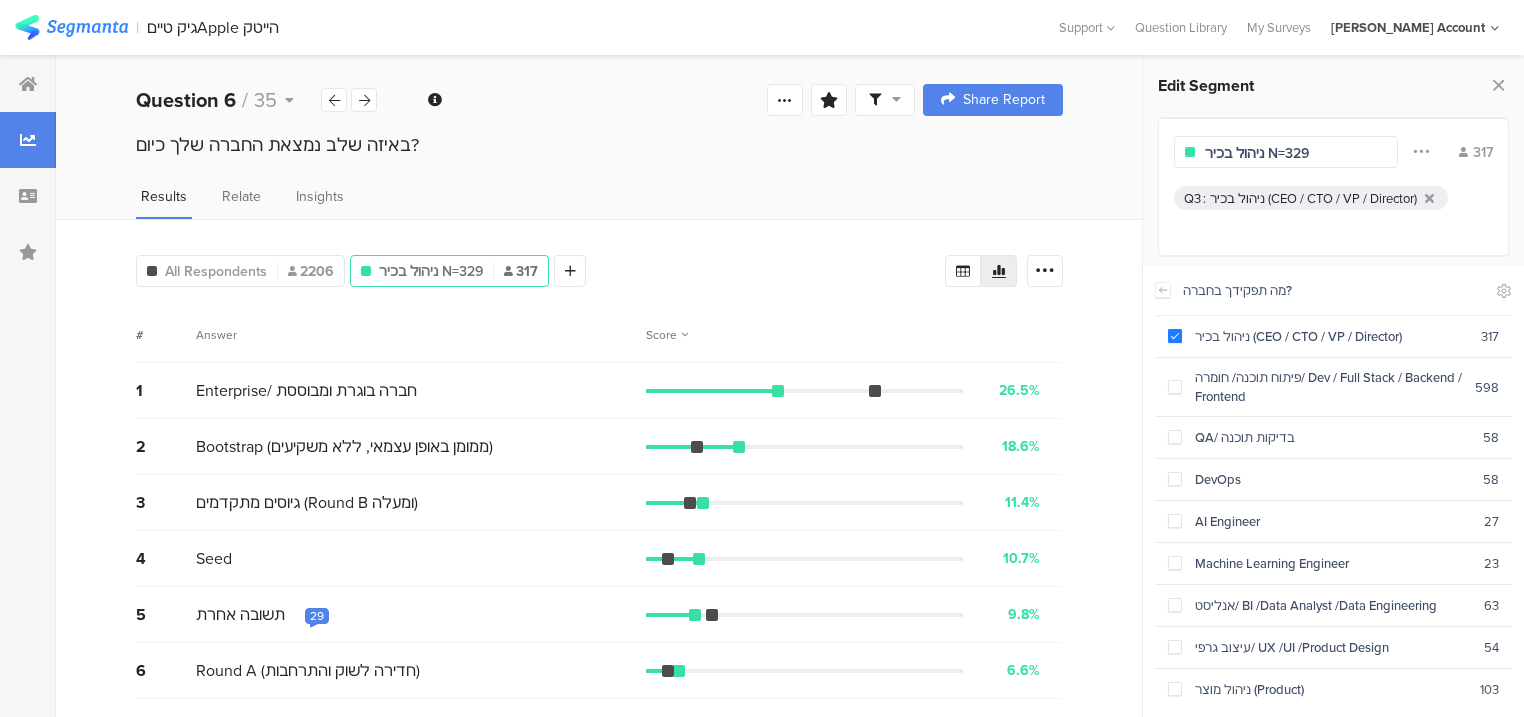 click on "ניהול בכיר N=329" at bounding box center (1292, 153) 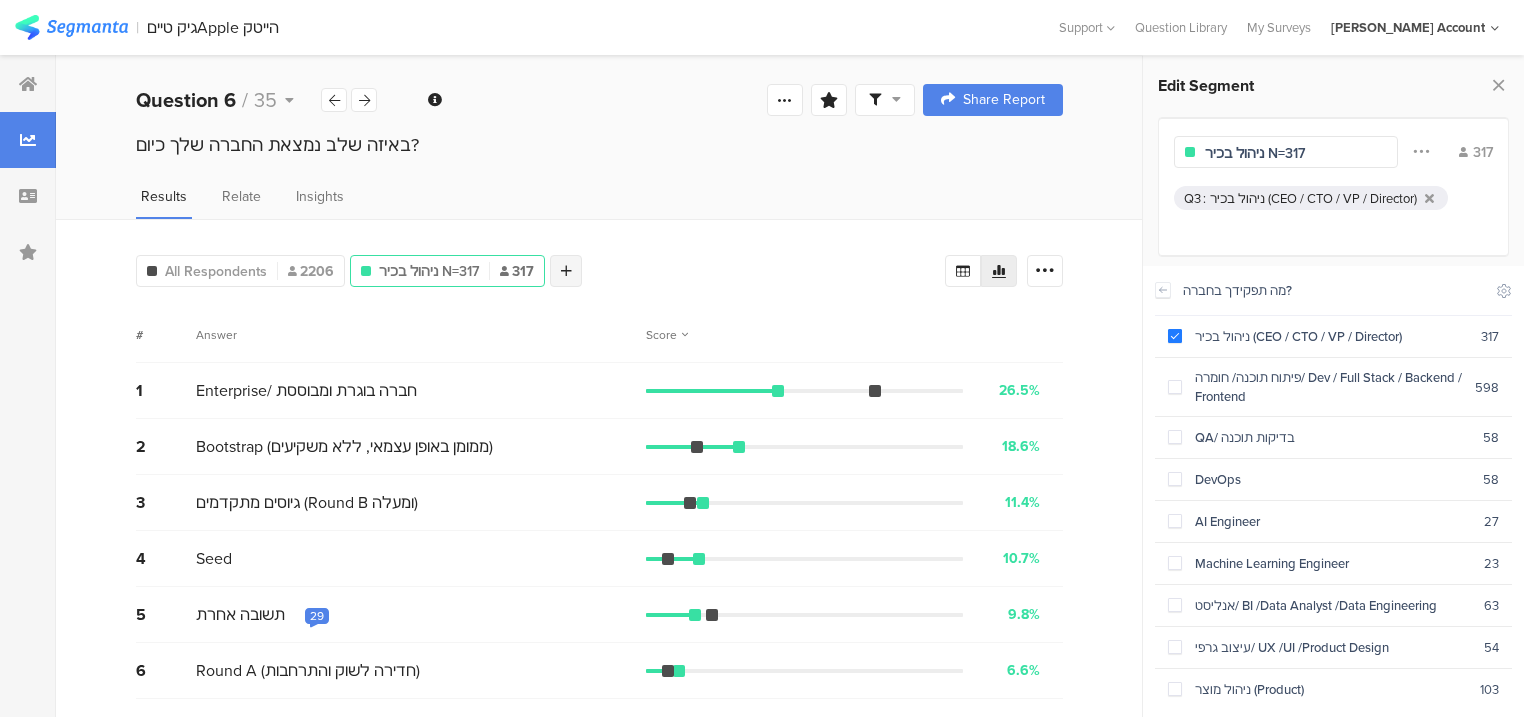 type on "ניהול בכיר N=317" 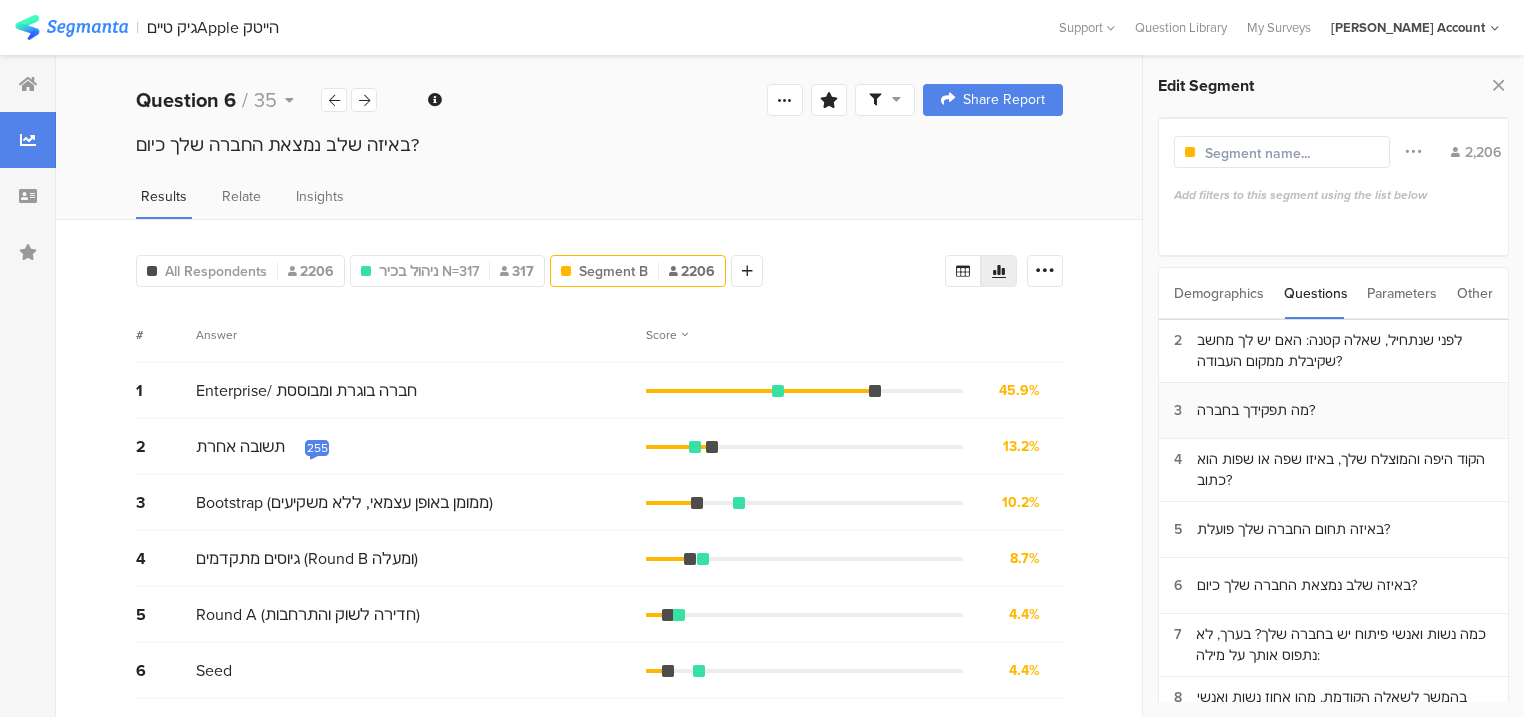 click on "מה תפקידך בחברה?" at bounding box center [1256, 410] 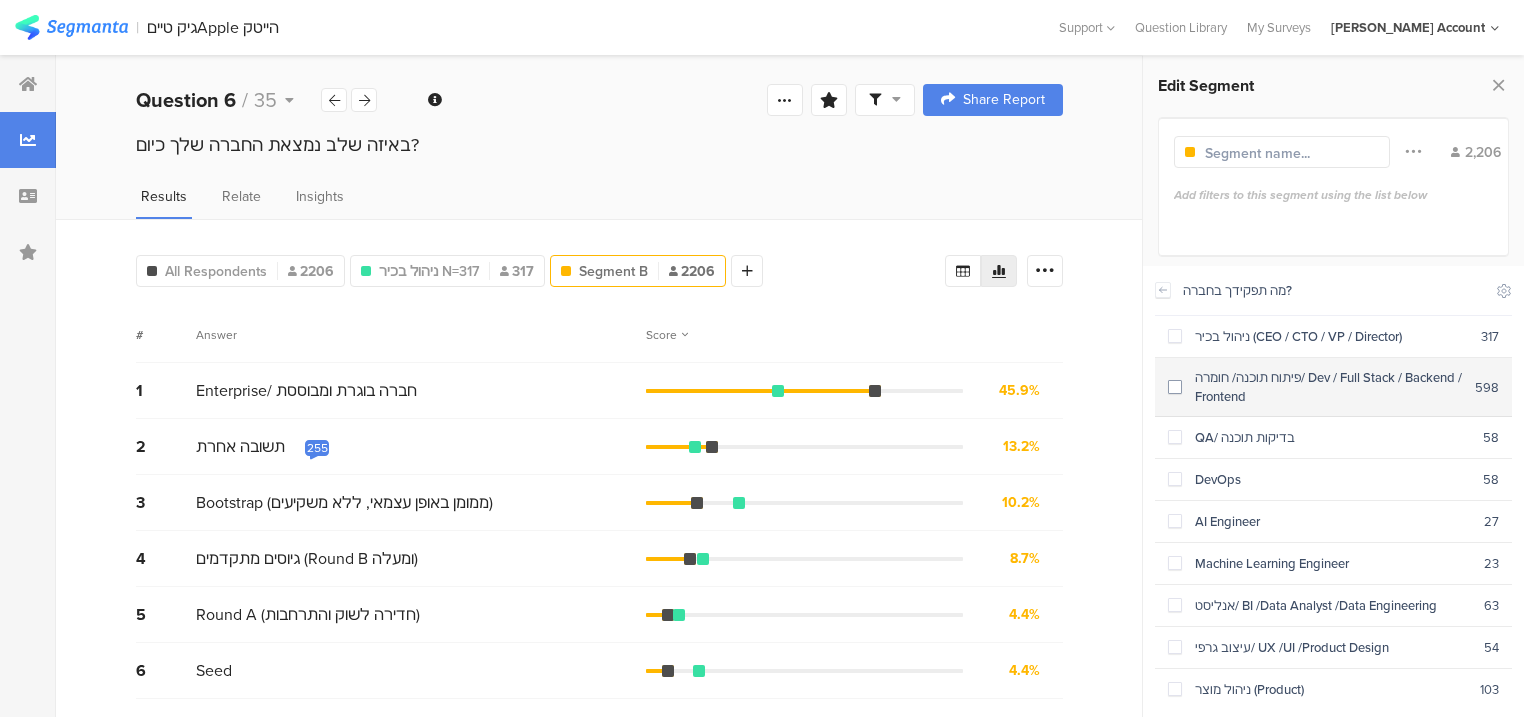 click on "פיתוח תוכנה/ חומרה/ Dev / Full Stack / Backend / Frontend" at bounding box center [1328, 387] 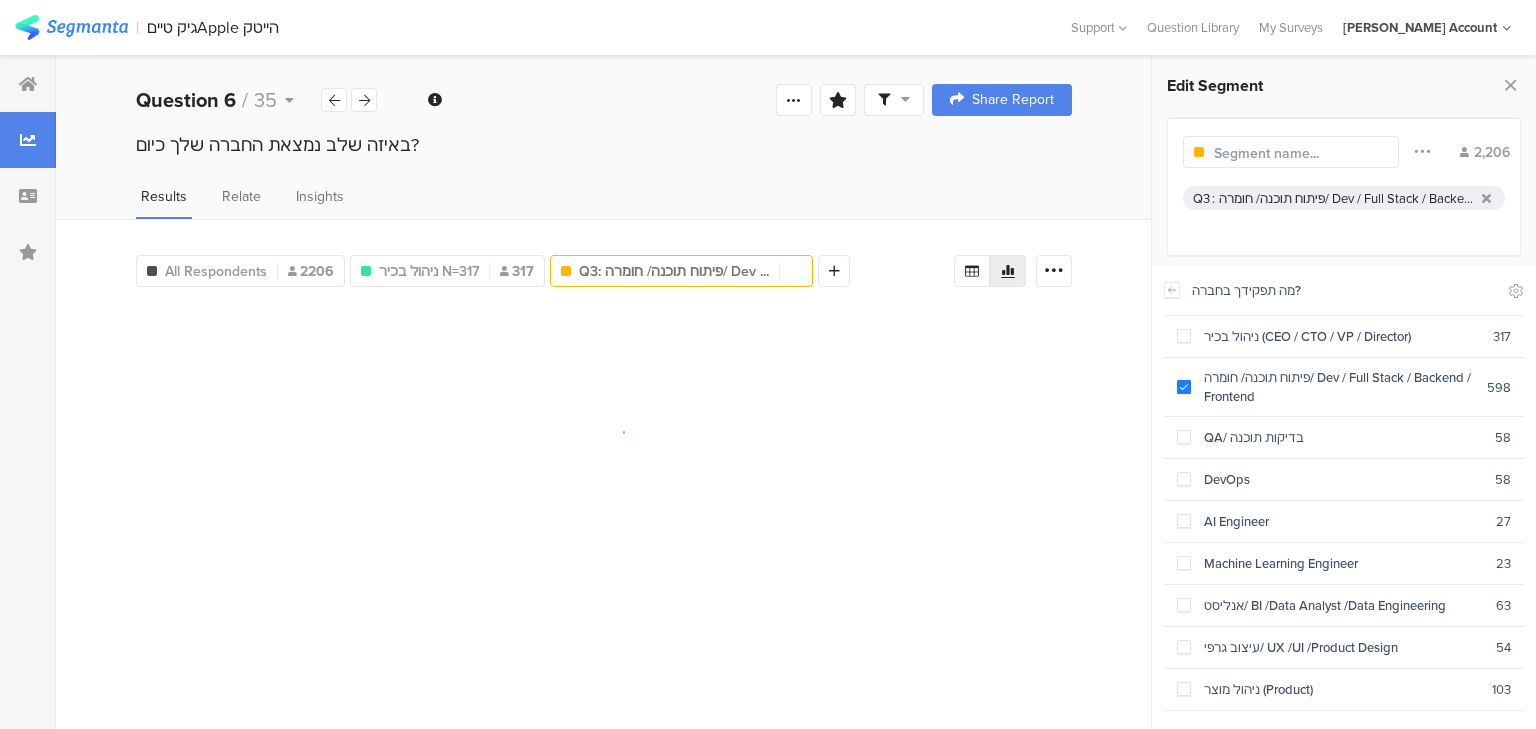 click at bounding box center (1301, 153) 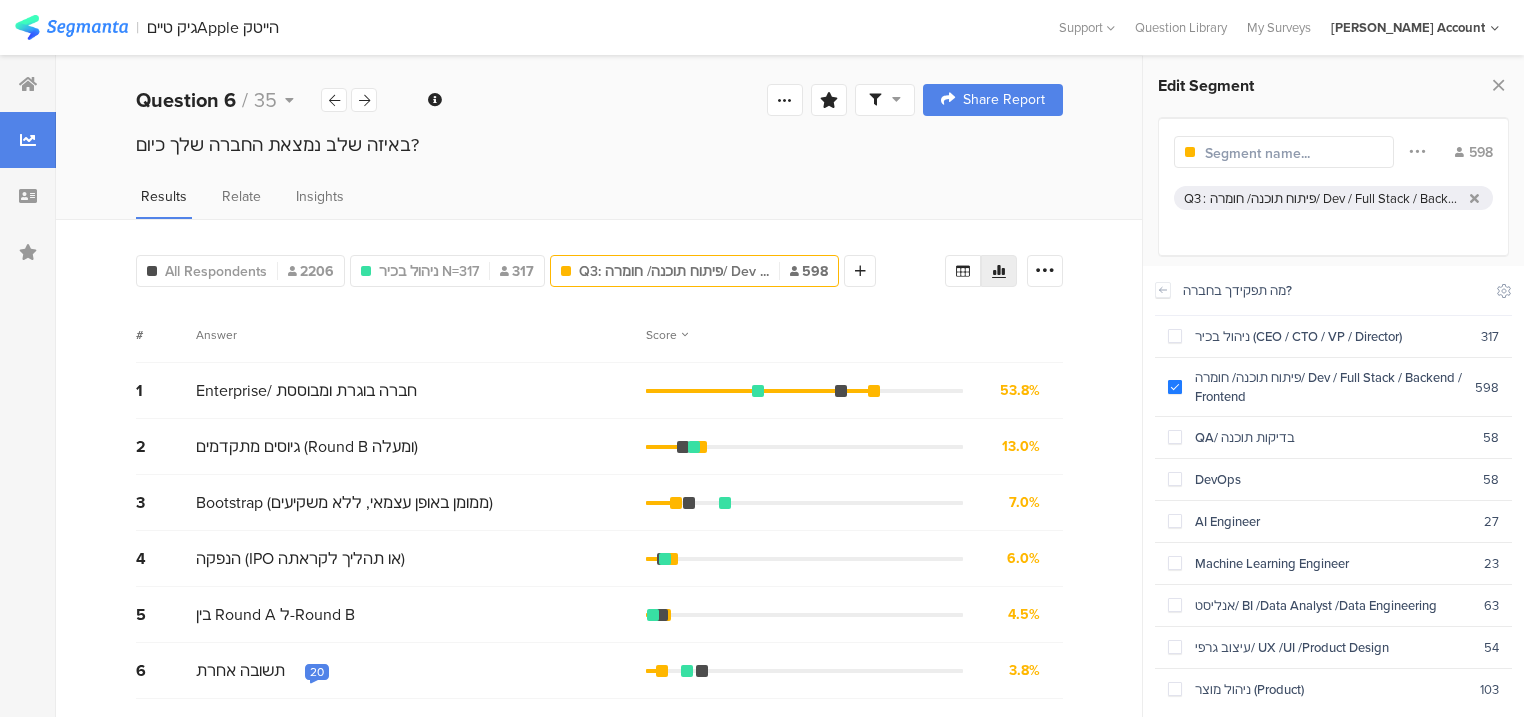 type on "ת" 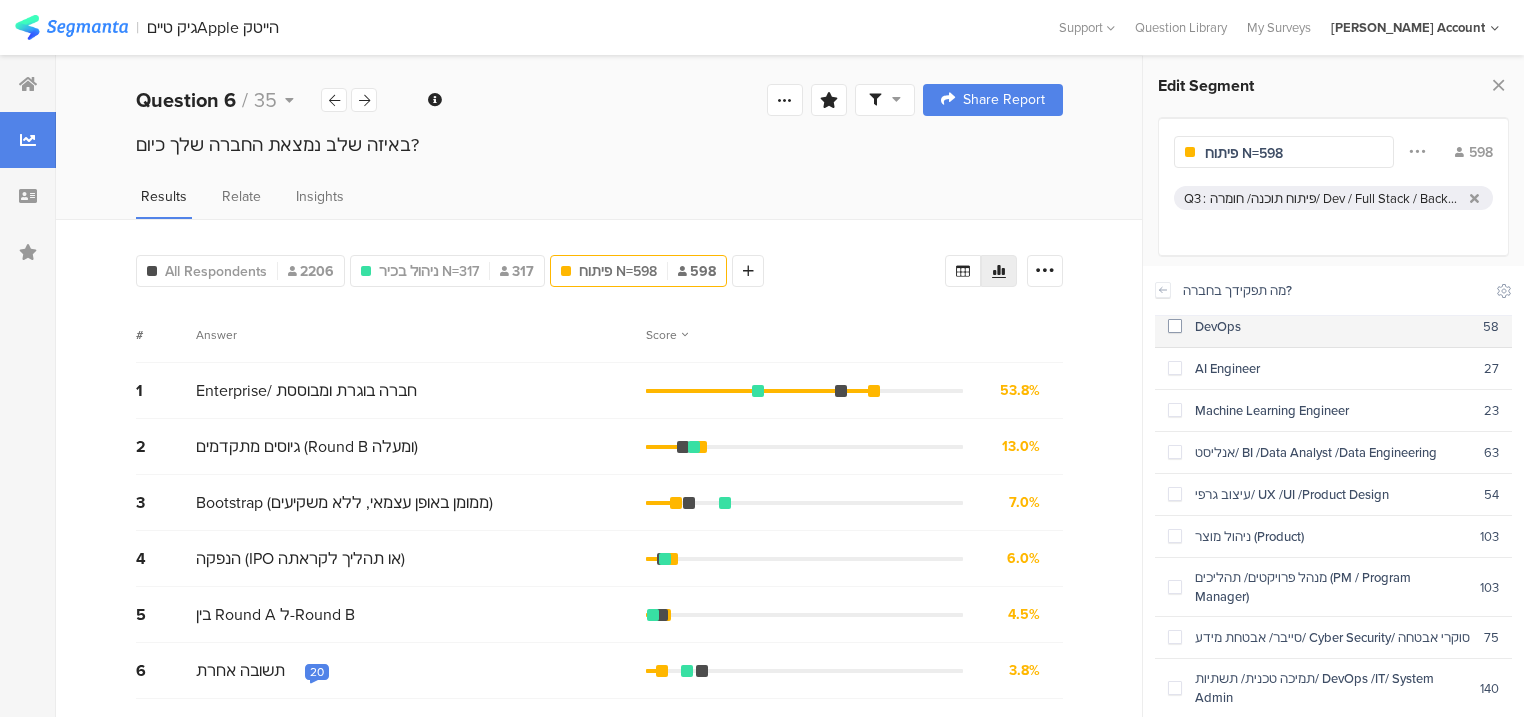 scroll, scrollTop: 160, scrollLeft: 0, axis: vertical 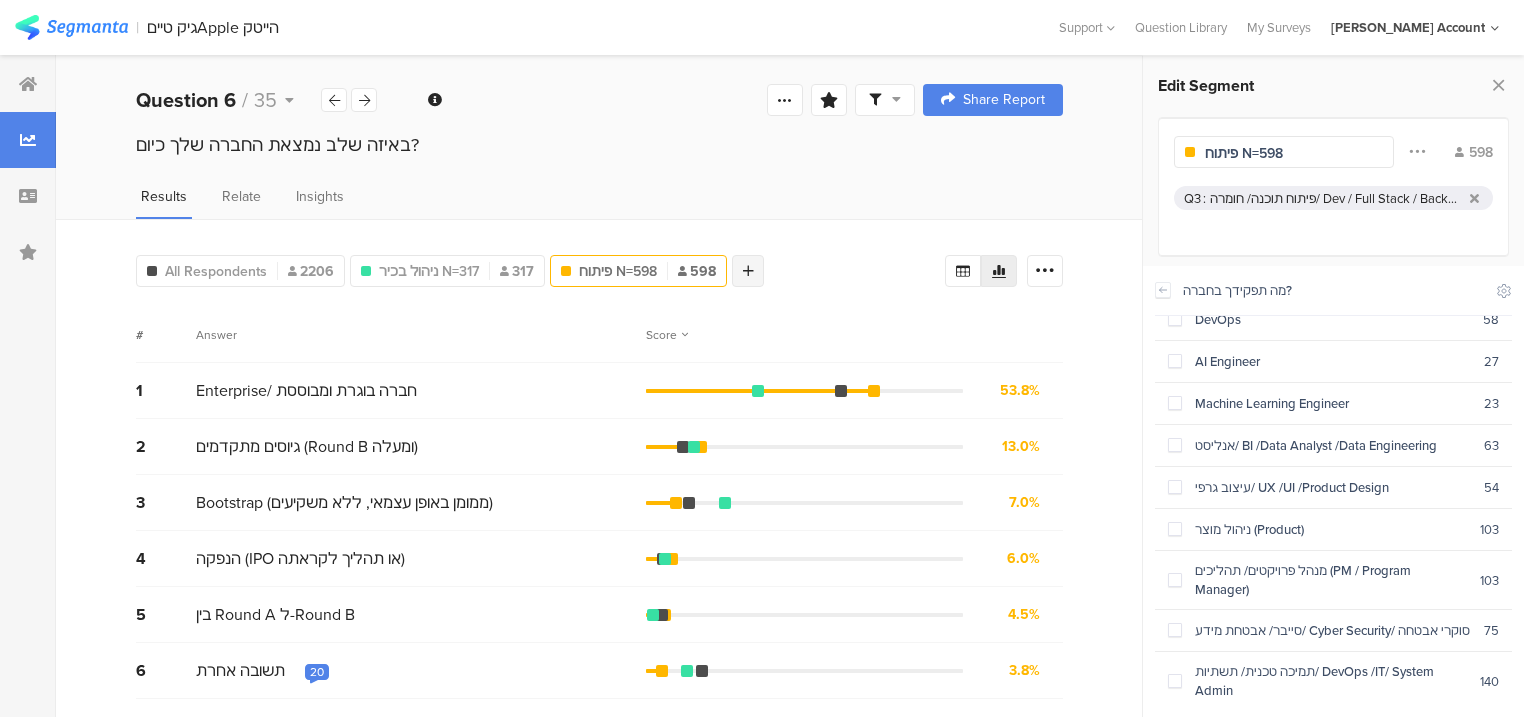 type on "פיתוח N=598" 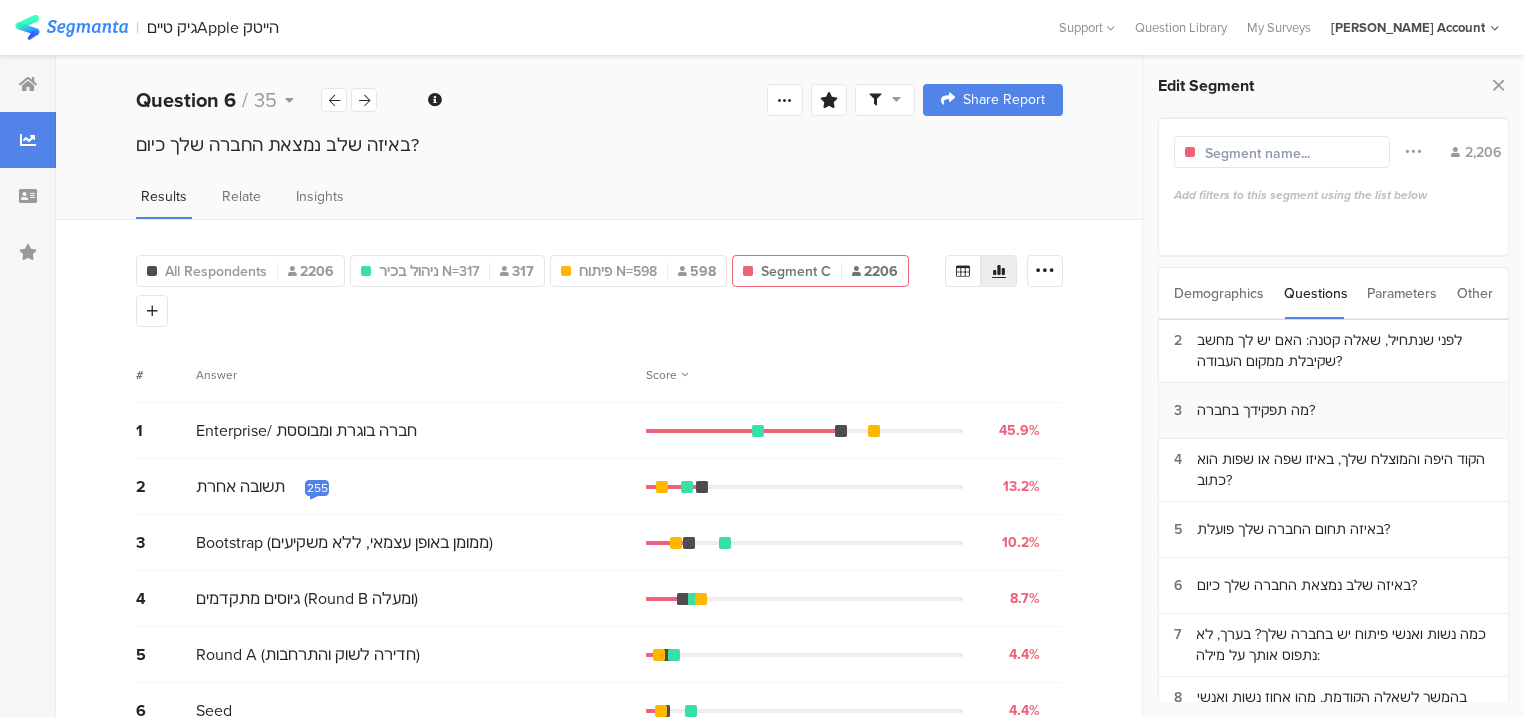 click on "מה תפקידך בחברה?" at bounding box center [1256, 410] 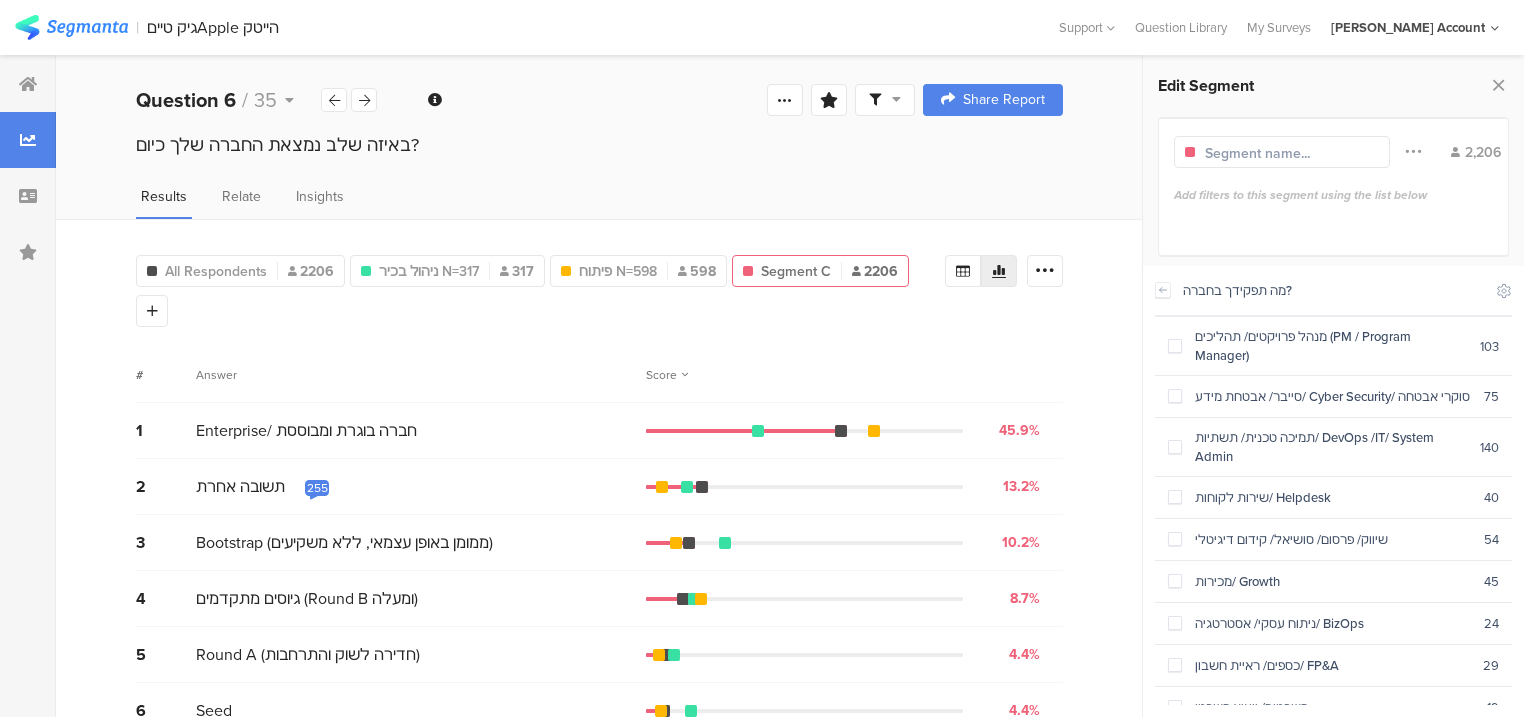scroll, scrollTop: 342, scrollLeft: 0, axis: vertical 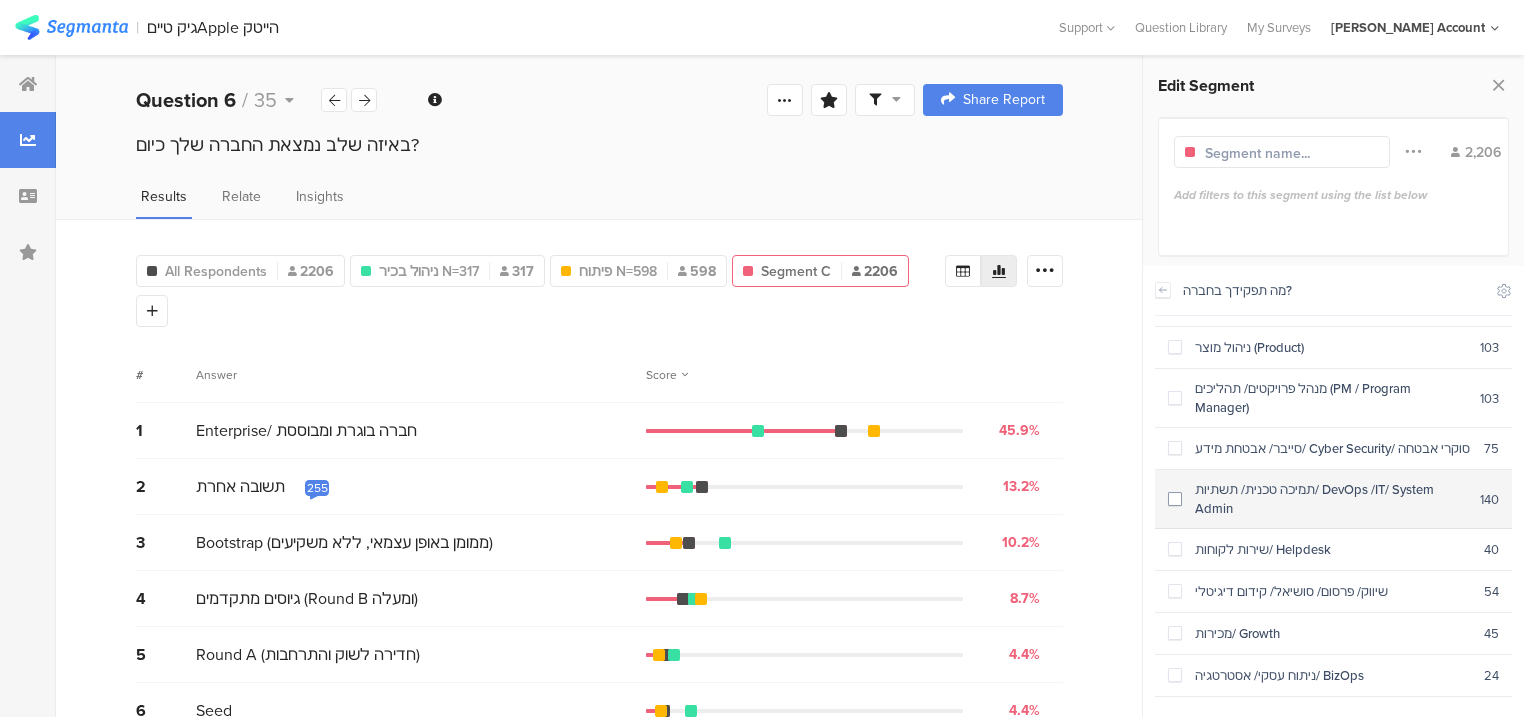 click on "תמיכה טכנית/ תשתיות/ DevOps /IT/ System Admin" at bounding box center [1331, 499] 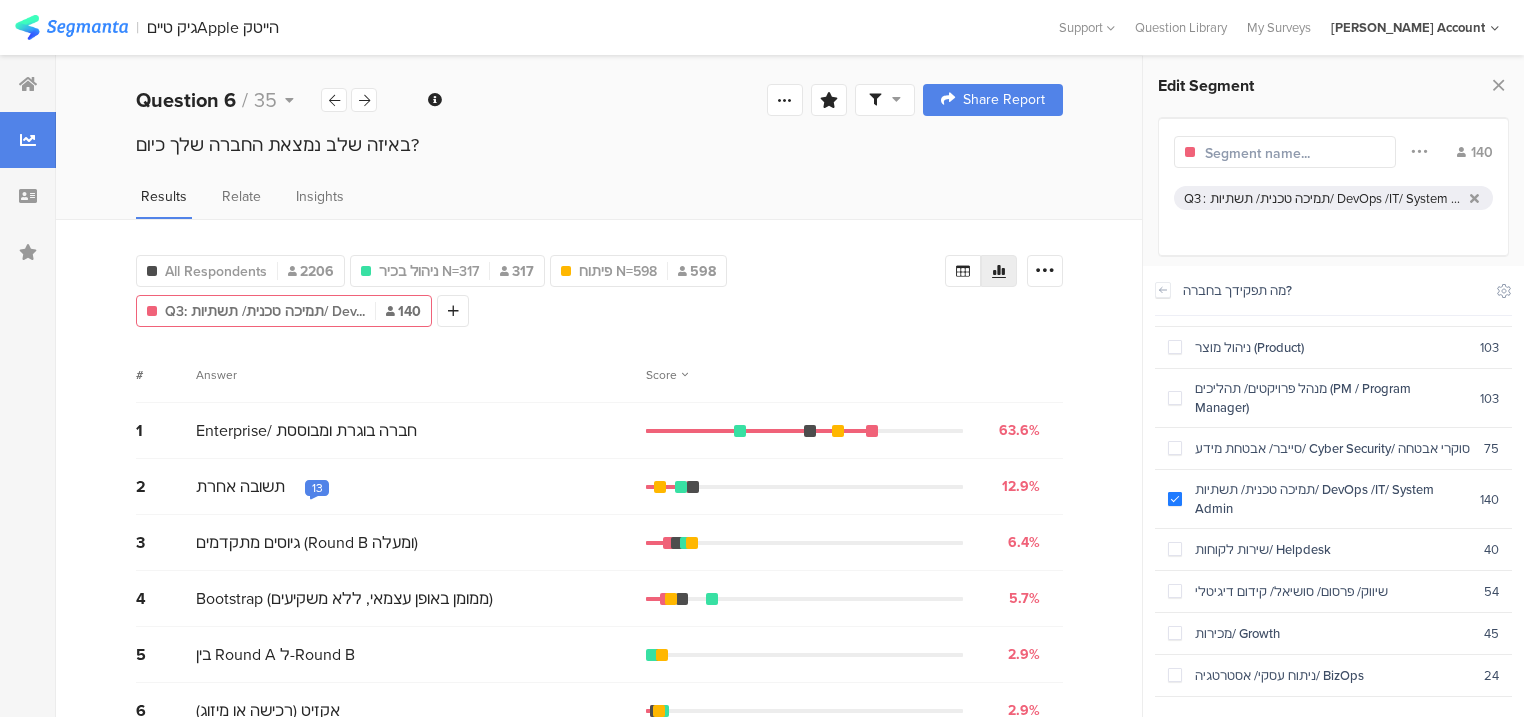 click at bounding box center (1292, 153) 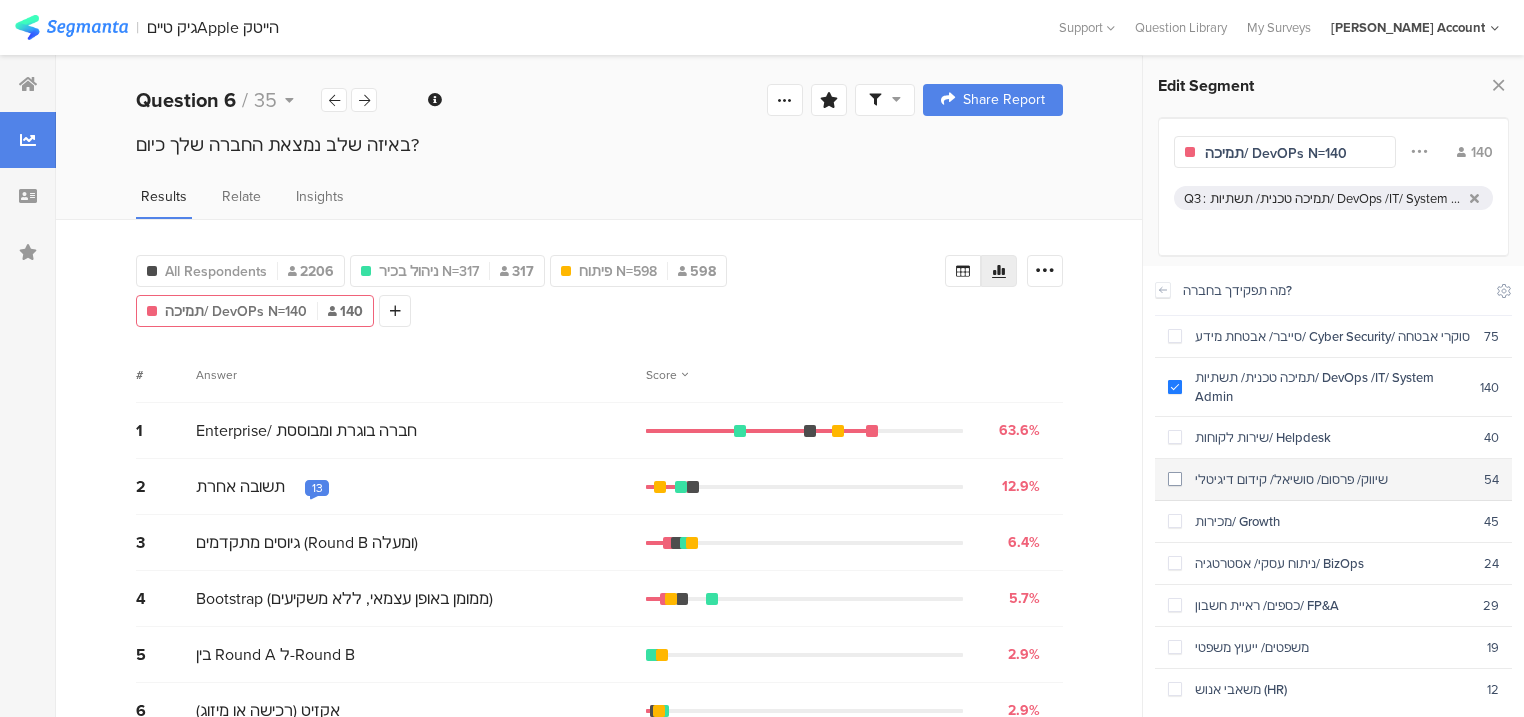 scroll, scrollTop: 582, scrollLeft: 0, axis: vertical 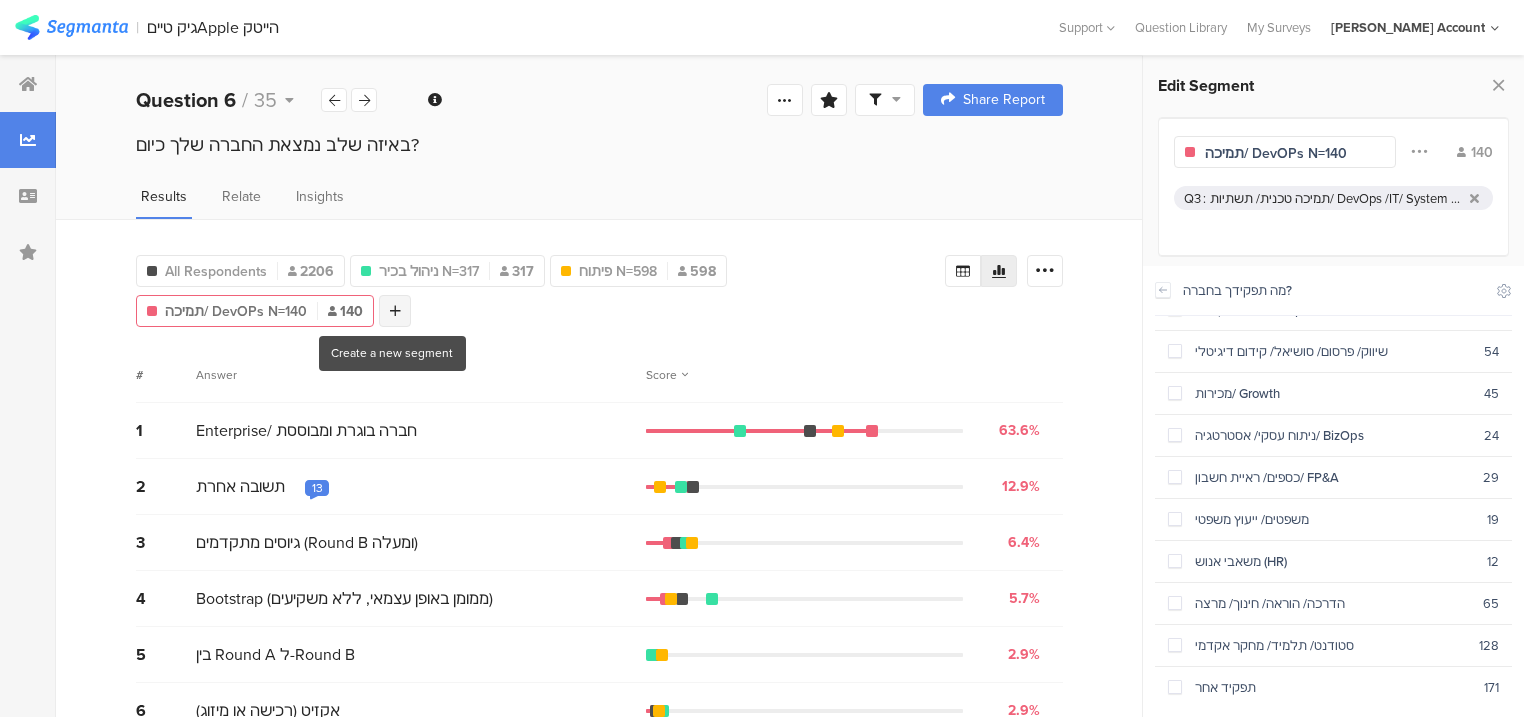 type on "תמיכה/ DevOPs N=140" 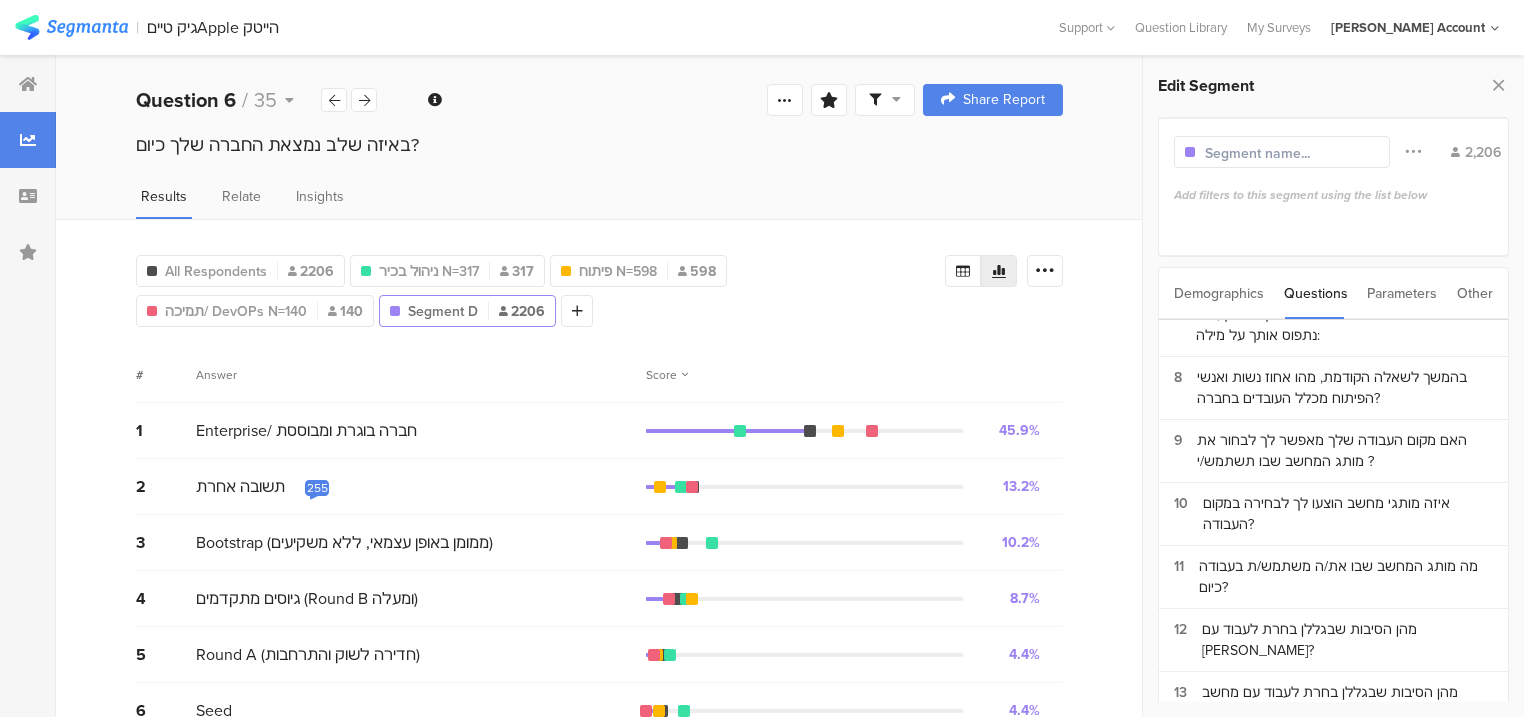 scroll, scrollTop: 0, scrollLeft: 0, axis: both 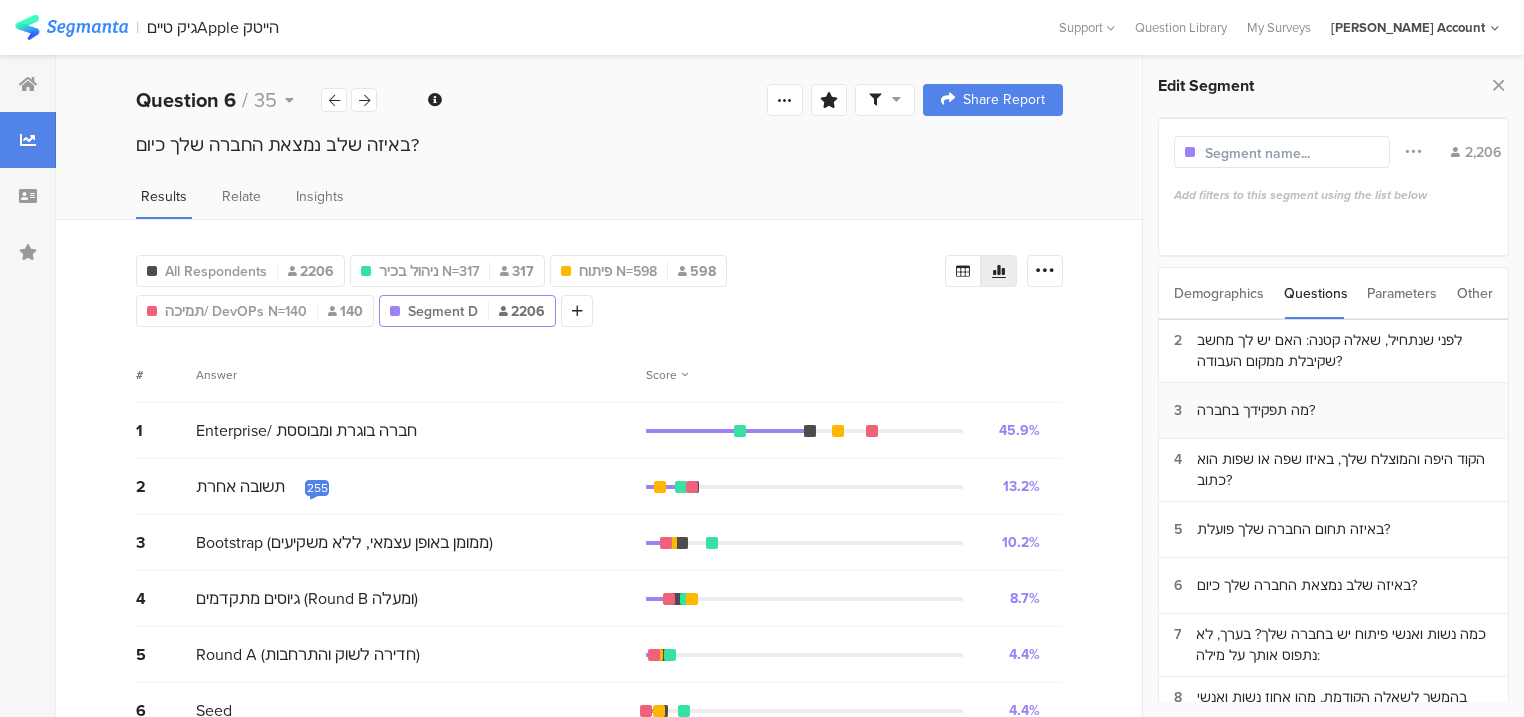 click on "מה תפקידך בחברה?" at bounding box center [1256, 410] 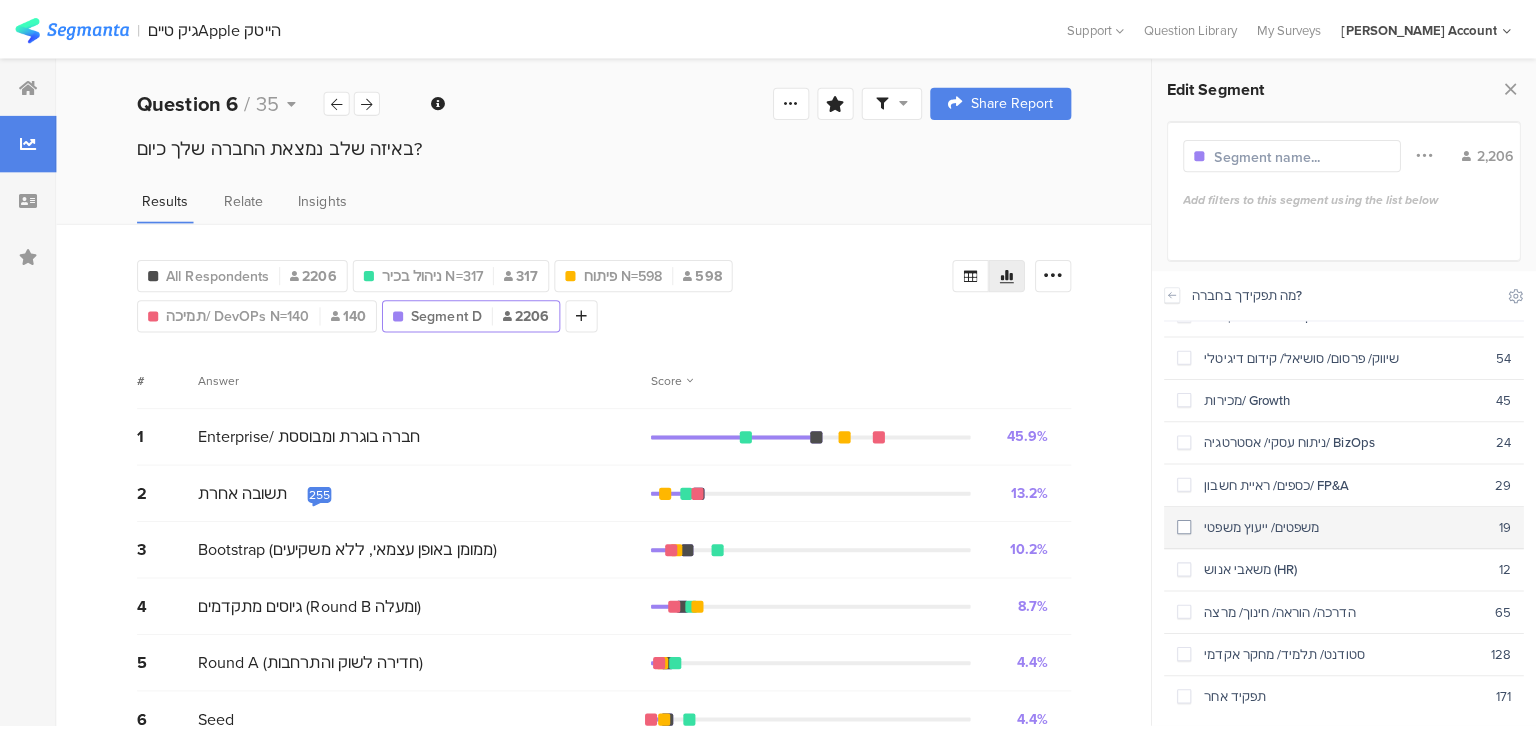 scroll, scrollTop: 582, scrollLeft: 0, axis: vertical 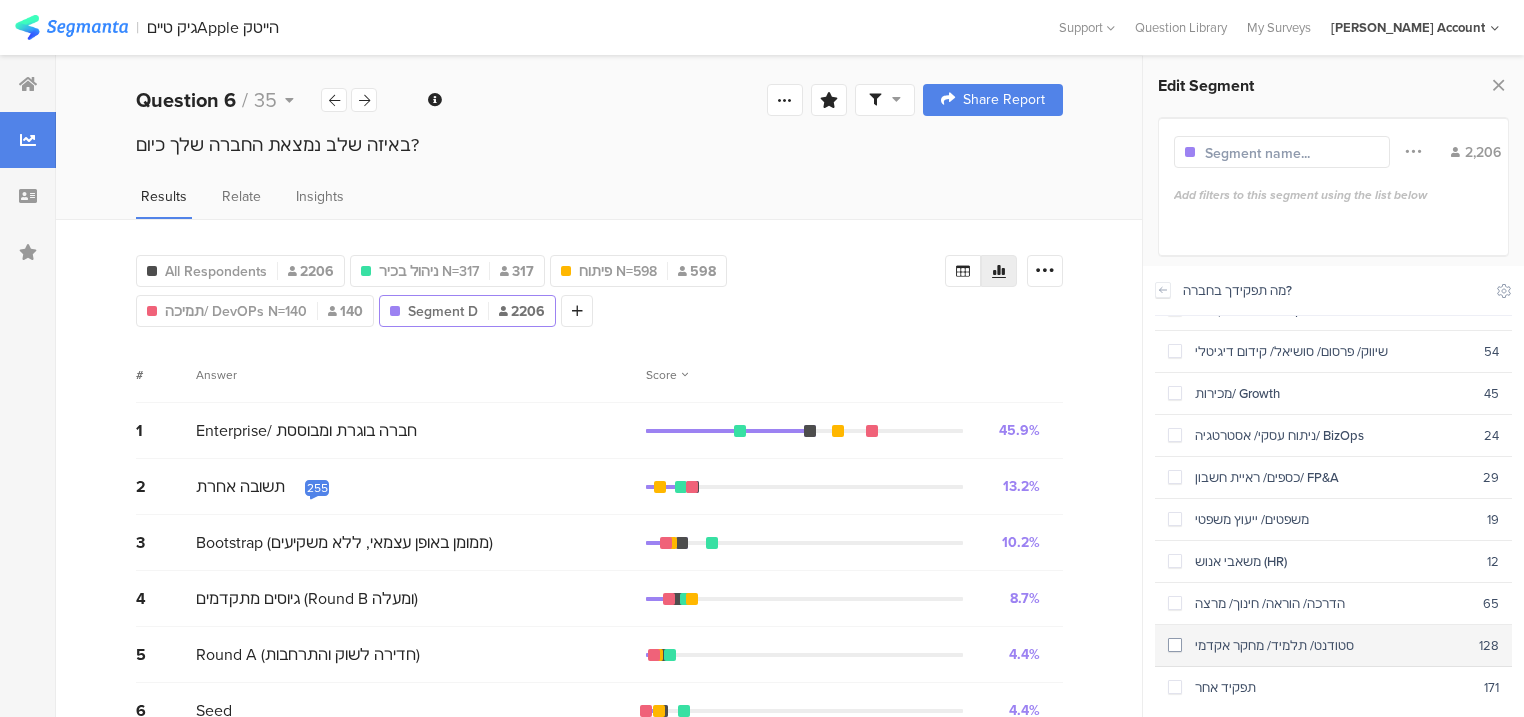 click on "סטודנט/ תלמיד/ מחקר אקדמי" at bounding box center [1330, 645] 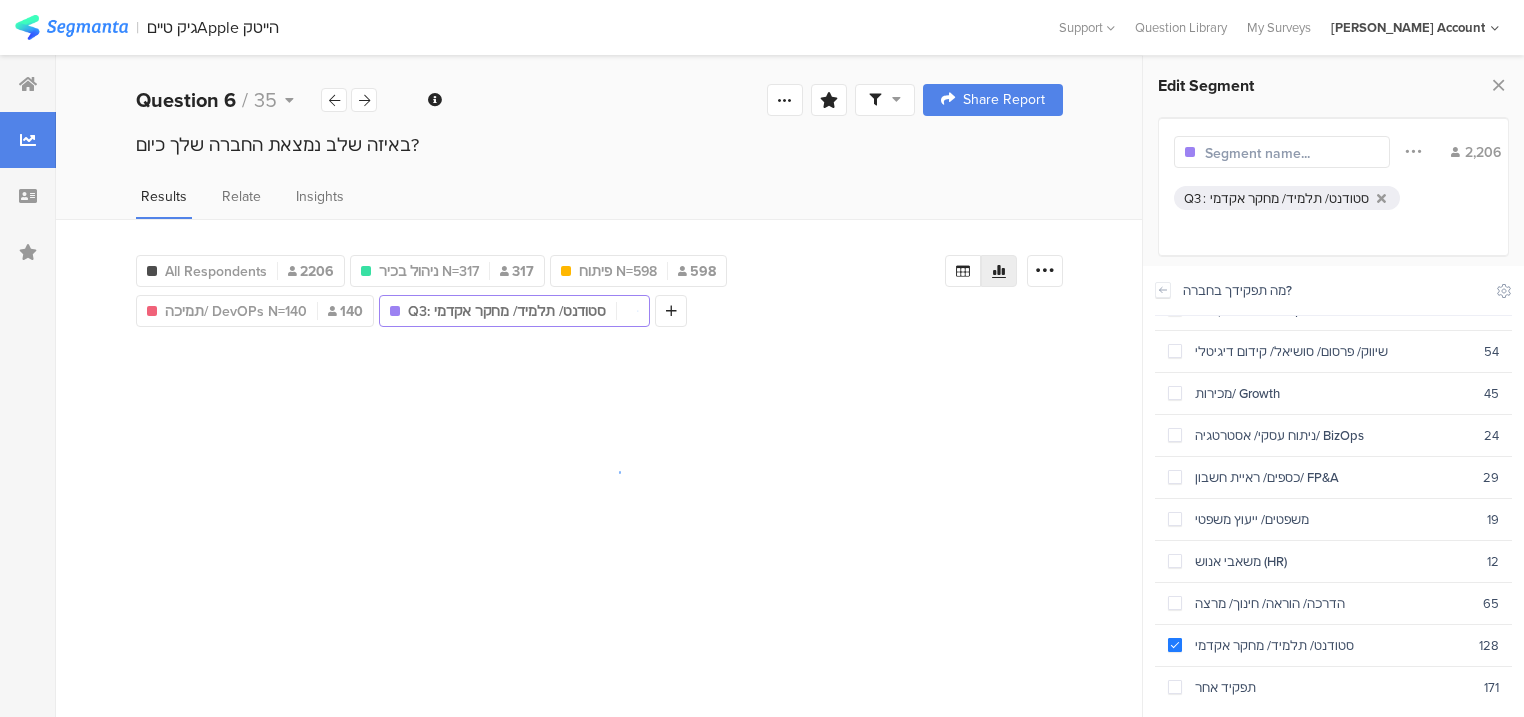 scroll, scrollTop: 570, scrollLeft: 0, axis: vertical 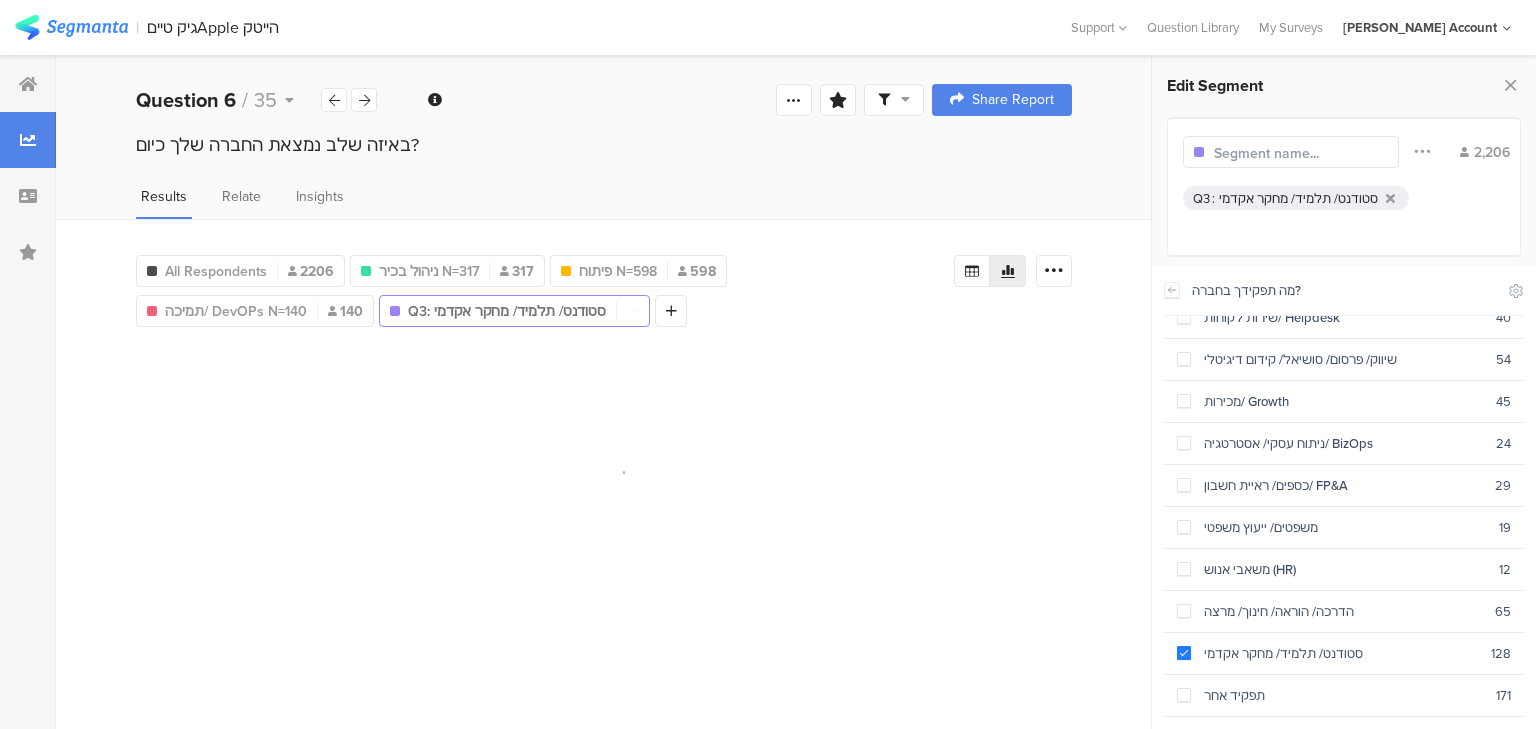 click at bounding box center [1301, 153] 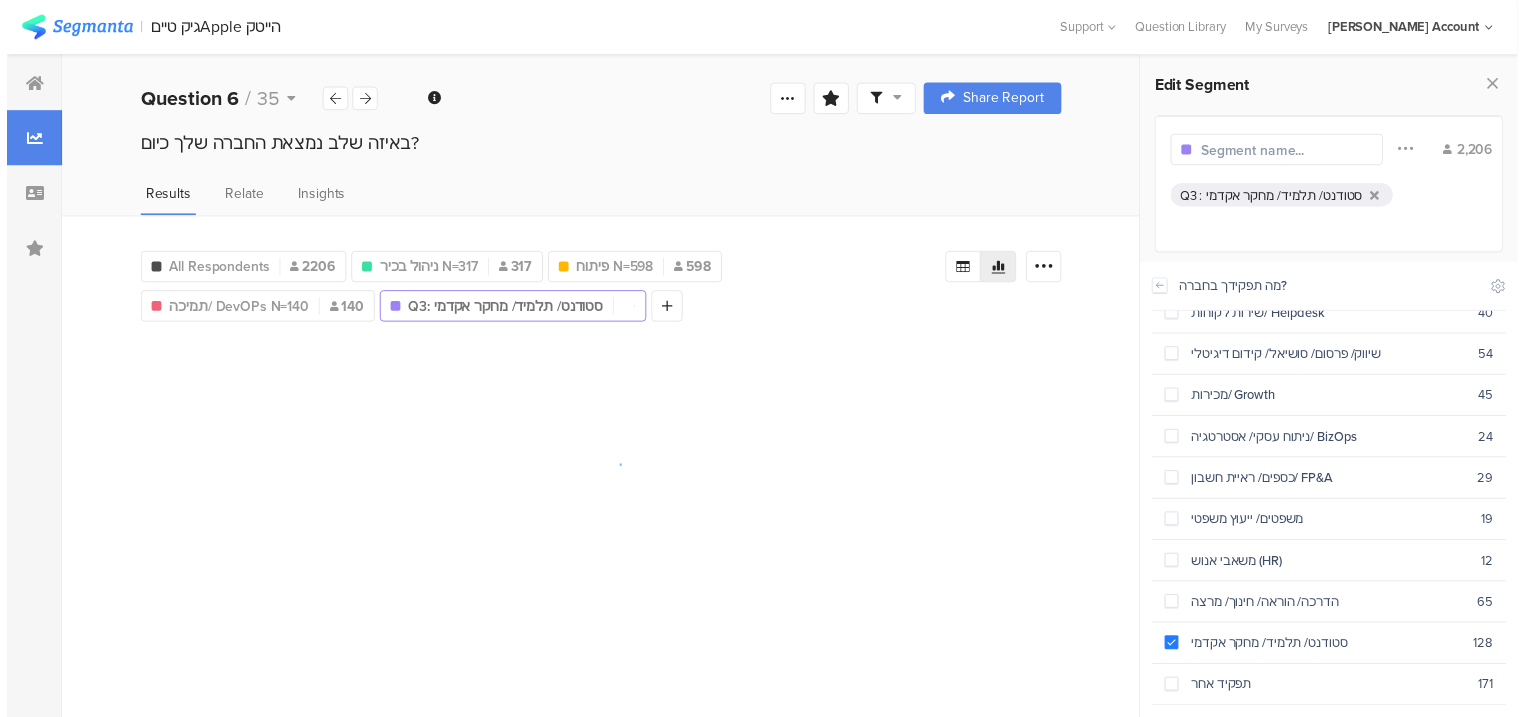 scroll, scrollTop: 582, scrollLeft: 0, axis: vertical 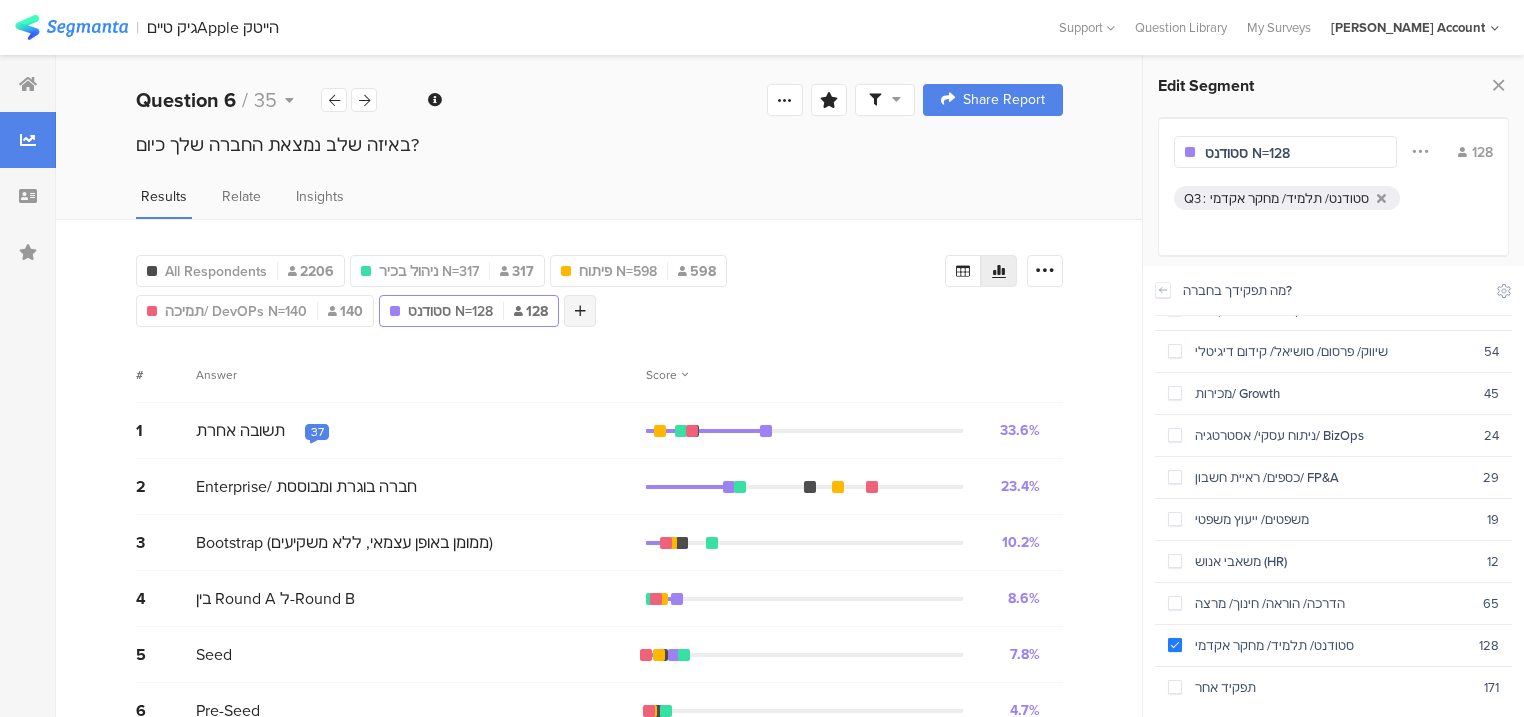 type on "סטודנט N=128" 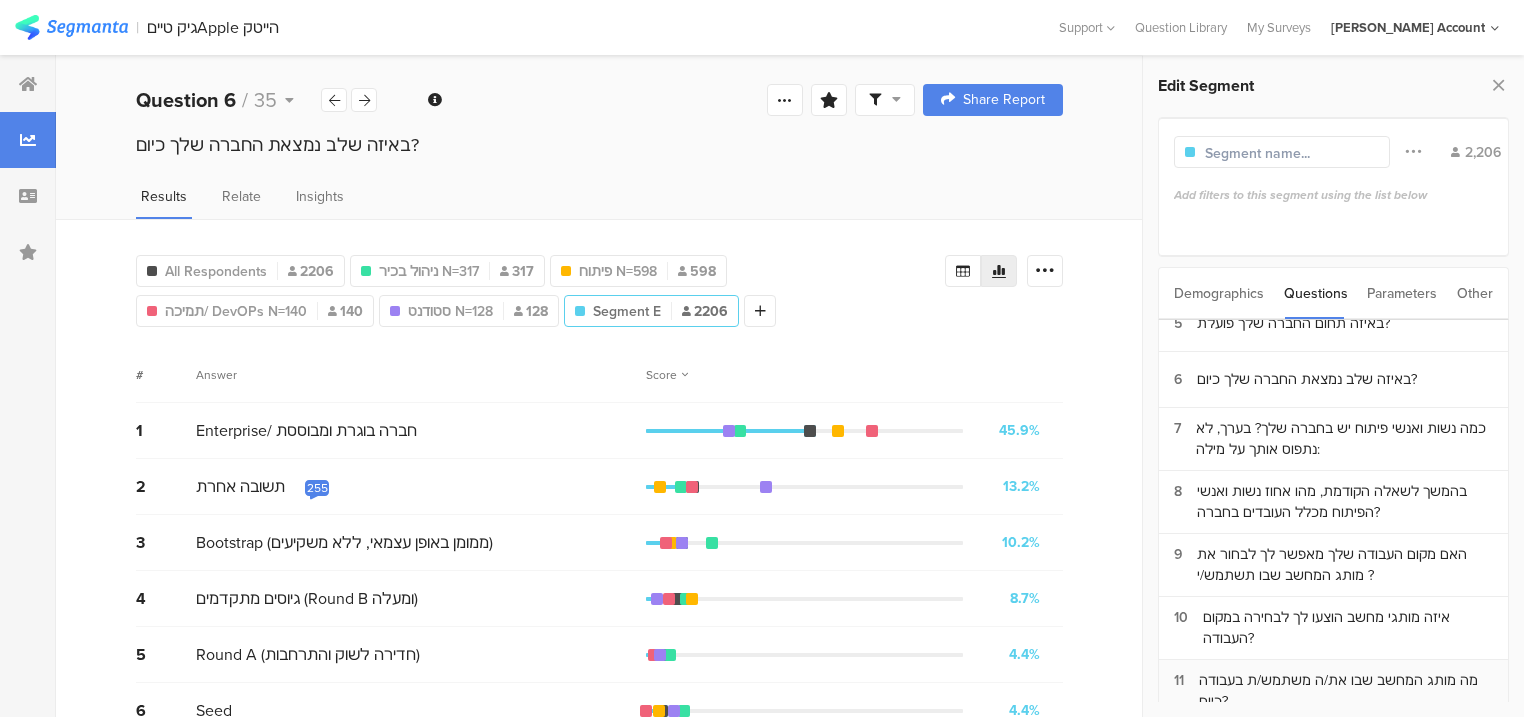 scroll, scrollTop: 0, scrollLeft: 0, axis: both 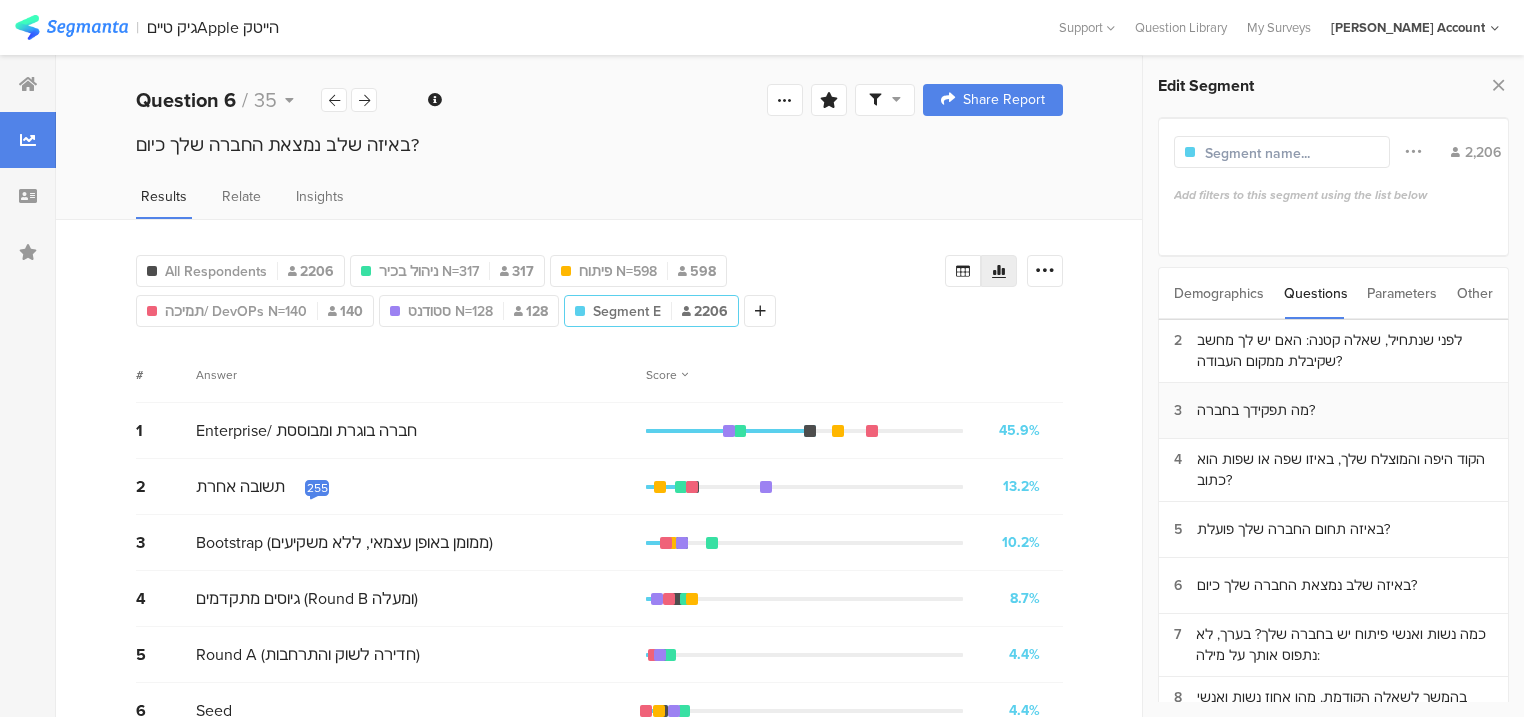 click on "מה תפקידך בחברה?" at bounding box center (1256, 410) 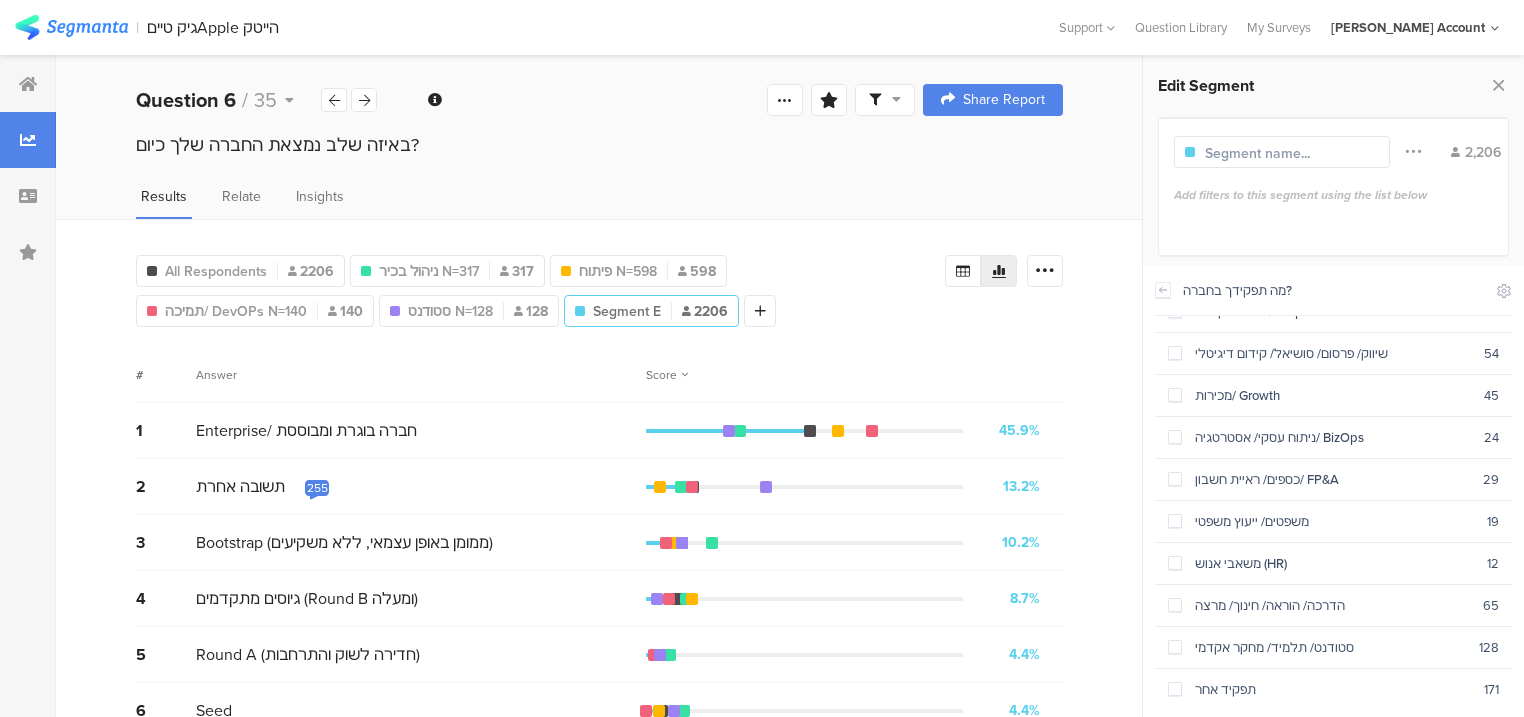 scroll, scrollTop: 582, scrollLeft: 0, axis: vertical 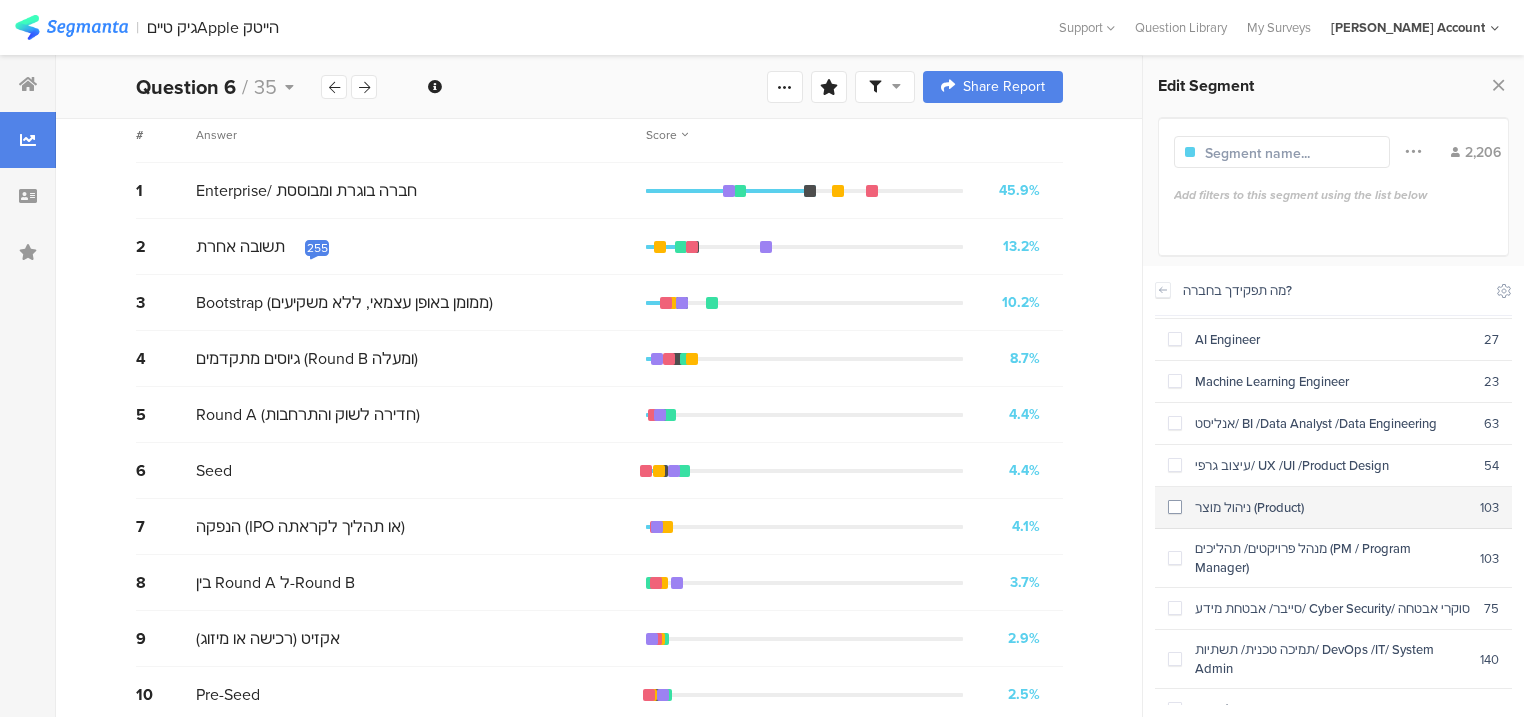 click on "ניהול מוצר (Product)" at bounding box center (1331, 507) 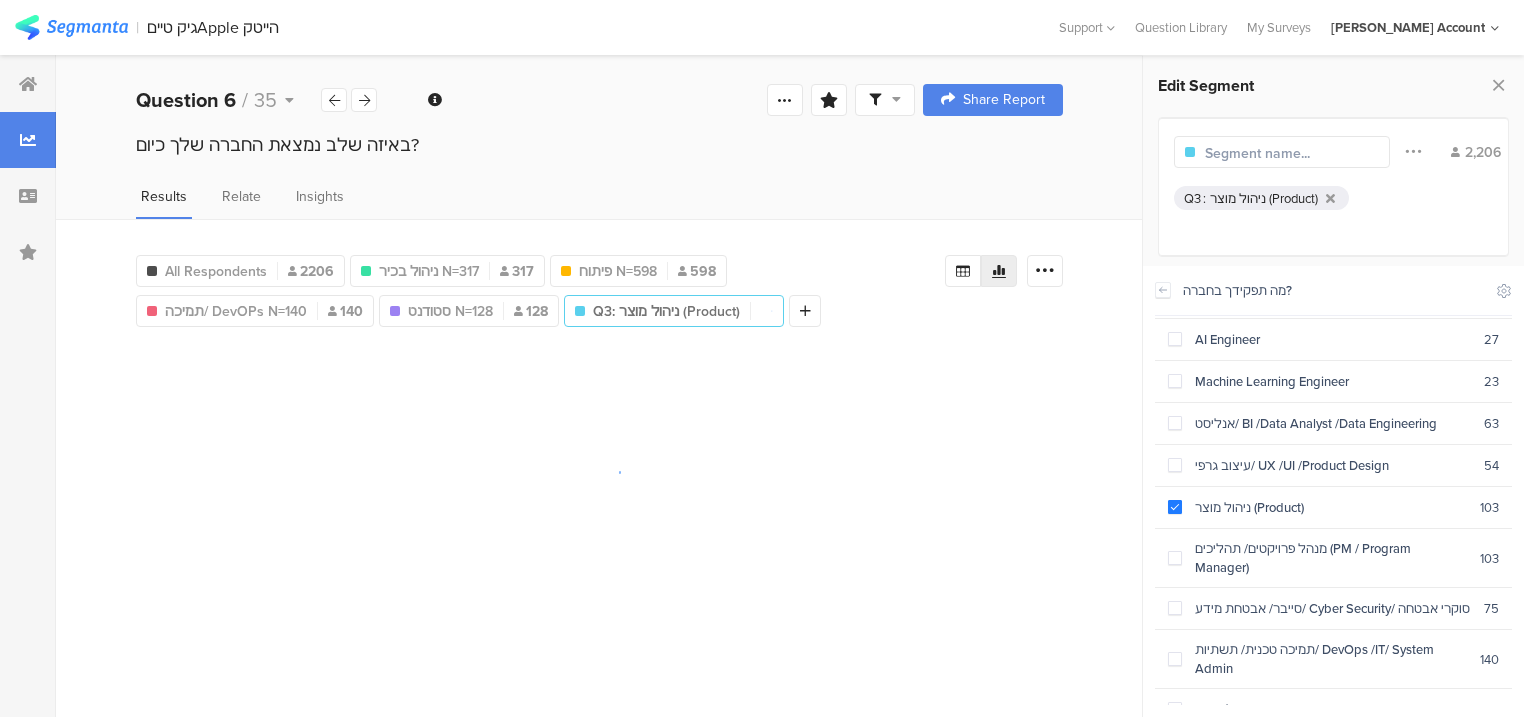 scroll, scrollTop: 0, scrollLeft: 0, axis: both 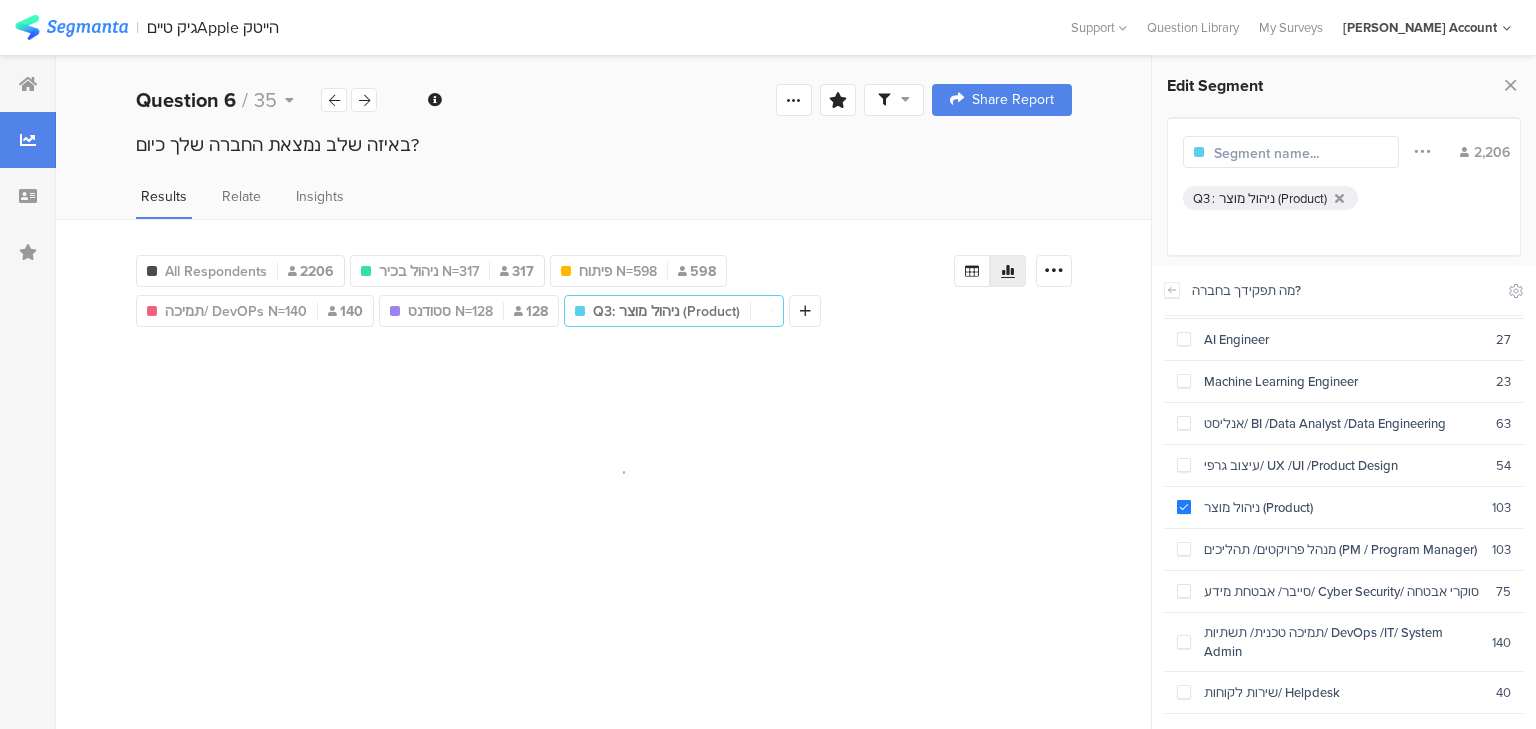 click at bounding box center (1301, 153) 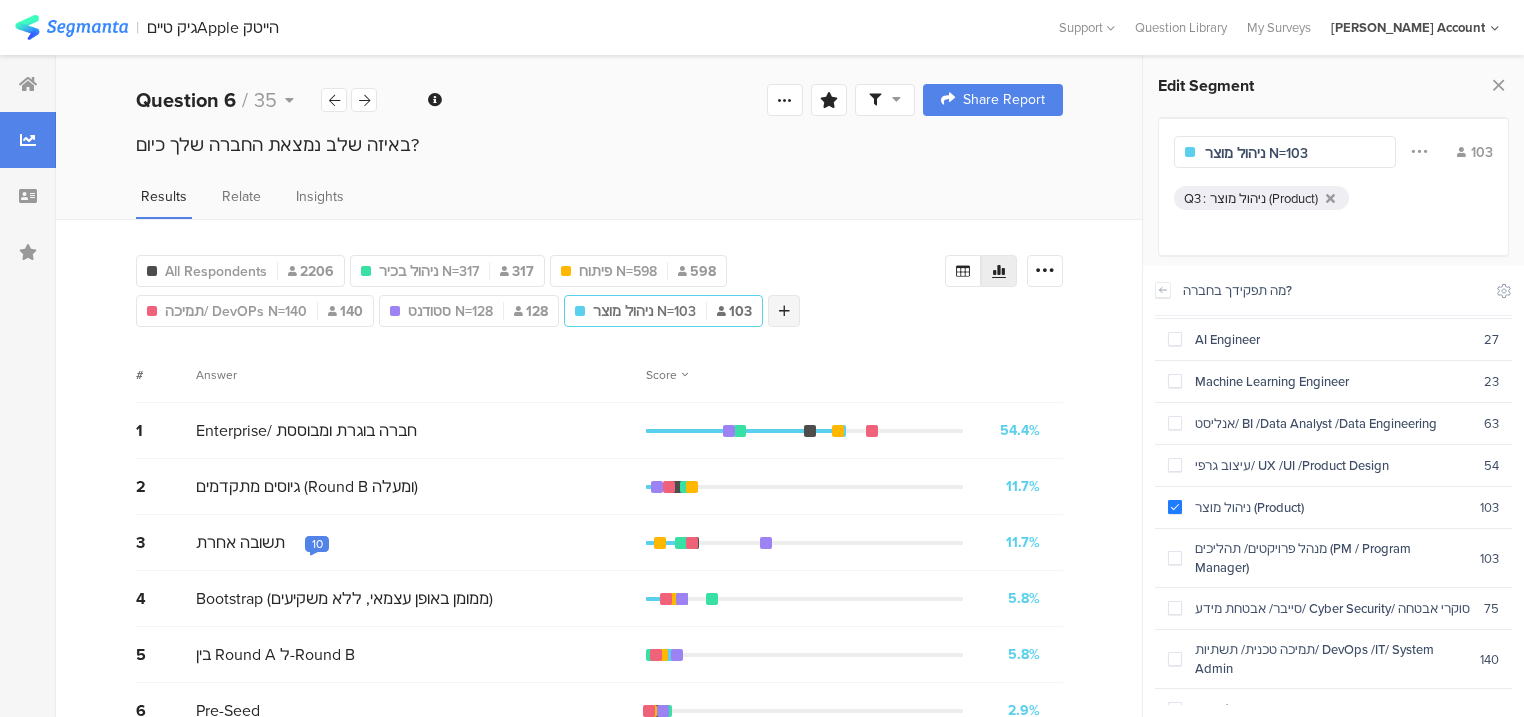 type on "ניהול מוצר N=103" 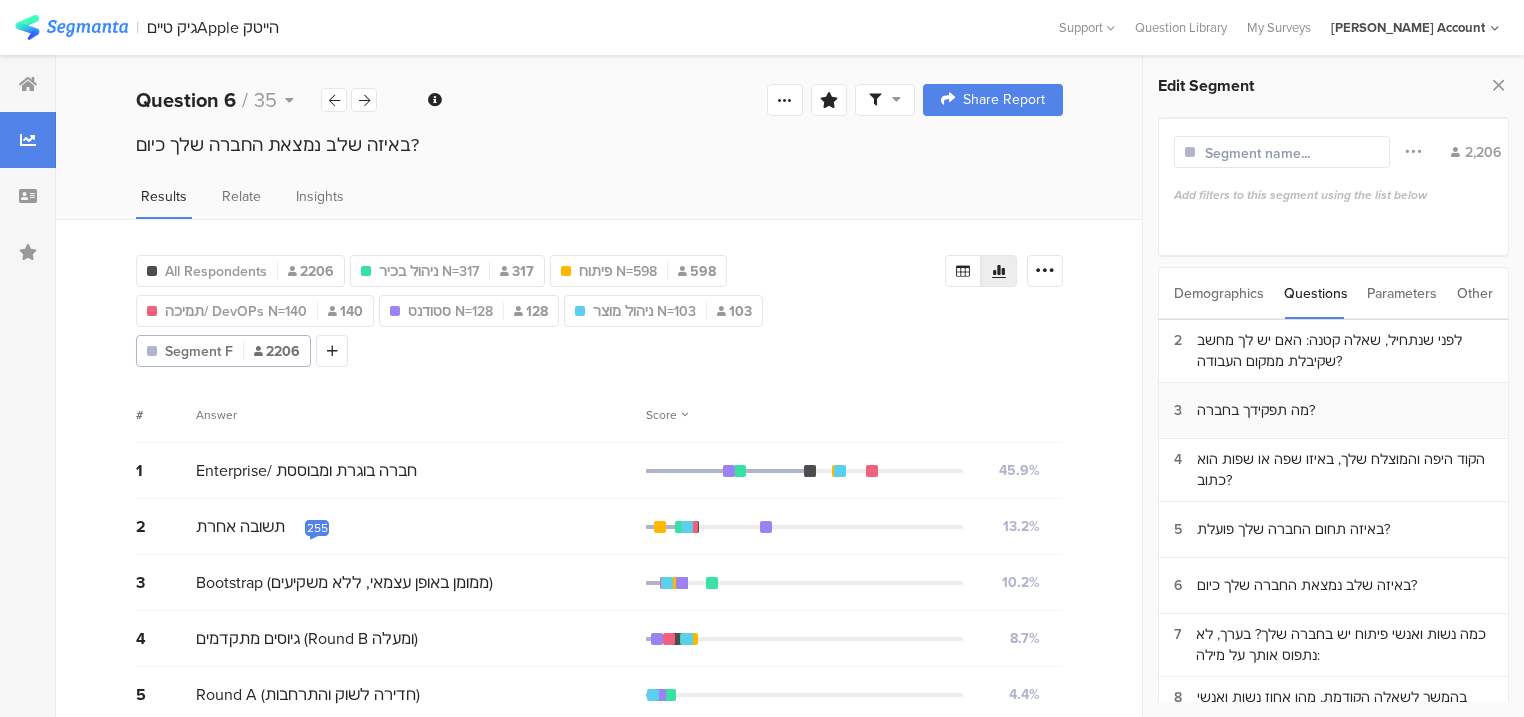 click on "מה תפקידך בחברה?" at bounding box center (1256, 410) 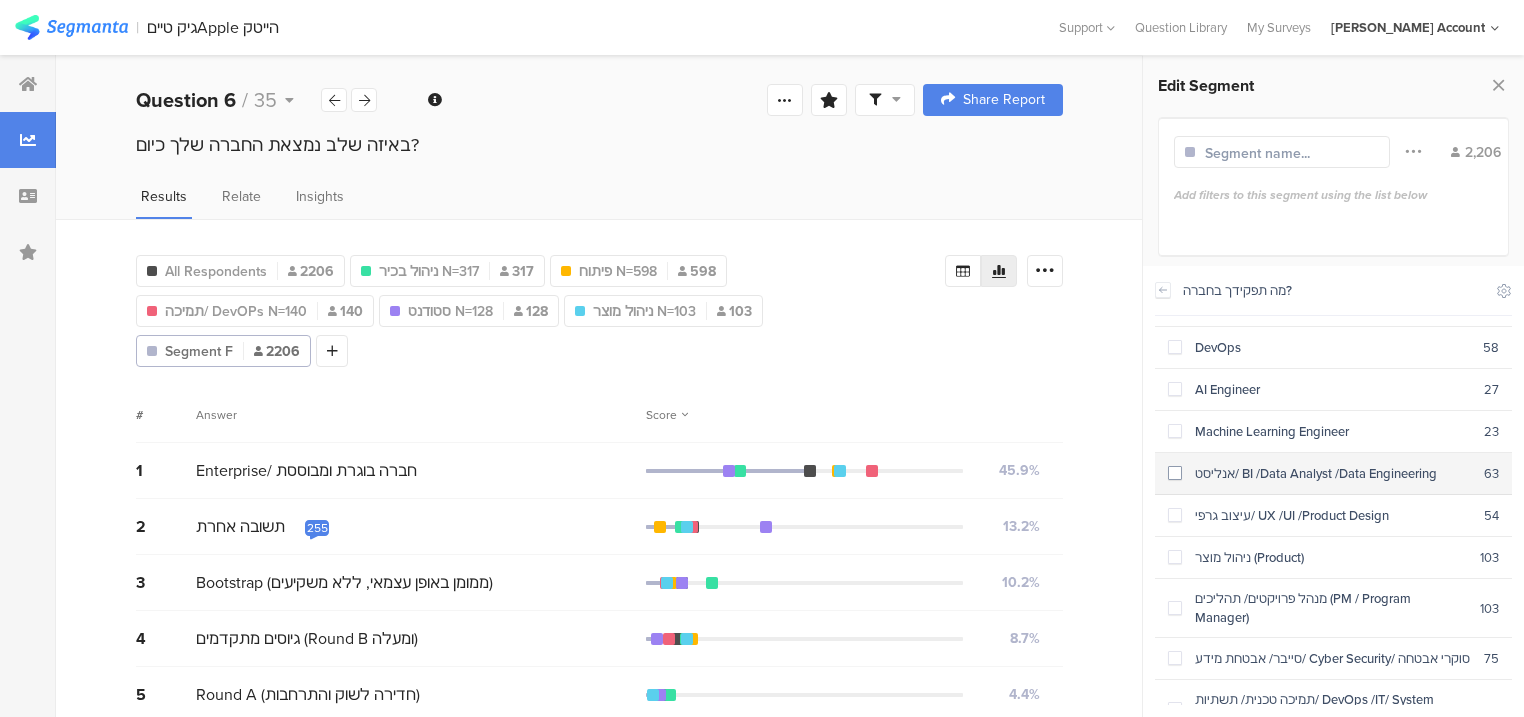scroll, scrollTop: 160, scrollLeft: 0, axis: vertical 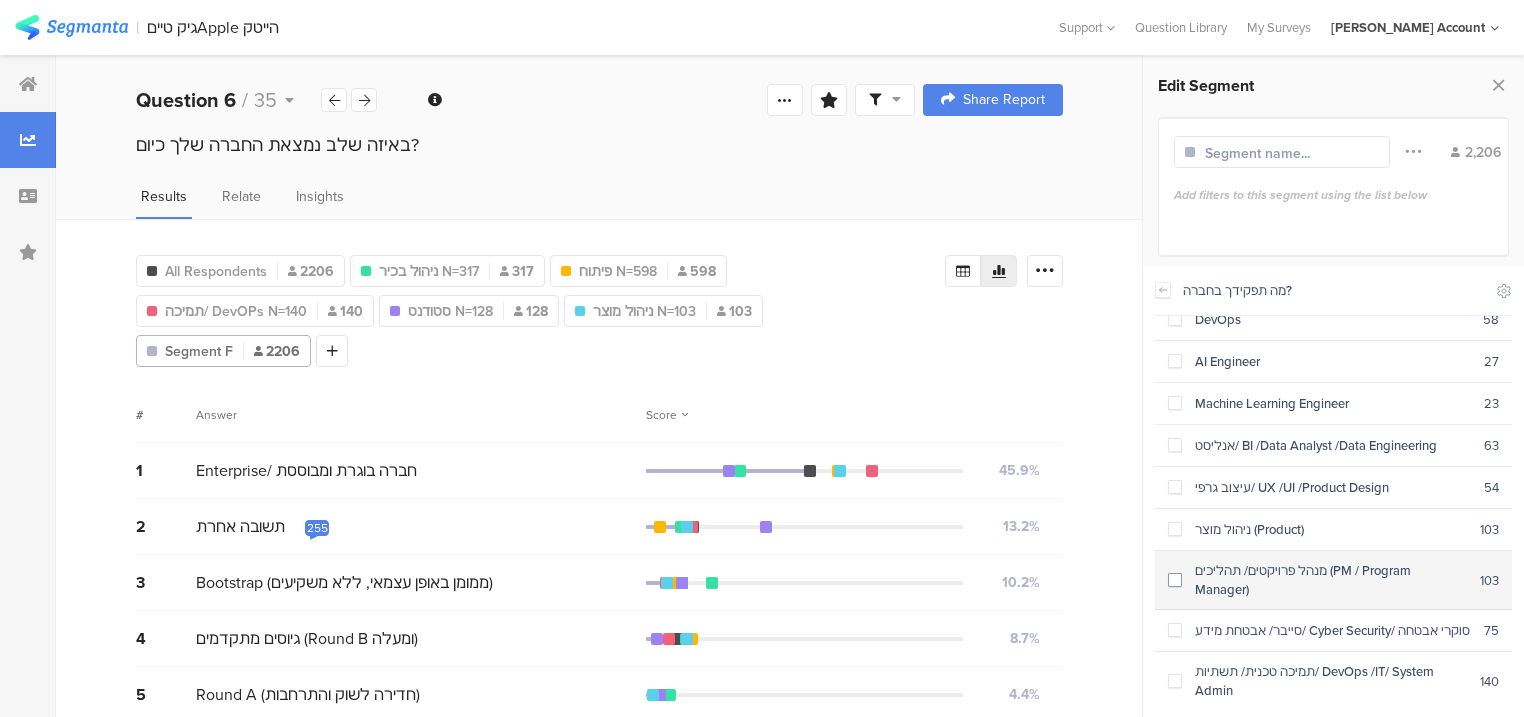 click on "מנהל פרויקטים/ תהליכים (PM / Program Manager)" at bounding box center (1331, 580) 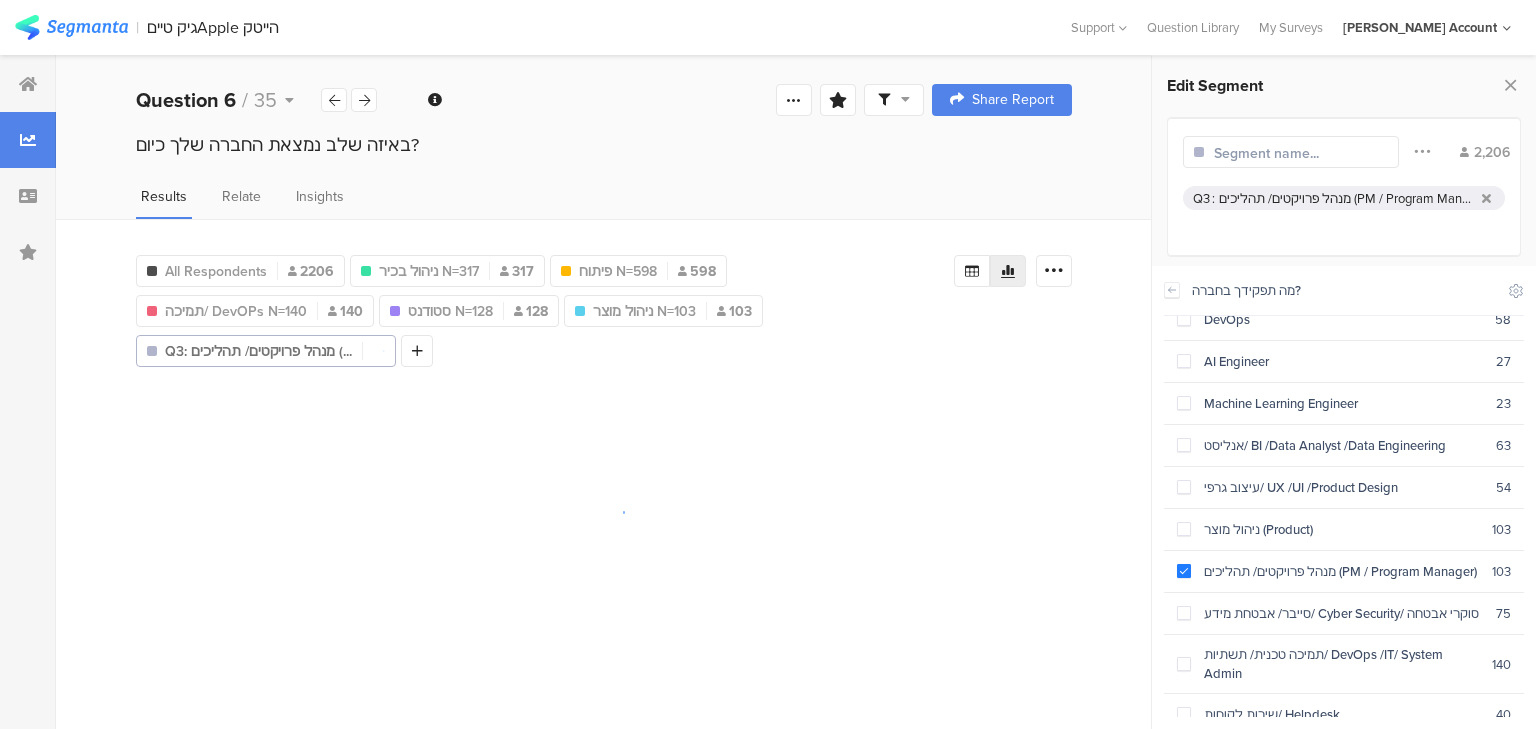 click at bounding box center (1301, 153) 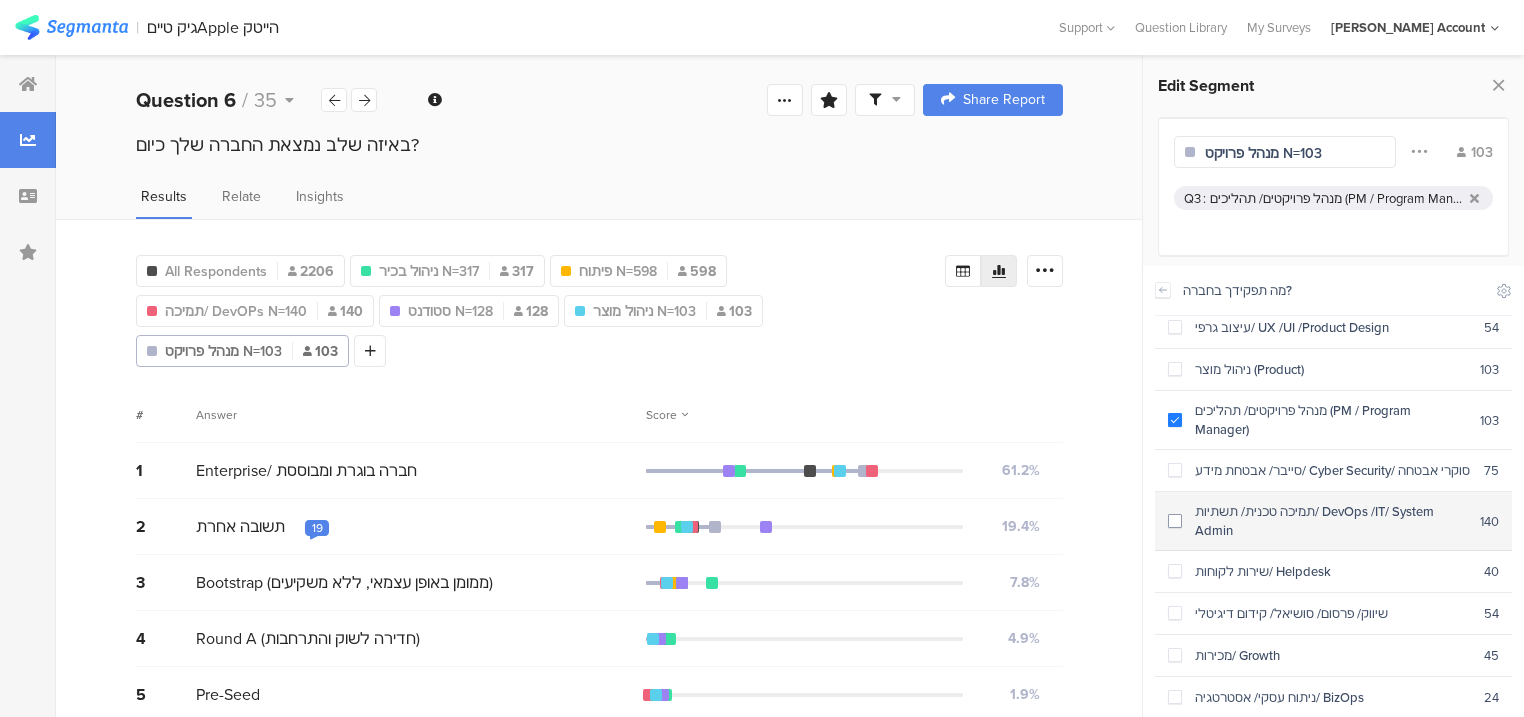 scroll, scrollTop: 160, scrollLeft: 0, axis: vertical 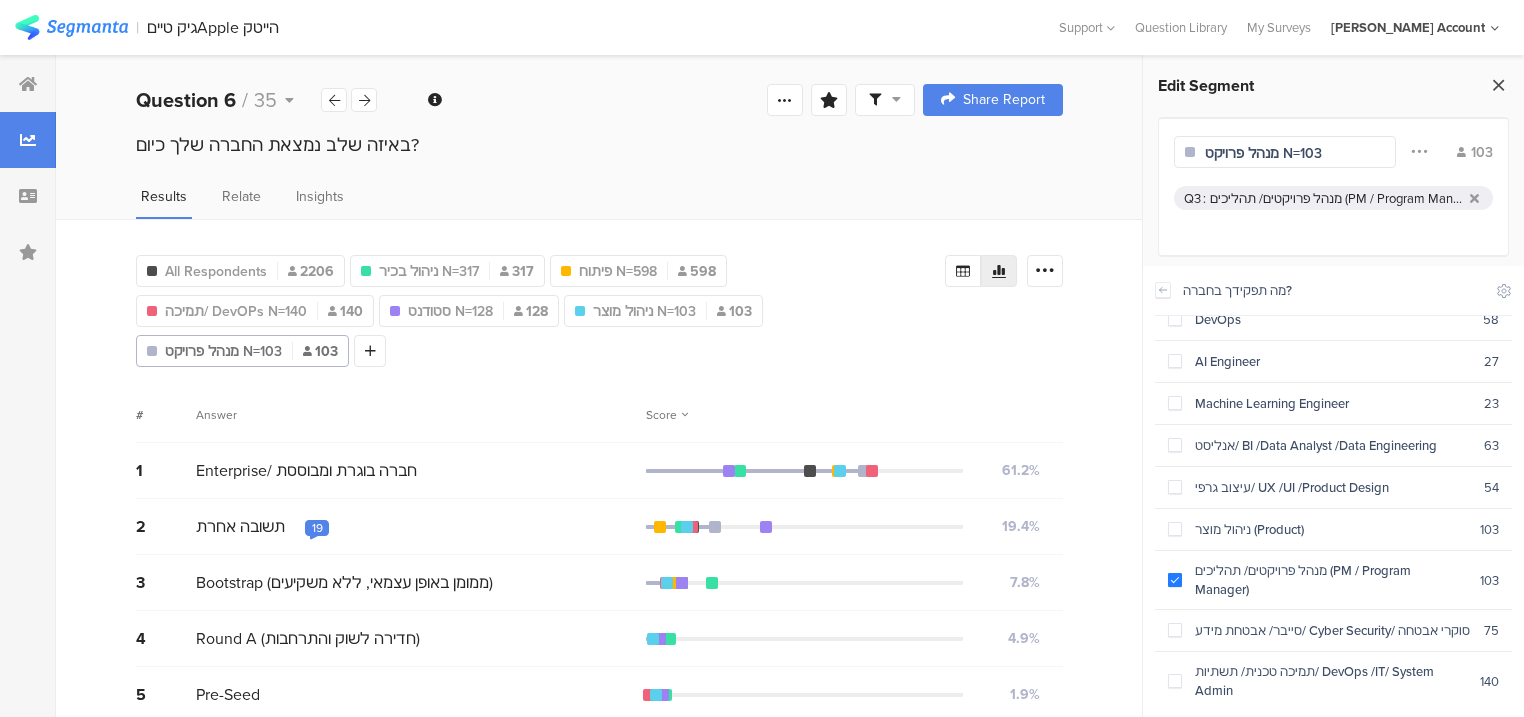 type on "מנהל פרויקט N=103" 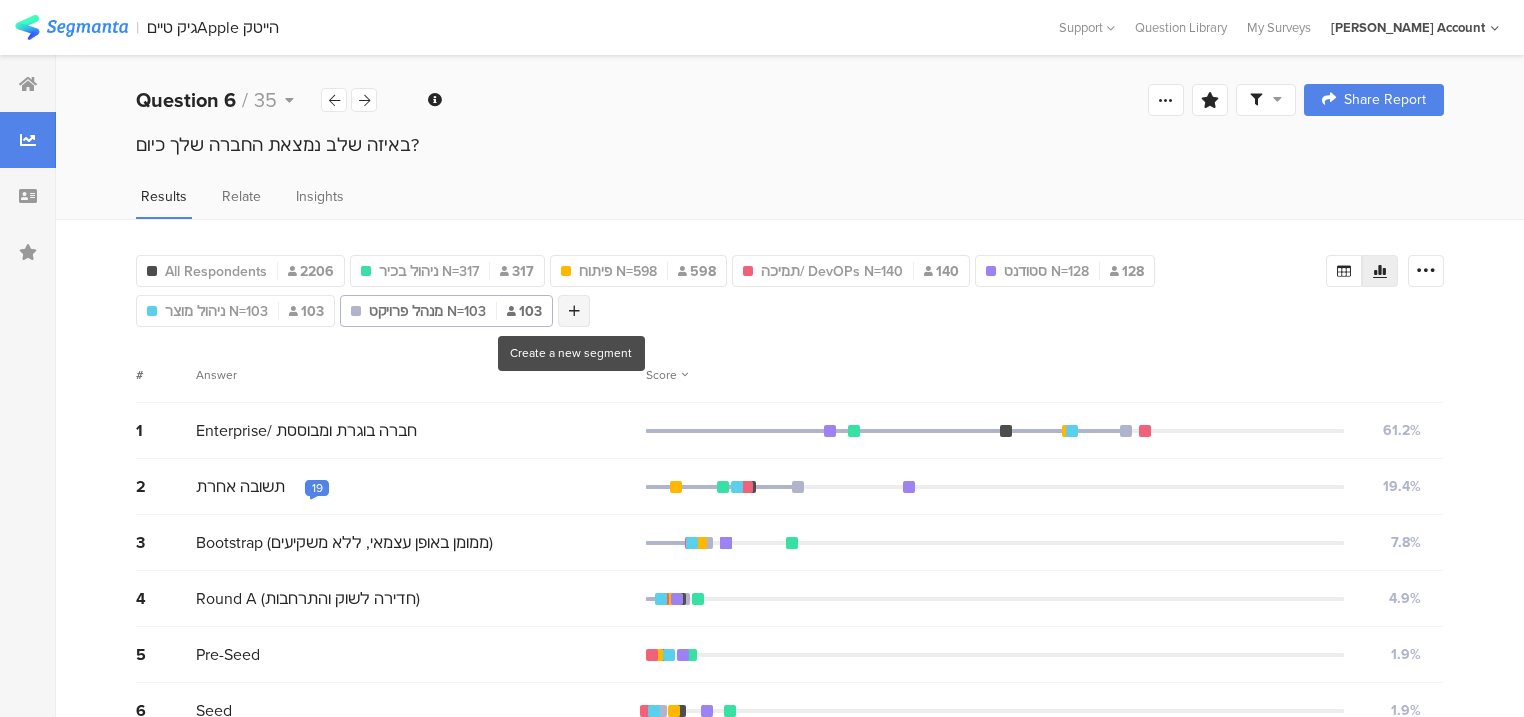 click at bounding box center (574, 311) 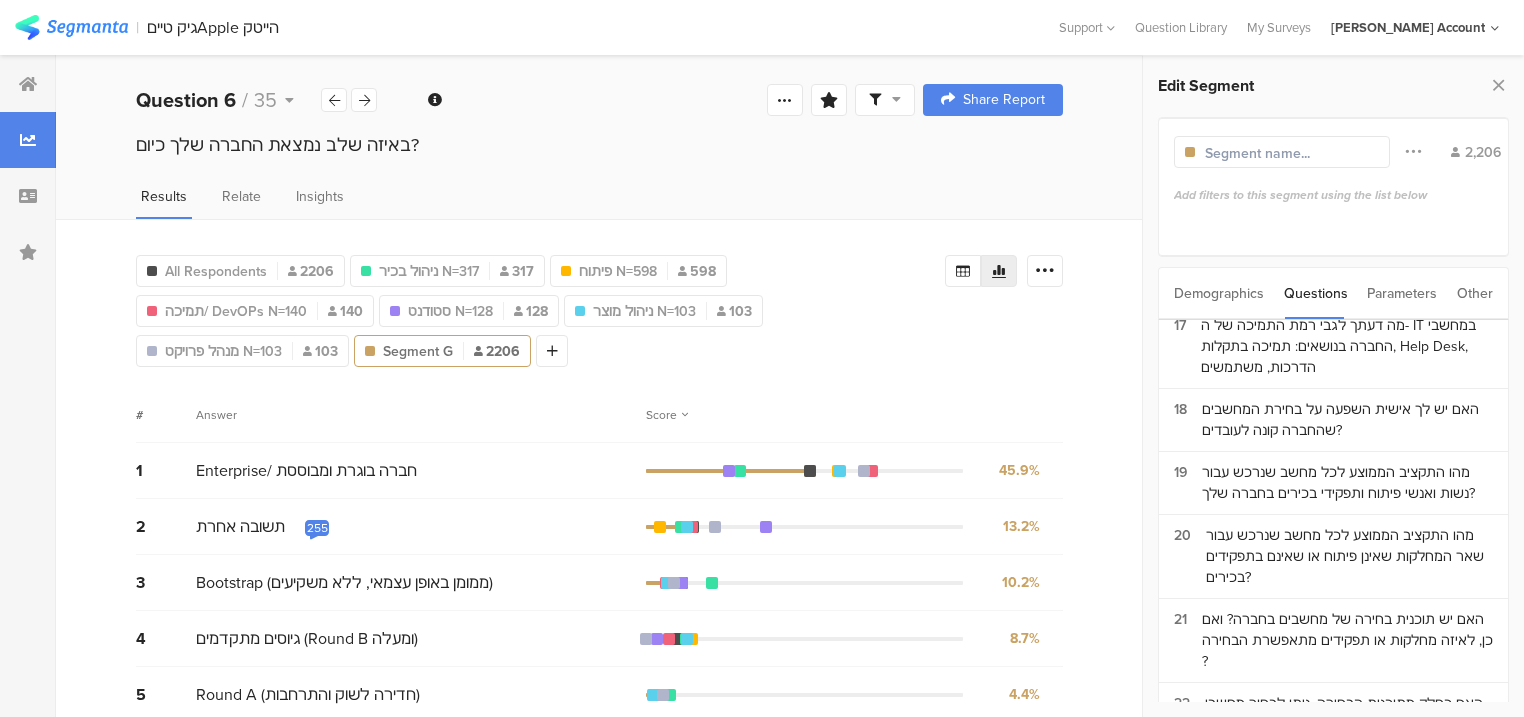 scroll, scrollTop: 880, scrollLeft: 0, axis: vertical 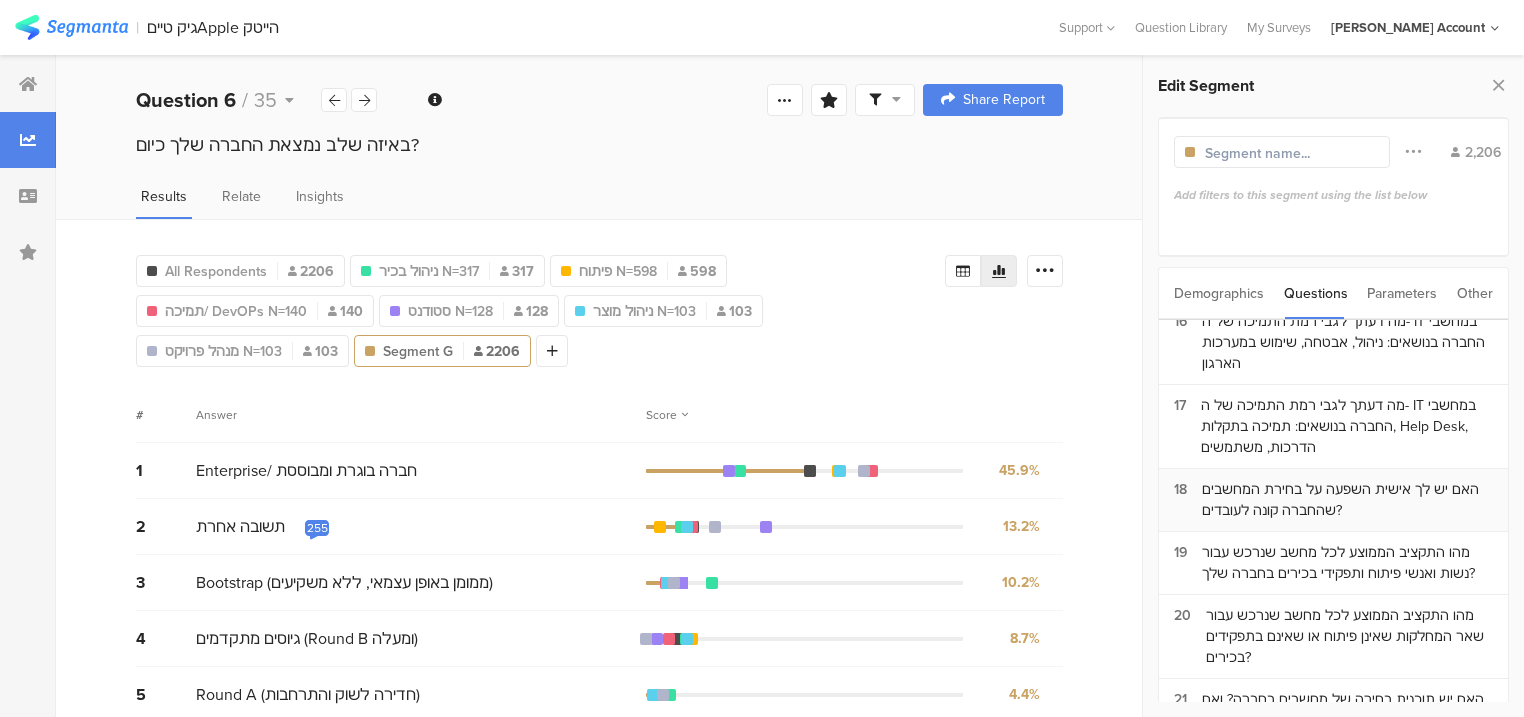 click on "האם יש לך אישית השפעה על בחירת המחשבים שהחברה קונה לעובדים?" at bounding box center (1347, 500) 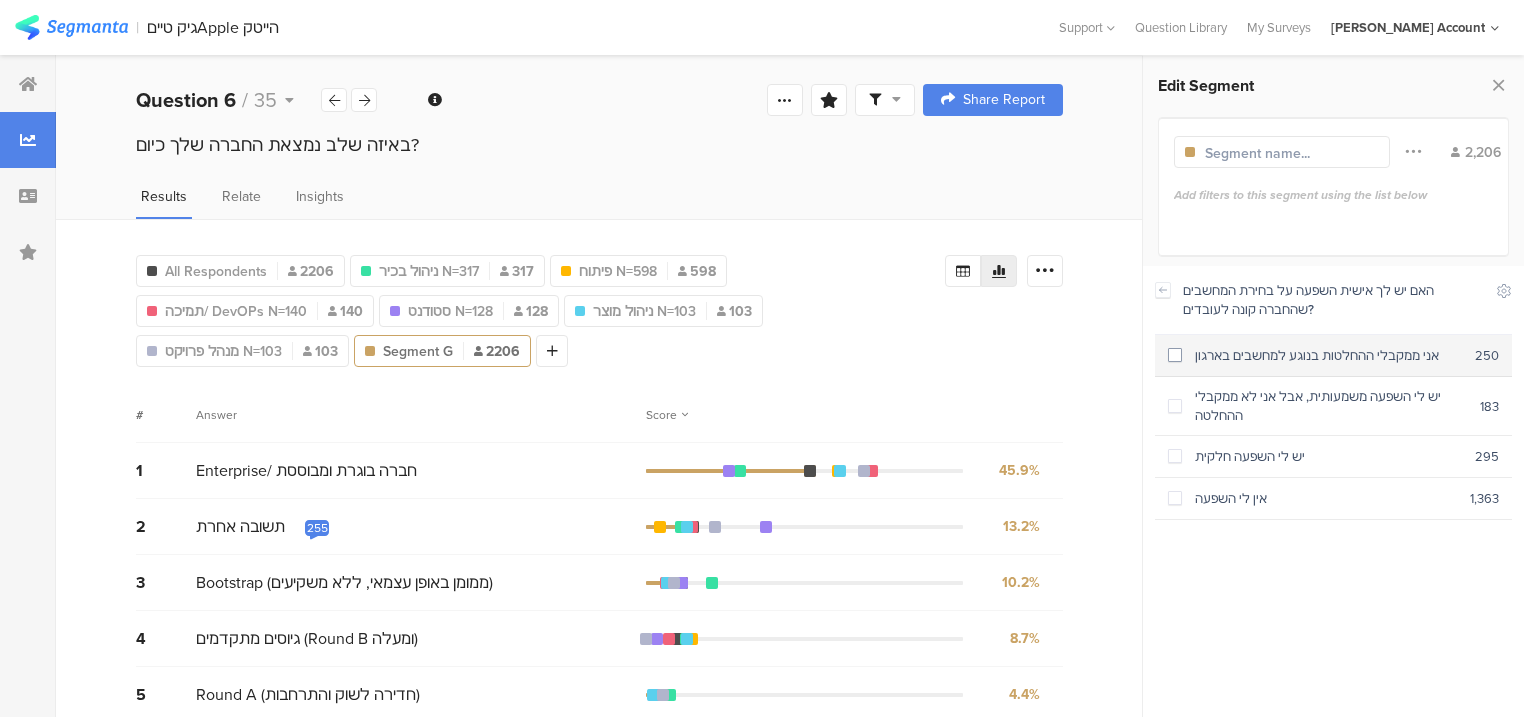 click on "אני ממקבלי ההחלטות בנוגע למחשבים בארגון" at bounding box center [1328, 355] 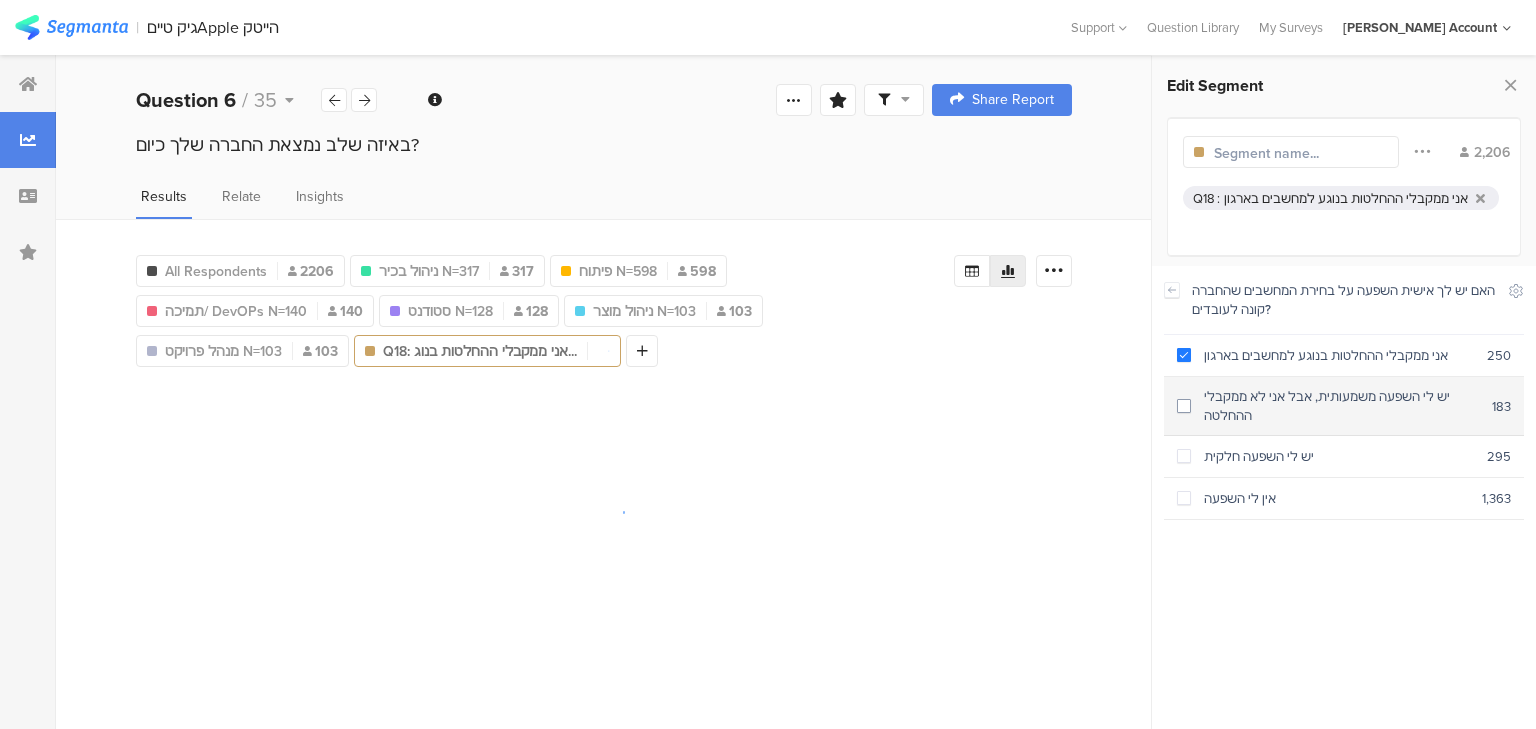 click on "יש לי השפעה משמעותית, אבל אני לא ממקבלי ההחלטה" at bounding box center (1341, 406) 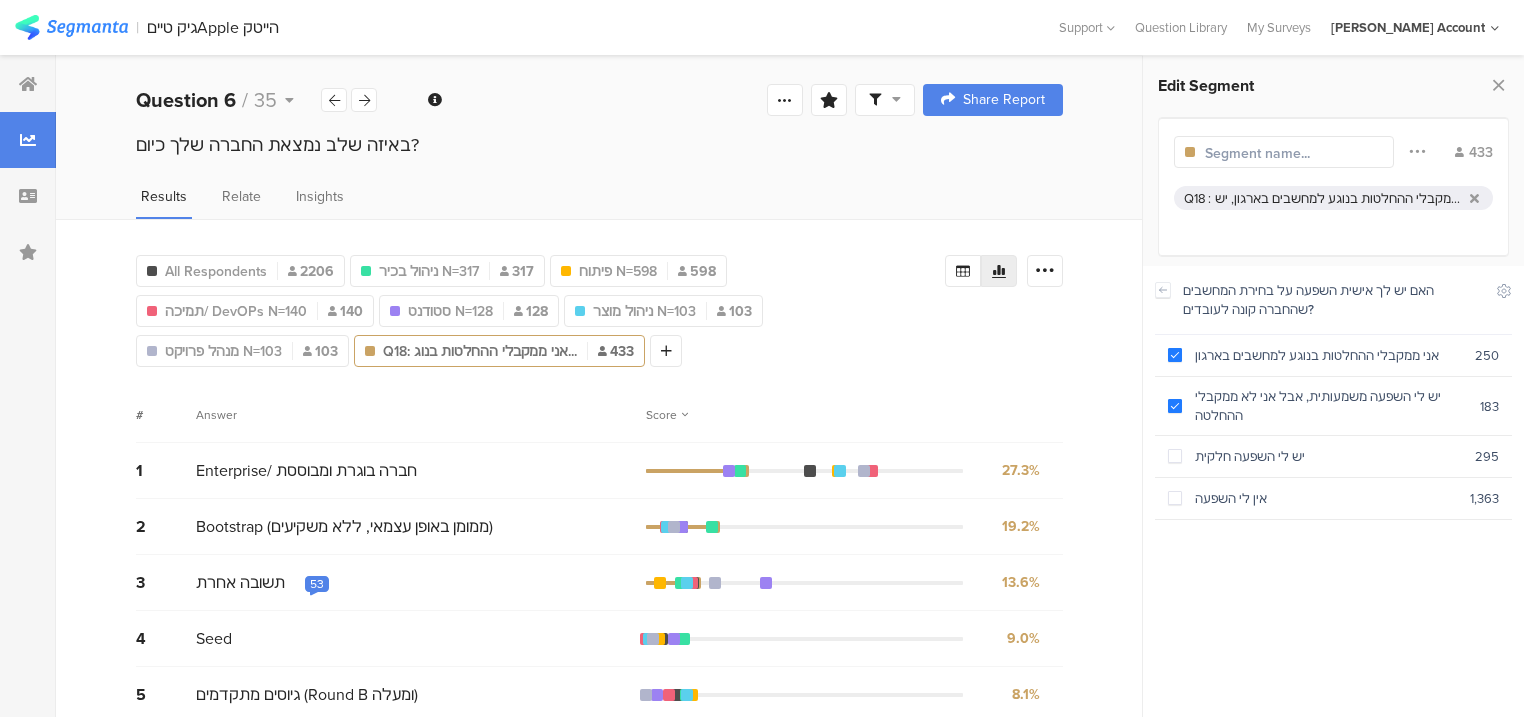 click at bounding box center [1292, 153] 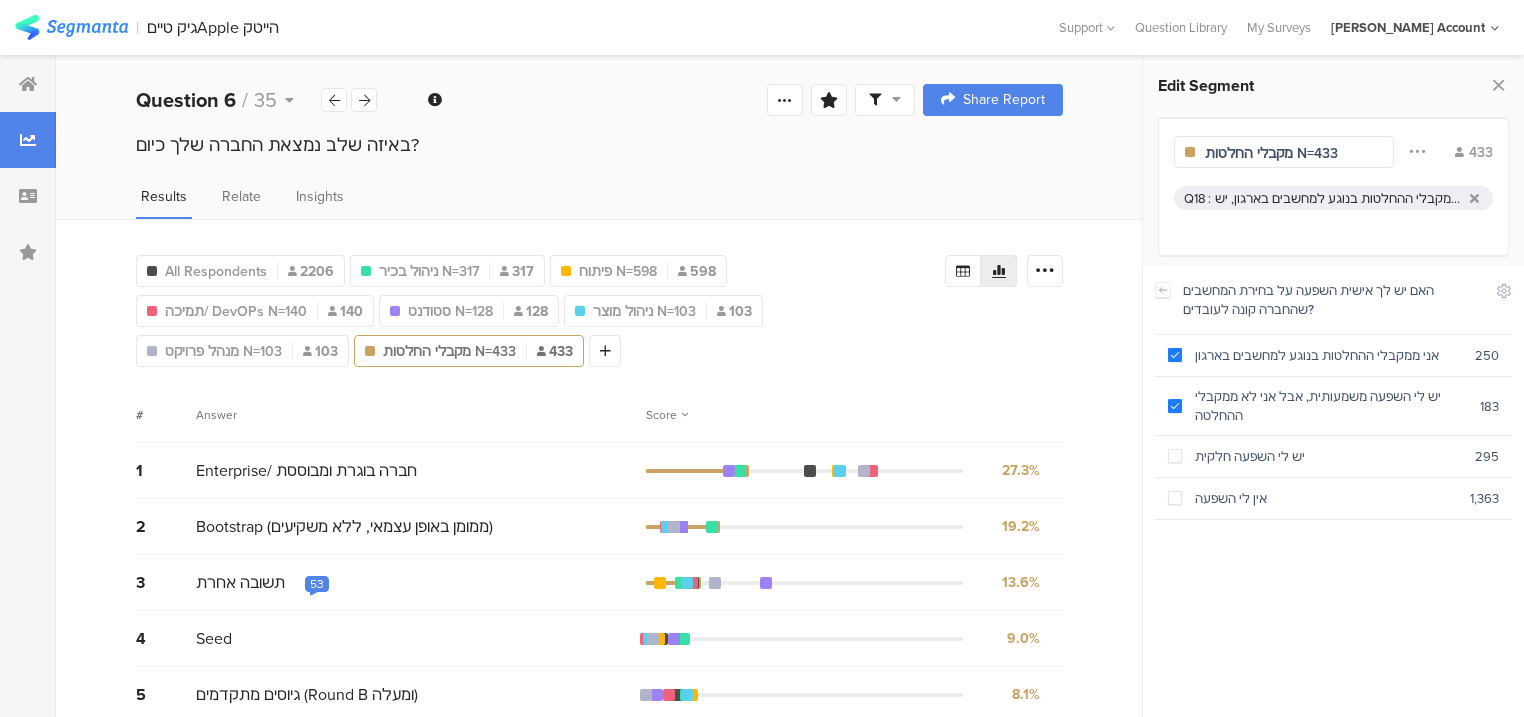 click on "מקבלי החלטות N=433" at bounding box center [1292, 153] 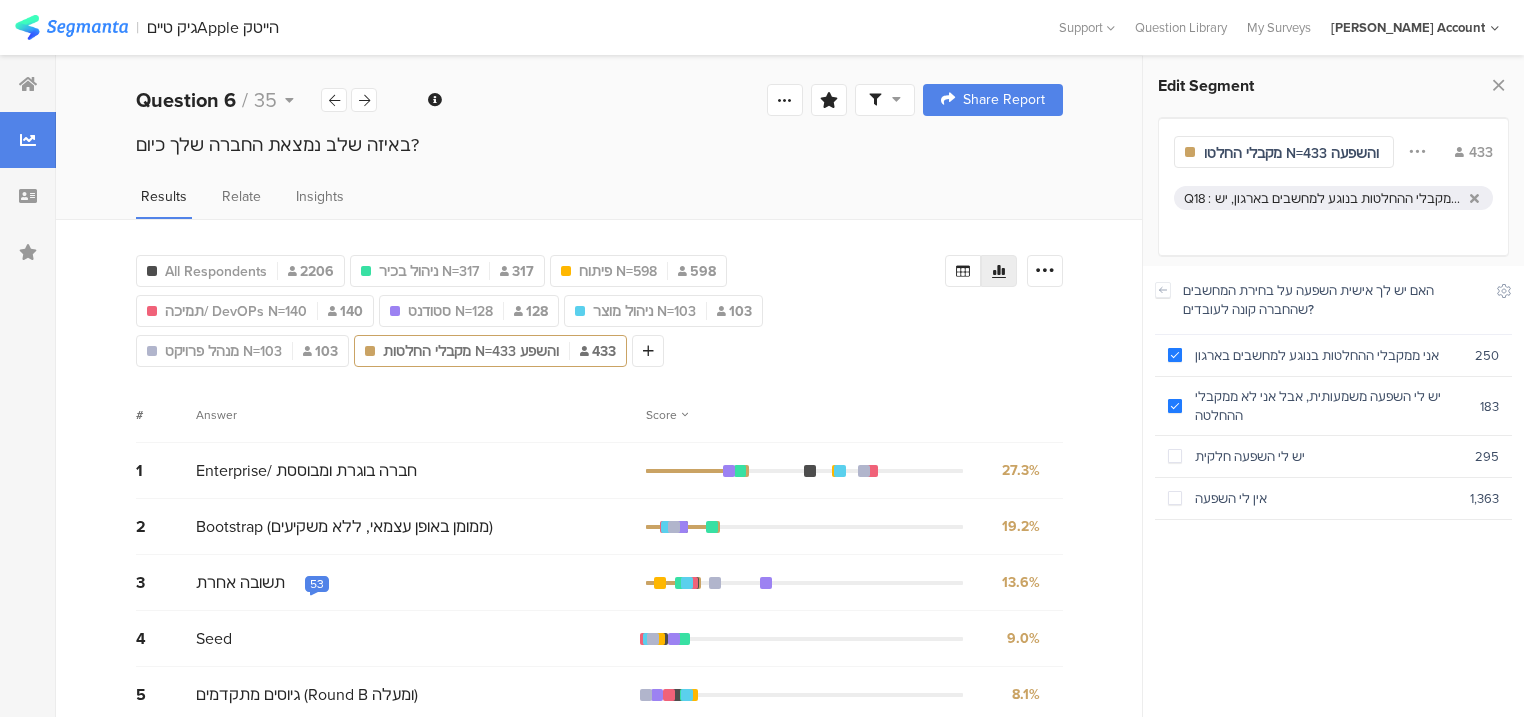 scroll, scrollTop: 0, scrollLeft: 25, axis: horizontal 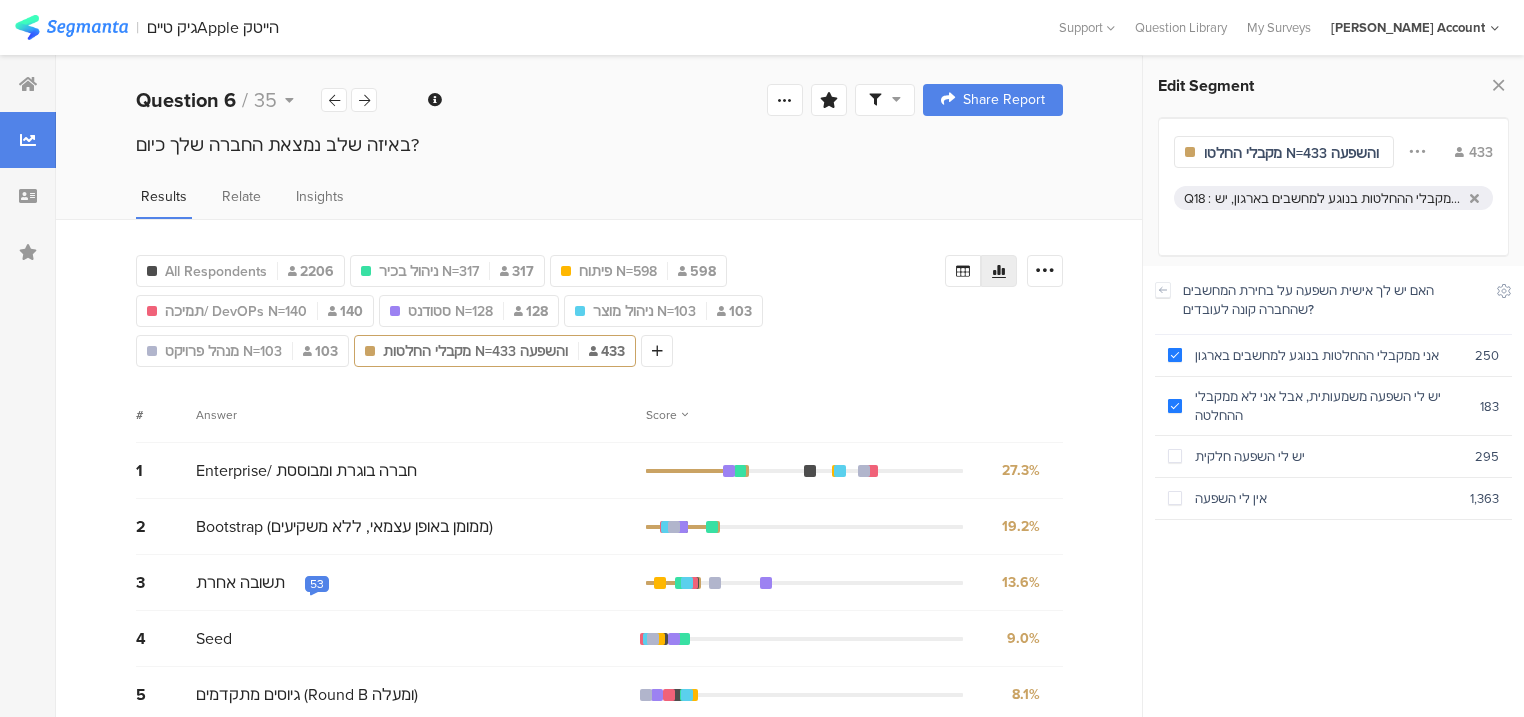 click on "מקבלי החלטות N=433 והשפעה" at bounding box center (1292, 153) 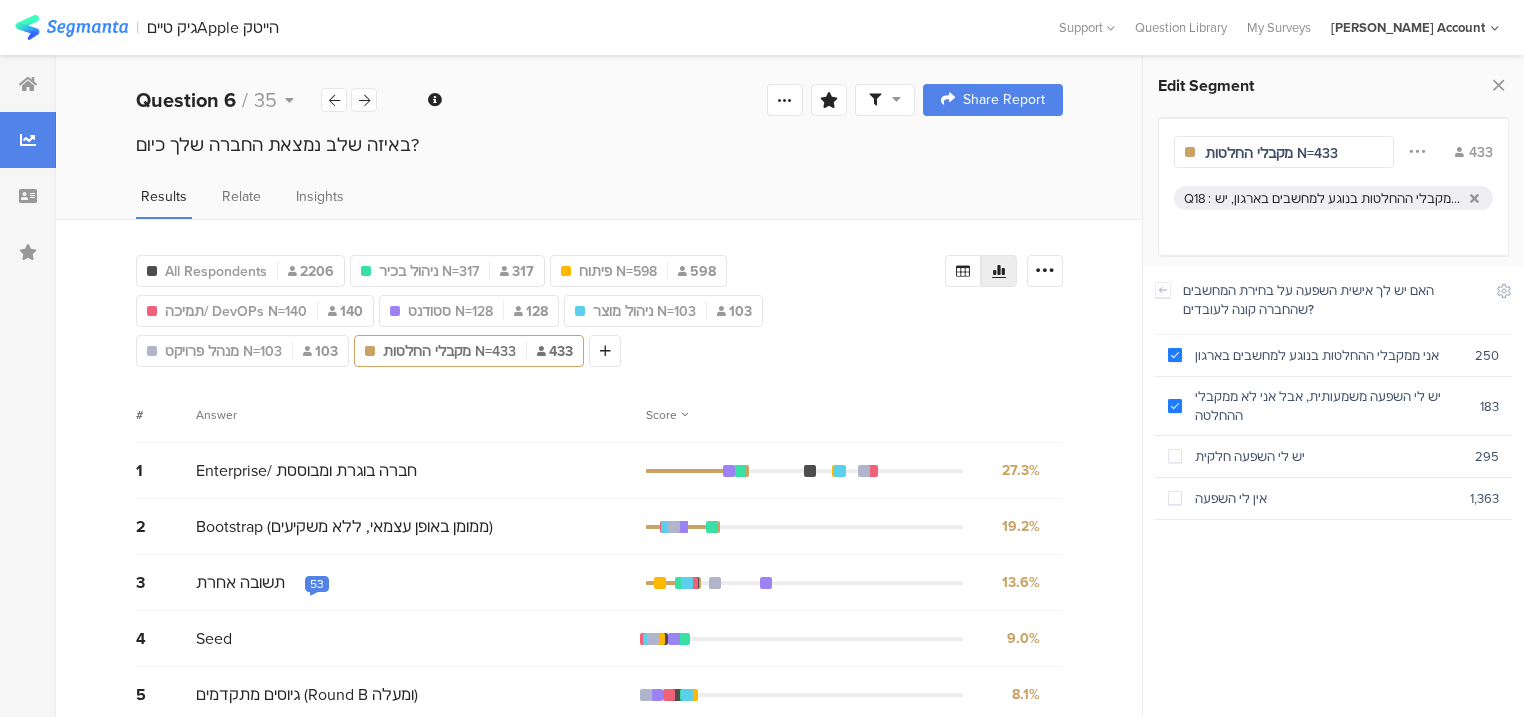 scroll, scrollTop: 0, scrollLeft: 0, axis: both 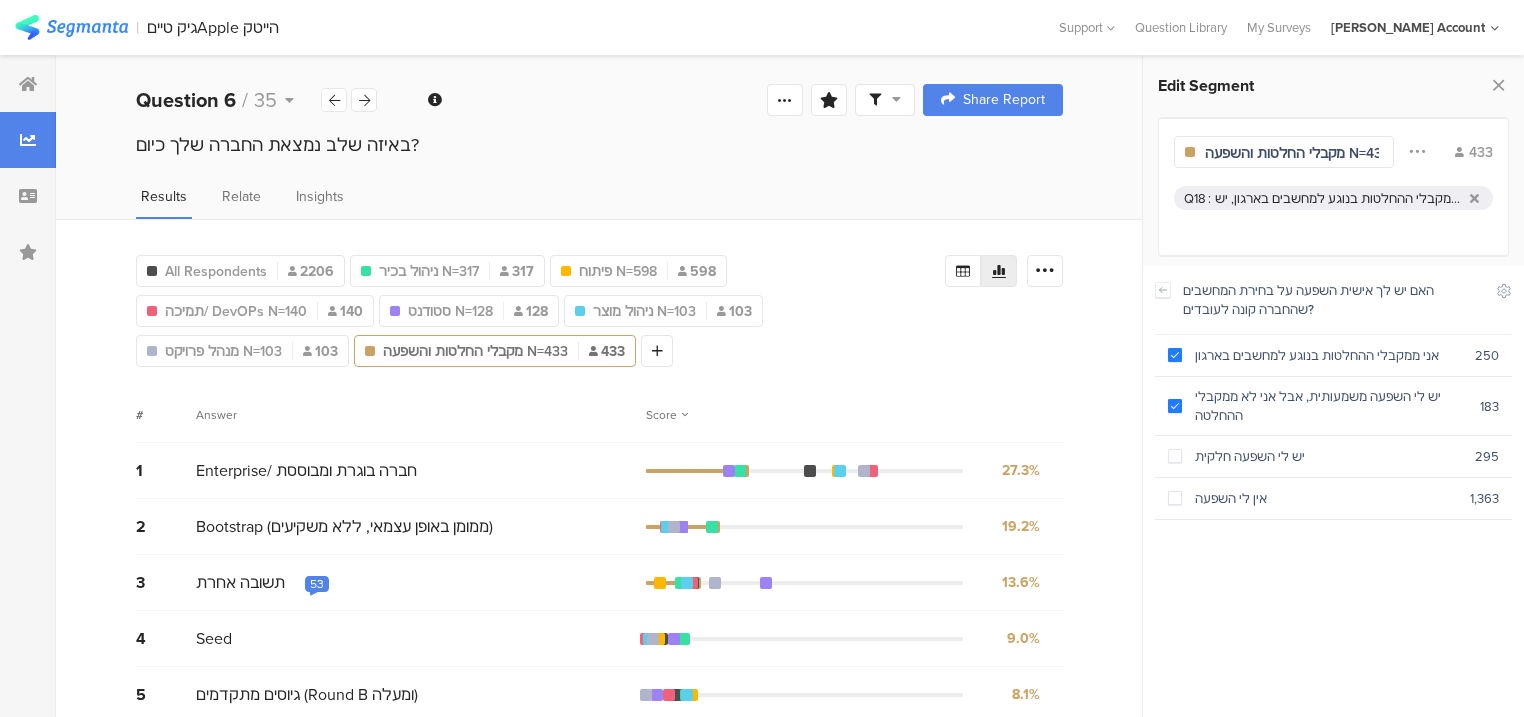 click on "Answer" at bounding box center [421, 415] 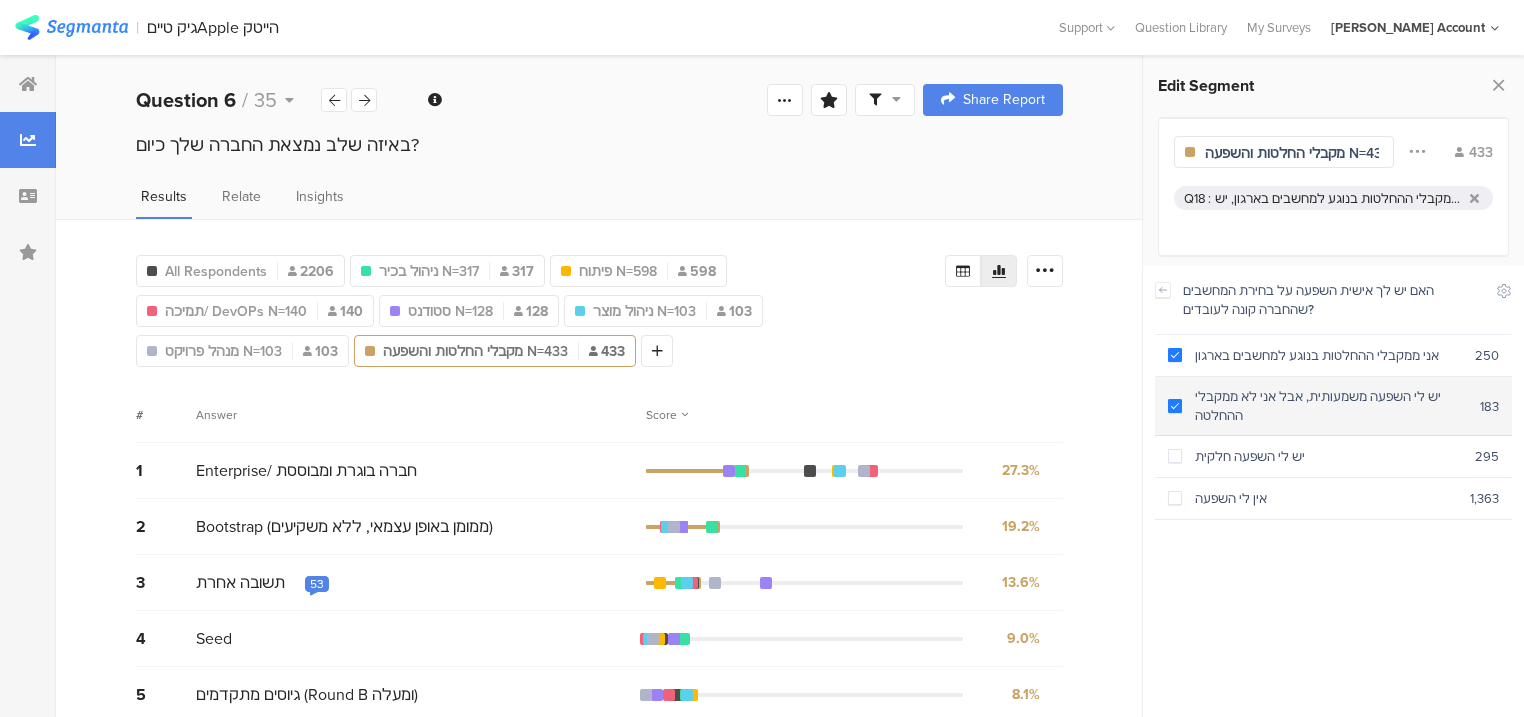 click at bounding box center (1175, 406) 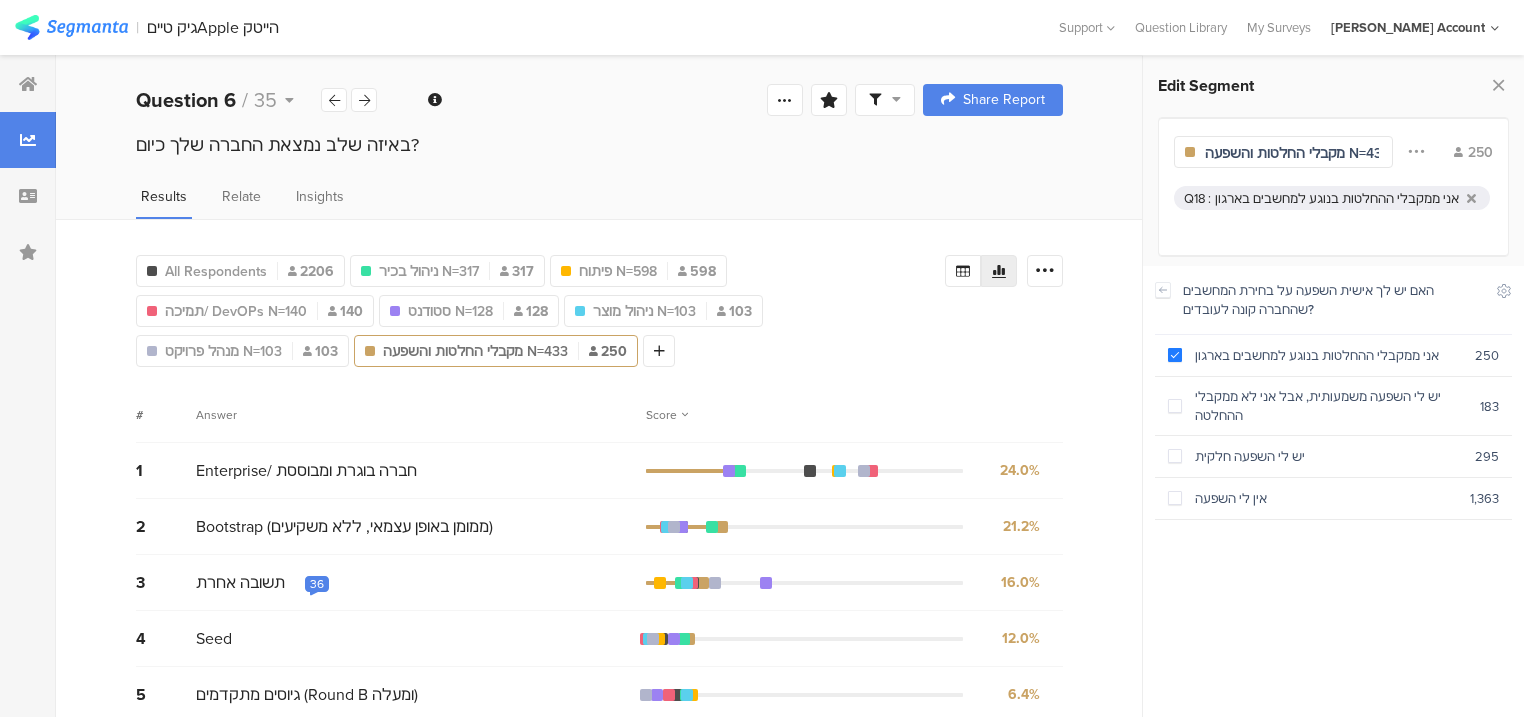 click on "מקבלי החלטות והשפעה N=433" at bounding box center (1292, 153) 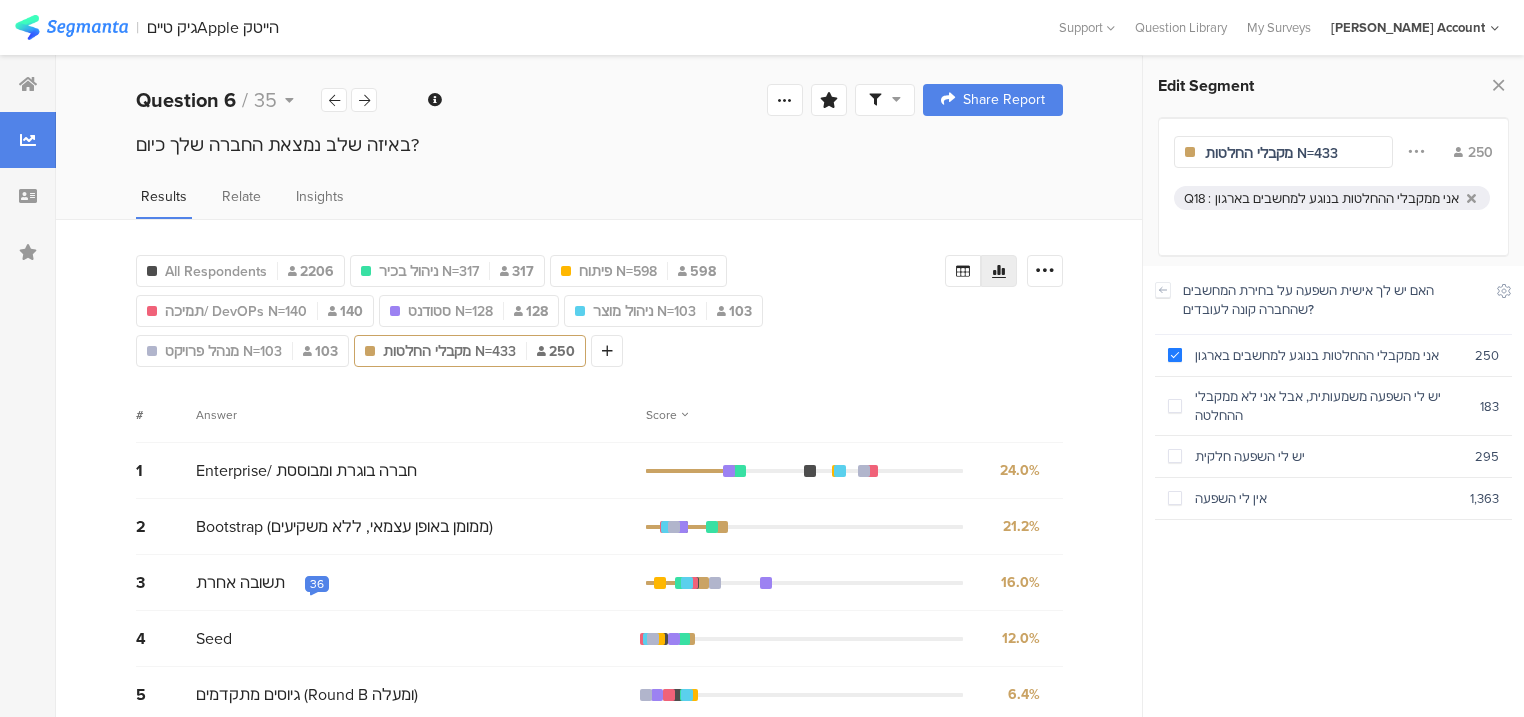 click on "מקבלי החלטות N=433" at bounding box center (1292, 153) 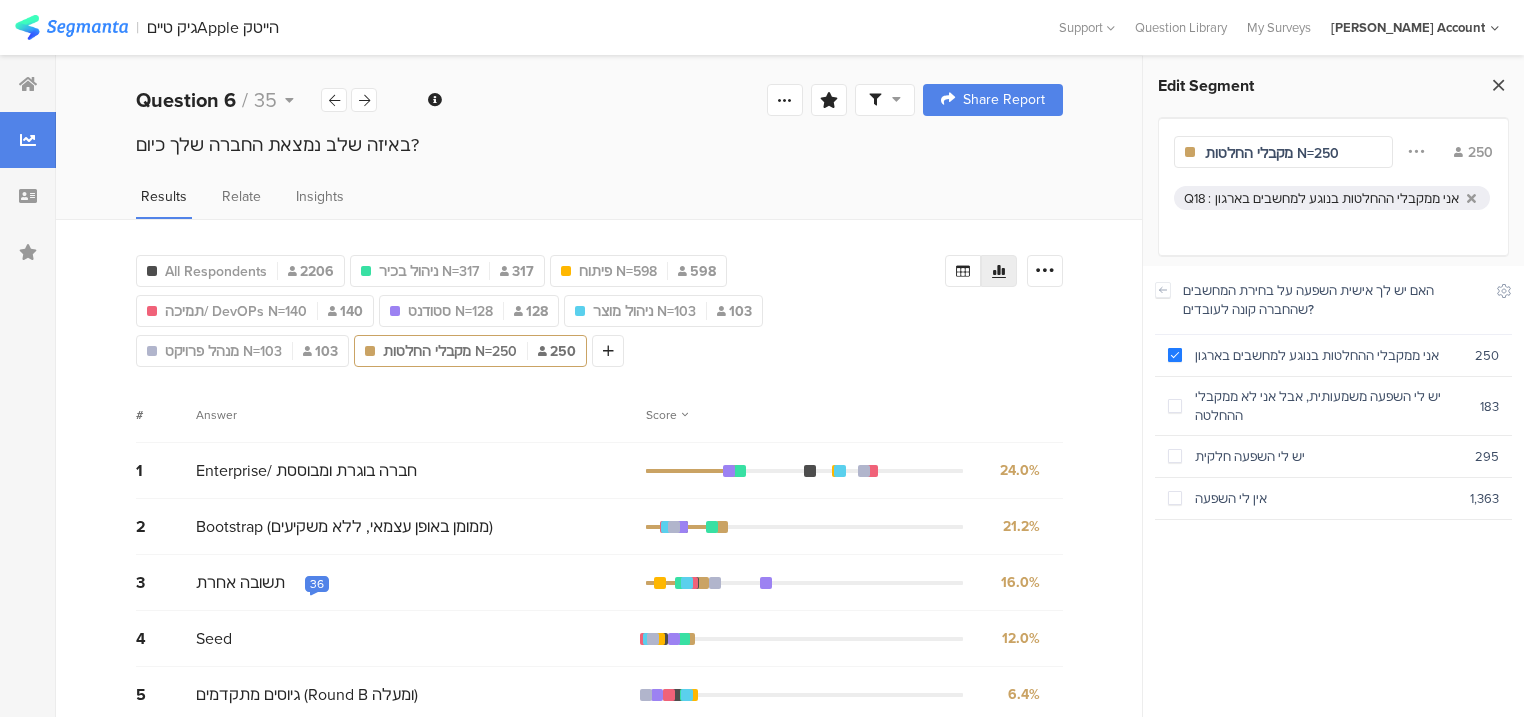 type on "מקבלי החלטות N=250" 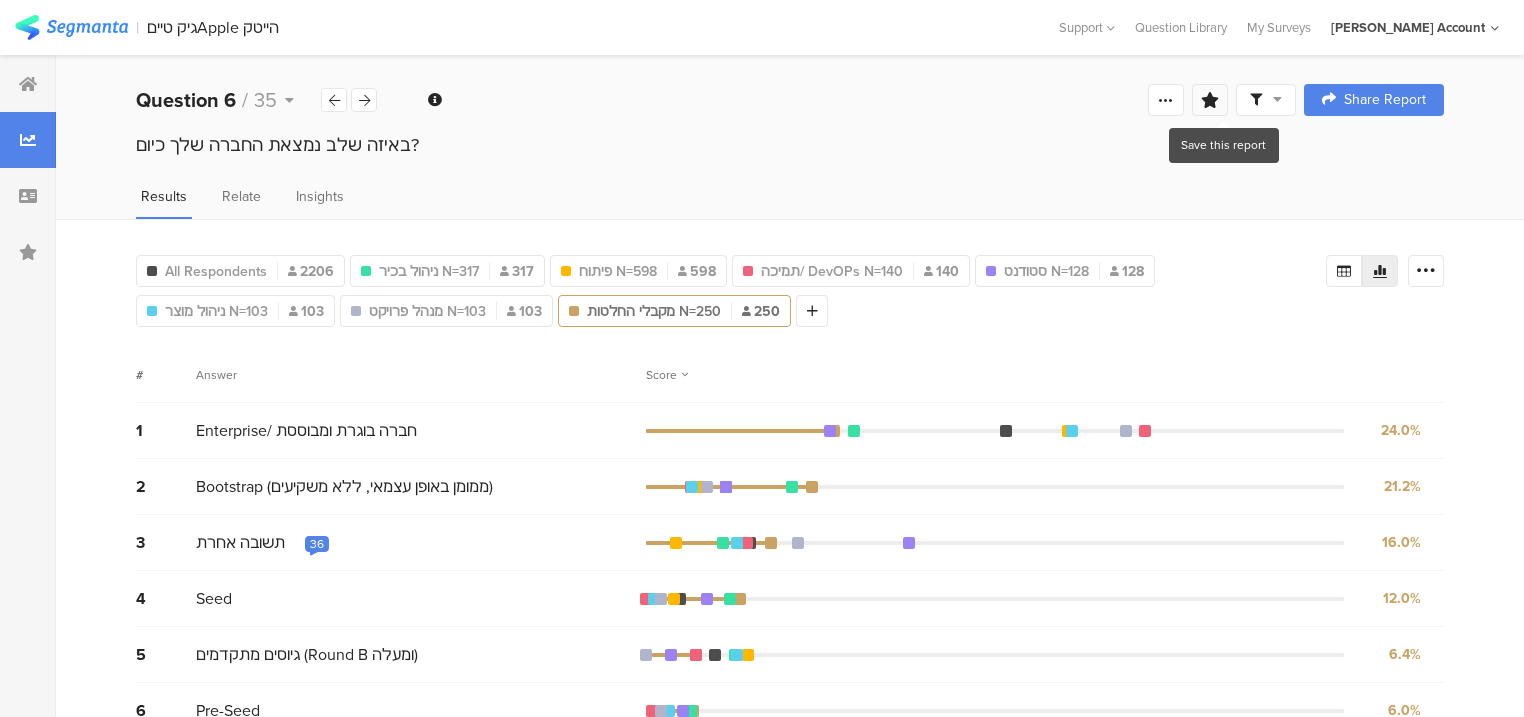click at bounding box center (1210, 100) 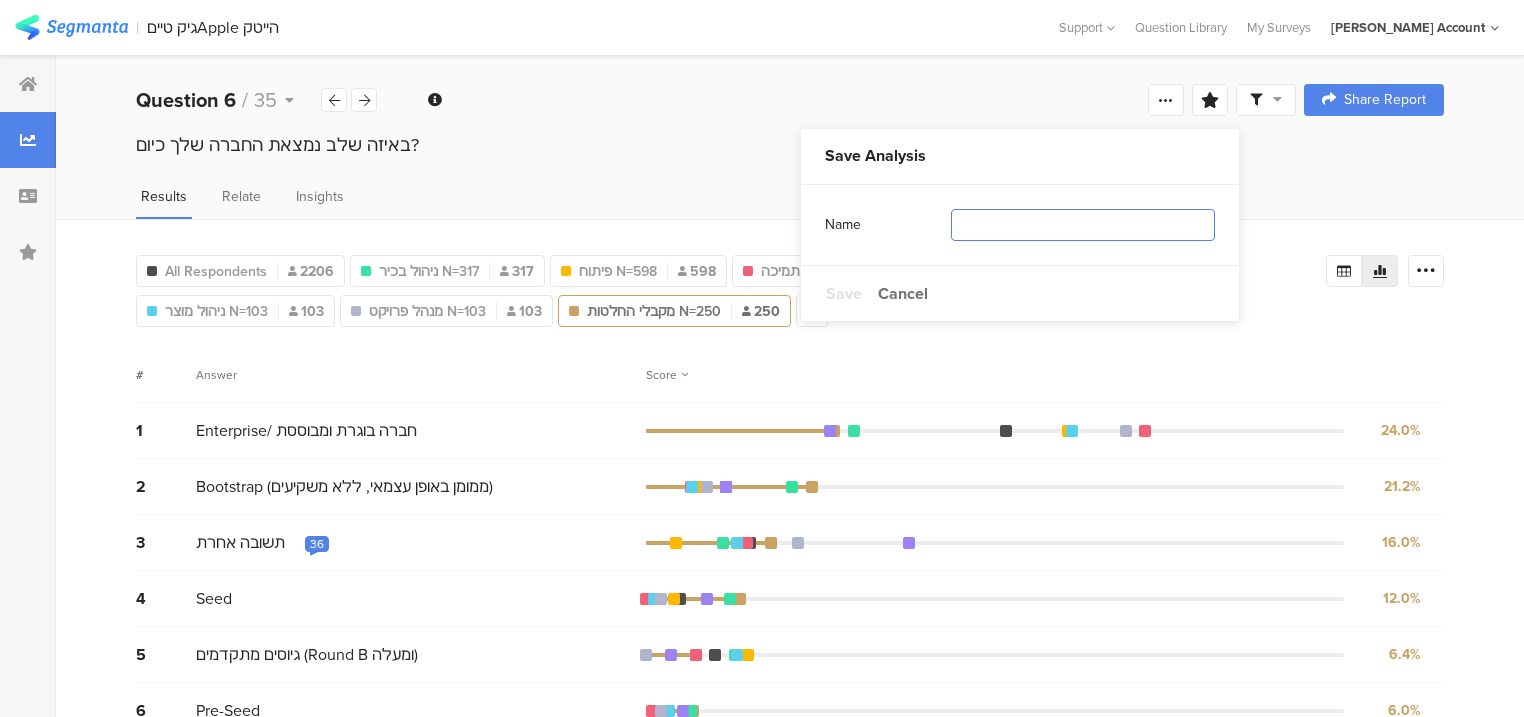 click at bounding box center (1083, 225) 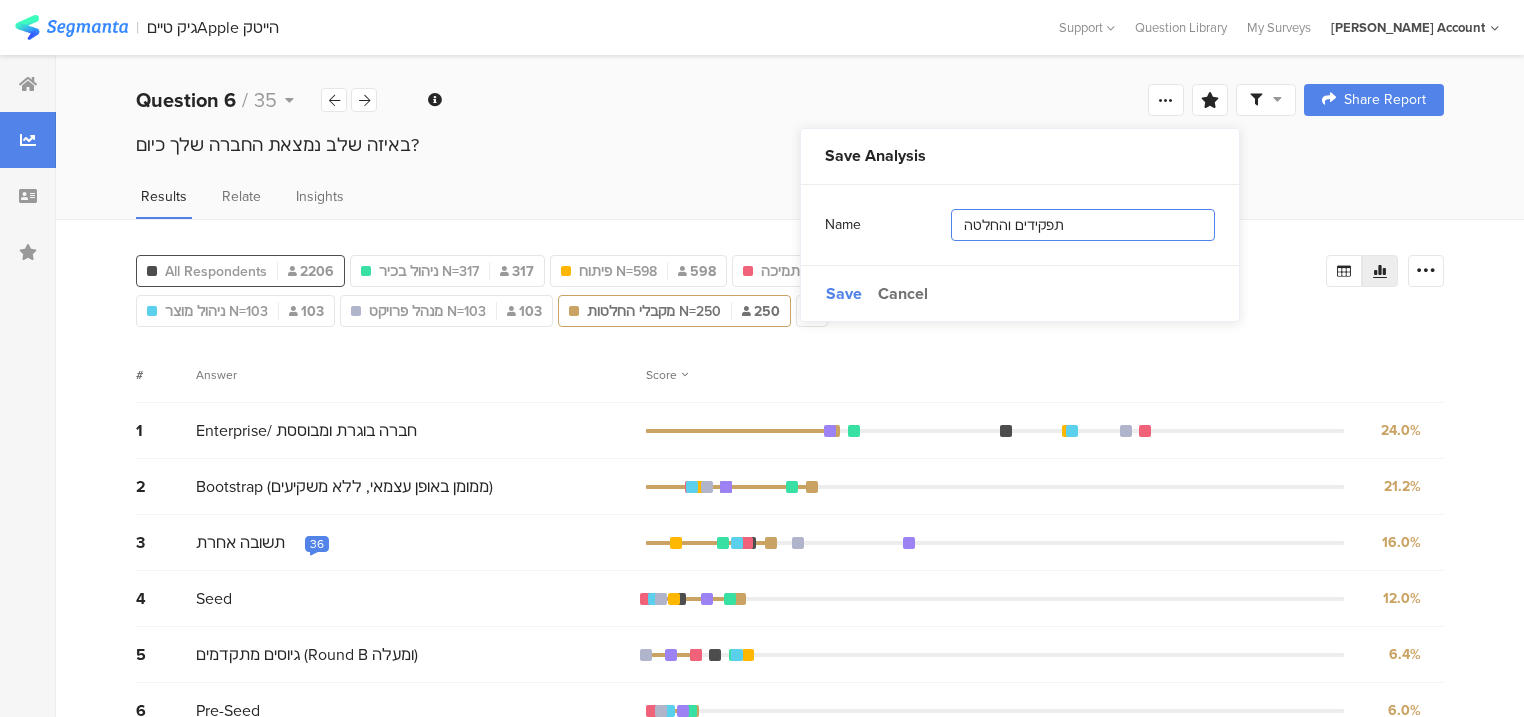 type on "תפקידים והחלטה" 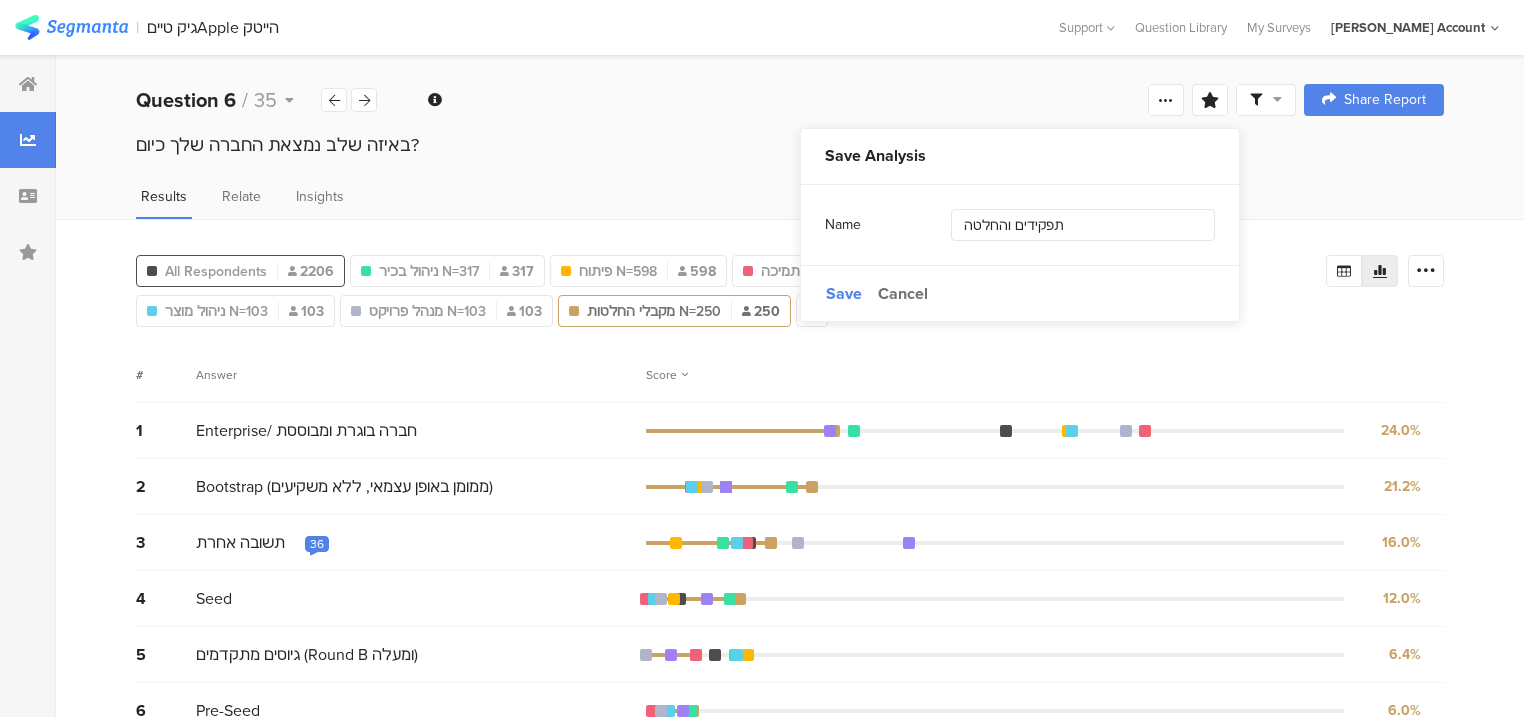 click on "All Respondents" at bounding box center [216, 271] 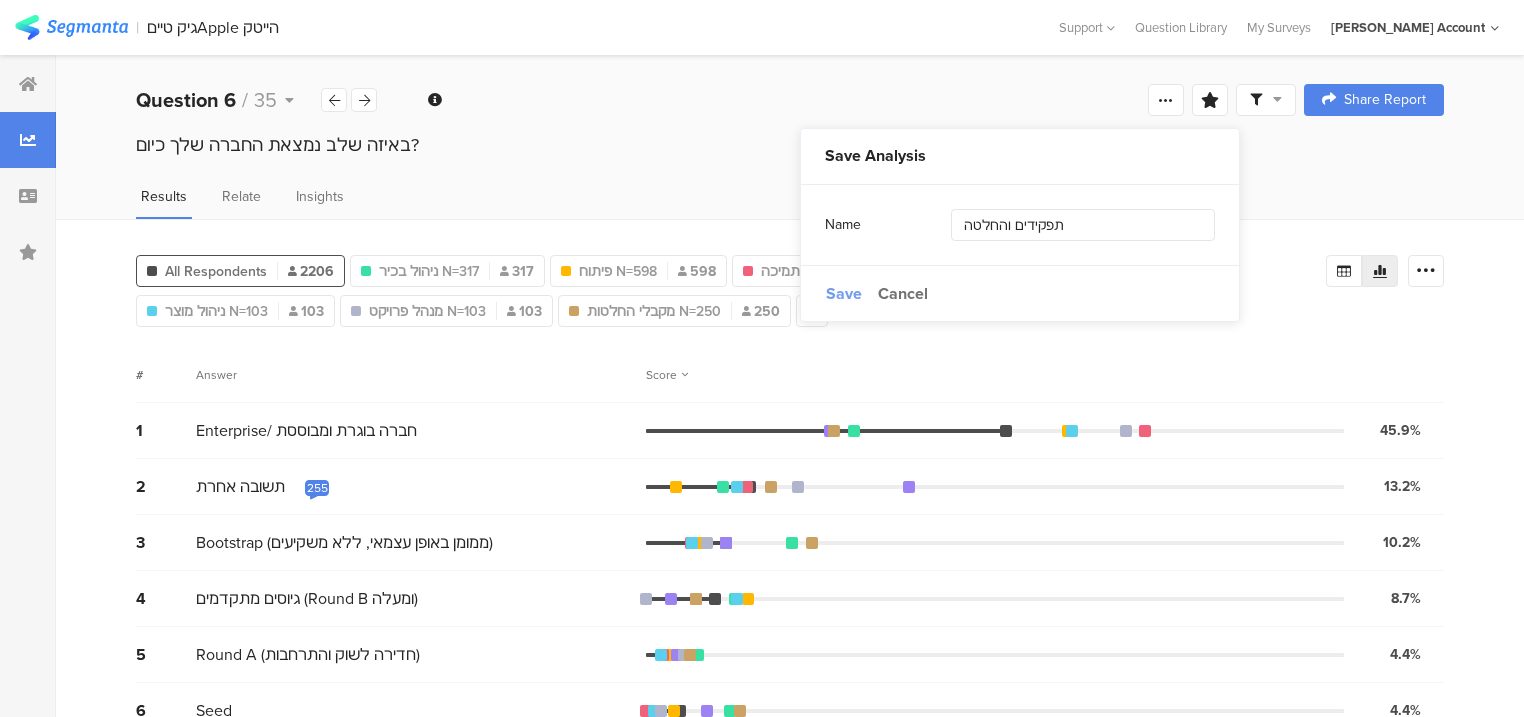 click on "Save" at bounding box center (844, 293) 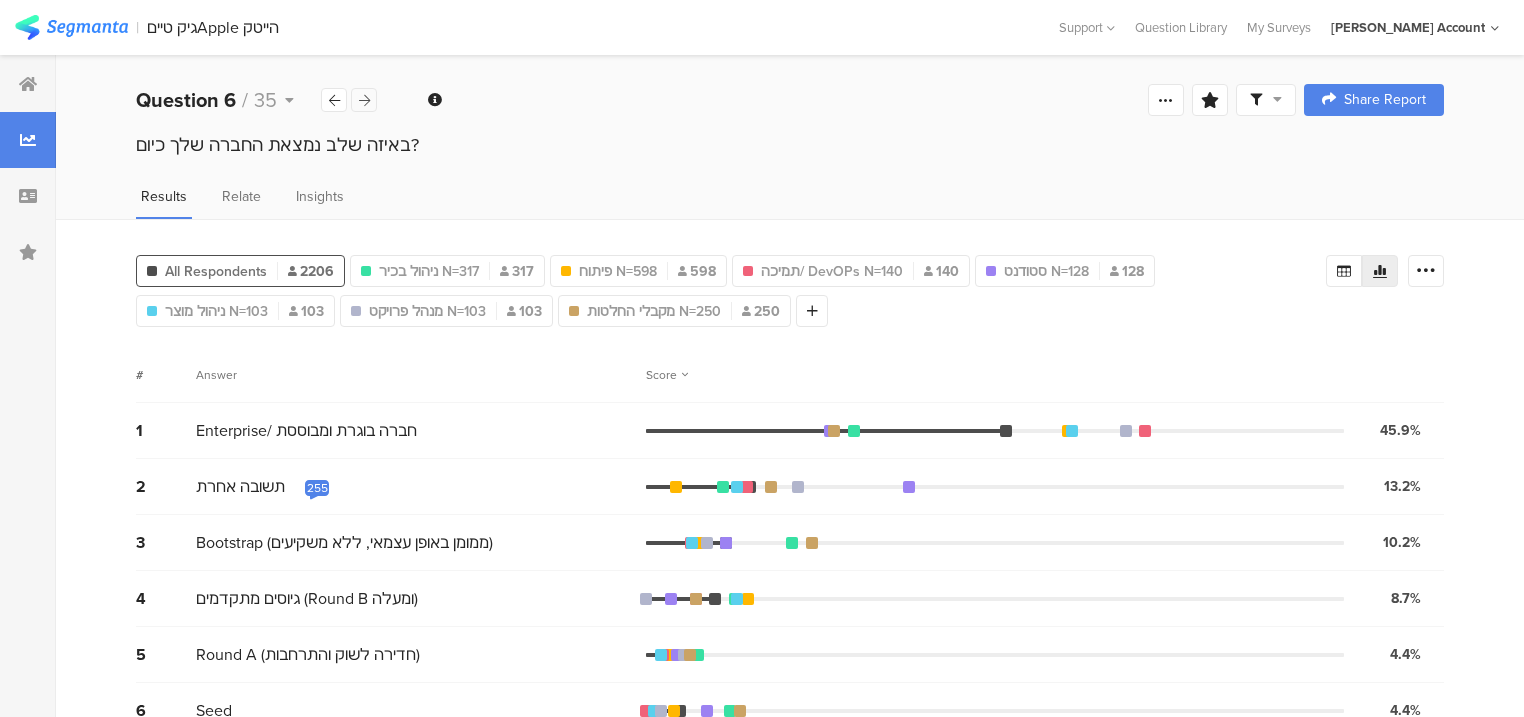click at bounding box center [364, 100] 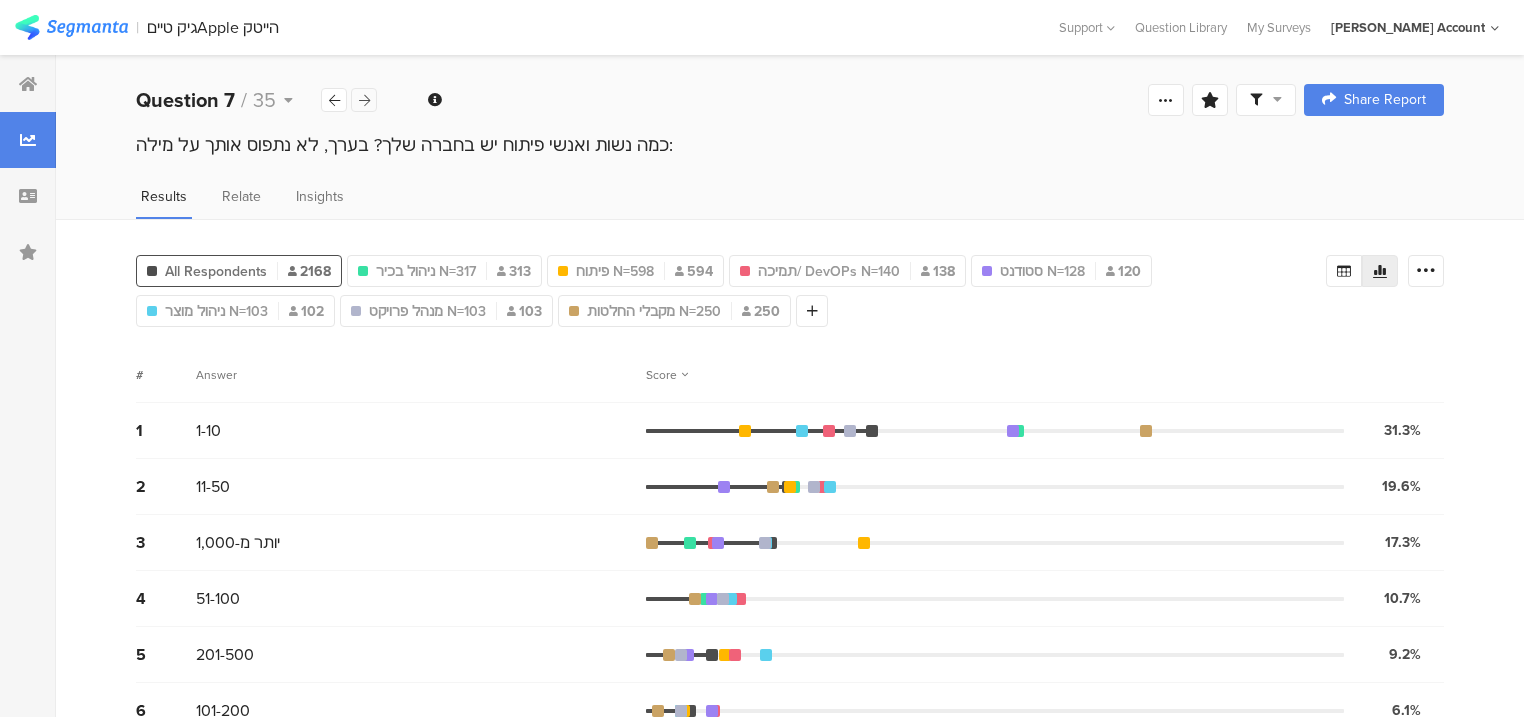 click at bounding box center (364, 100) 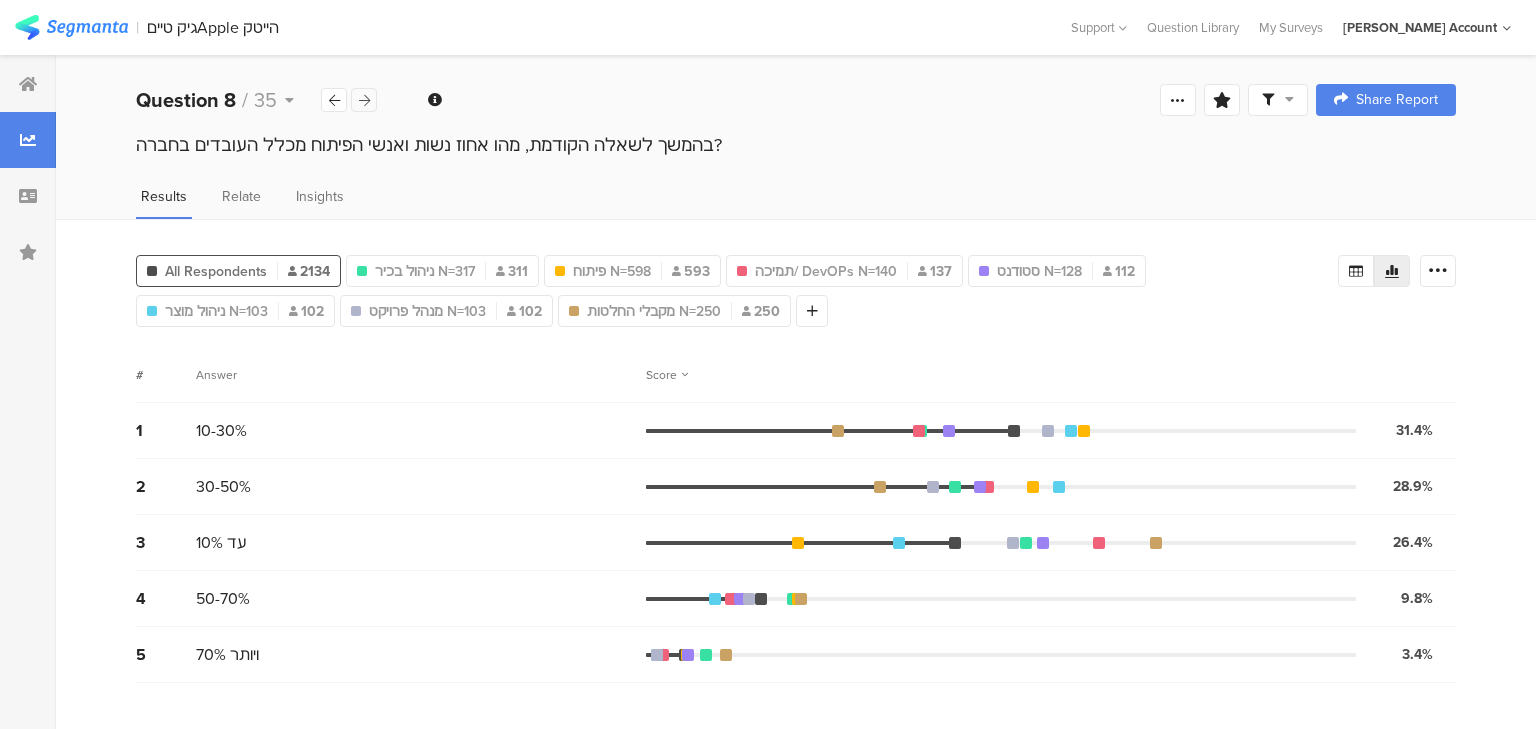 click at bounding box center [364, 100] 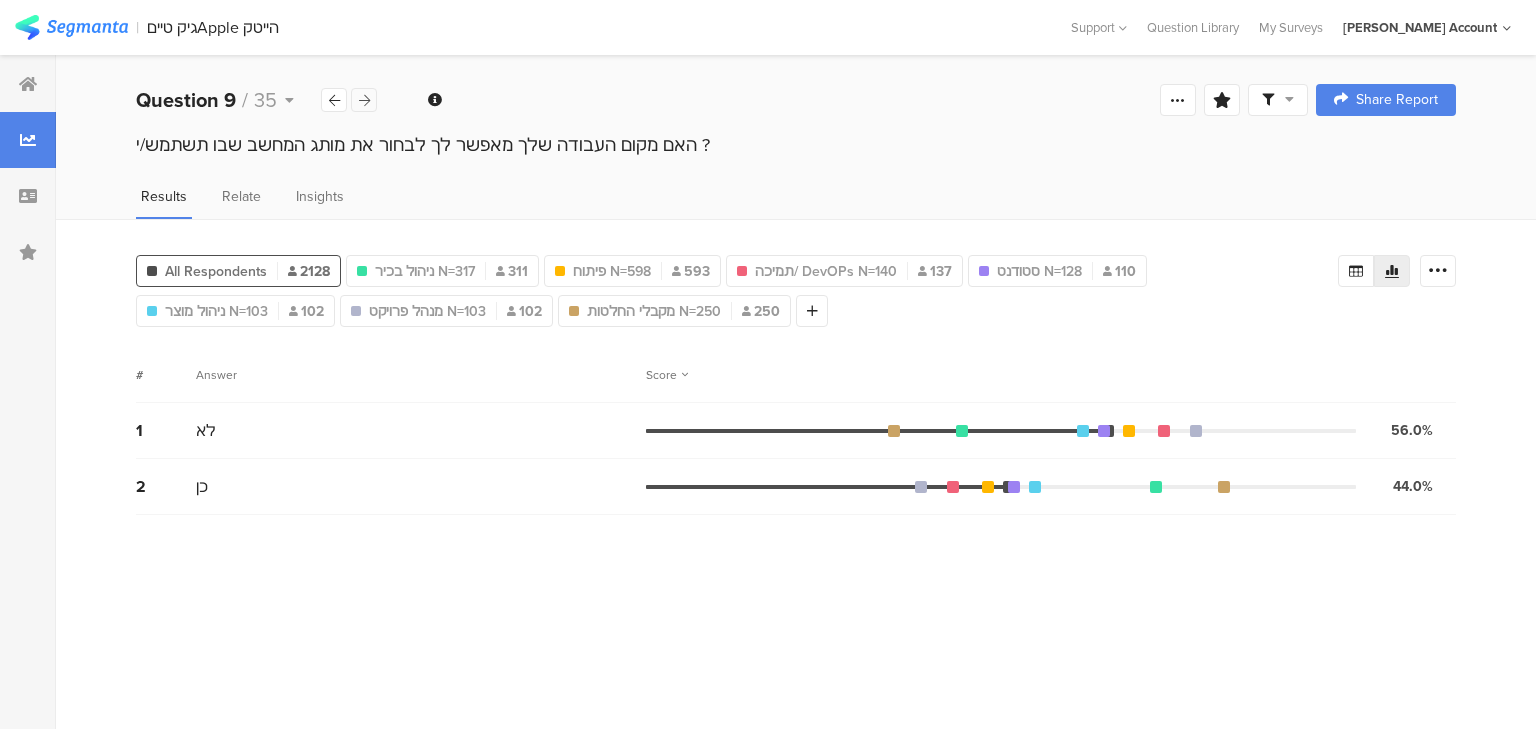 click at bounding box center (364, 100) 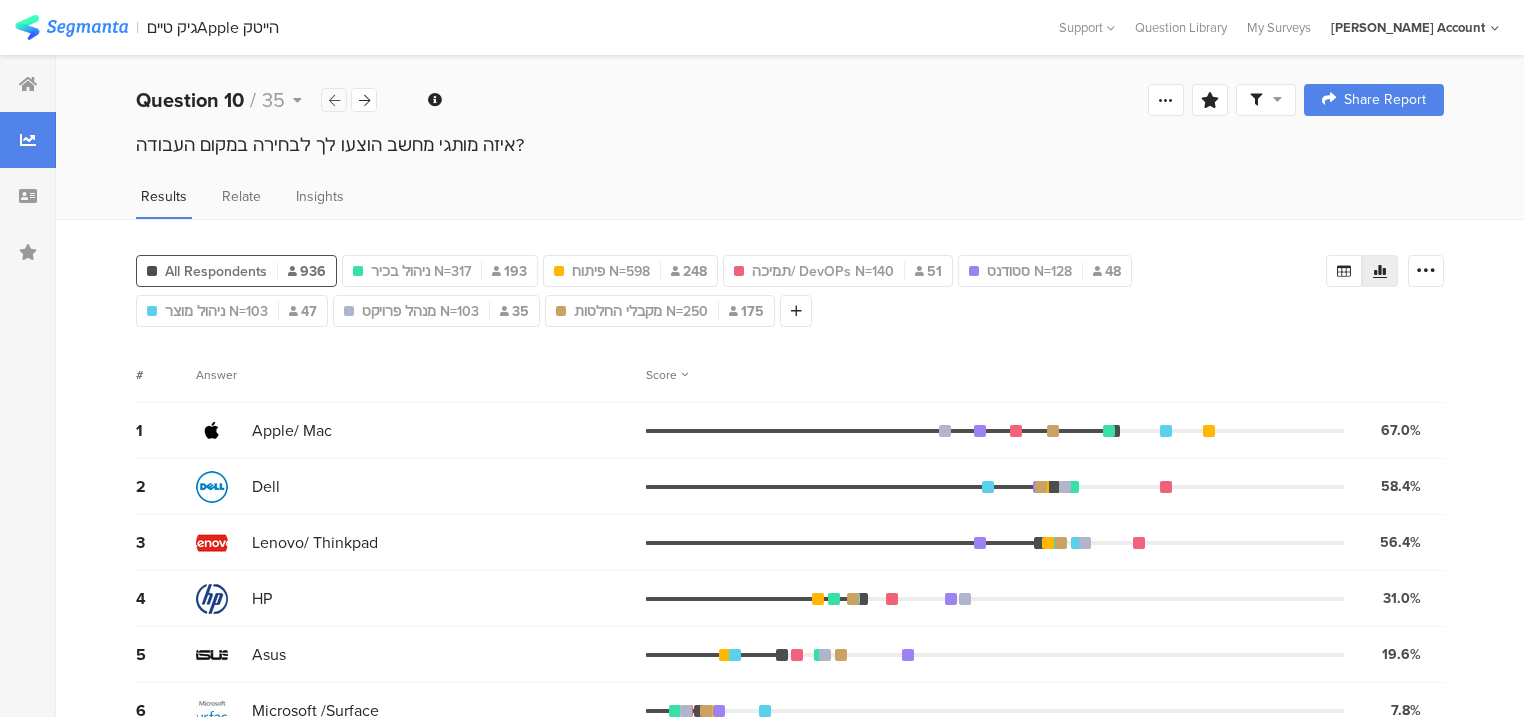 click at bounding box center [334, 100] 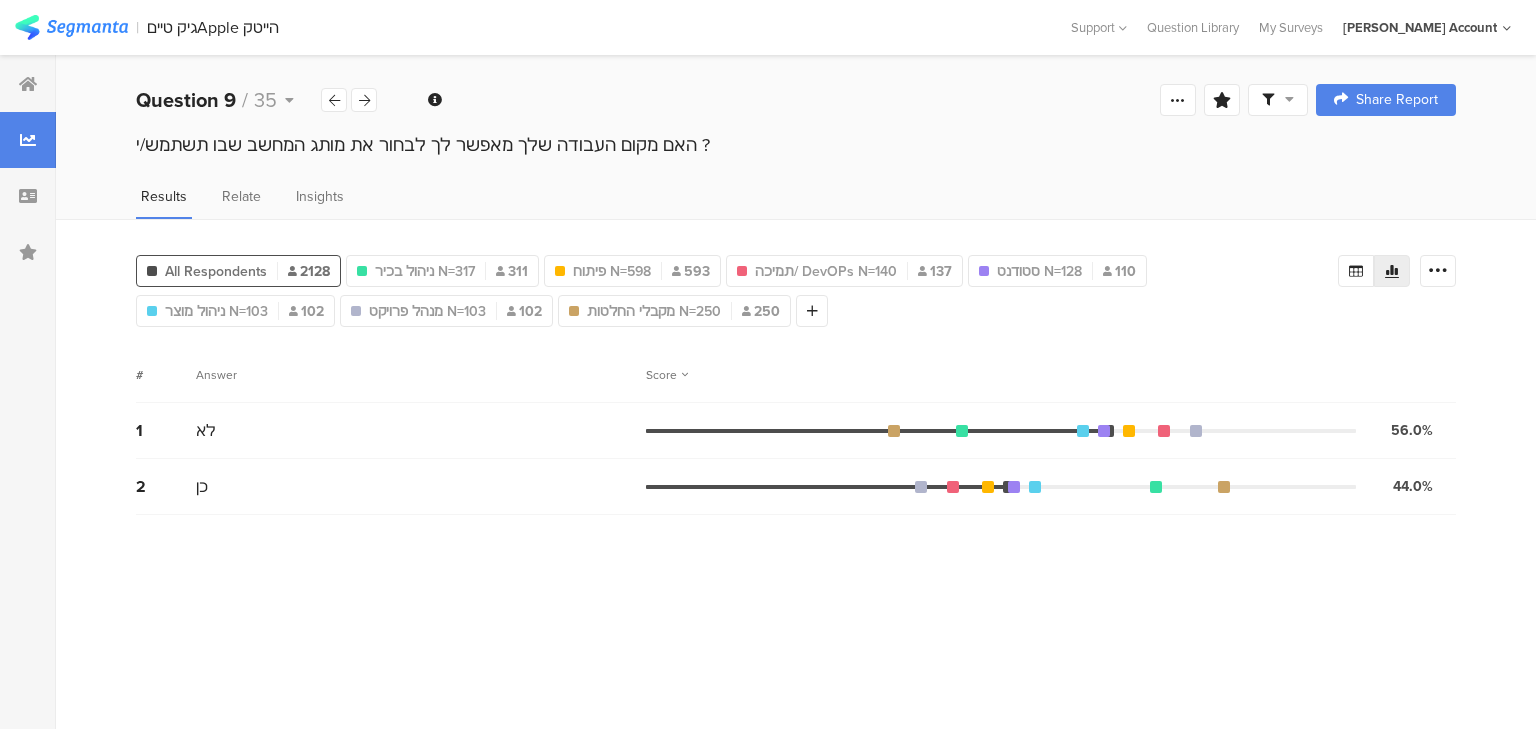 click 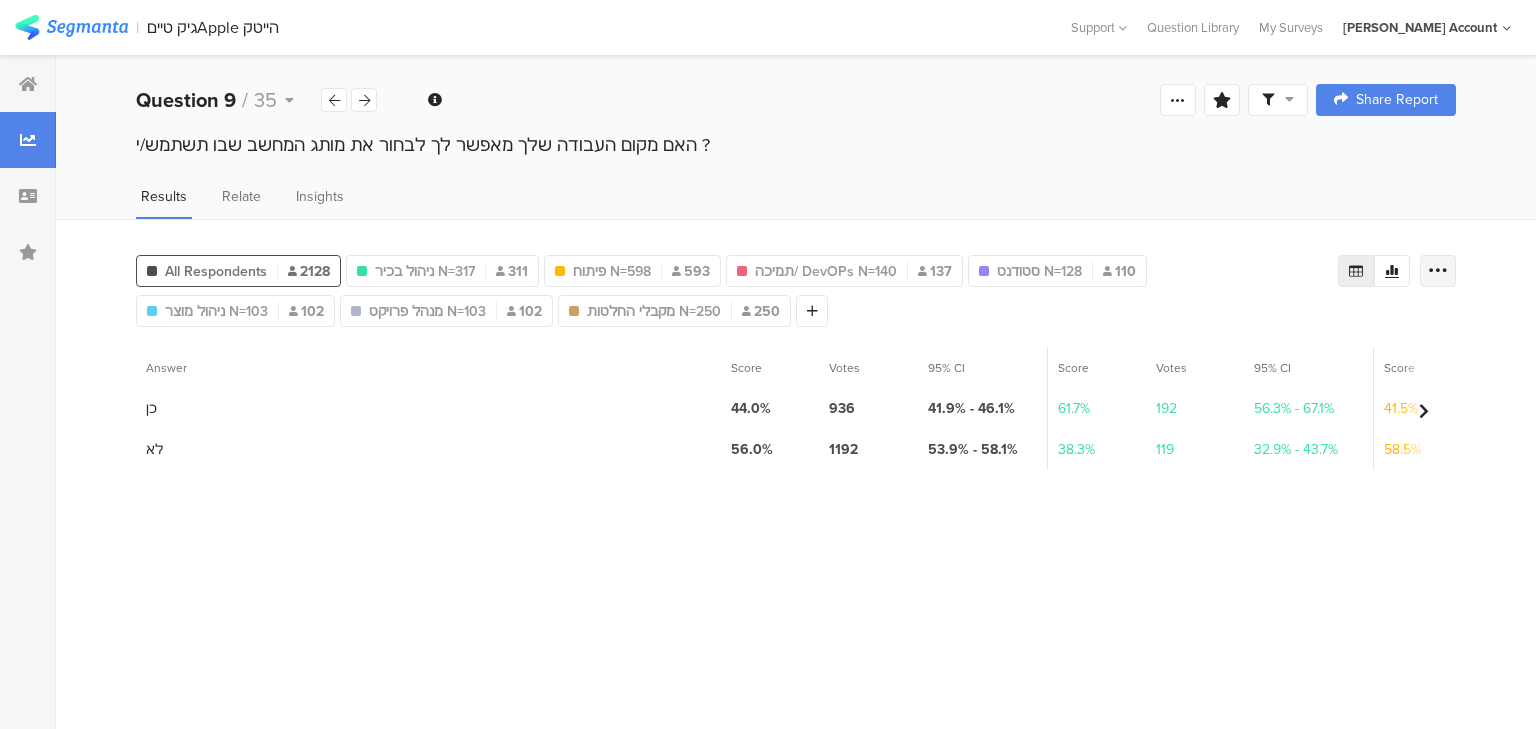 click at bounding box center [1438, 271] 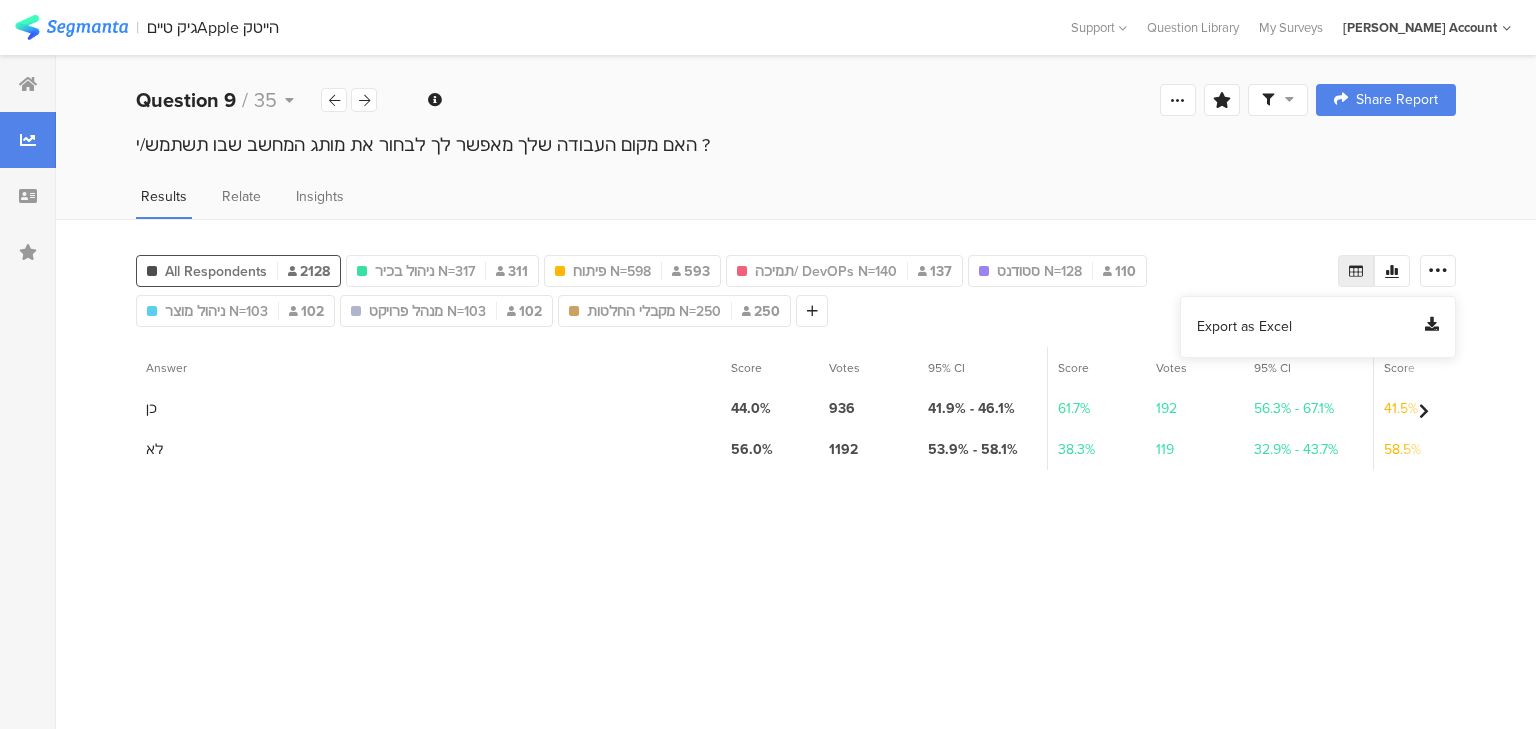 click on "Export as Excel" at bounding box center (1244, 327) 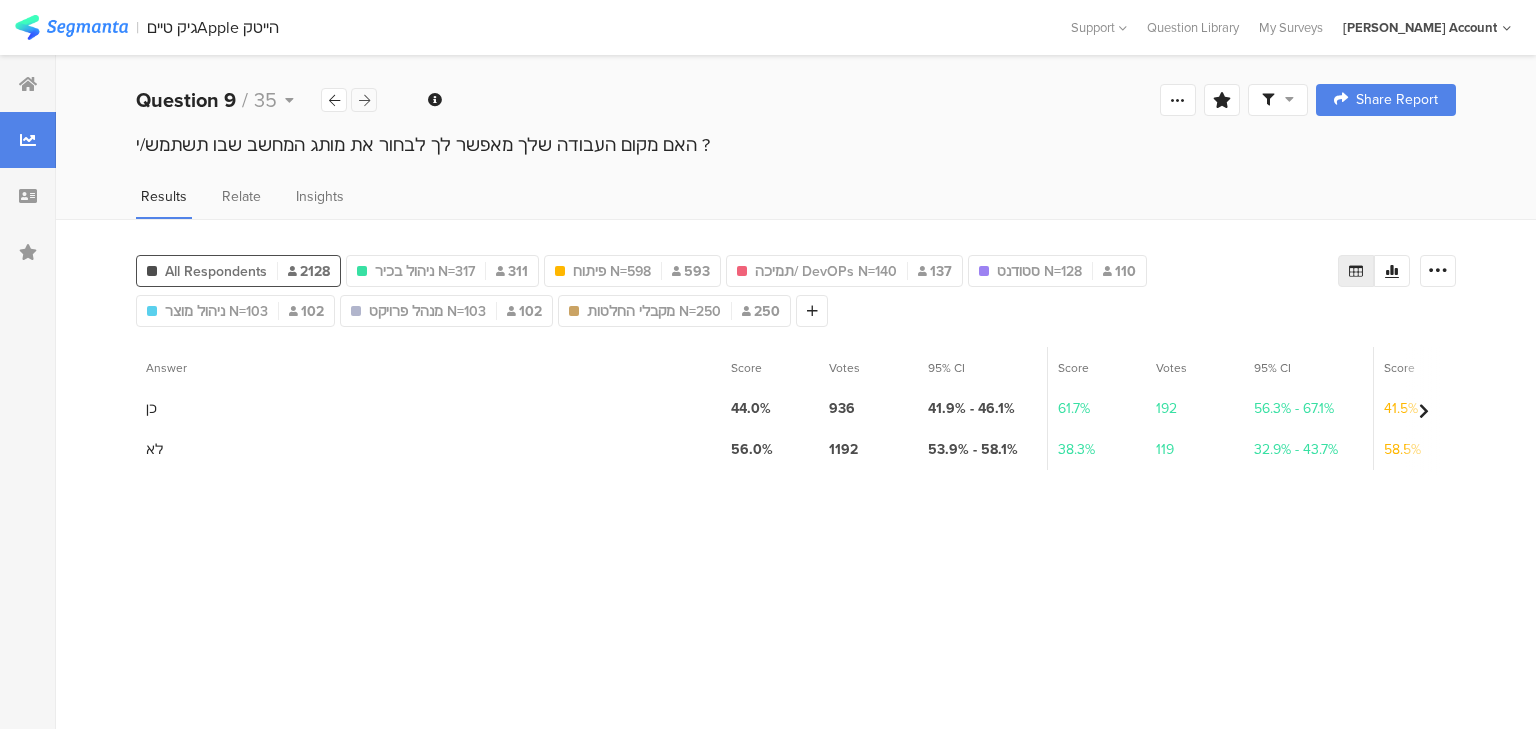 click at bounding box center [364, 100] 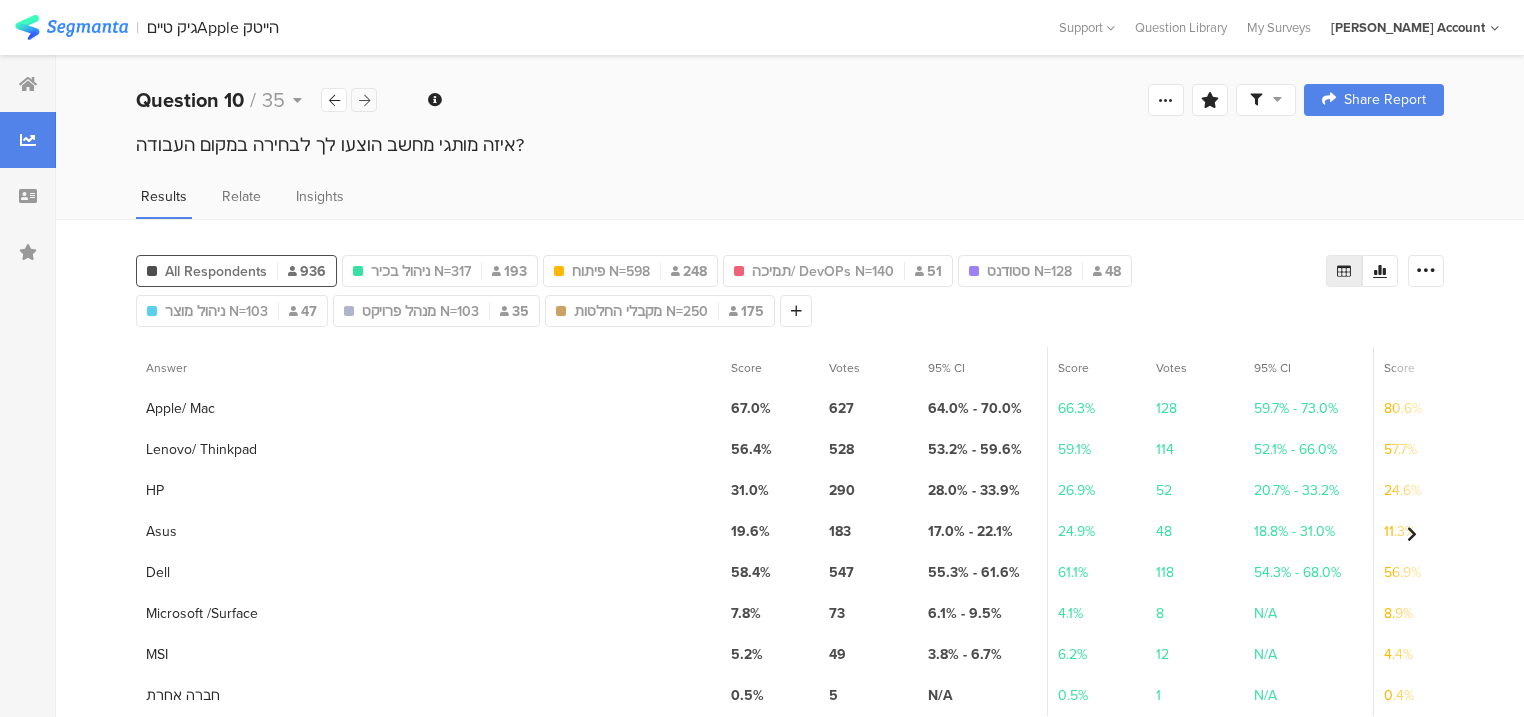 click at bounding box center (364, 100) 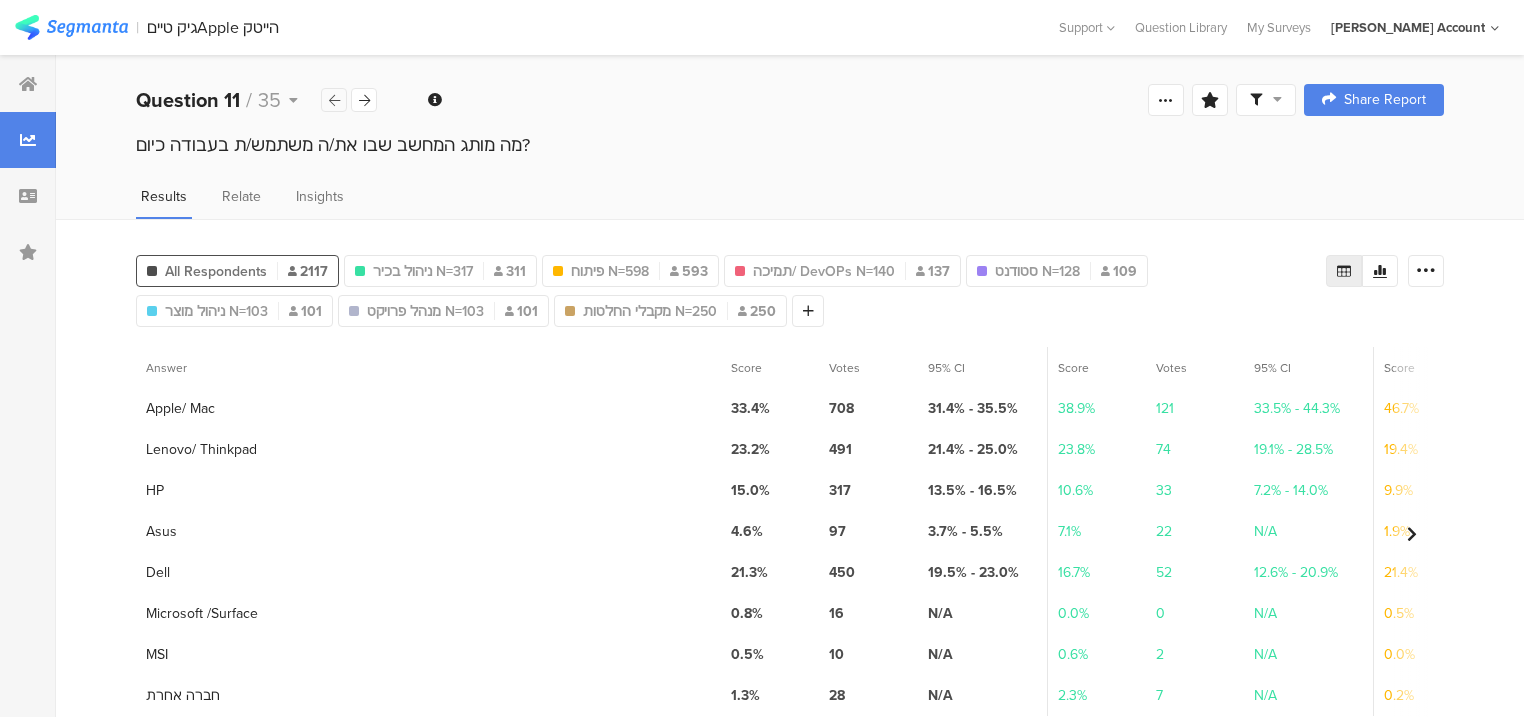 click at bounding box center [334, 100] 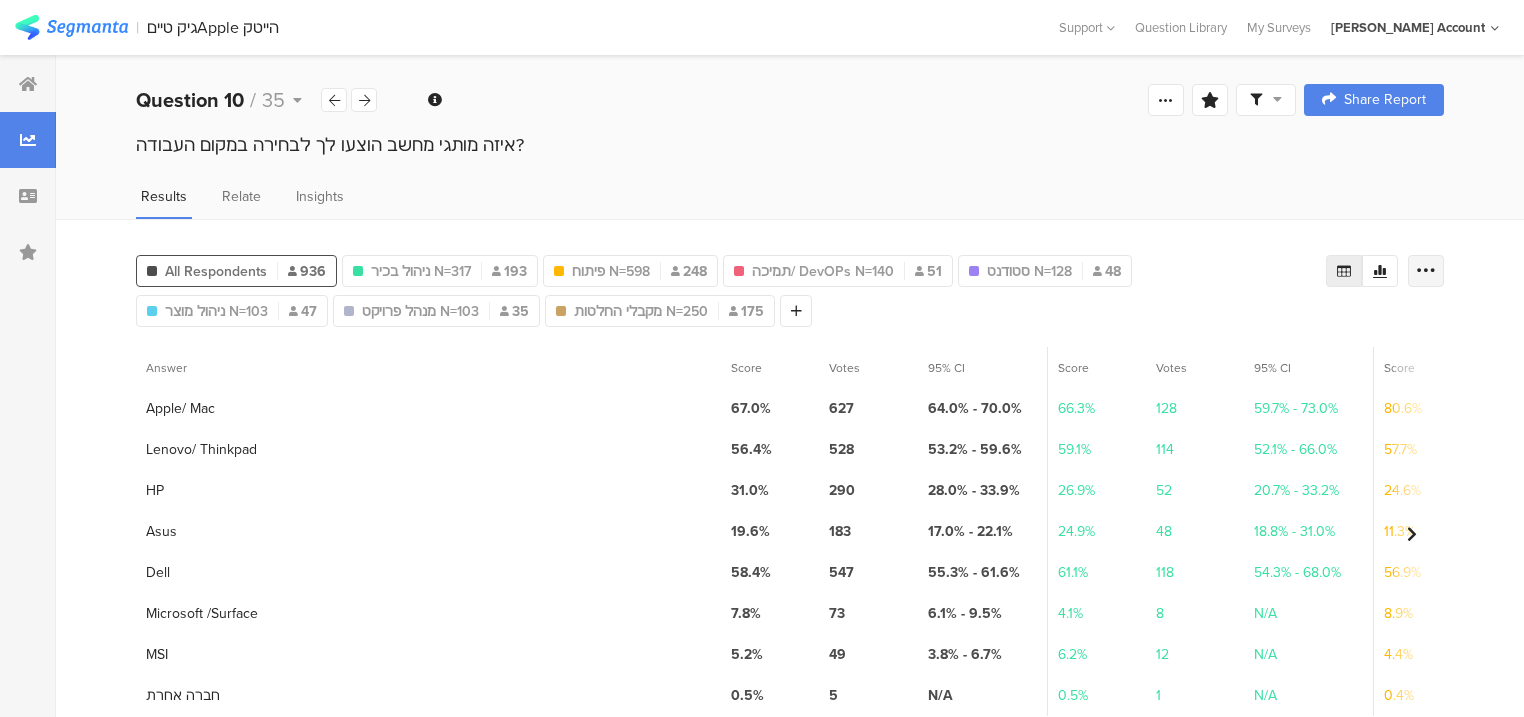 click at bounding box center (1426, 271) 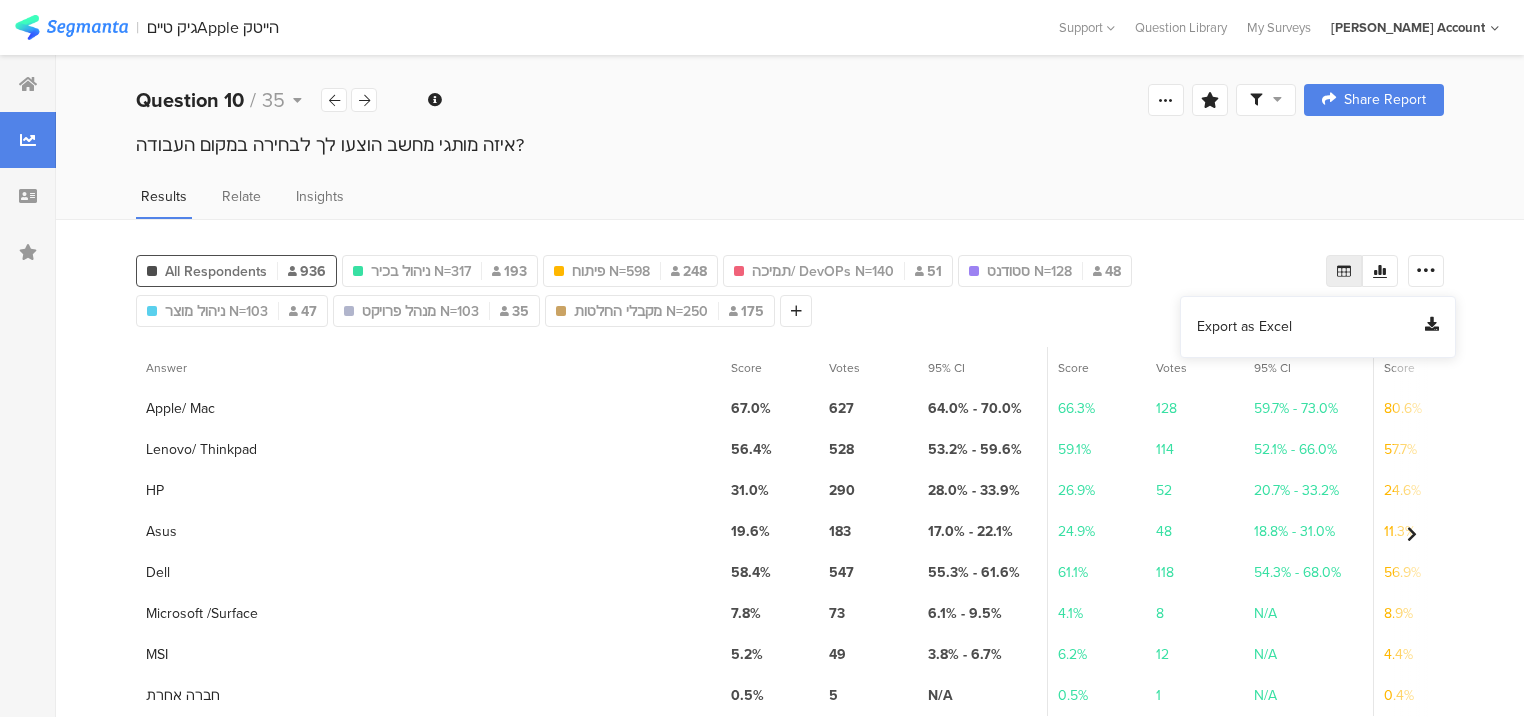 click on "Export as Excel" at bounding box center [1244, 327] 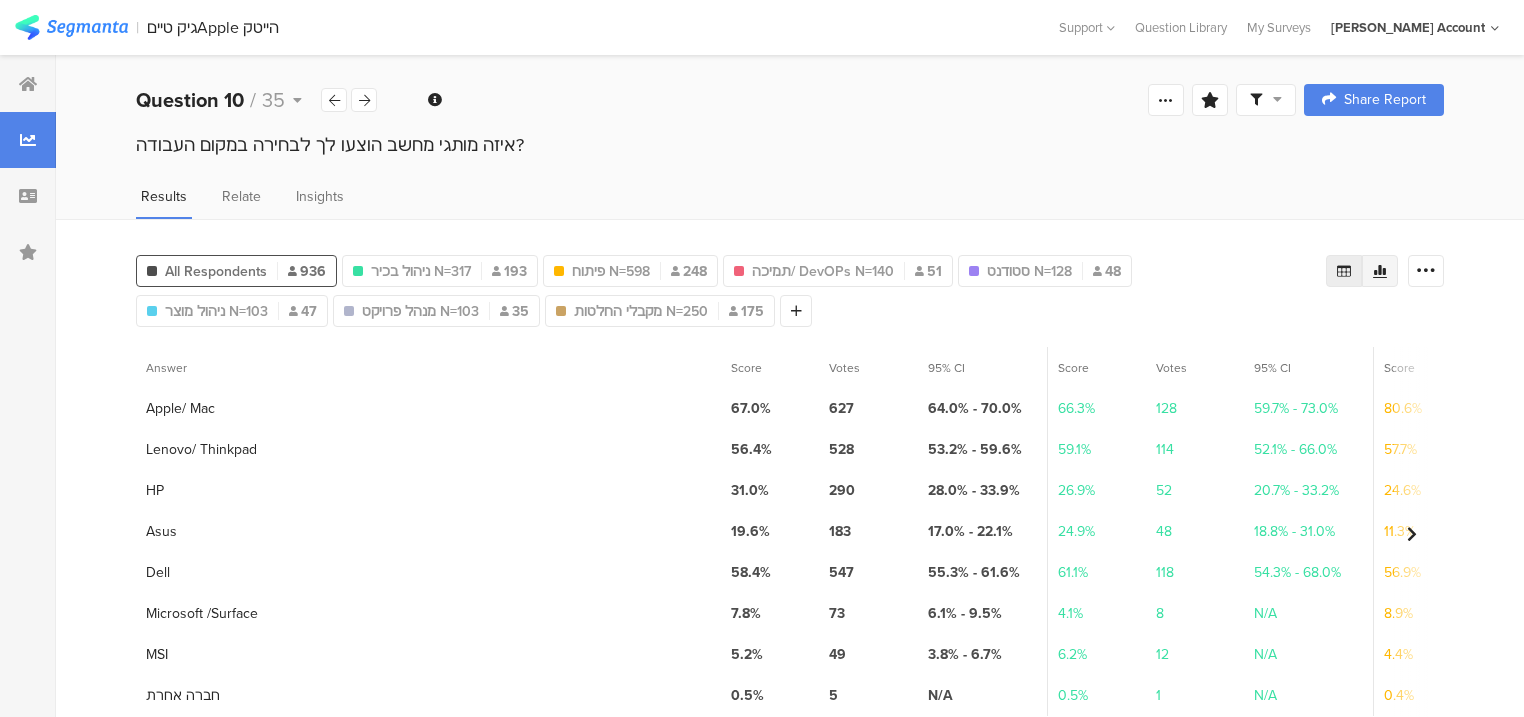 click 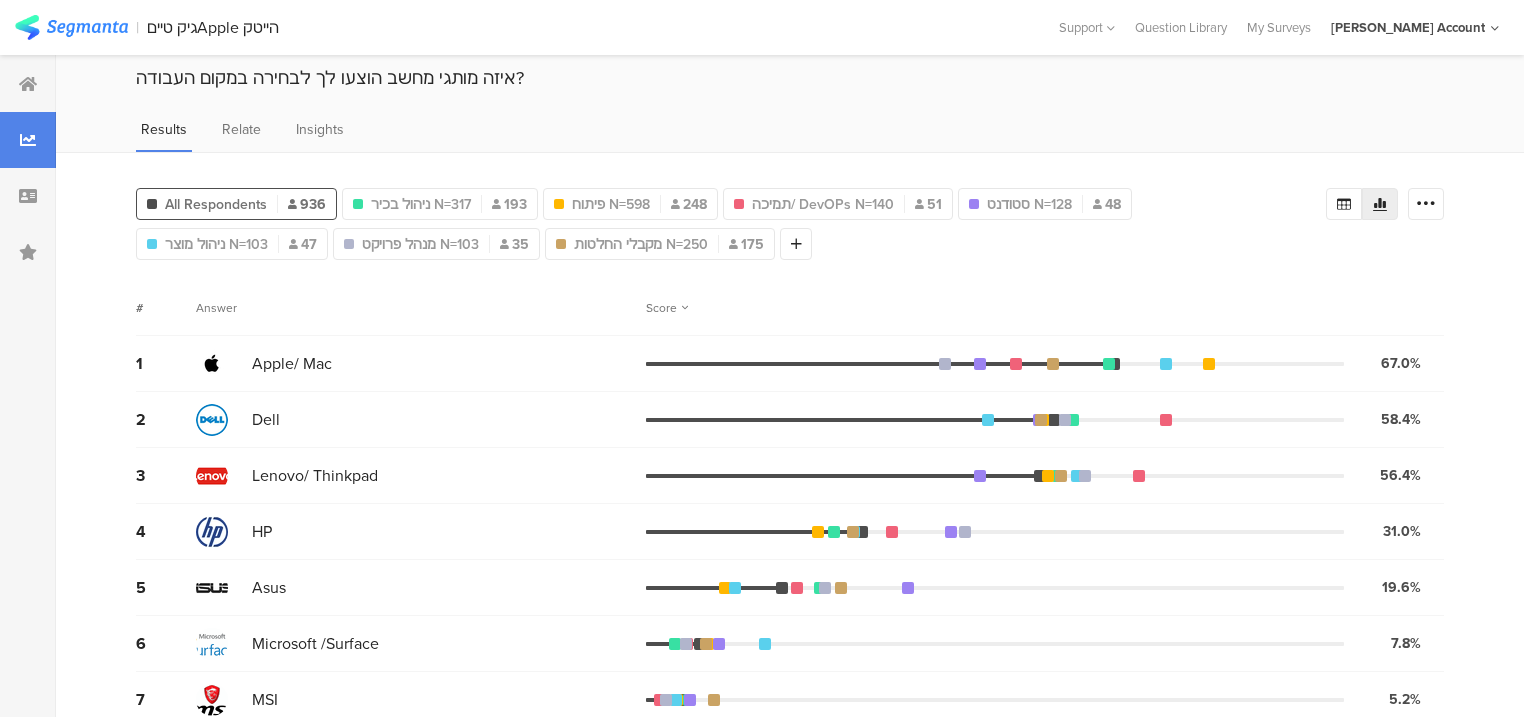 scroll, scrollTop: 0, scrollLeft: 0, axis: both 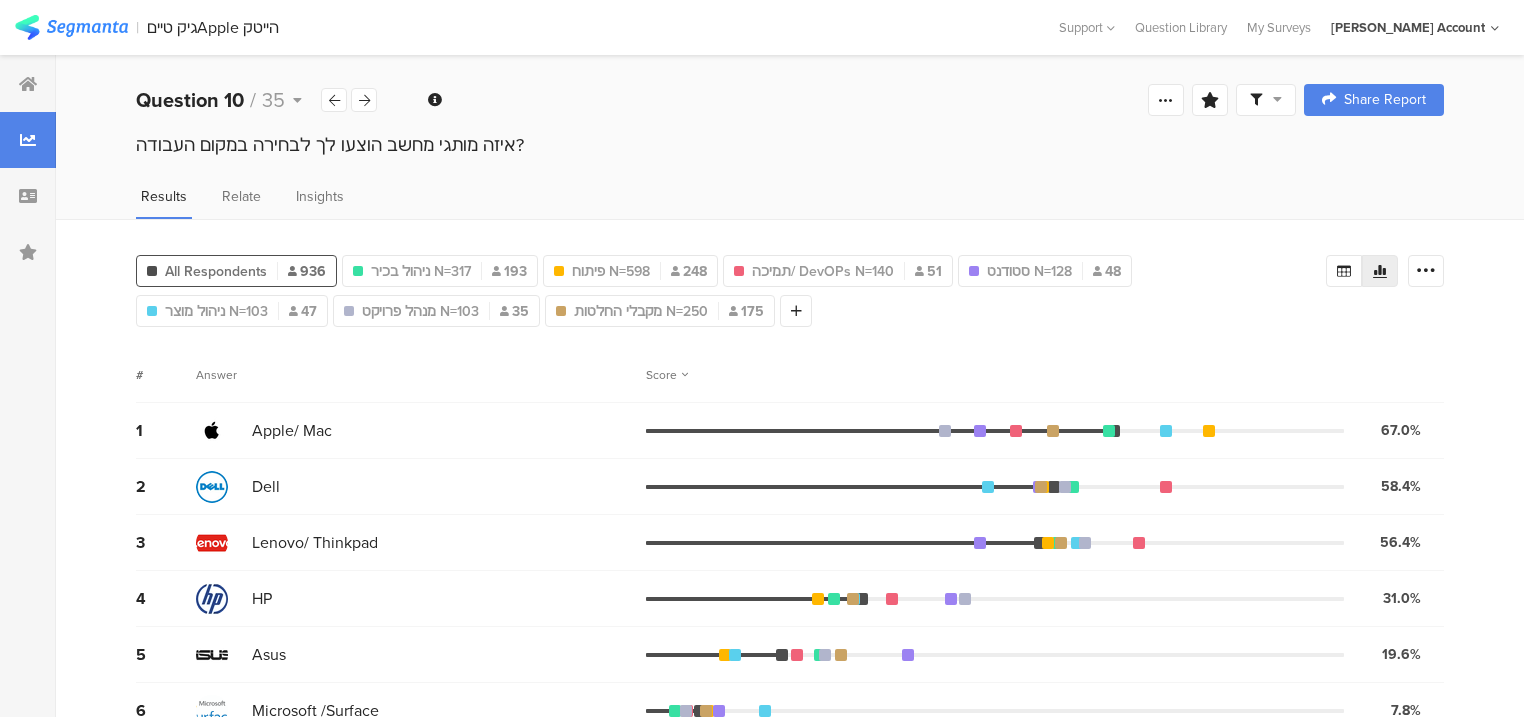click on "איזה מותגי מחשב הוצעו לך לבחירה במקום העבודה?" at bounding box center (790, 145) 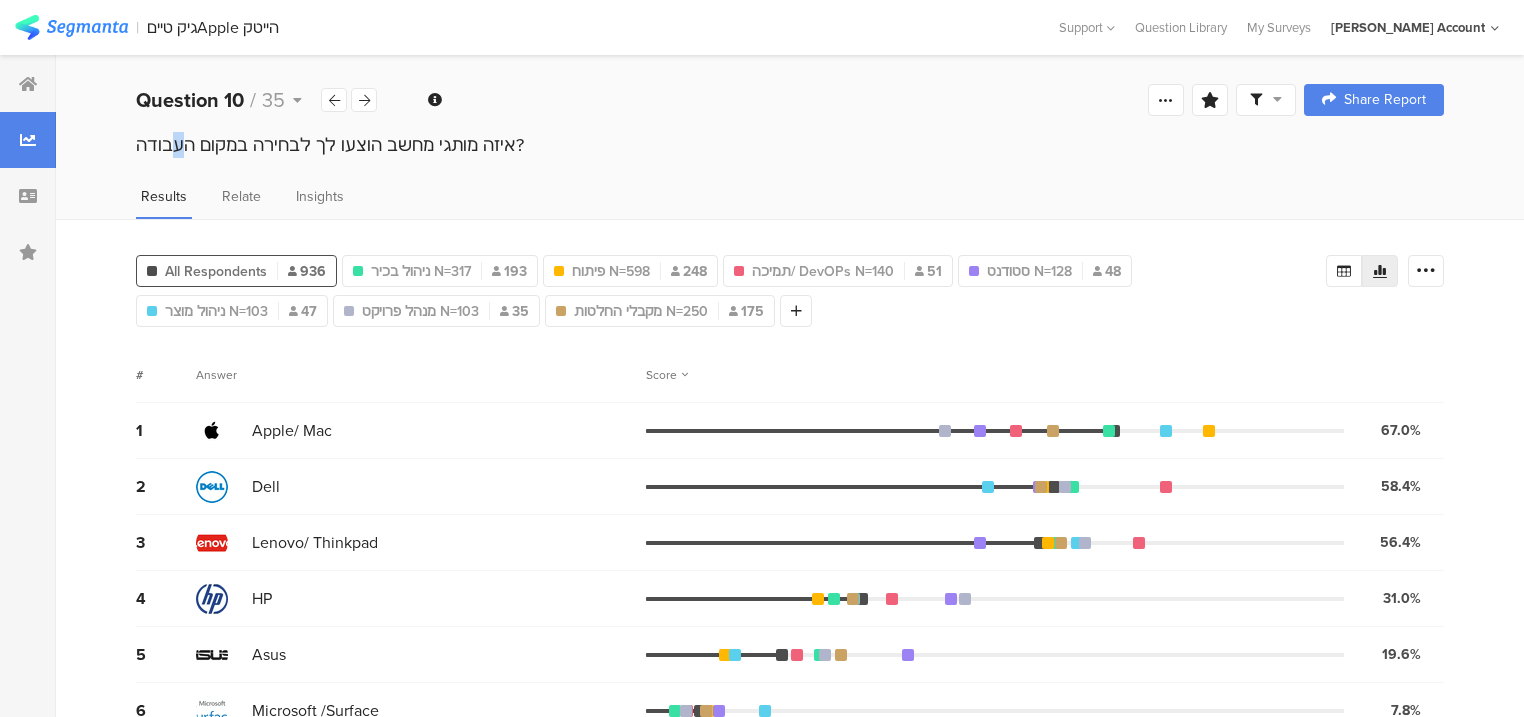 click on "איזה מותגי מחשב הוצעו לך לבחירה במקום העבודה?" at bounding box center (790, 145) 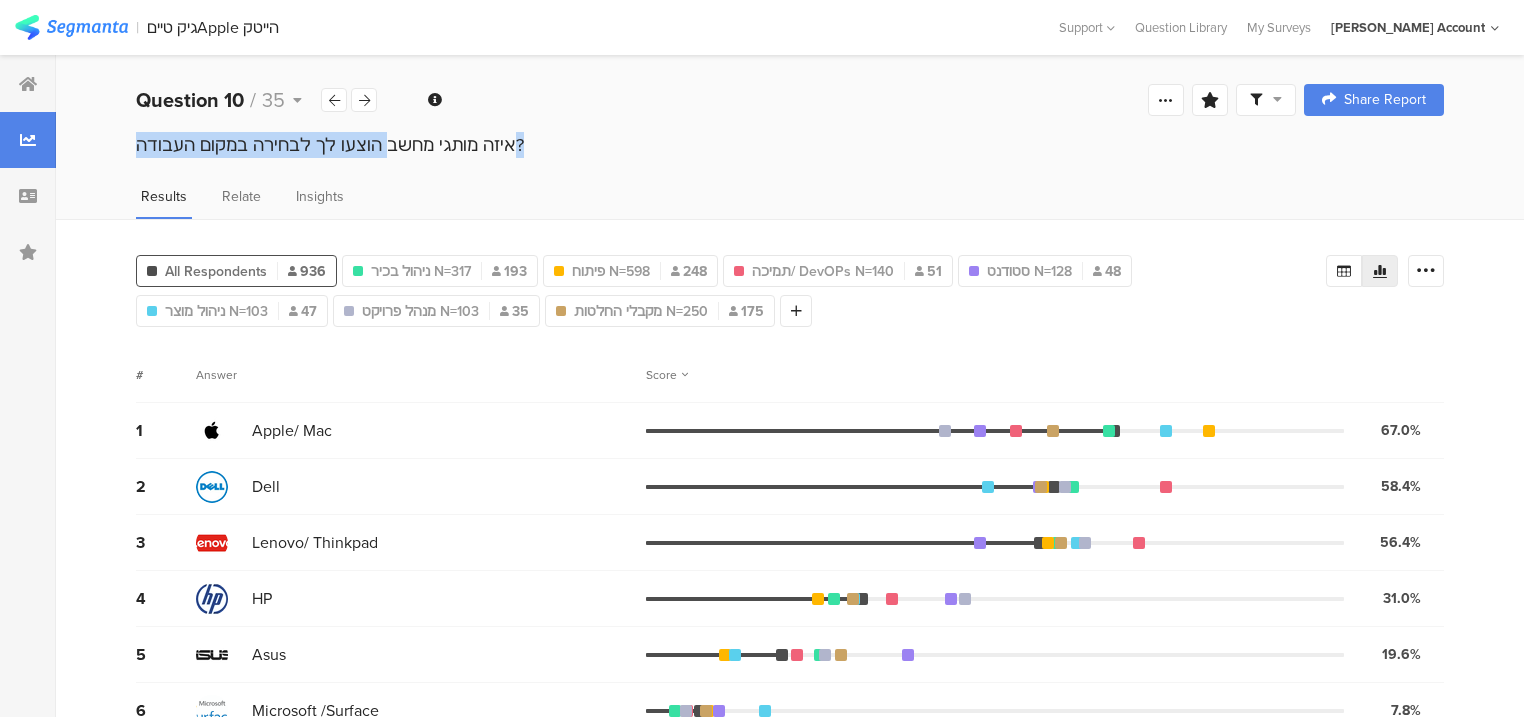 click on "איזה מותגי מחשב הוצעו לך לבחירה במקום העבודה?" at bounding box center (790, 145) 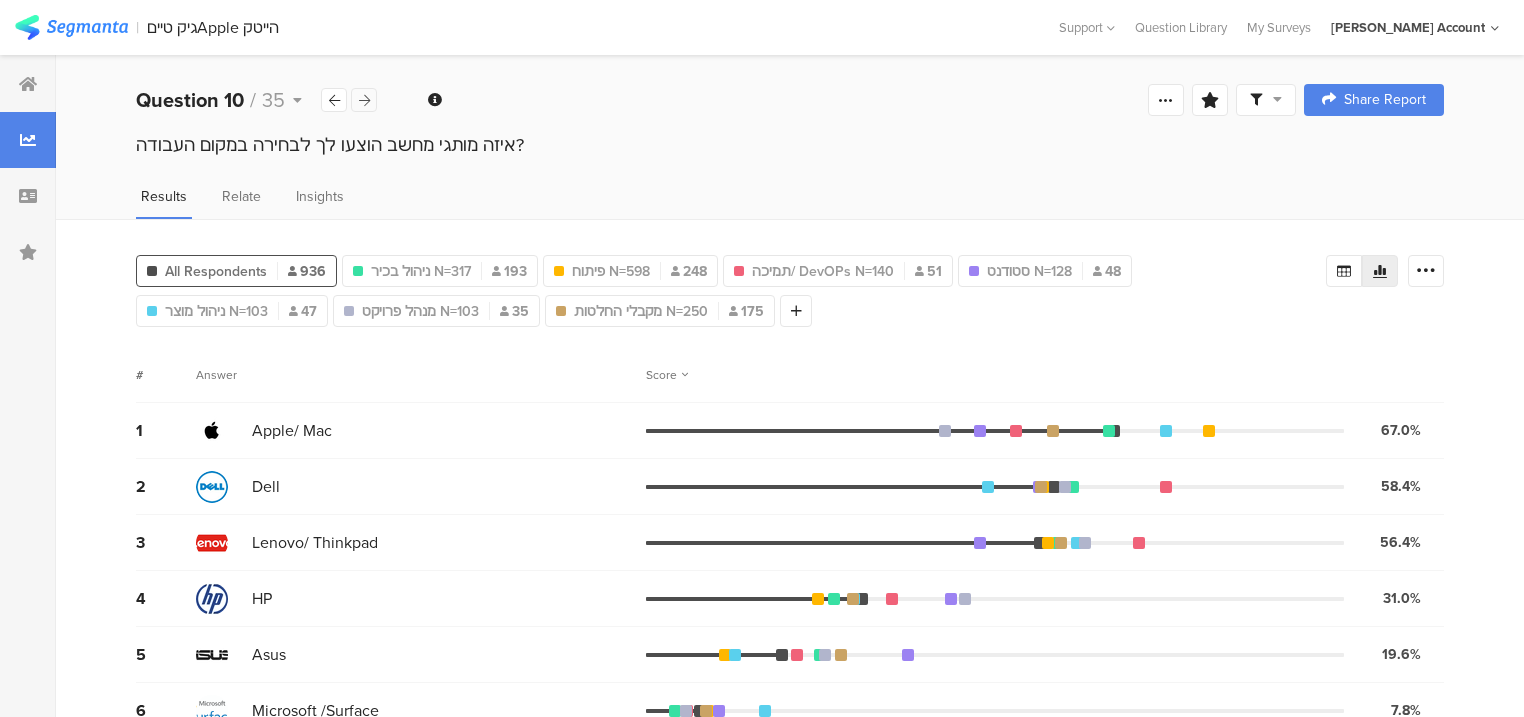 click at bounding box center (364, 100) 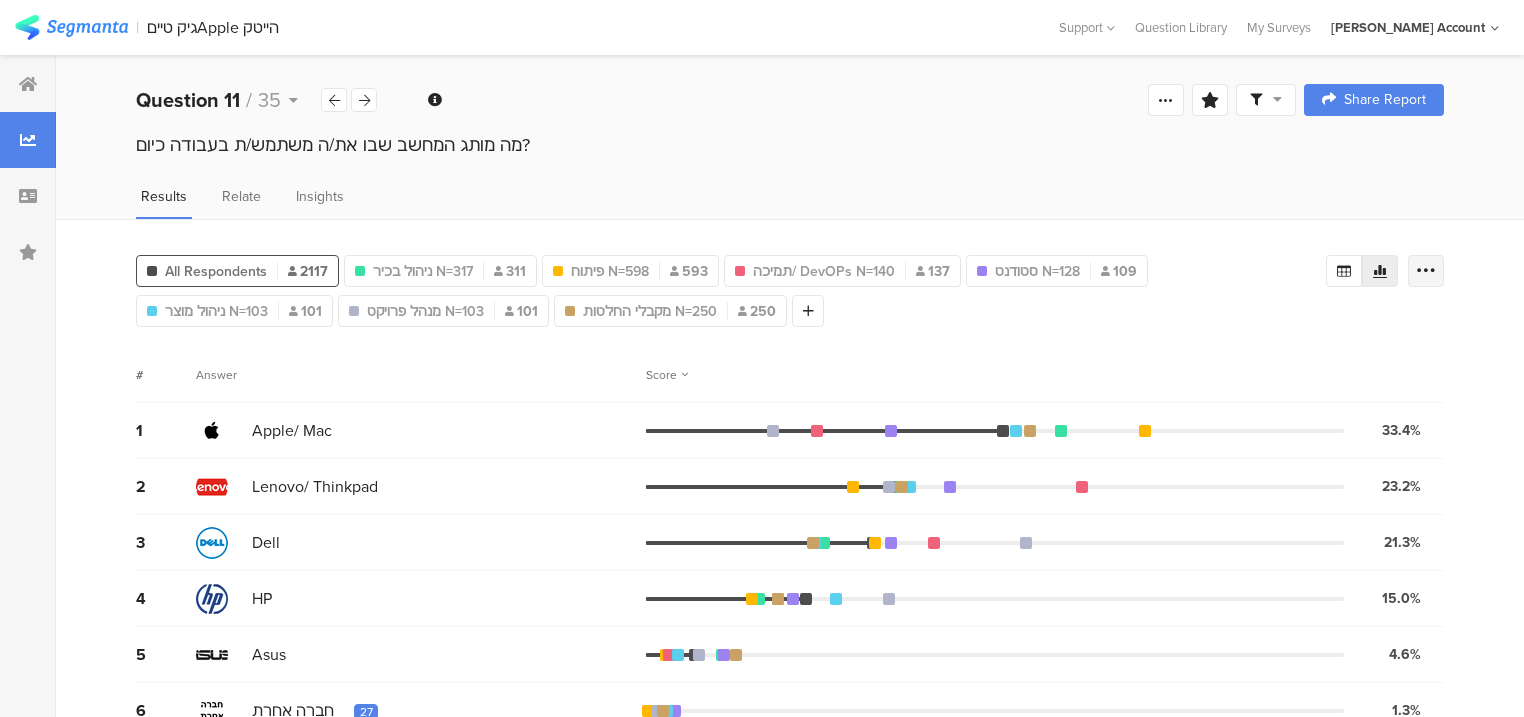 click at bounding box center [1426, 271] 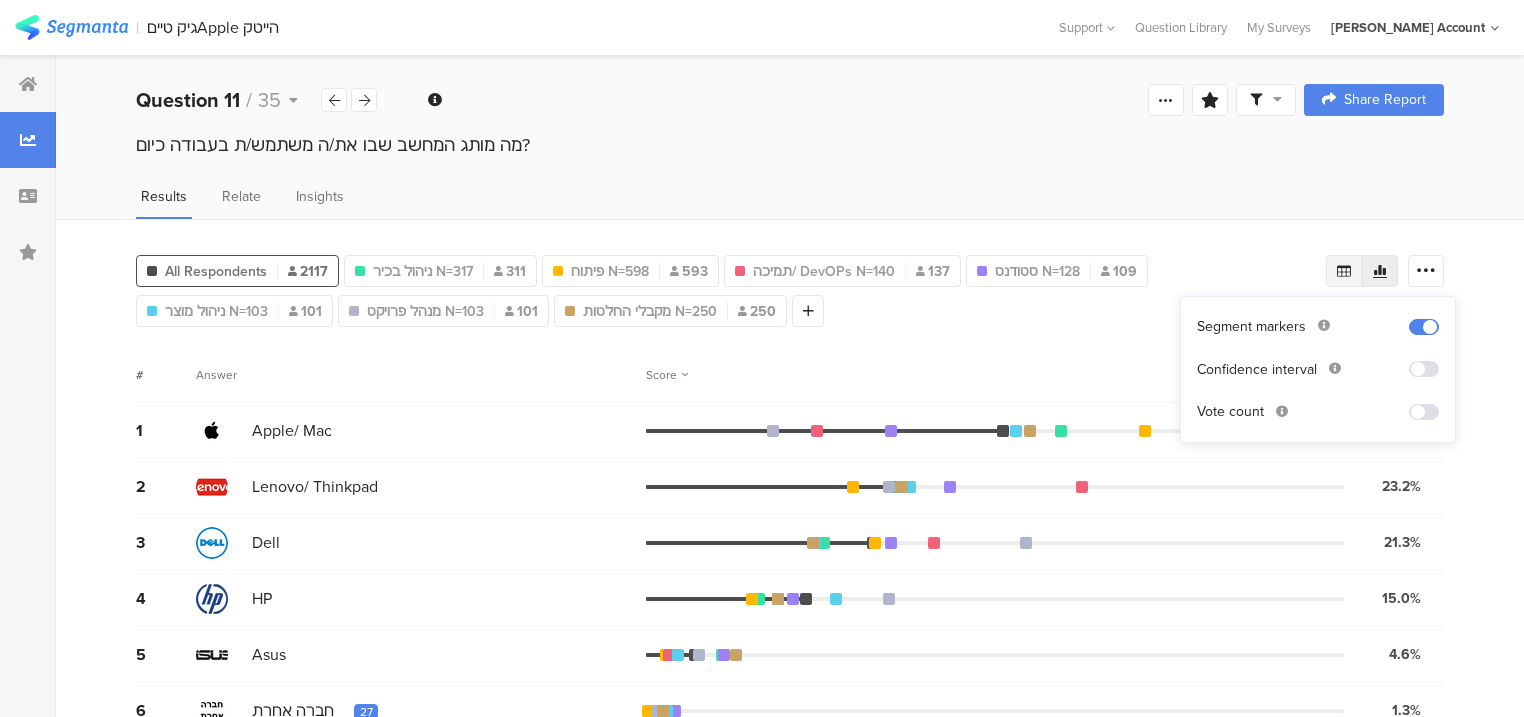 click 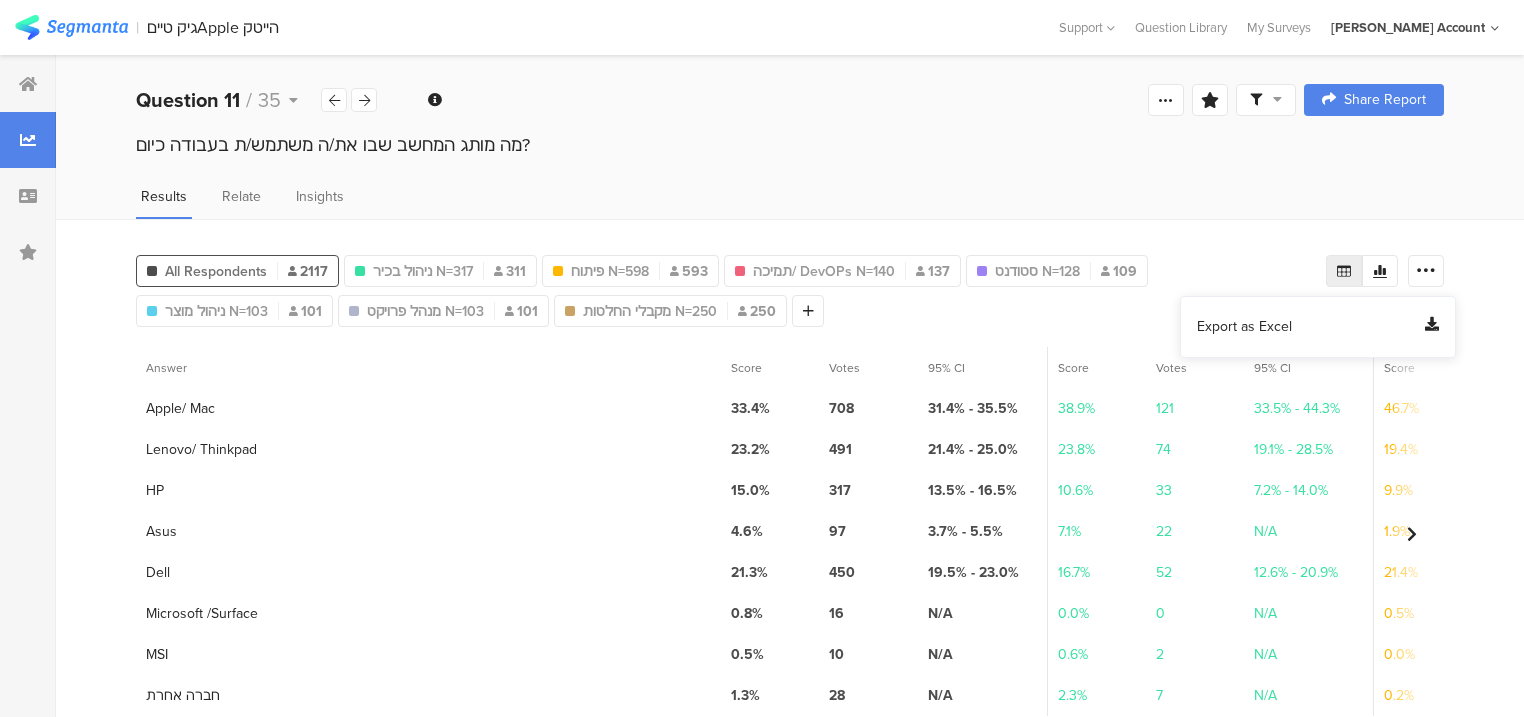 click on "Export as Excel" at bounding box center (1244, 327) 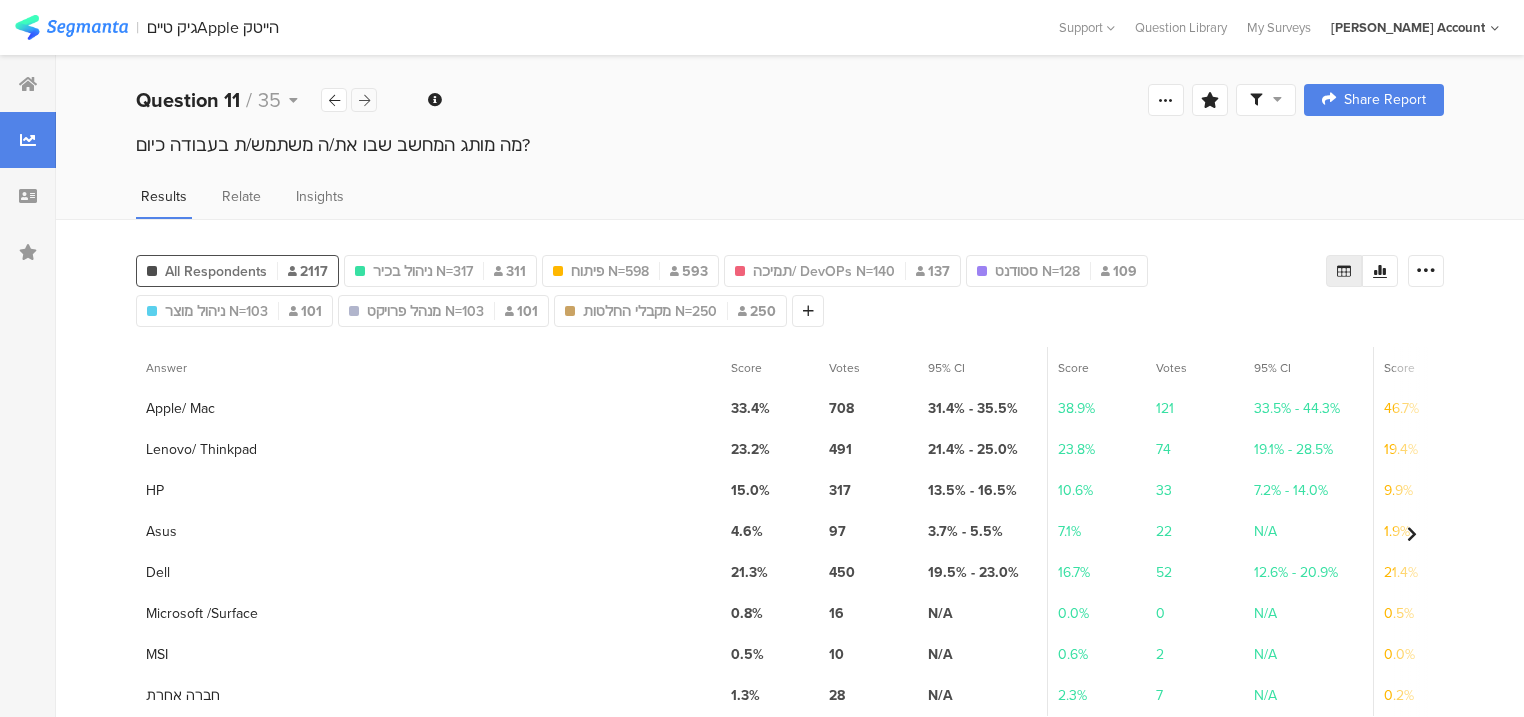 click at bounding box center [364, 100] 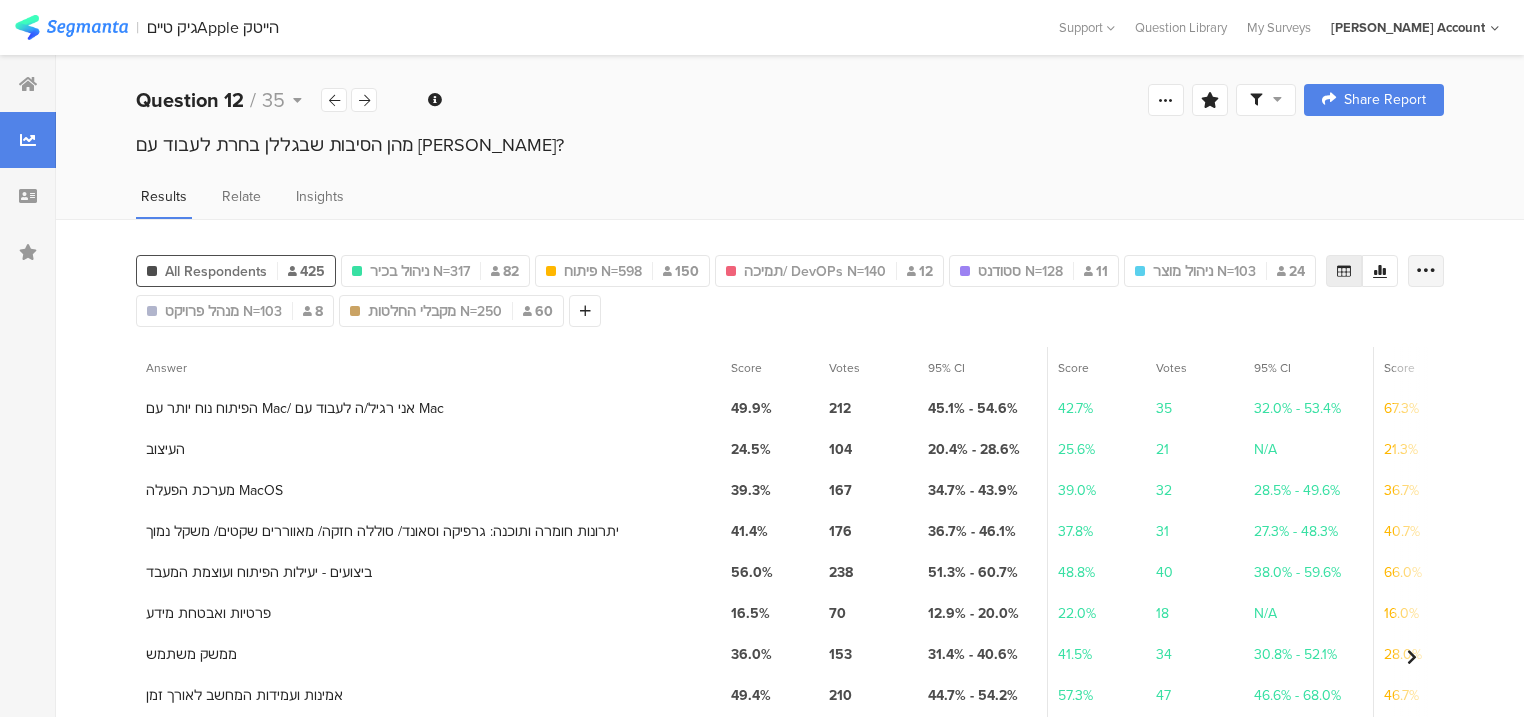 click at bounding box center [1426, 271] 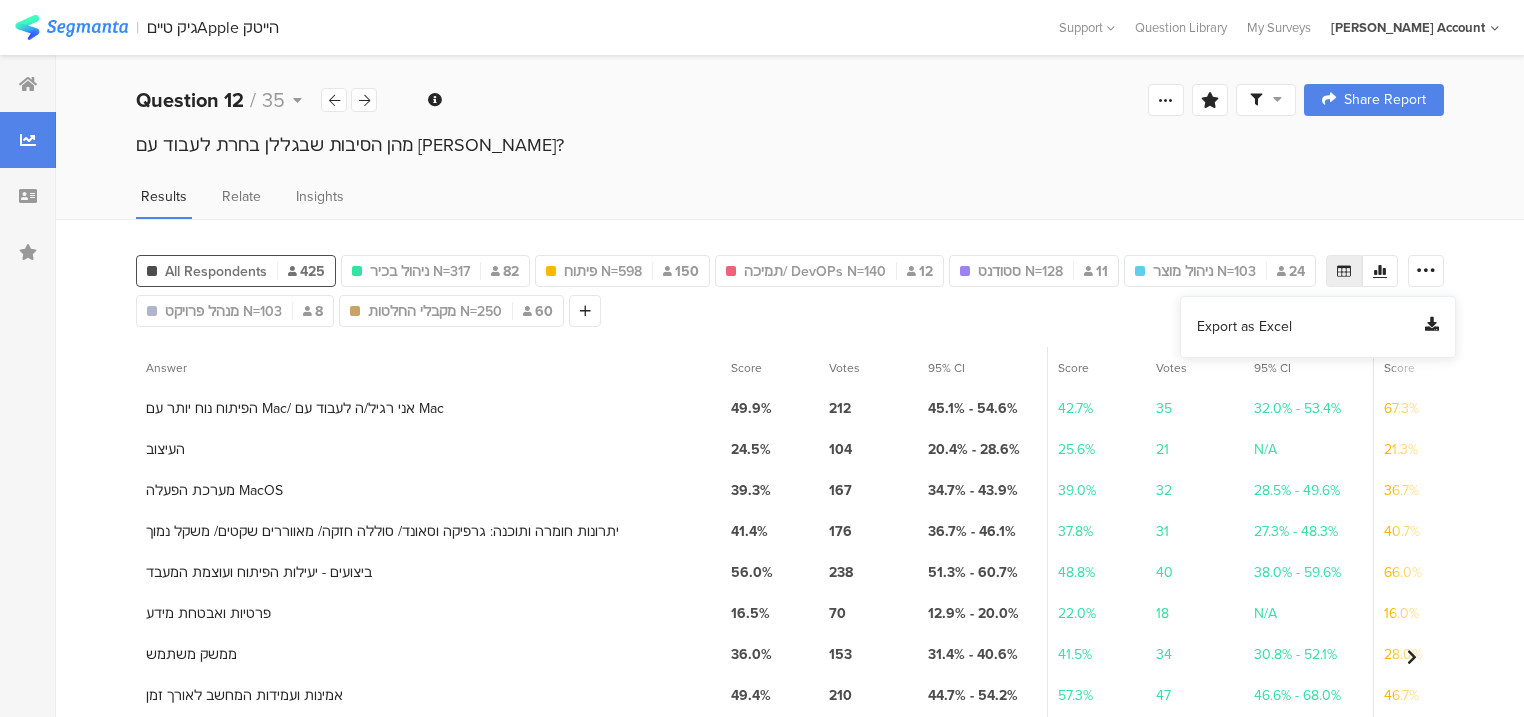 click on "Export as Excel" at bounding box center [1244, 327] 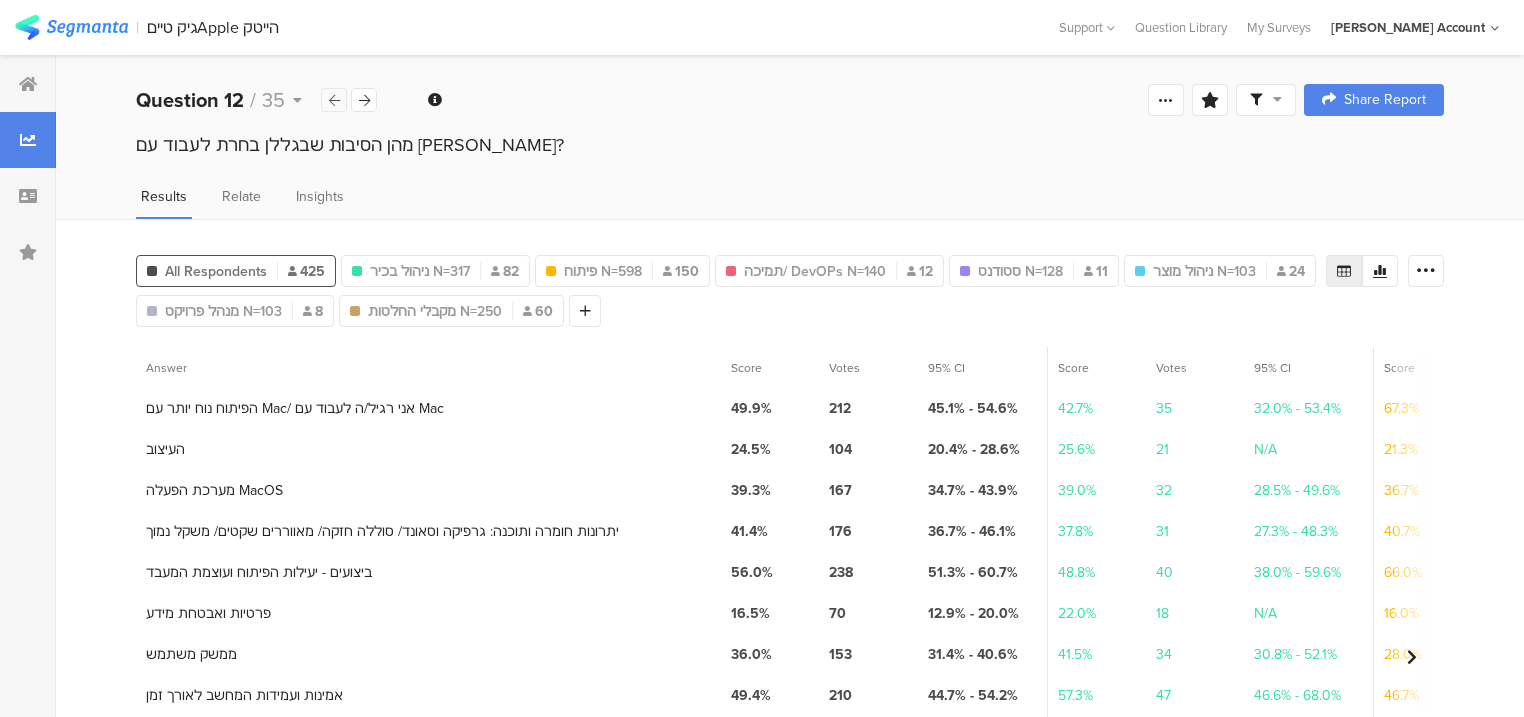 click at bounding box center [334, 100] 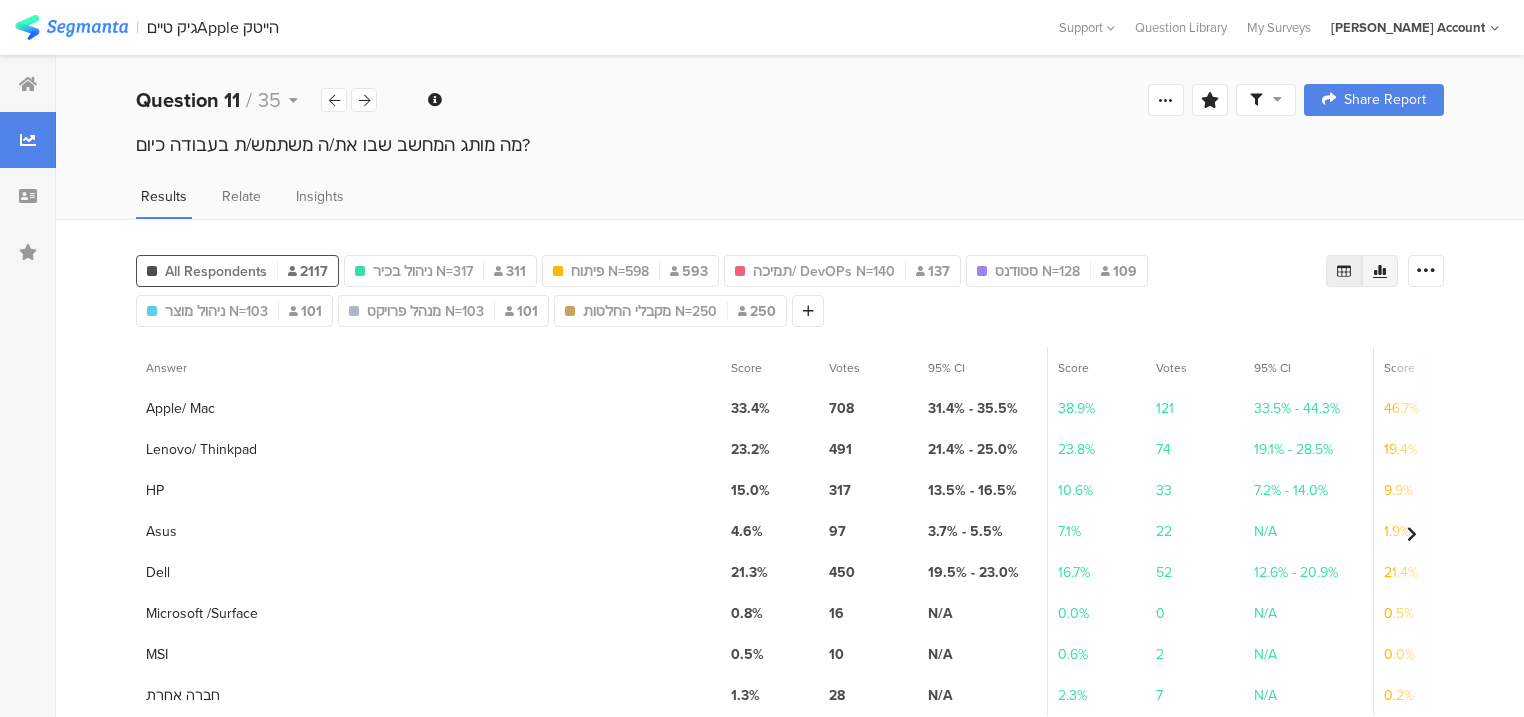 click at bounding box center (1380, 271) 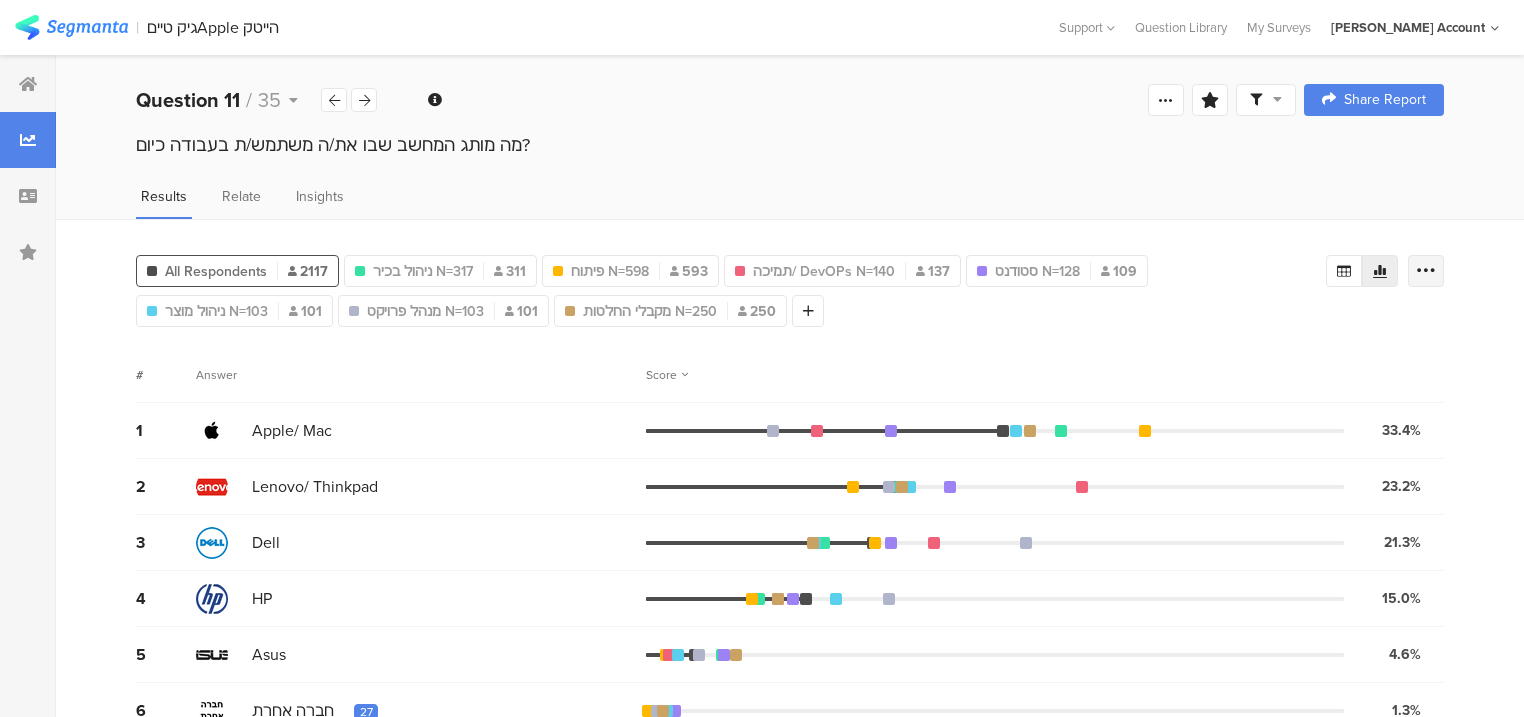 click at bounding box center (1426, 271) 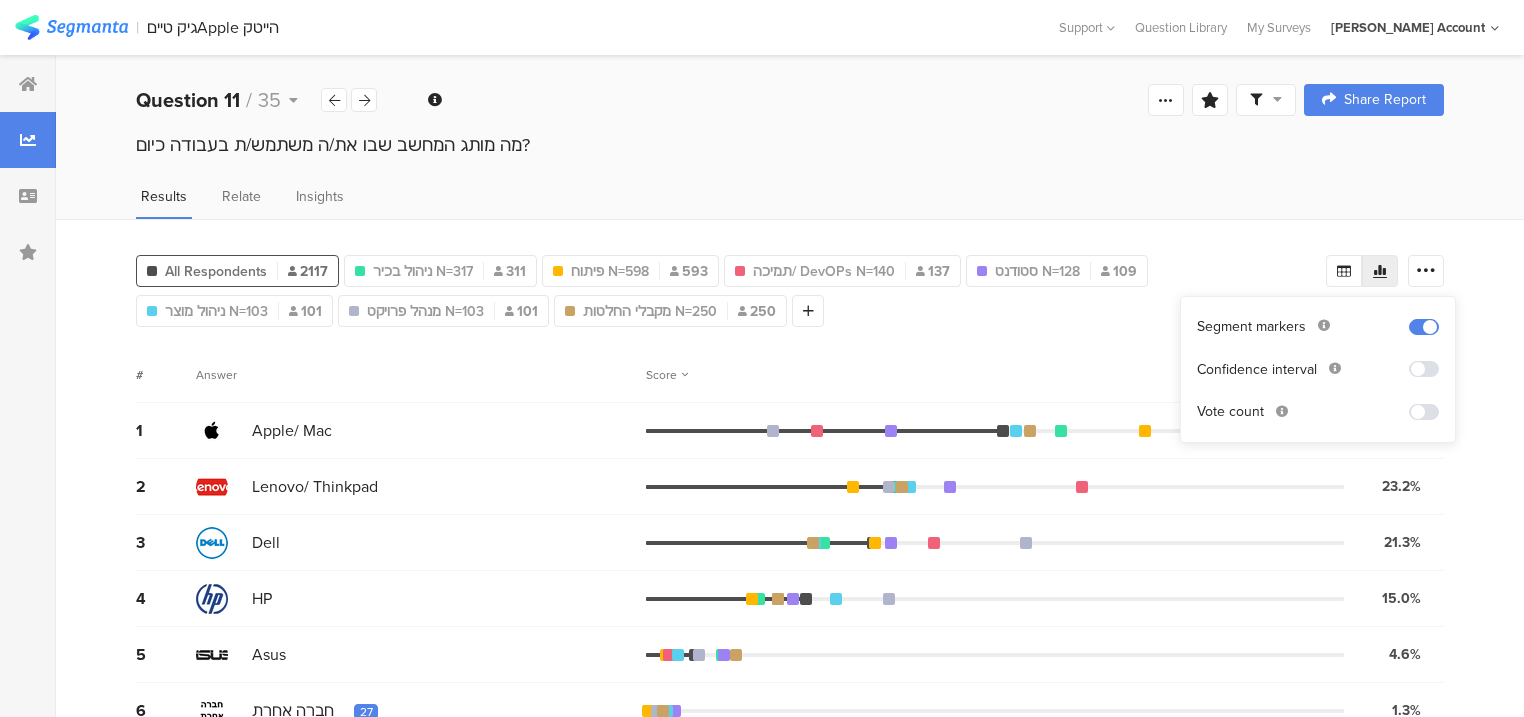 click at bounding box center (1424, 412) 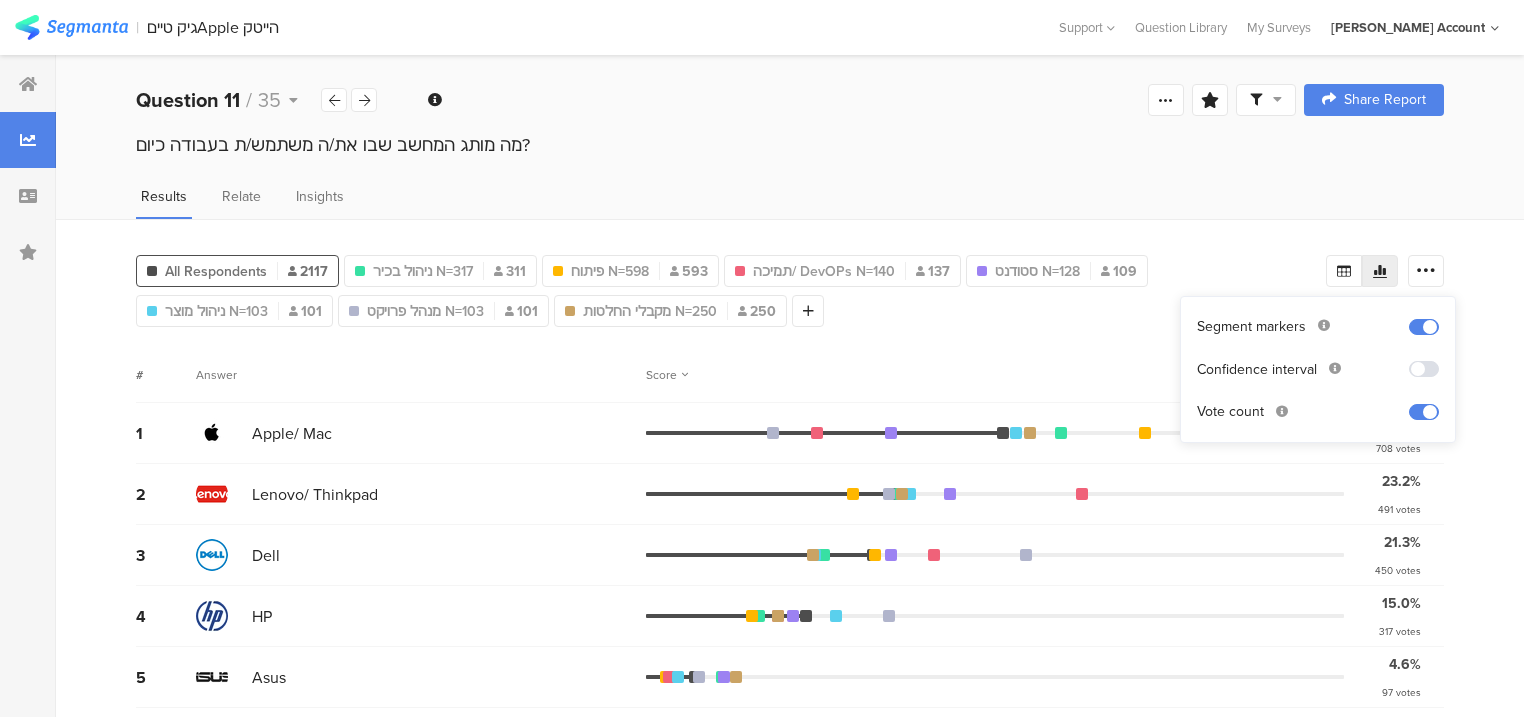 click on "2     Lenovo/ Thinkpad             23.2%   491 votes" at bounding box center [790, 494] 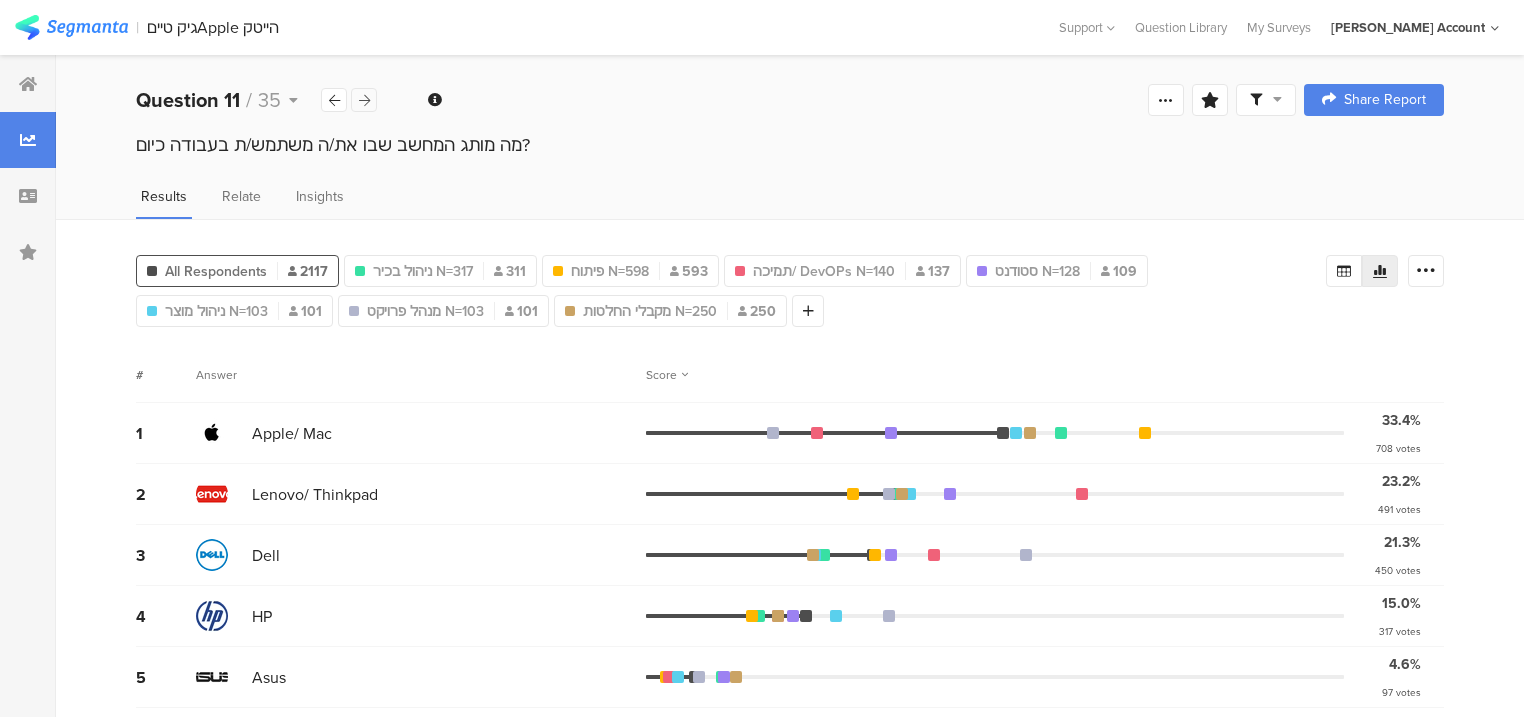 click at bounding box center [364, 100] 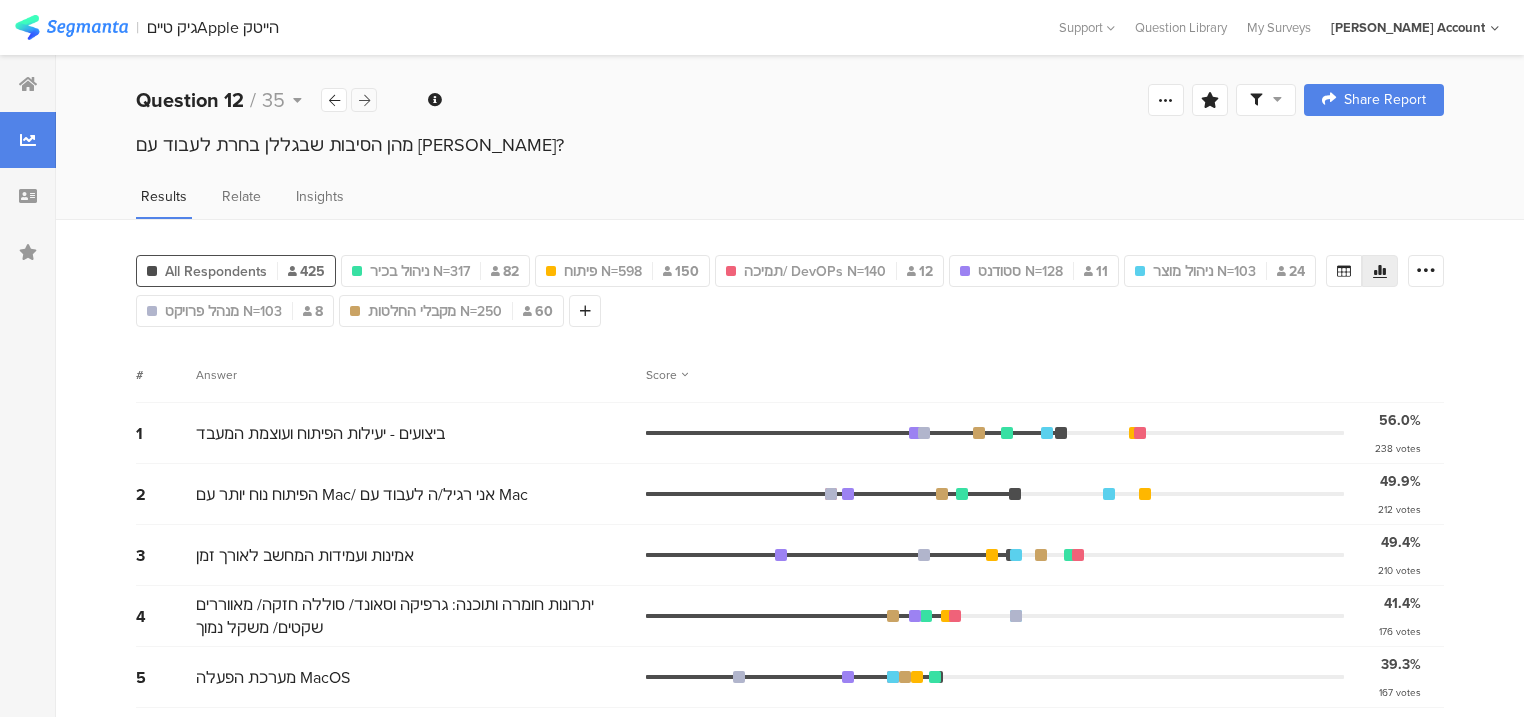 click at bounding box center [364, 100] 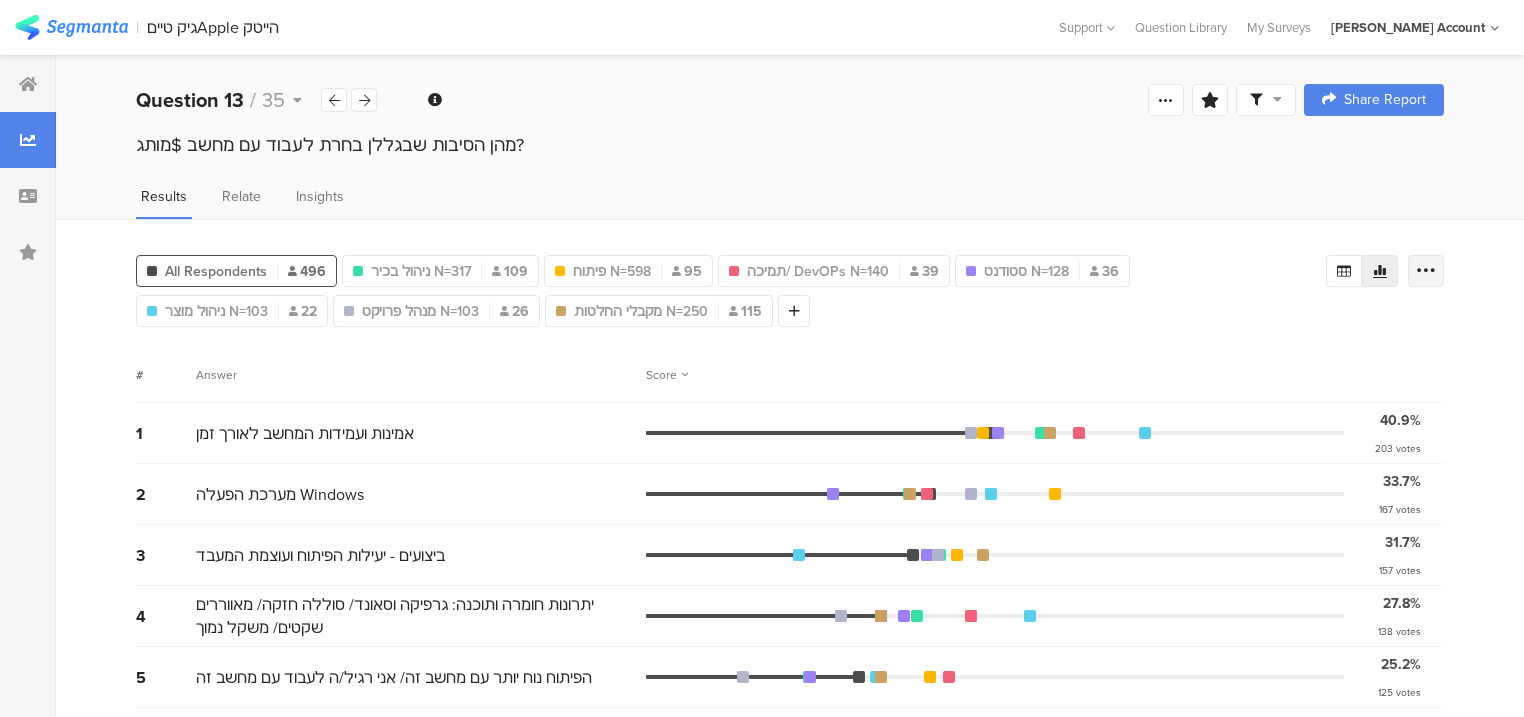 click at bounding box center (1426, 271) 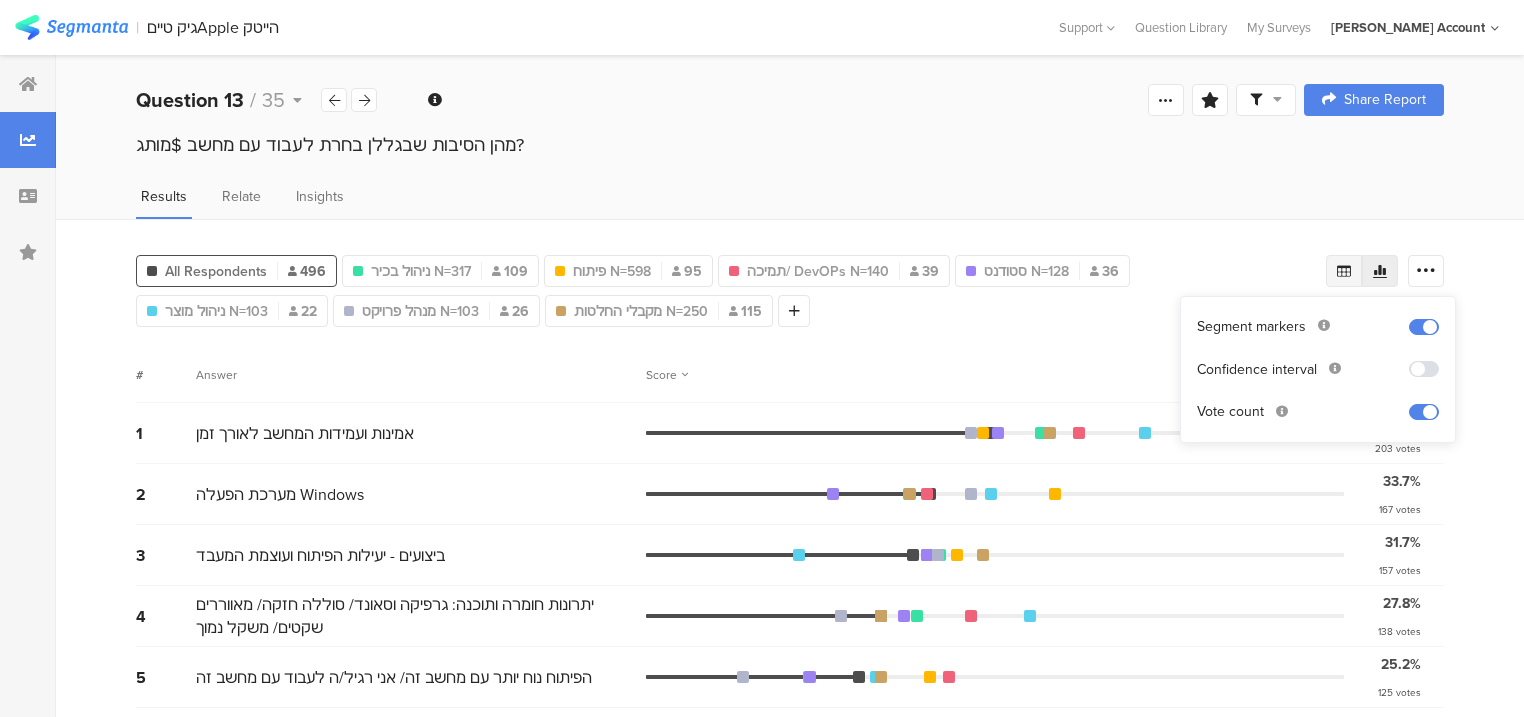click at bounding box center (1344, 271) 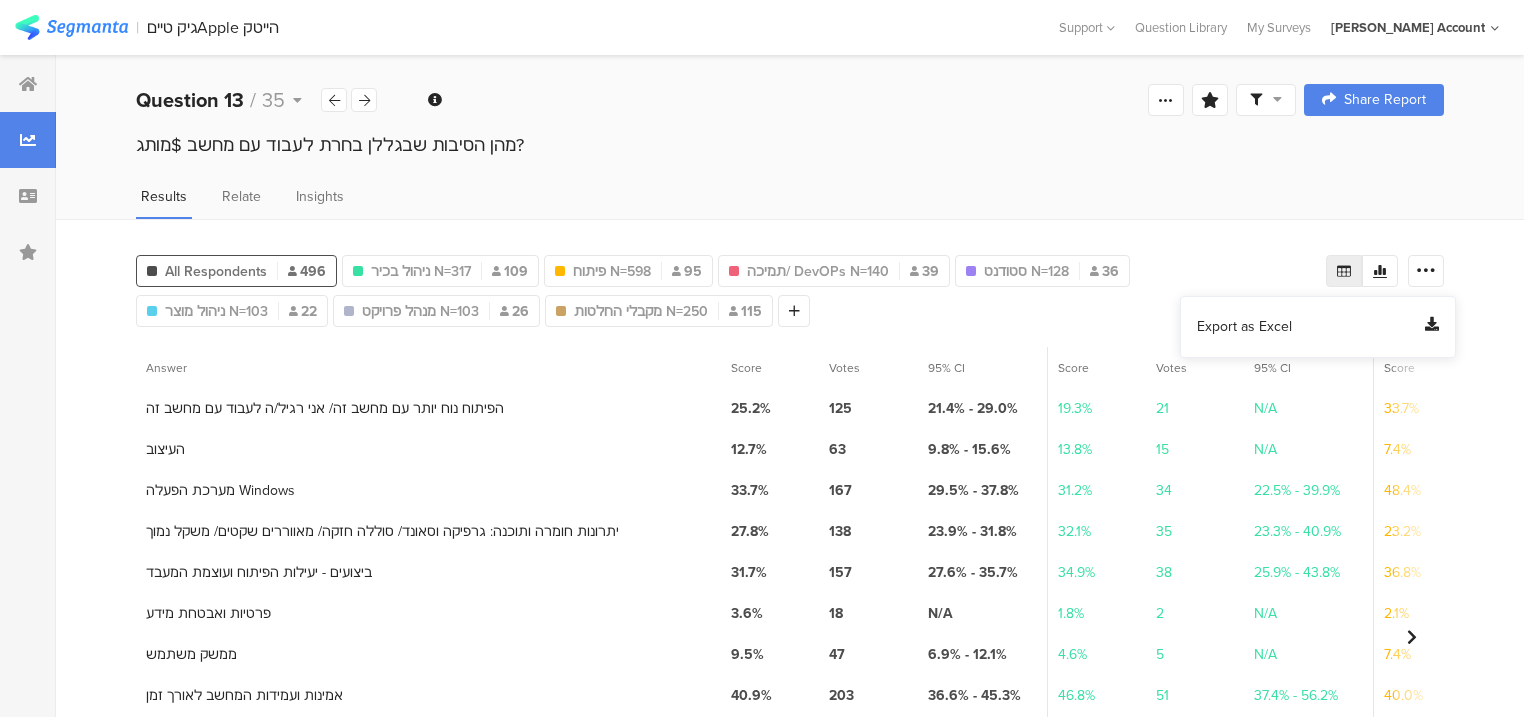 click on "Export as Excel" at bounding box center (1244, 327) 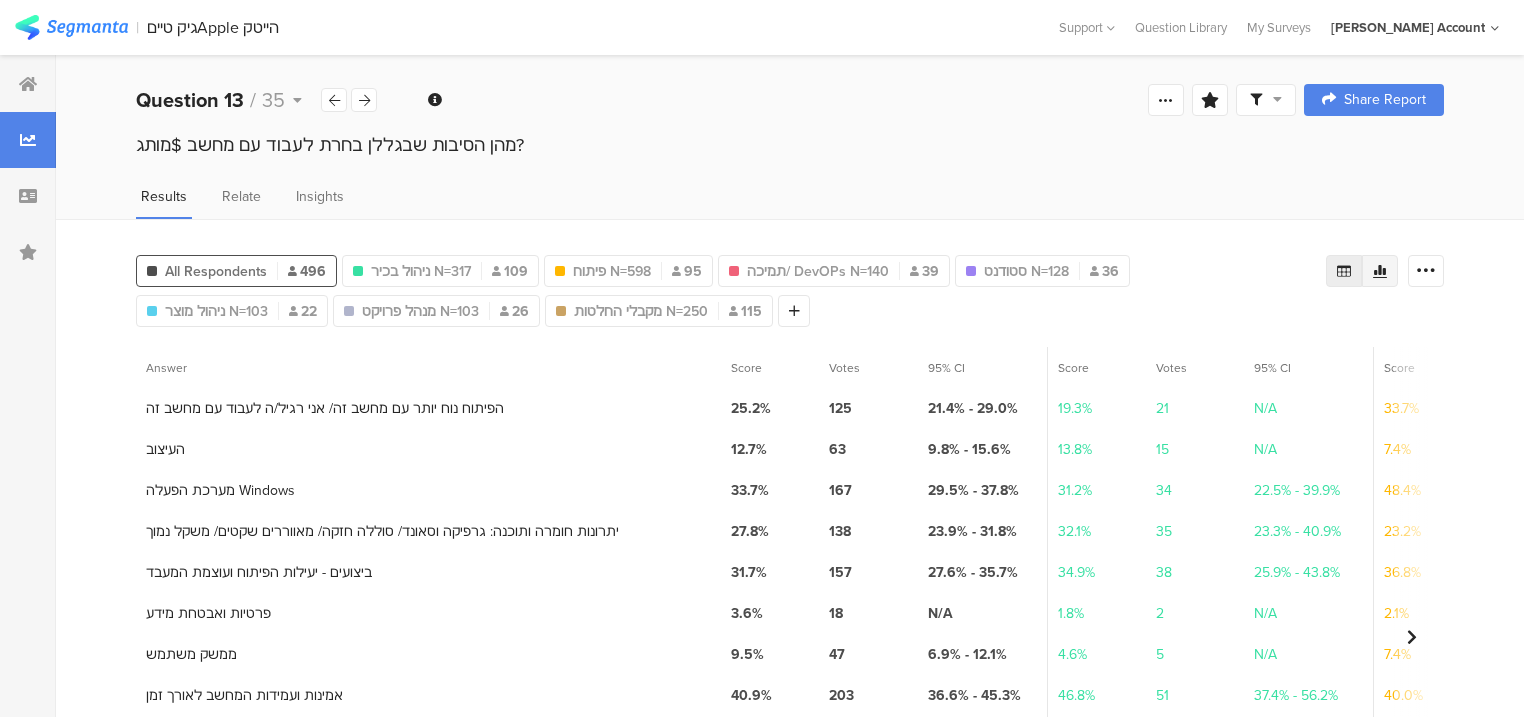 click at bounding box center (1380, 271) 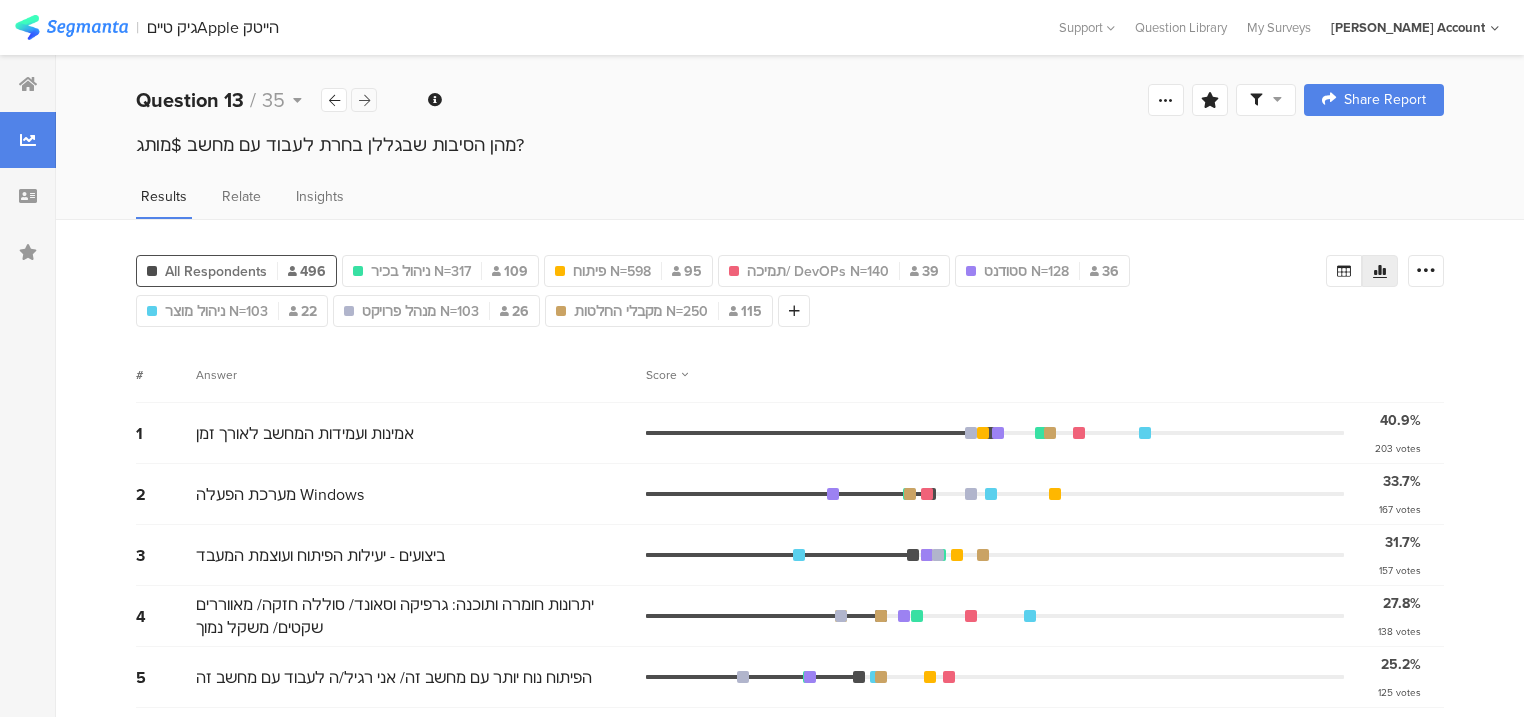click at bounding box center [364, 100] 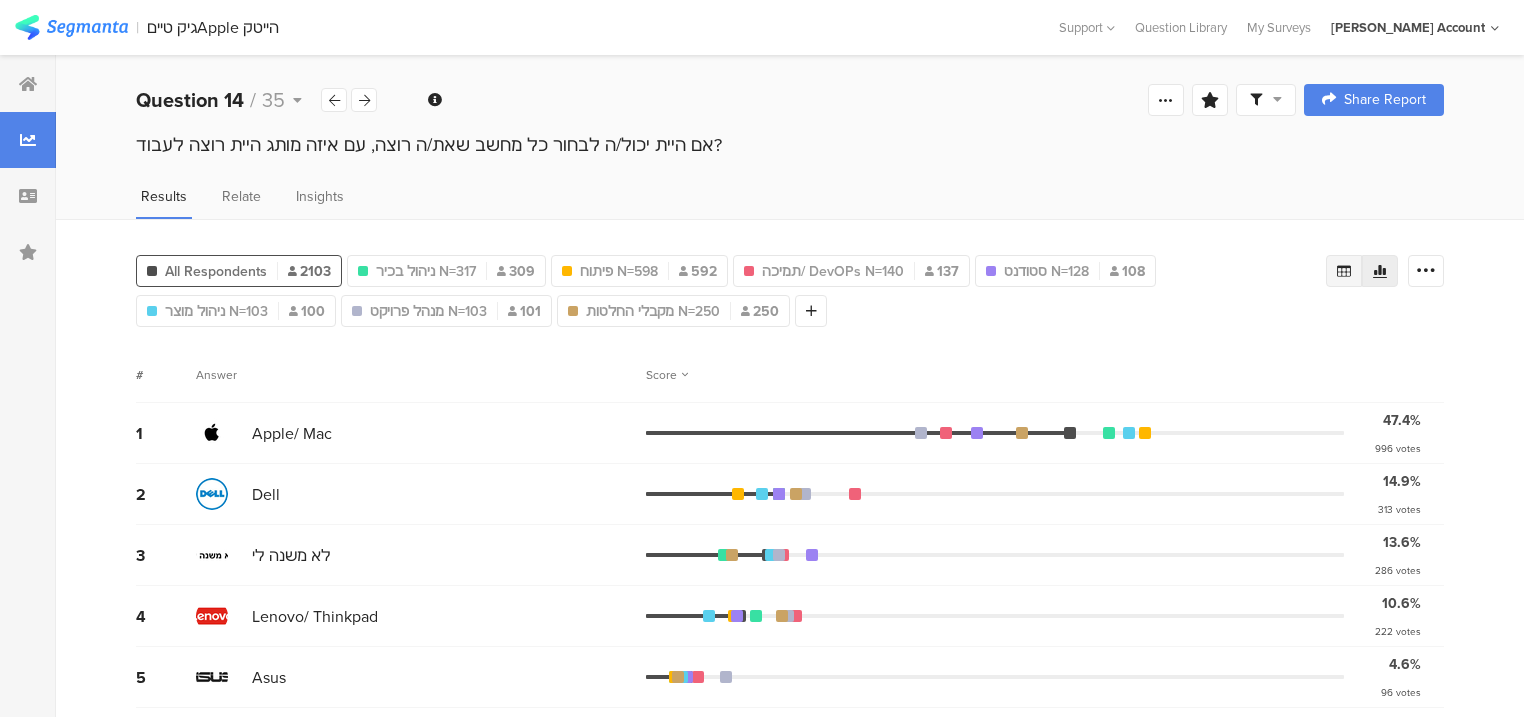 click 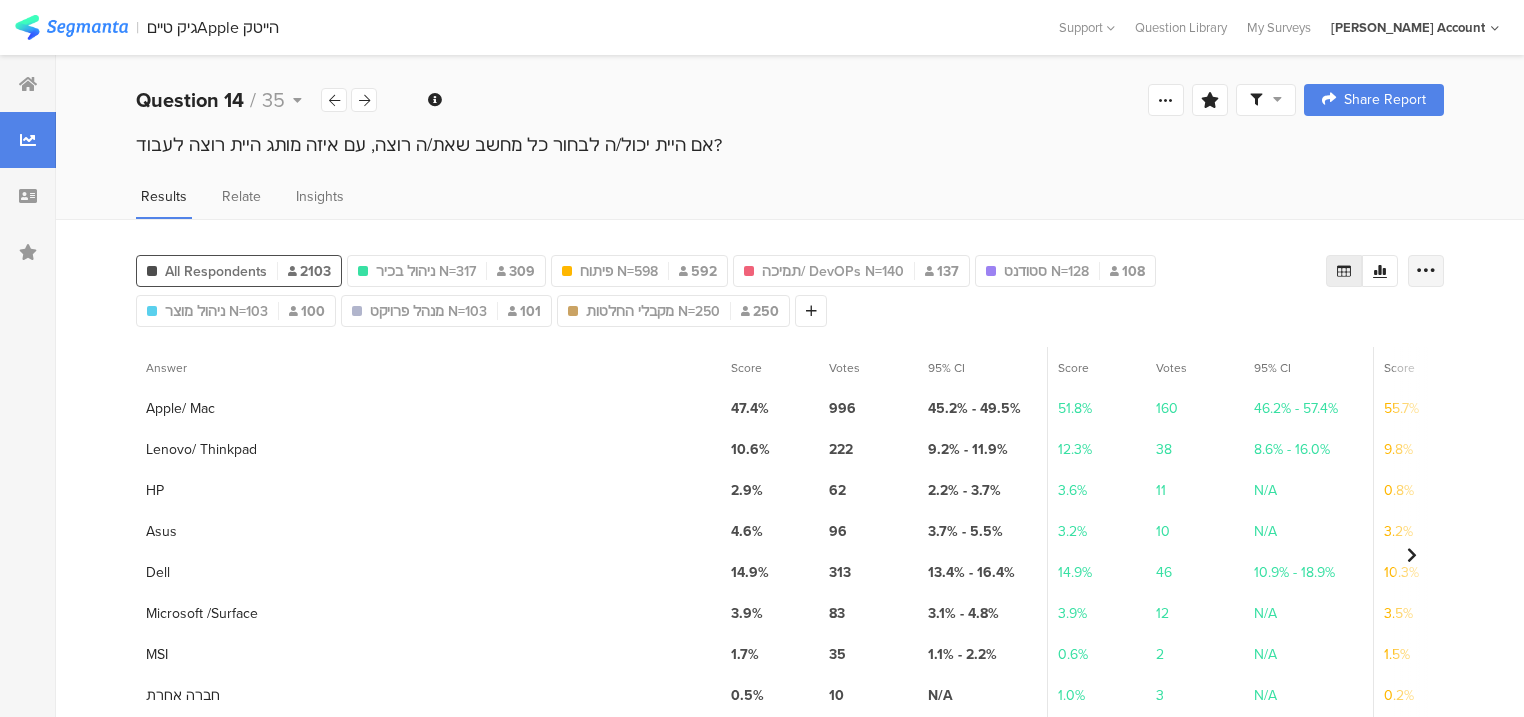 click at bounding box center (1426, 271) 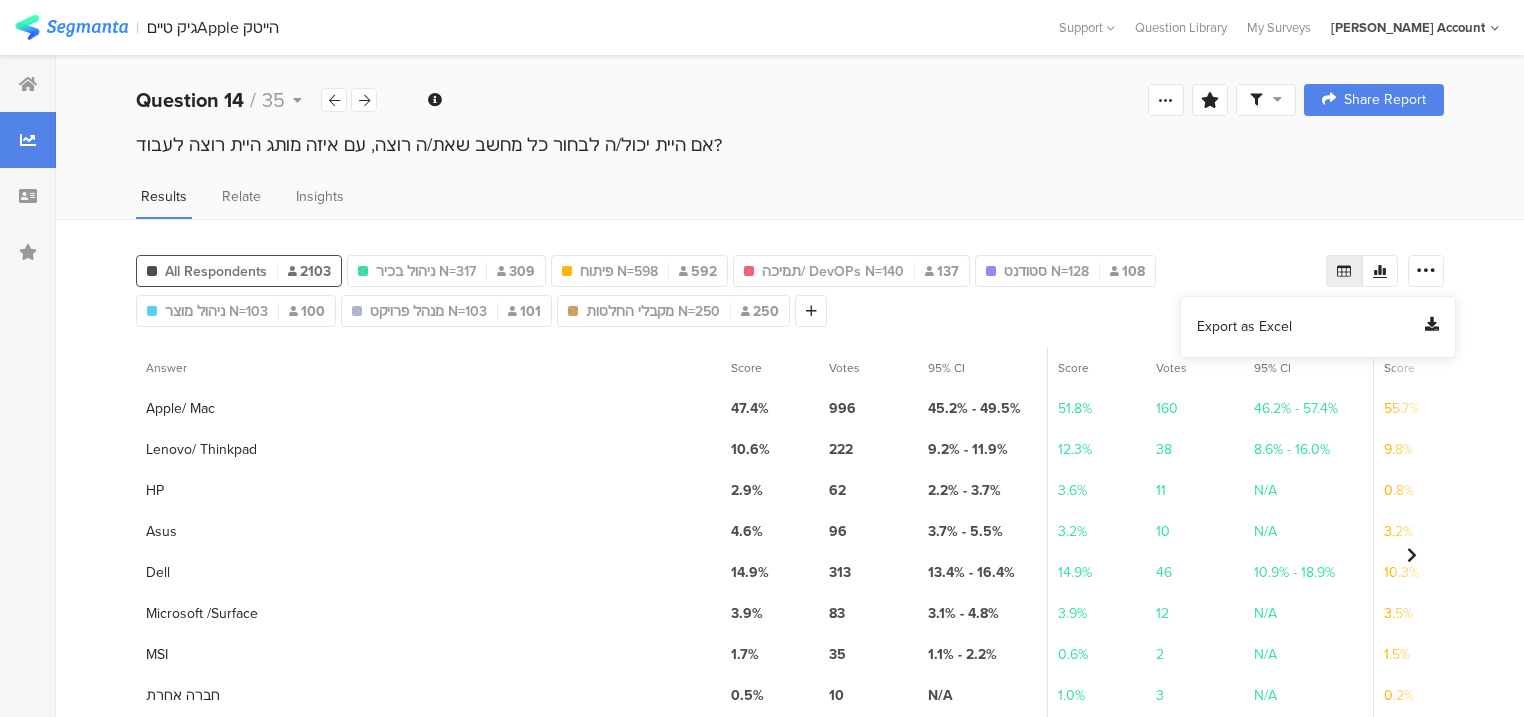 click on "Export as Excel" at bounding box center [1244, 327] 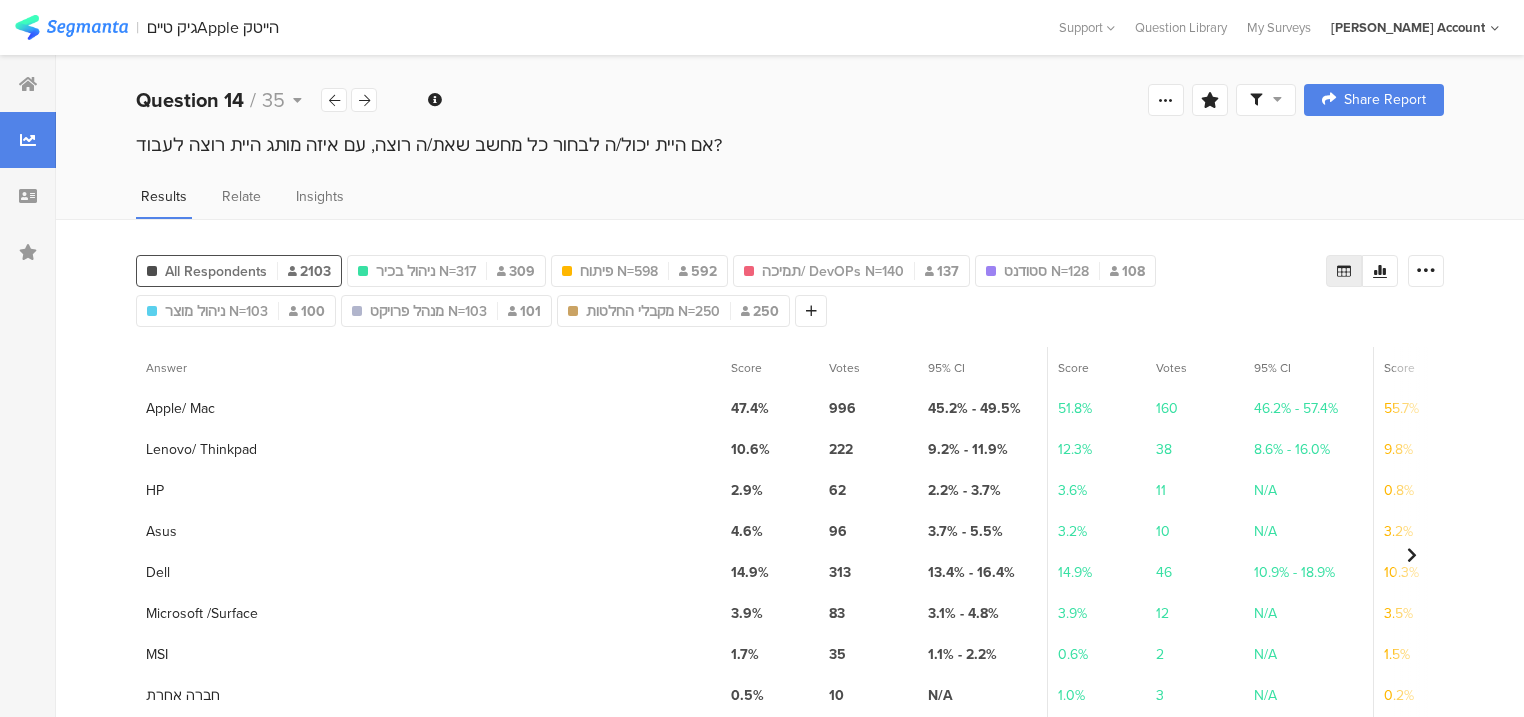 click on "All Respondents       2103
ניהול בכיר N=317       309
פיתוח N=598       592
תמיכה/ DevOPs N=140       137
סטודנט N=128       108
ניהול מוצר N=103       100
מנהל פרויקט N=103       101
מקבלי החלטות N=250       250
Add Segment                     Answer     Score     Votes     95% CI     Score     Votes     95% CI     Score     Votes     95% CI     Score     Votes     95% CI     Score     Votes     95% CI     Score     Votes     95% CI     Score     Votes     95% CI     Score     Votes     95% CI         1  Apple/ Mac
47.4% 996 45.2% - 49.5% 51.8% 160 46.2% - 57.4% 55.7% 330 51.7% - 59.7% 33.6% 46 25.7% - 41.5% 37.0% 40 27.9% - 46.1% 54.0% 54 44.2% - 63.8% 30.7% 31 21.7% - 39.7% 42.0% 105 35.9% - 48.1% 2  Lenovo/ Thinkpad
10.6% 222 9.2% - 11.9% 12.3% 38 8.6% - 16.0% 9.8% 58 7.4% - 12.2% 16.8%" at bounding box center (790, 505) 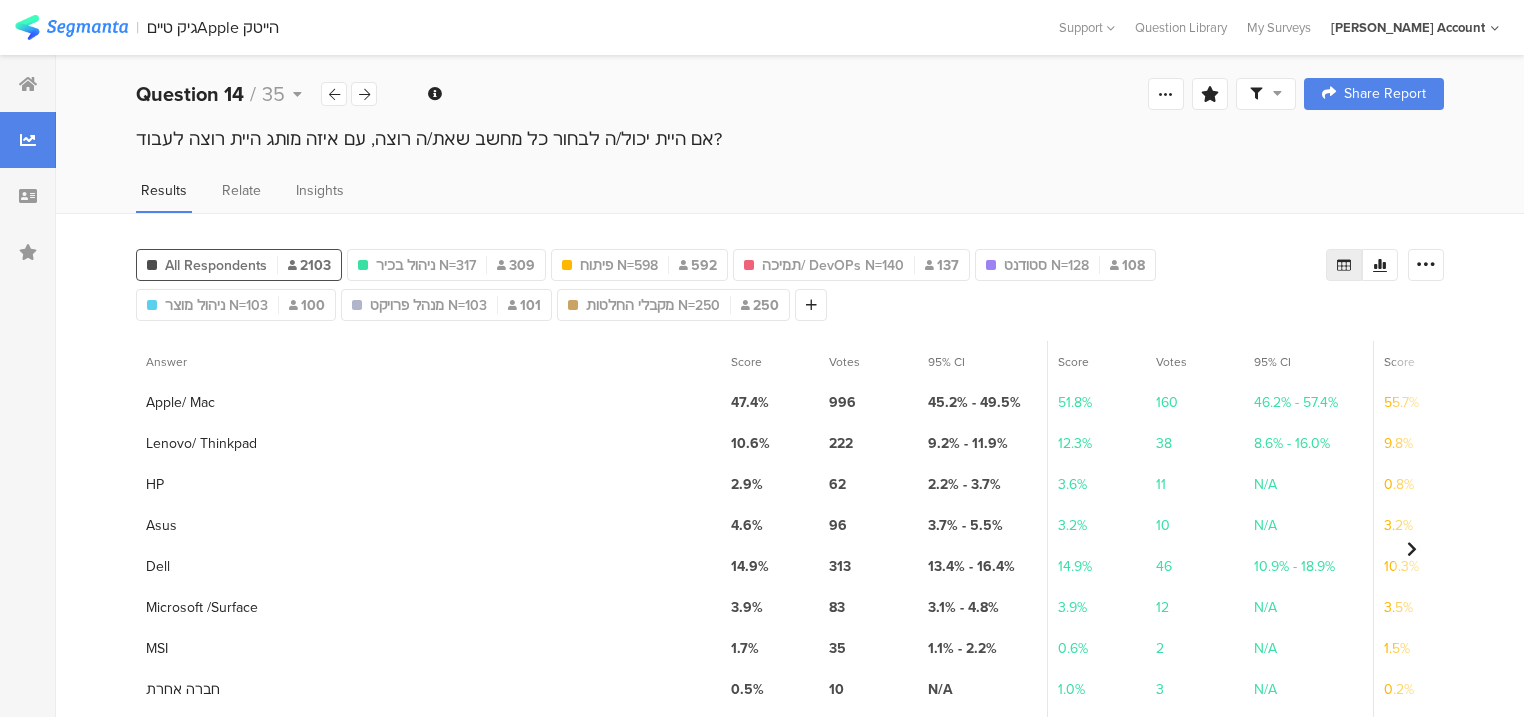 scroll, scrollTop: 0, scrollLeft: 0, axis: both 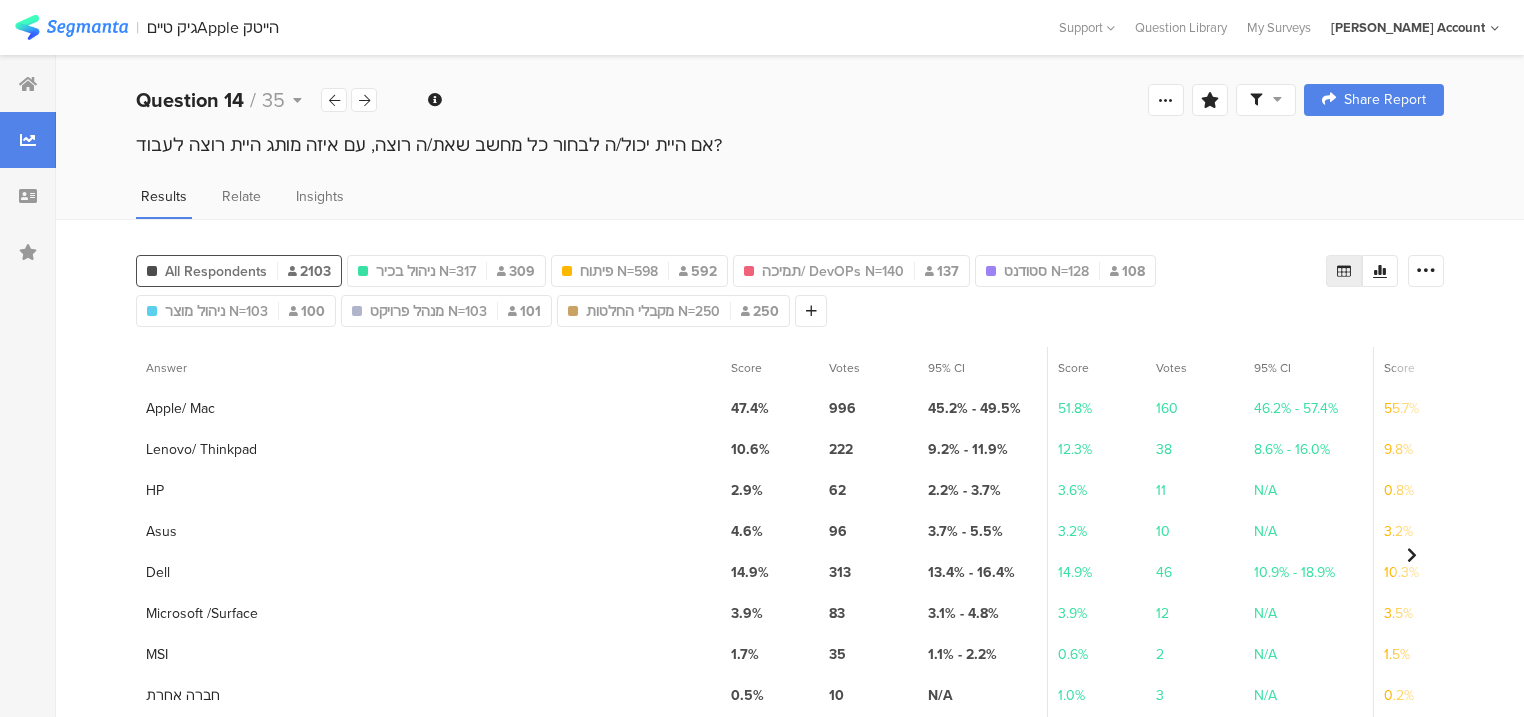 click on "All Respondents       2103
ניהול בכיר N=317       309
פיתוח N=598       592
תמיכה/ DevOPs N=140       137
סטודנט N=128       108
ניהול מוצר N=103       100
מנהל פרויקט N=103       101
מקבלי החלטות N=250       250
Add Segment                     Answer     Score     Votes     95% CI     Score     Votes     95% CI     Score     Votes     95% CI     Score     Votes     95% CI     Score     Votes     95% CI     Score     Votes     95% CI     Score     Votes     95% CI     Score     Votes     95% CI         1  Apple/ Mac
47.4% 996 45.2% - 49.5% 51.8% 160 46.2% - 57.4% 55.7% 330 51.7% - 59.7% 33.6% 46 25.7% - 41.5% 37.0% 40 27.9% - 46.1% 54.0% 54 44.2% - 63.8% 30.7% 31 21.7% - 39.7% 42.0% 105 35.9% - 48.1% 2  Lenovo/ Thinkpad
10.6% 222 9.2% - 11.9% 12.3% 38 8.6% - 16.0% 9.8% 58 7.4% - 12.2% 16.8%" at bounding box center (790, 505) 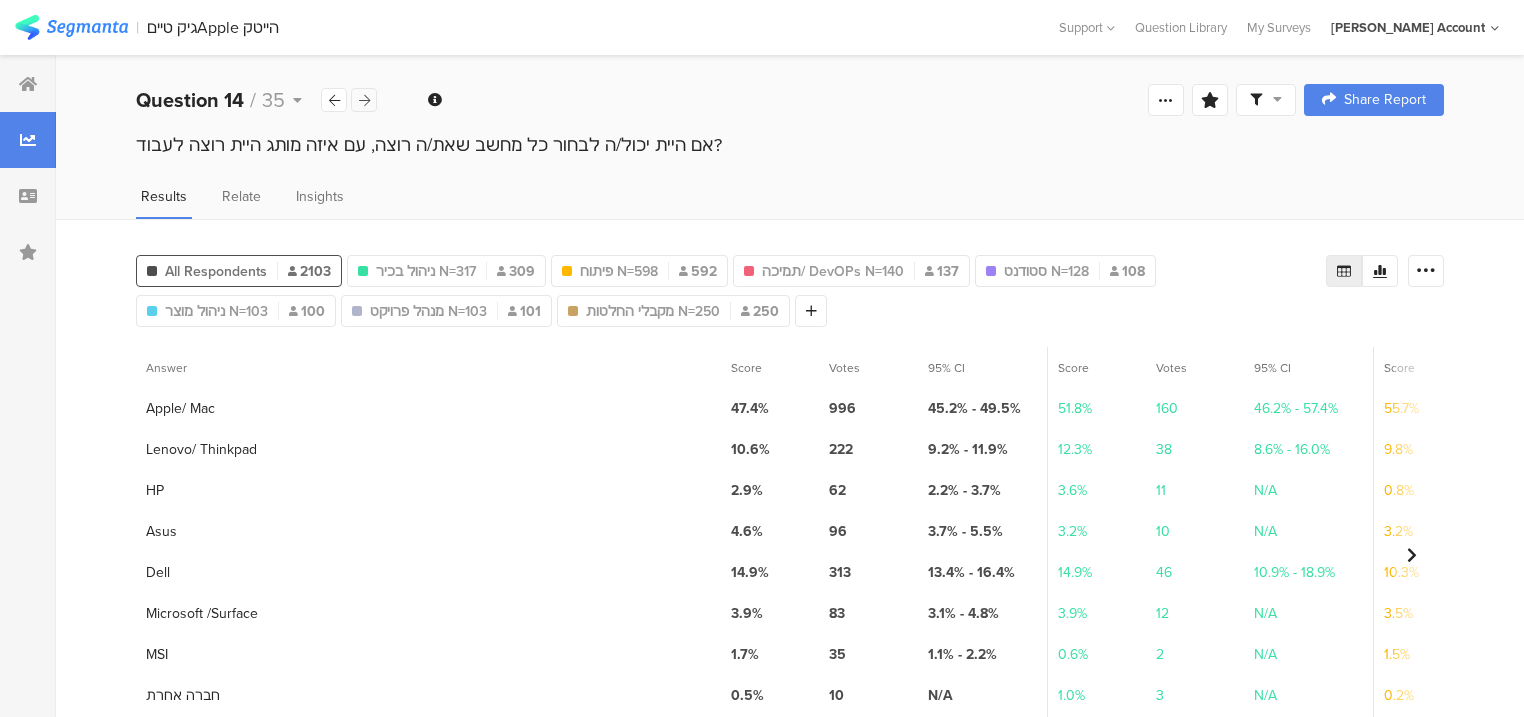 click at bounding box center [364, 100] 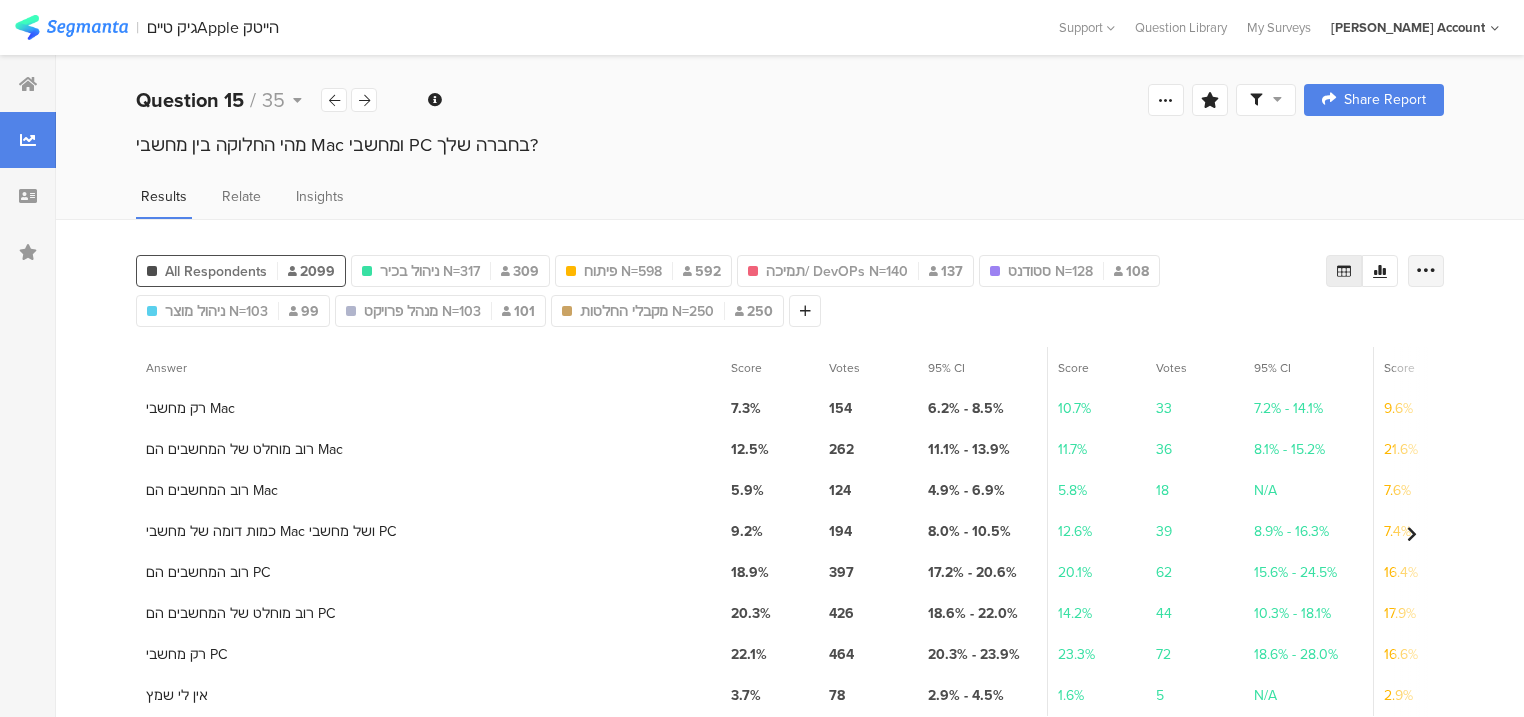 click at bounding box center [1426, 271] 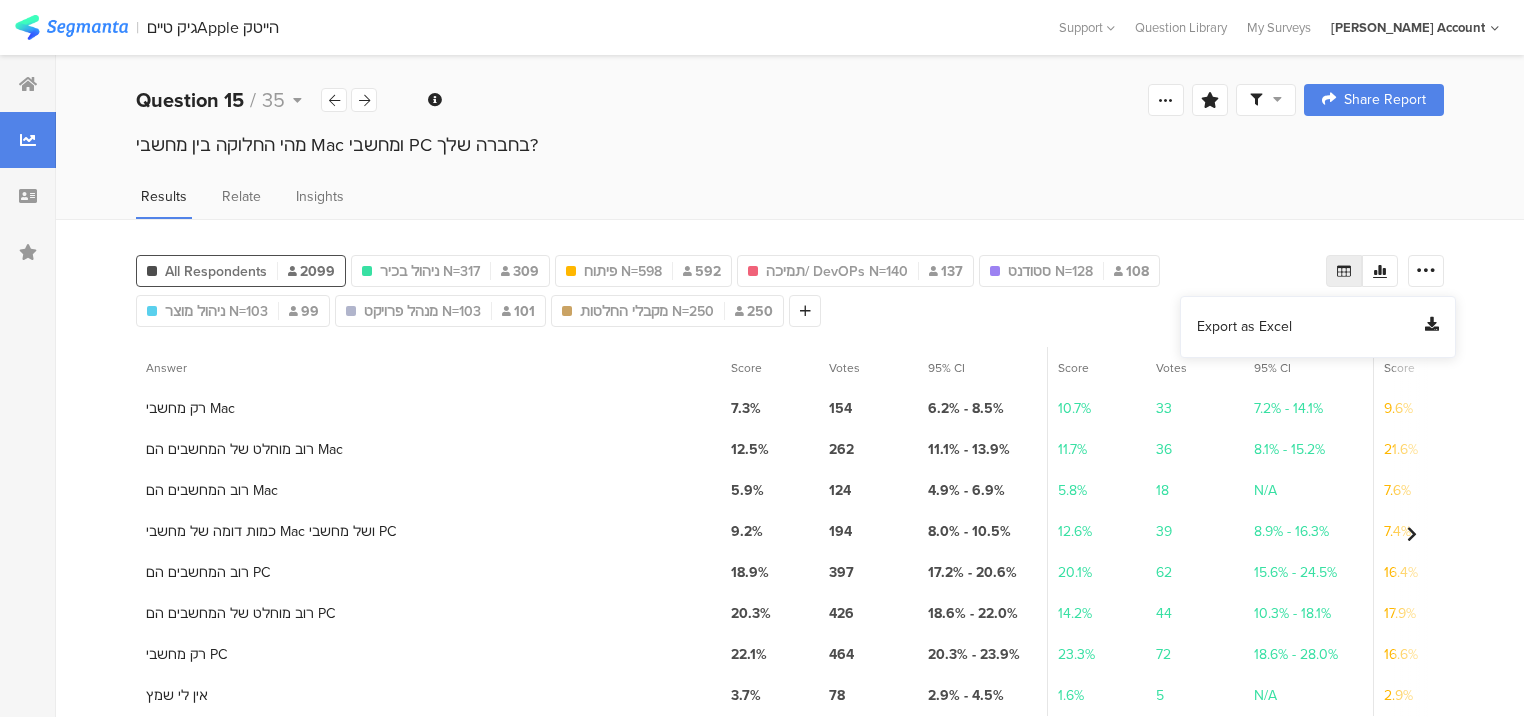 click on "Export as Excel" at bounding box center [1244, 327] 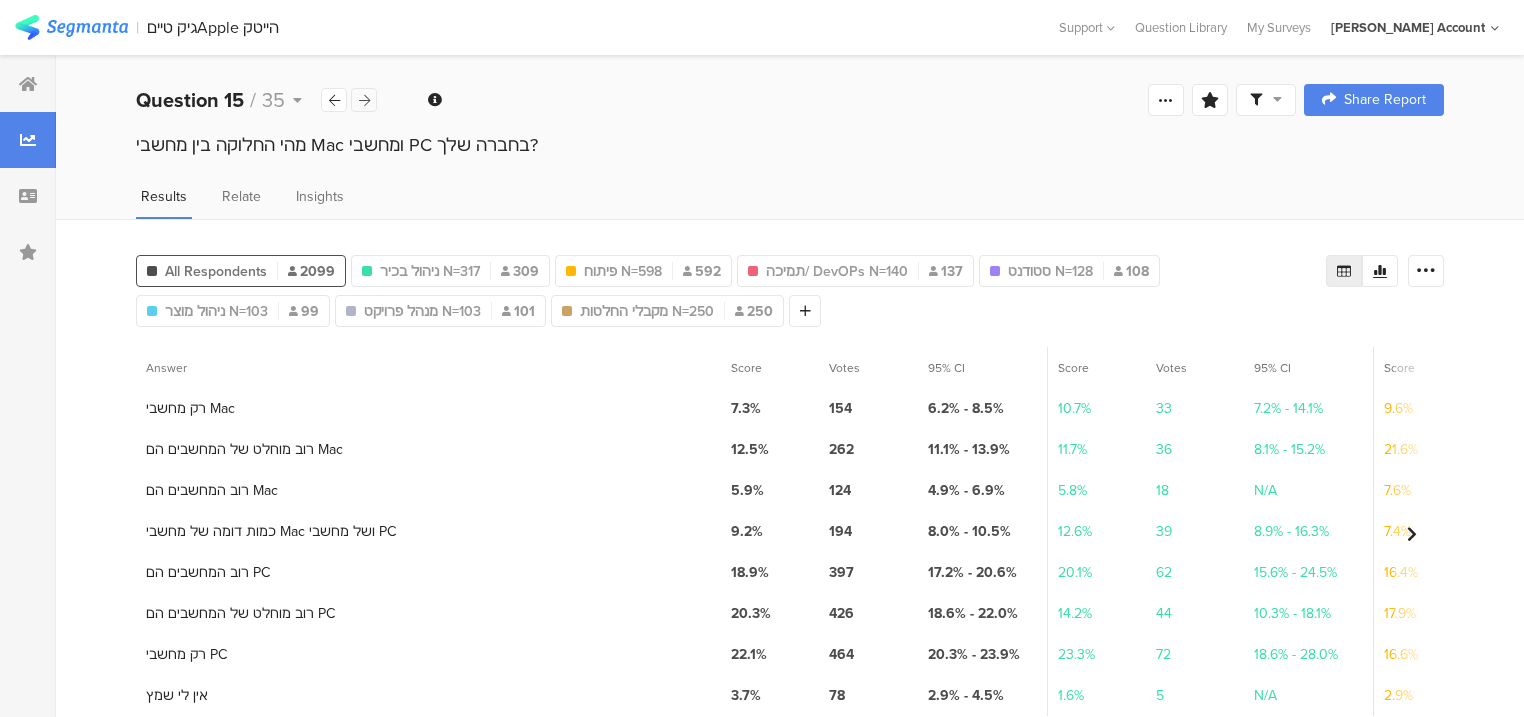 click at bounding box center (364, 100) 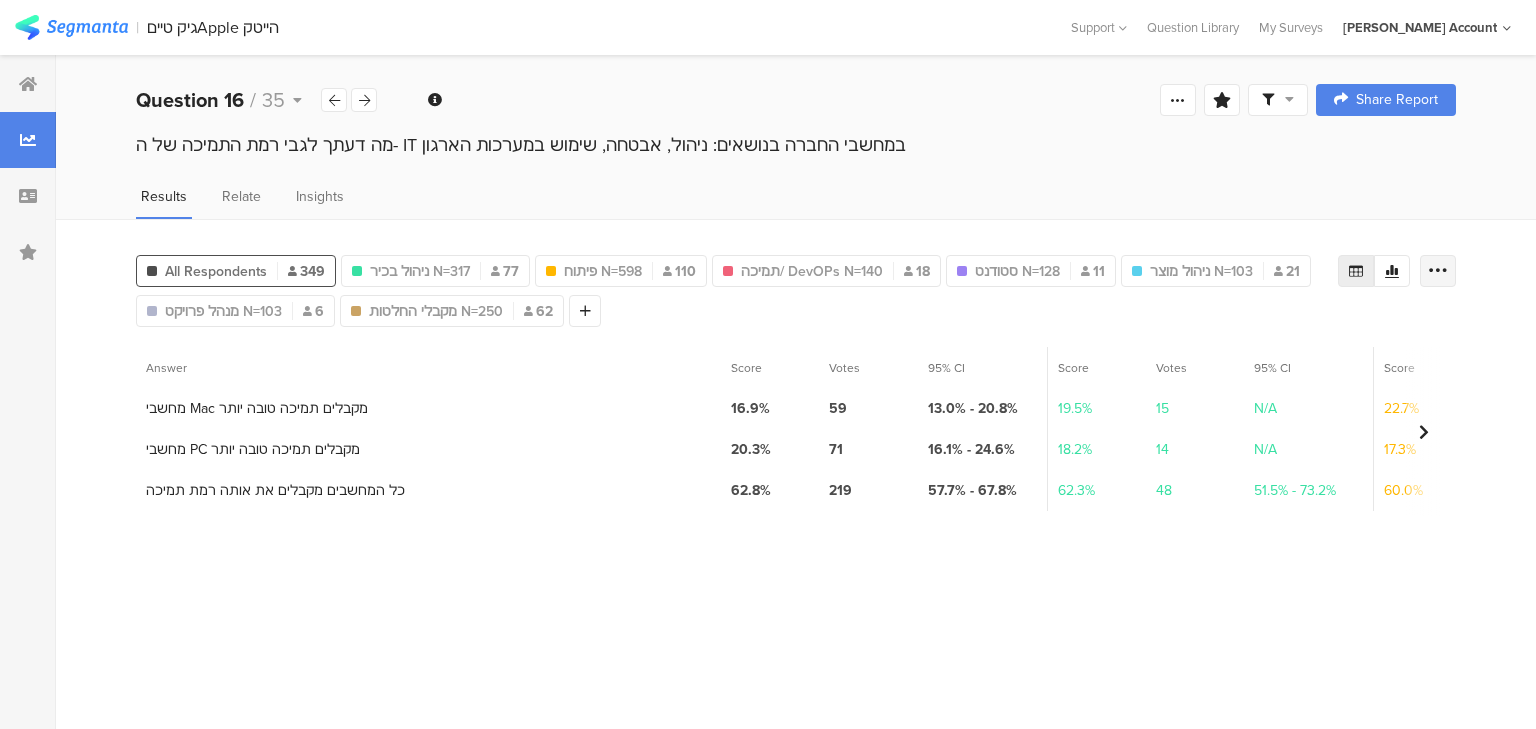 click at bounding box center [1438, 271] 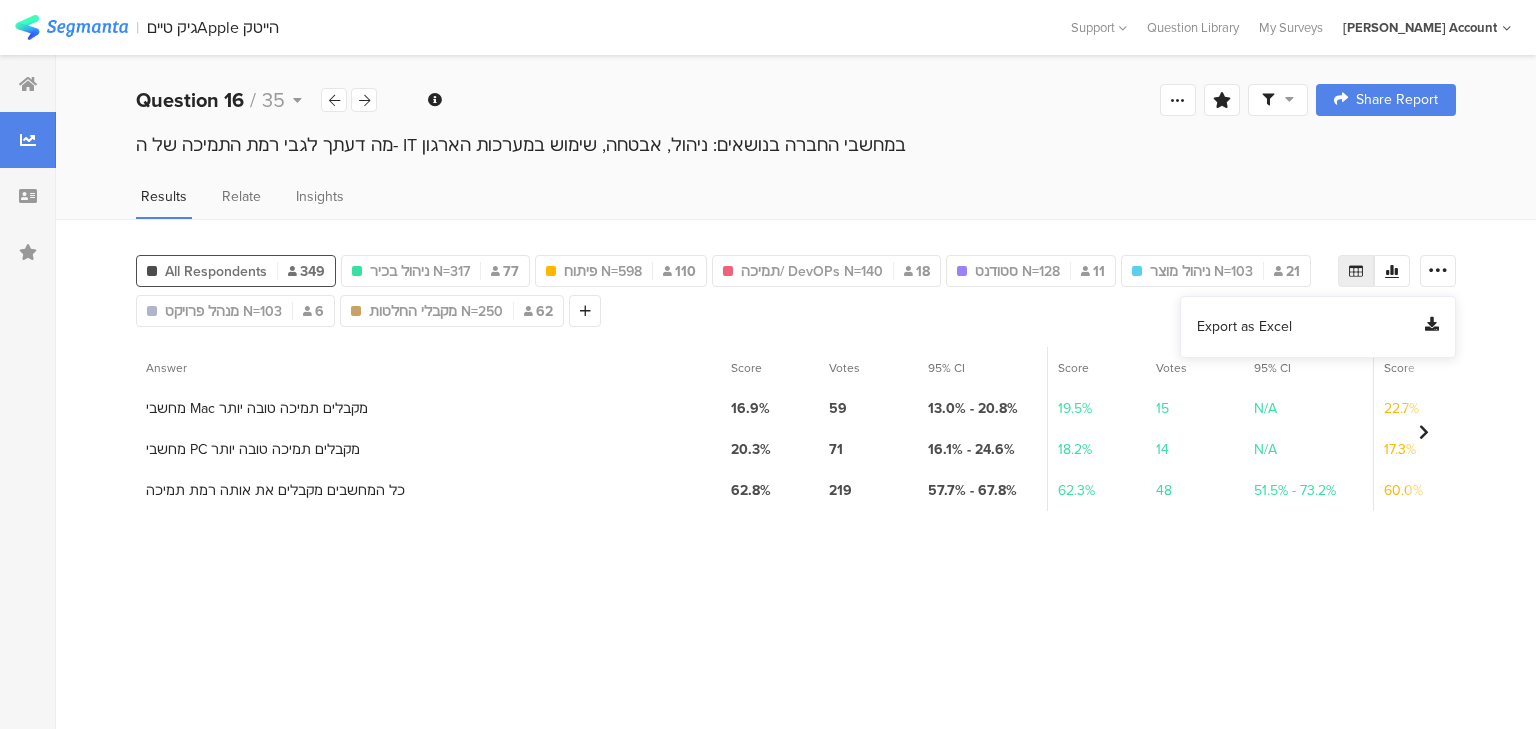 click on "Export as Excel" at bounding box center [1244, 327] 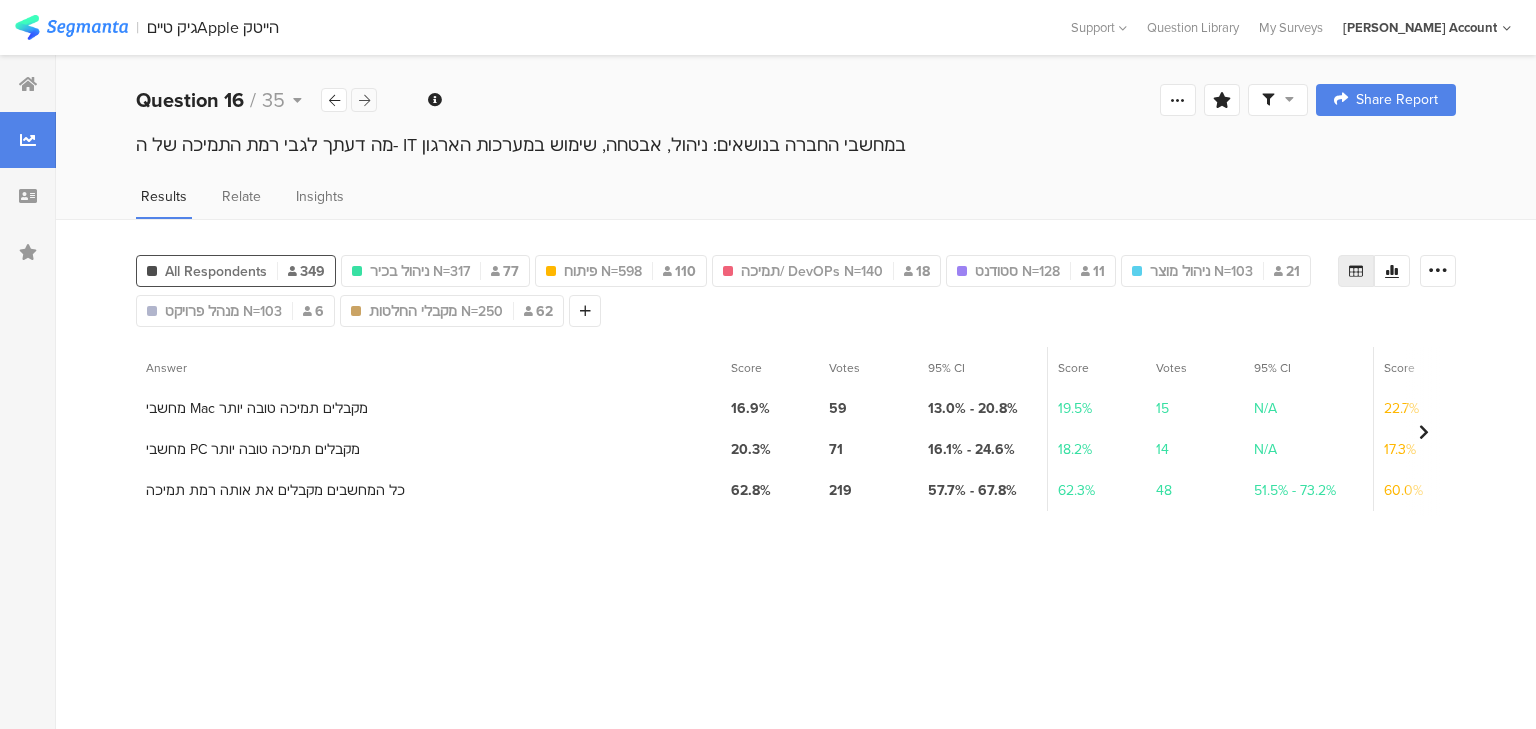 click at bounding box center (364, 100) 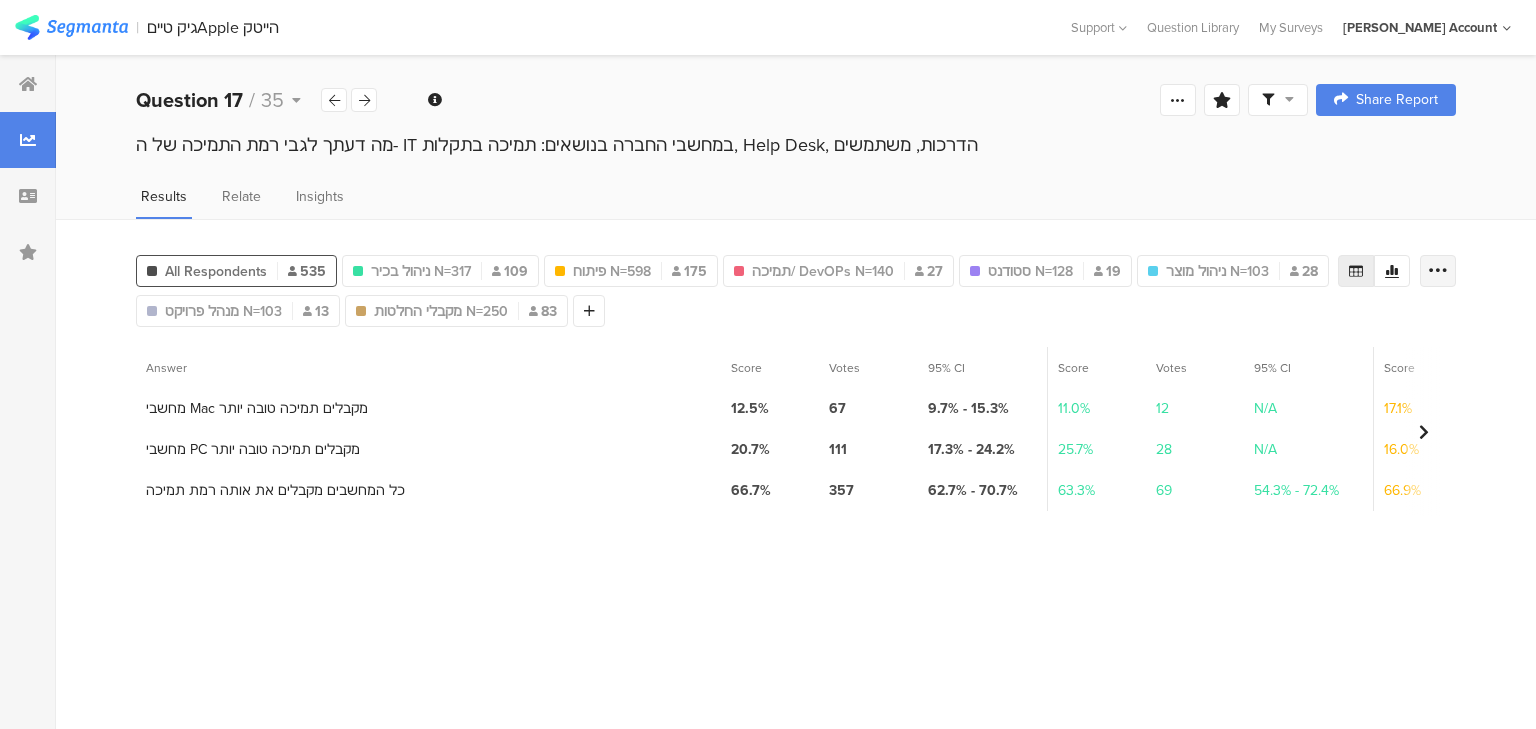 click at bounding box center (1438, 271) 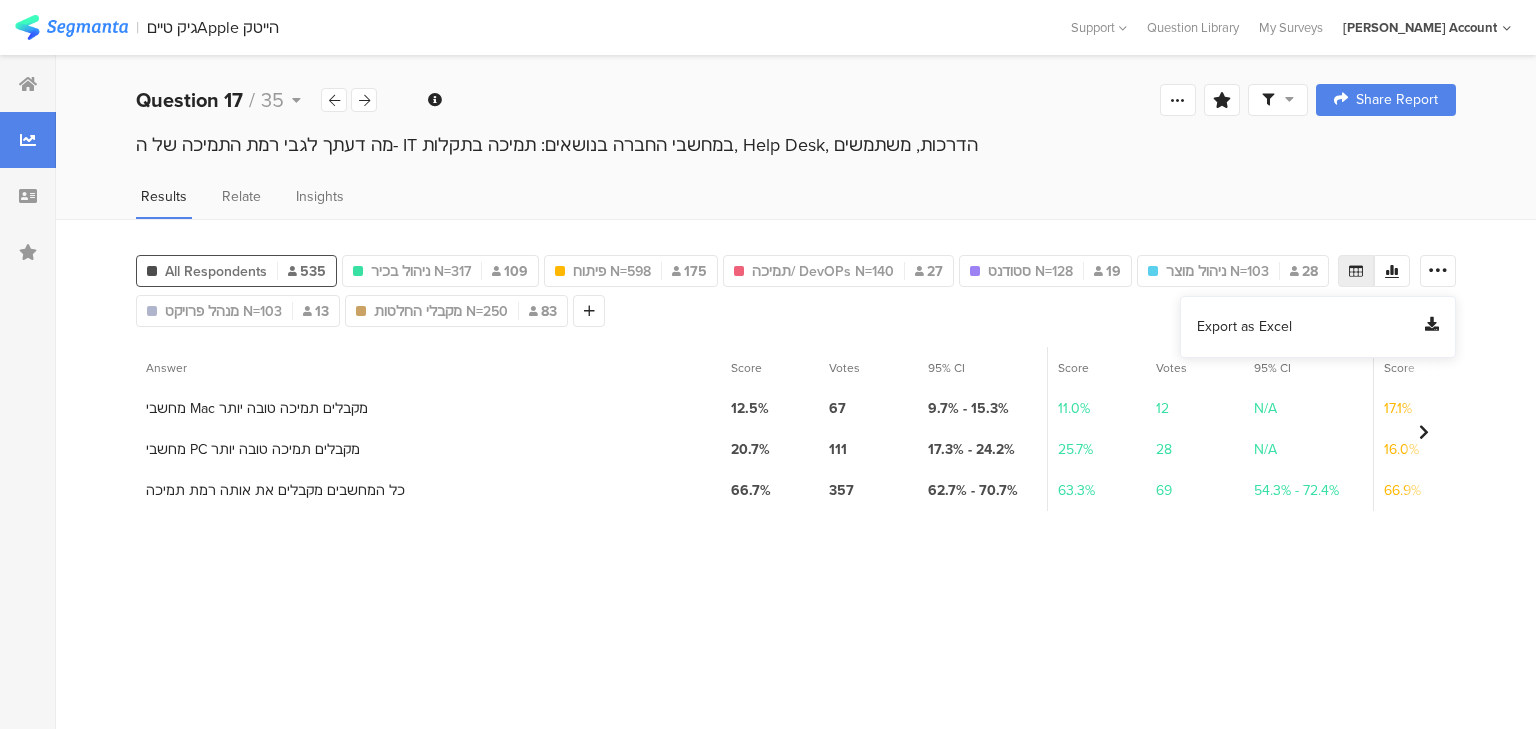 click on "Export as Excel" at bounding box center [1244, 327] 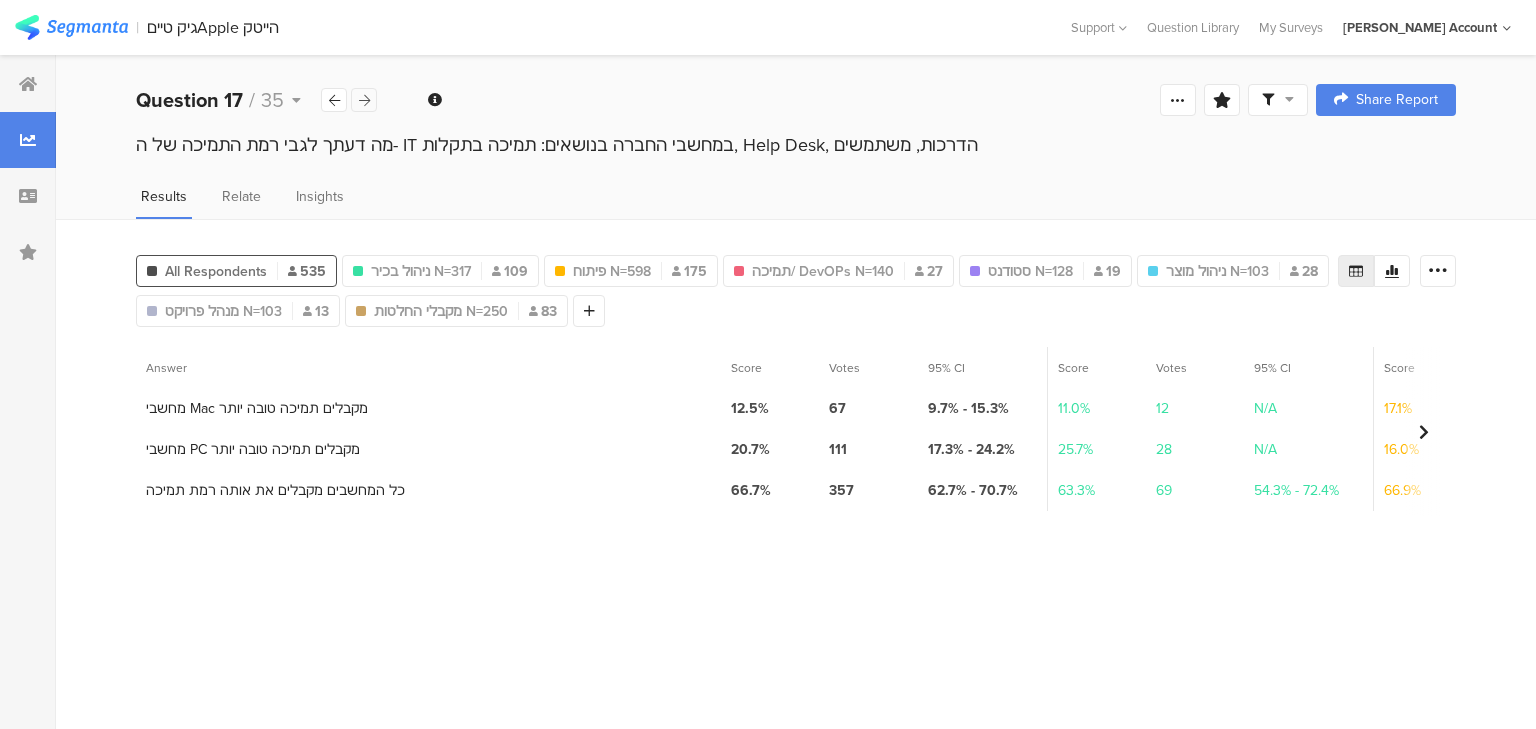 click at bounding box center (364, 100) 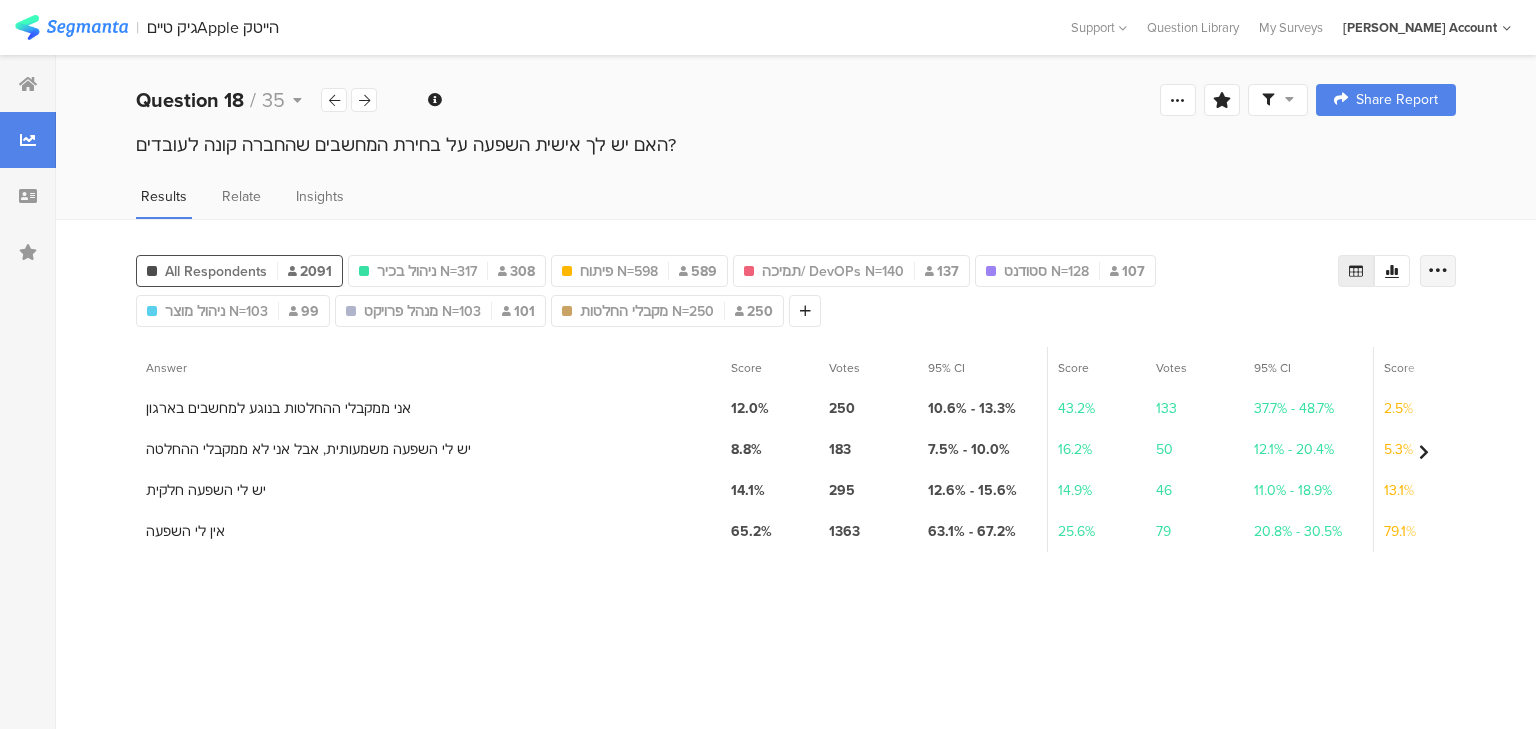 click at bounding box center (1438, 271) 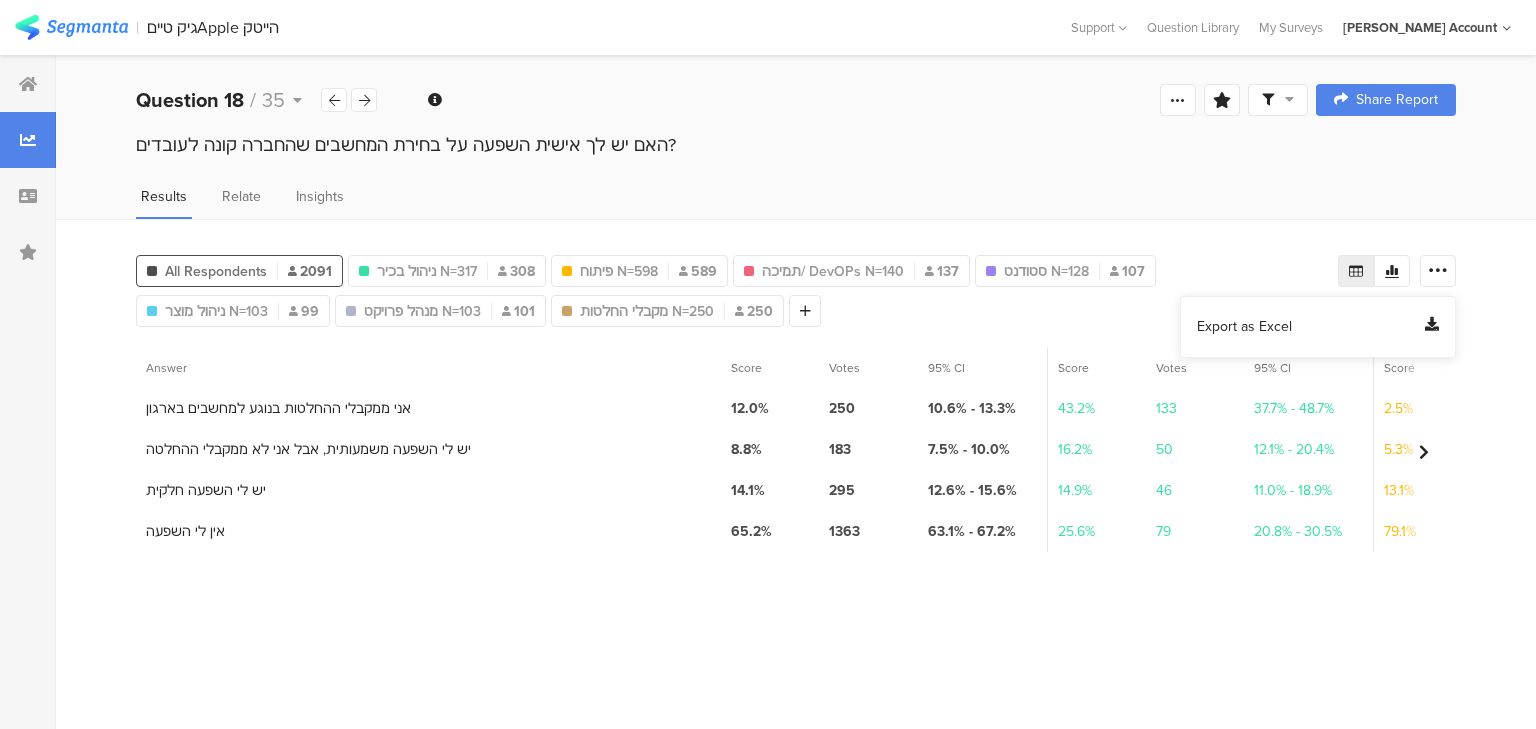 click on "Export as Excel" at bounding box center [1244, 327] 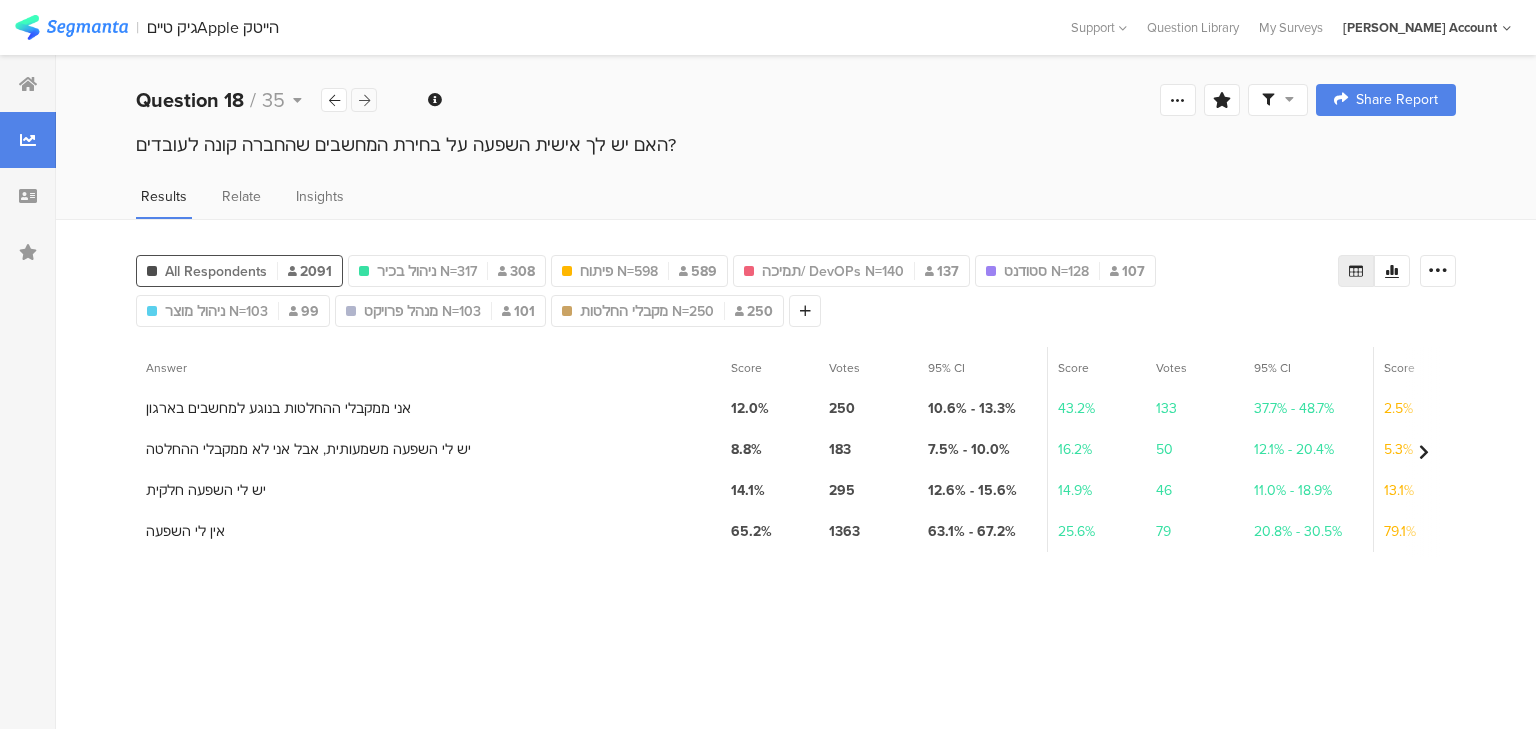 click at bounding box center [364, 100] 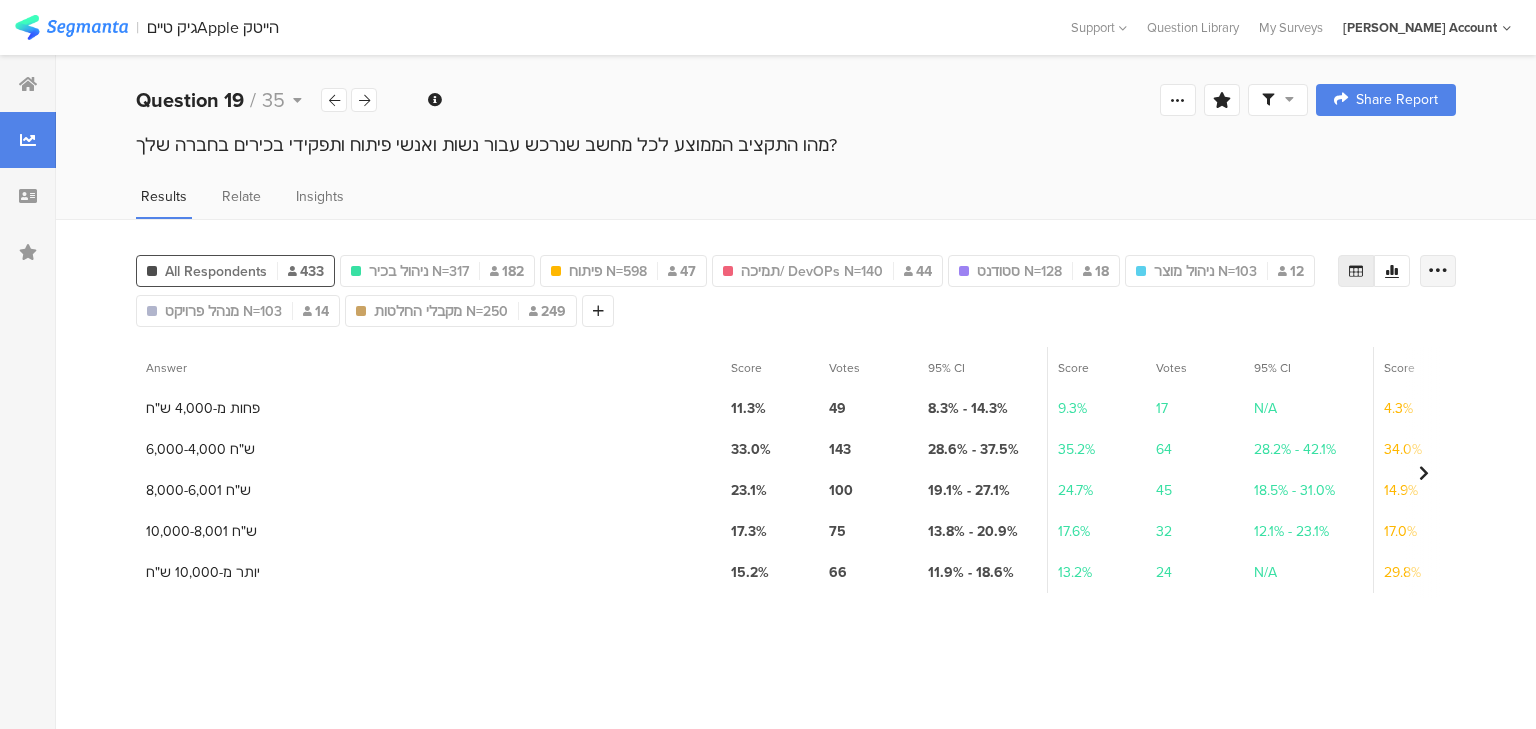 click at bounding box center (1438, 271) 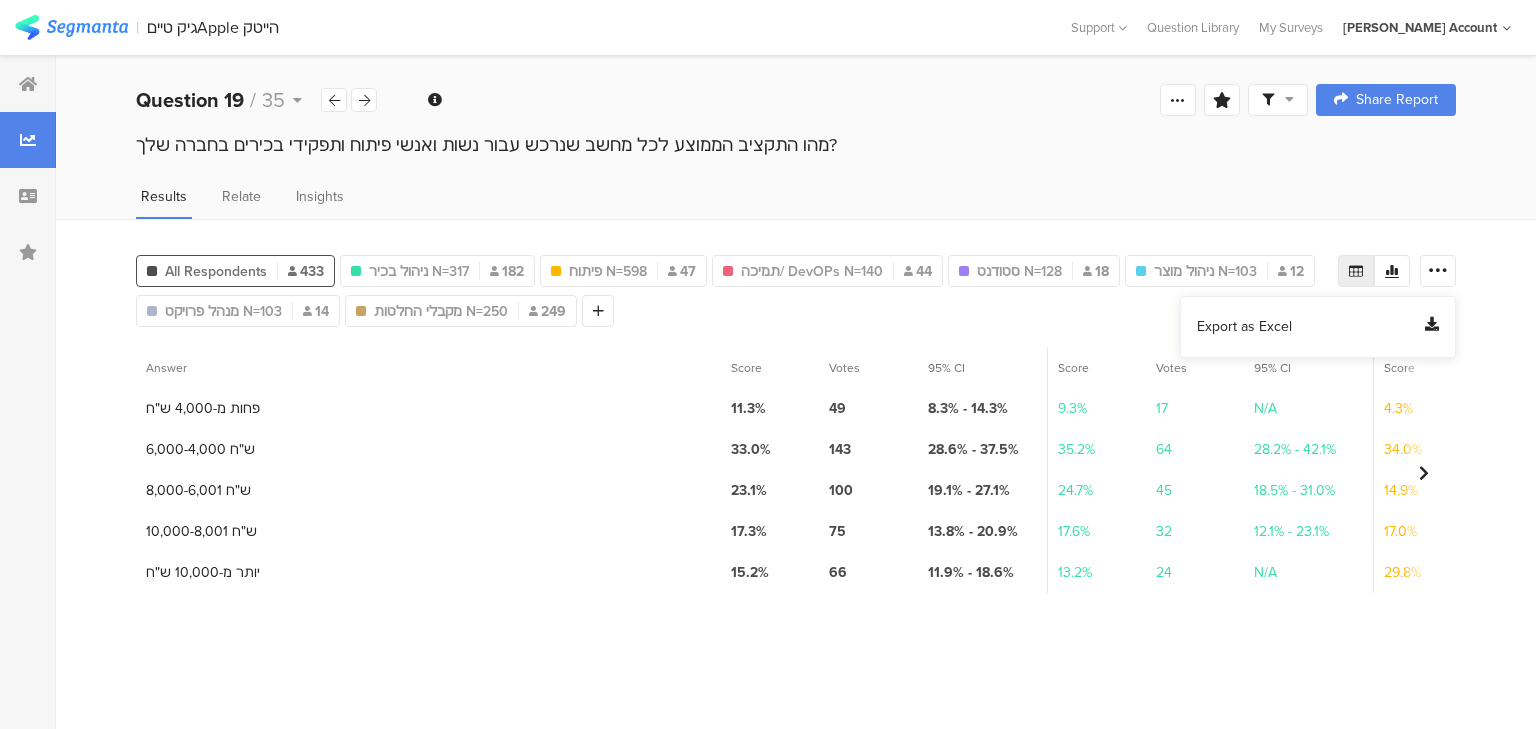 click on "Export as Excel" at bounding box center [1244, 327] 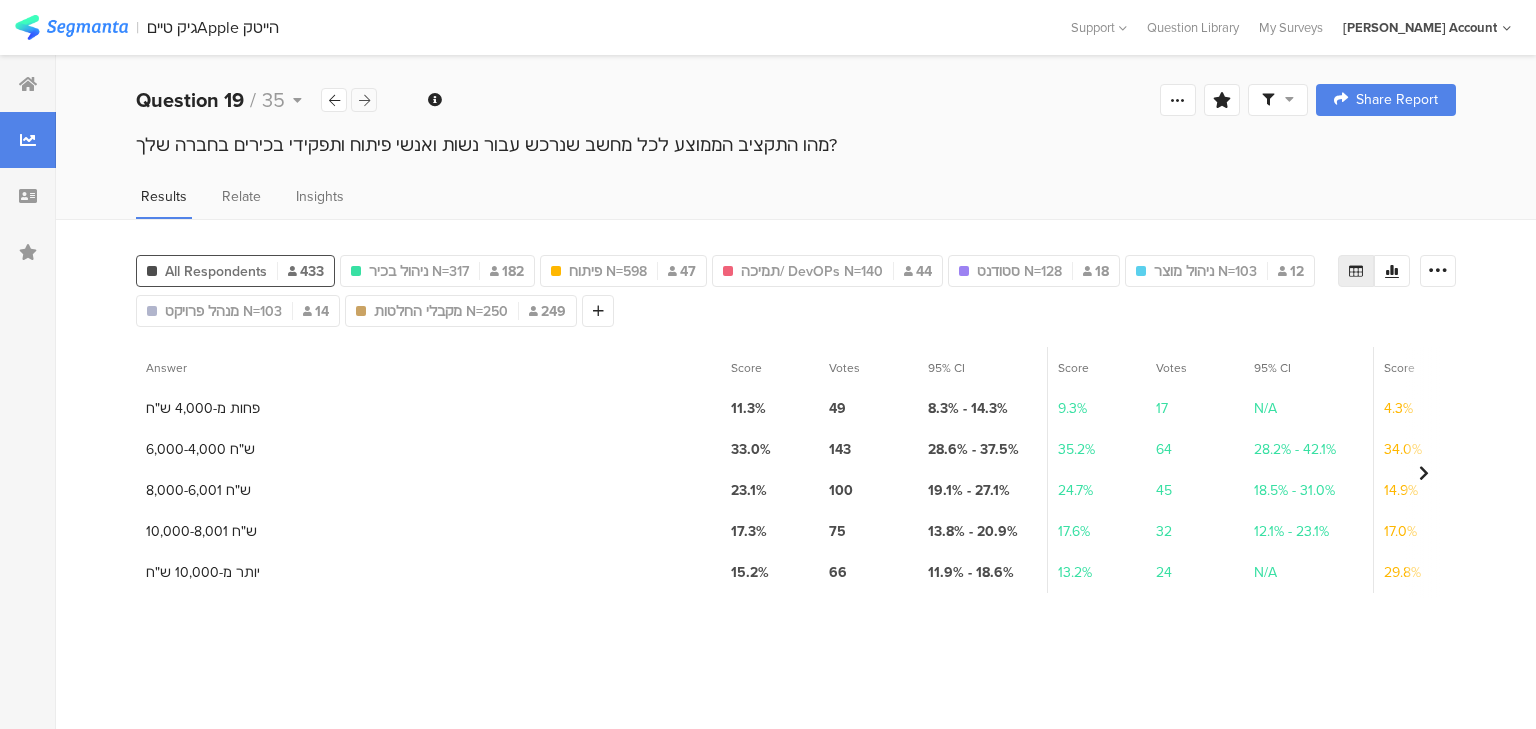 click at bounding box center [364, 100] 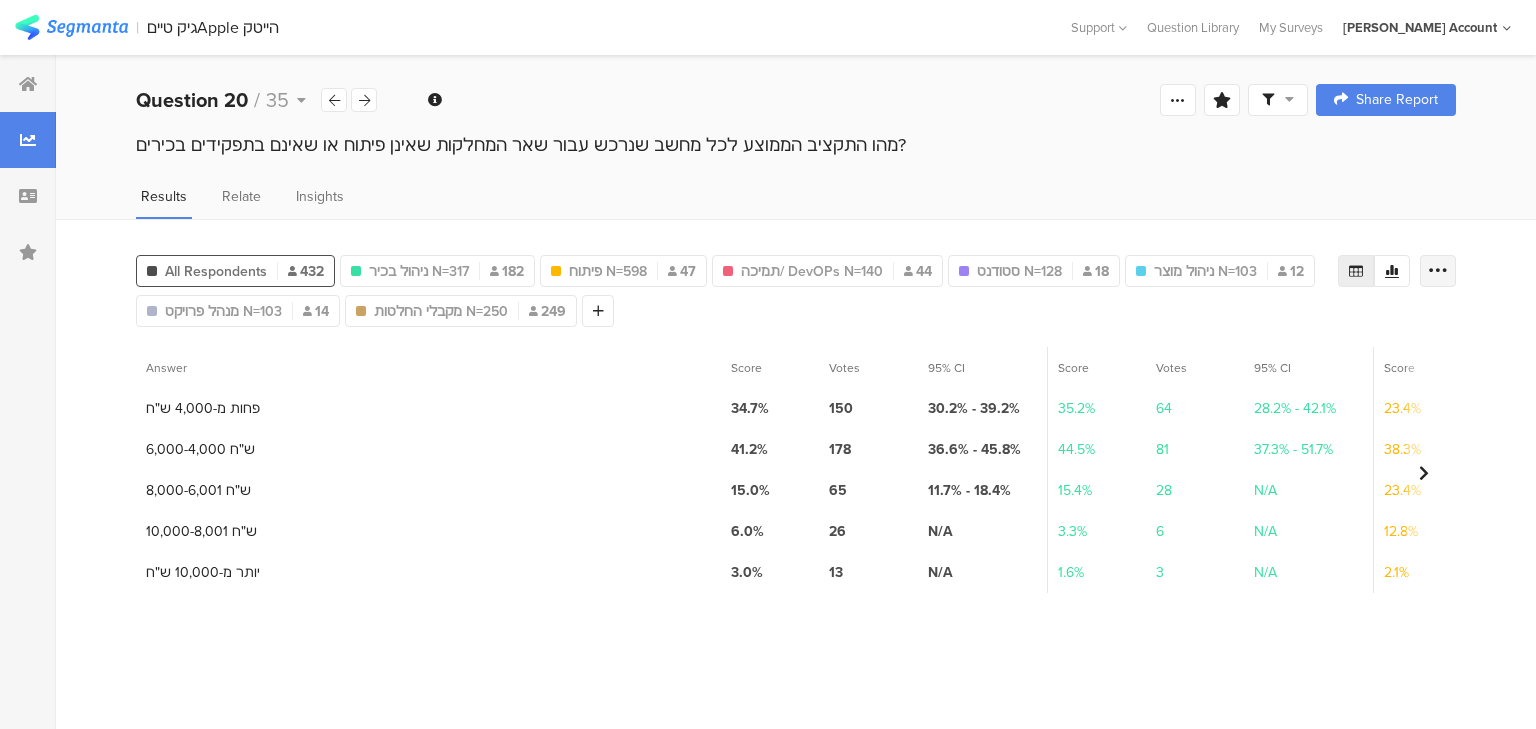 click at bounding box center (1438, 271) 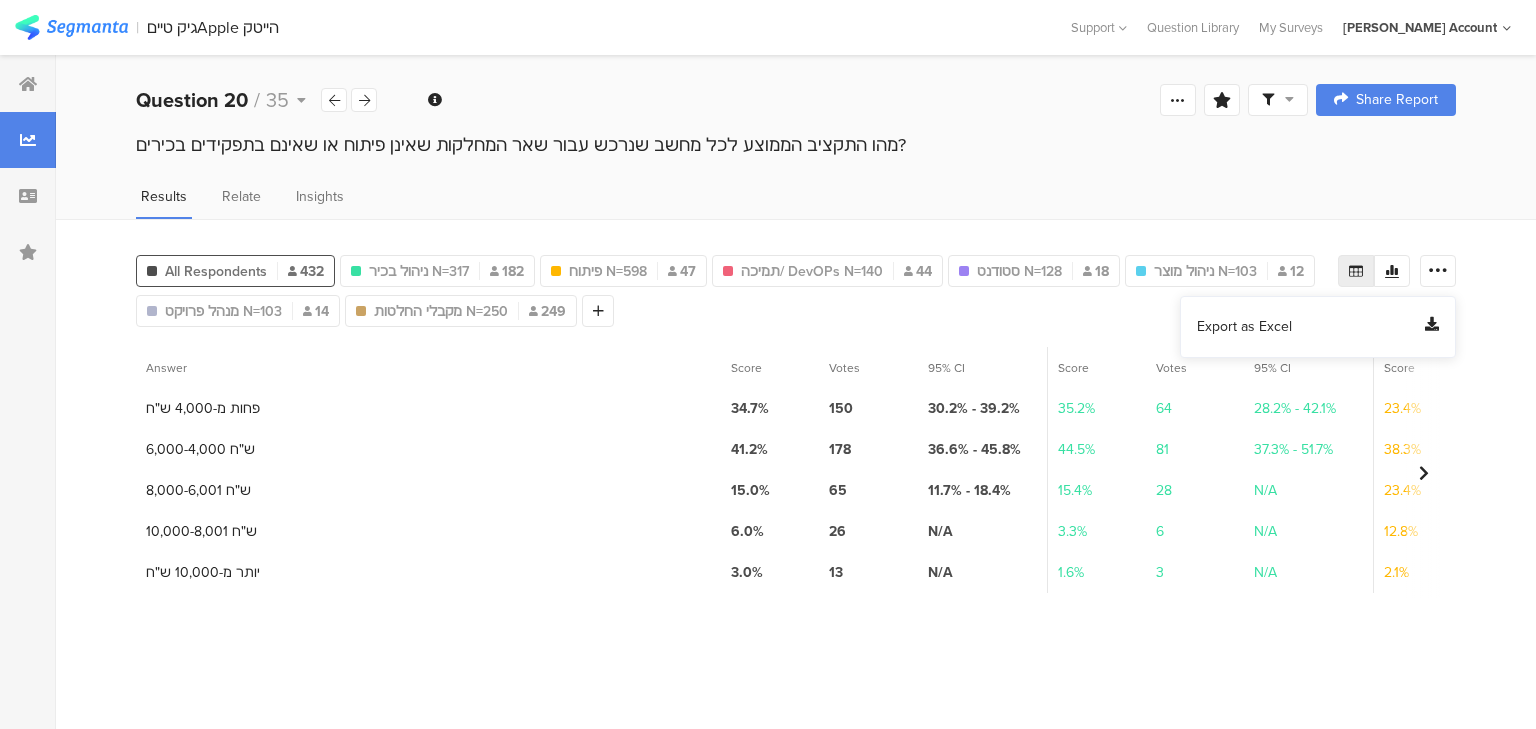 click on "Export as Excel" at bounding box center (1244, 327) 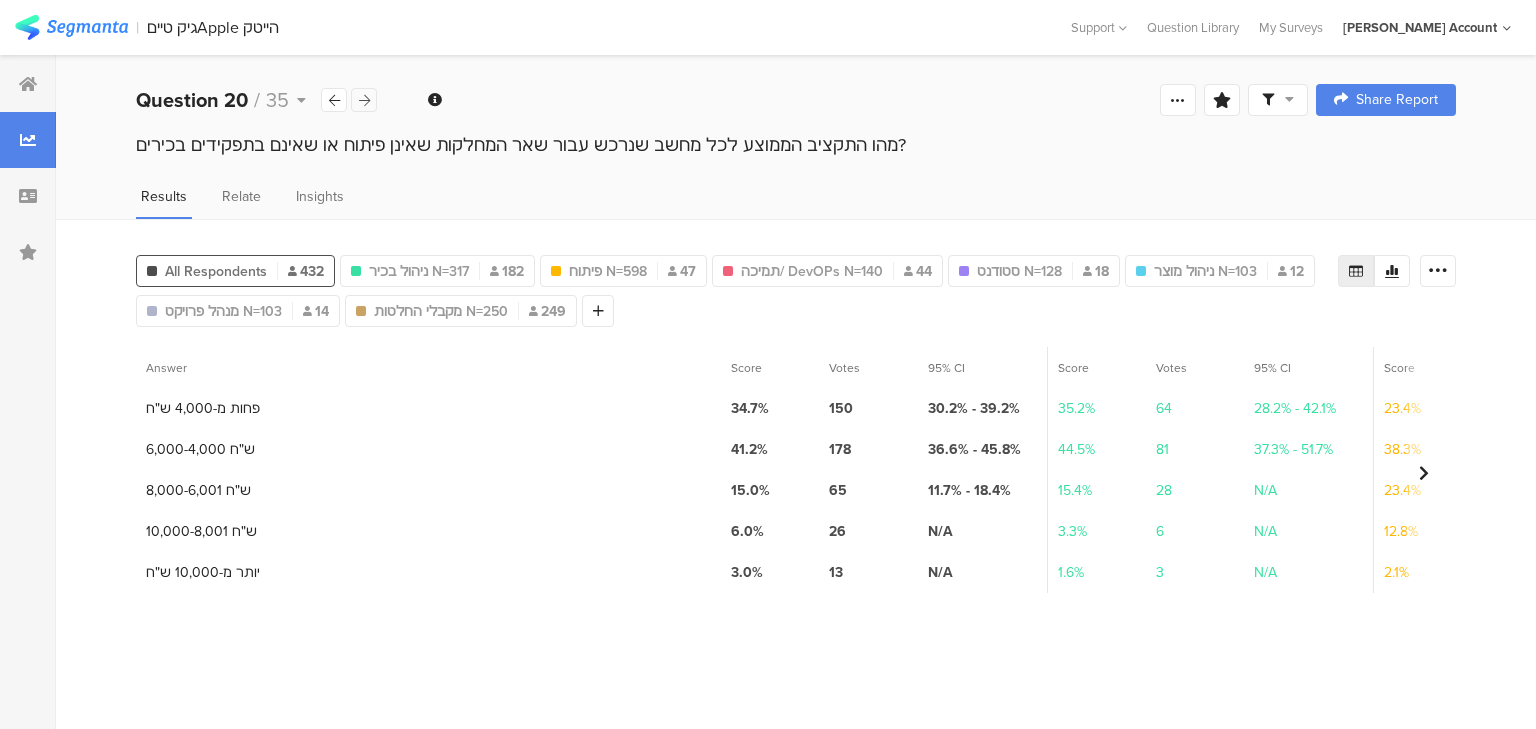 click at bounding box center (364, 100) 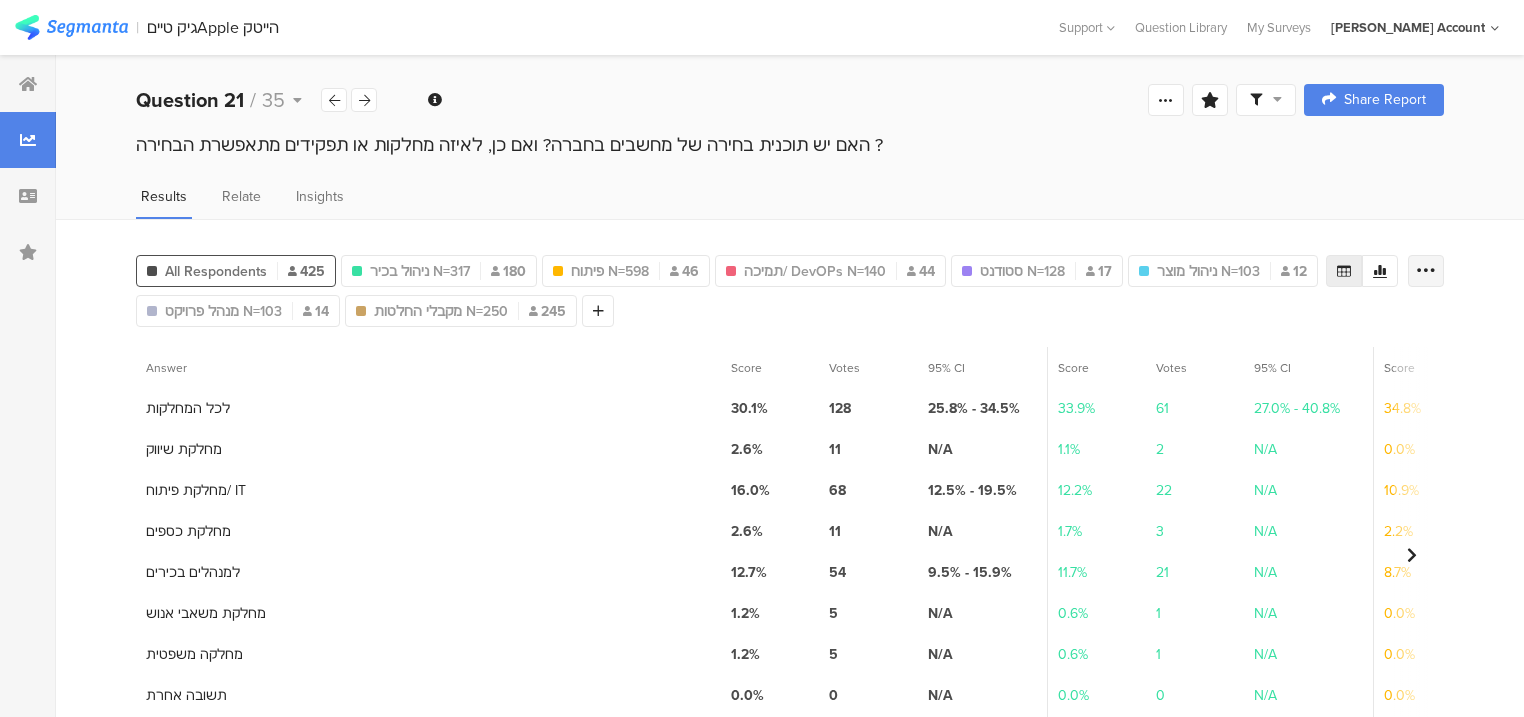 click at bounding box center (1426, 271) 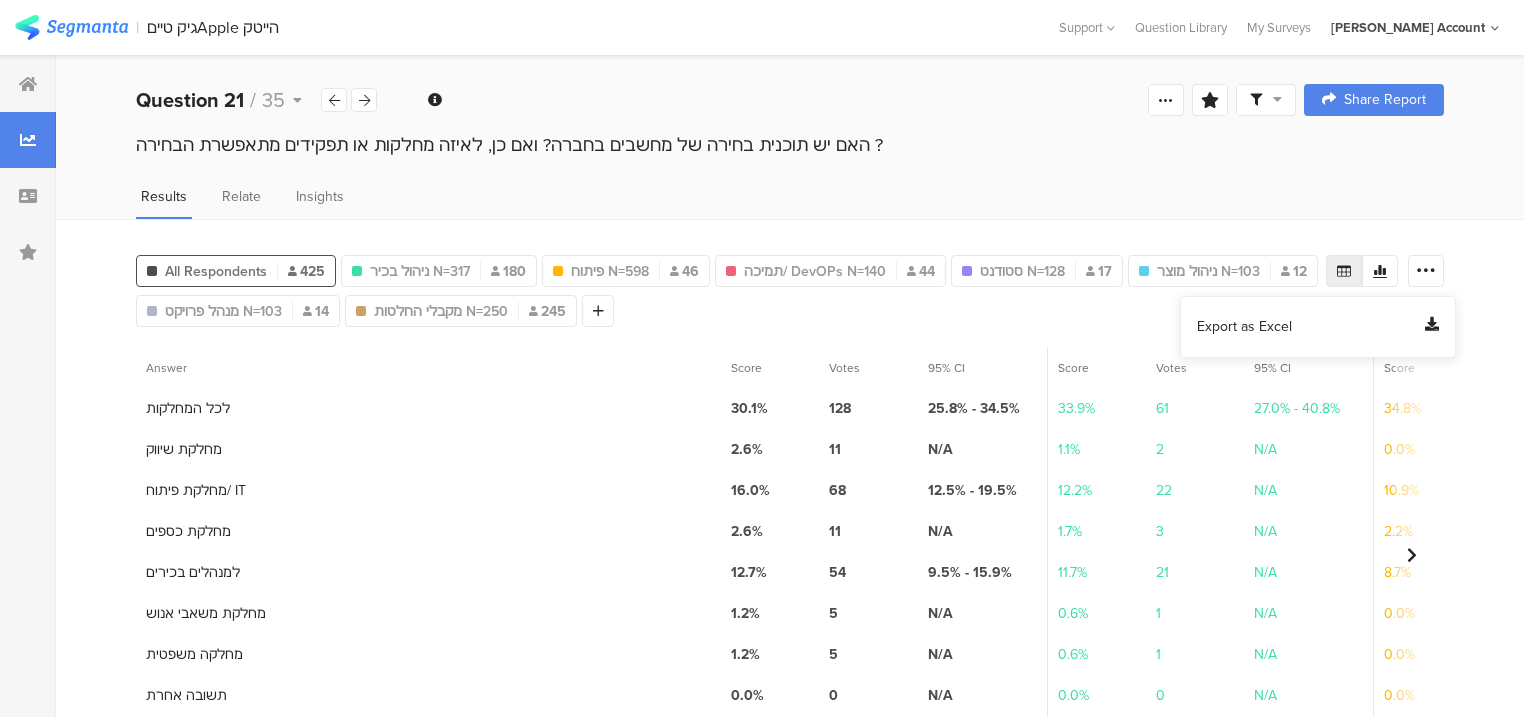 click on "Export as Excel" at bounding box center (1244, 327) 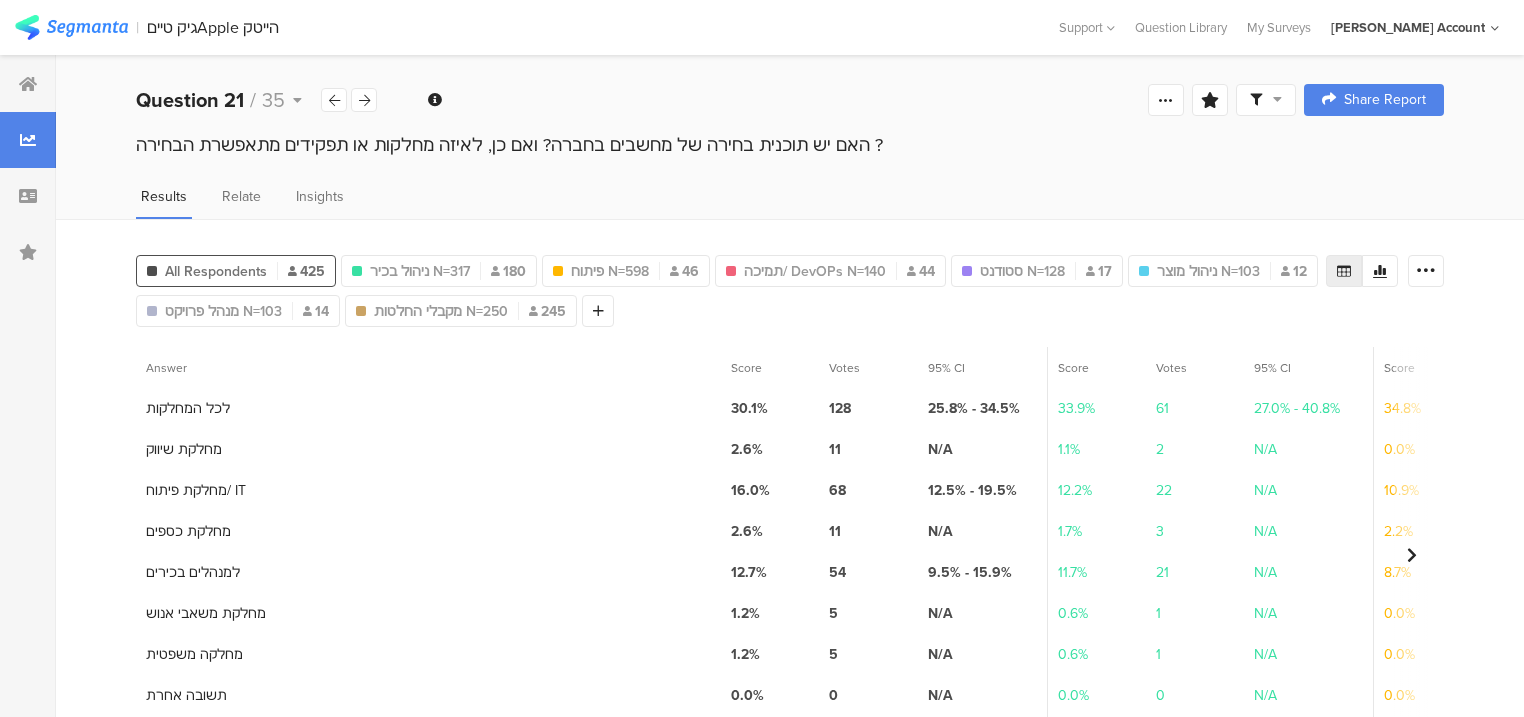 click on "1  לכל המחלקות" at bounding box center [428, 408] 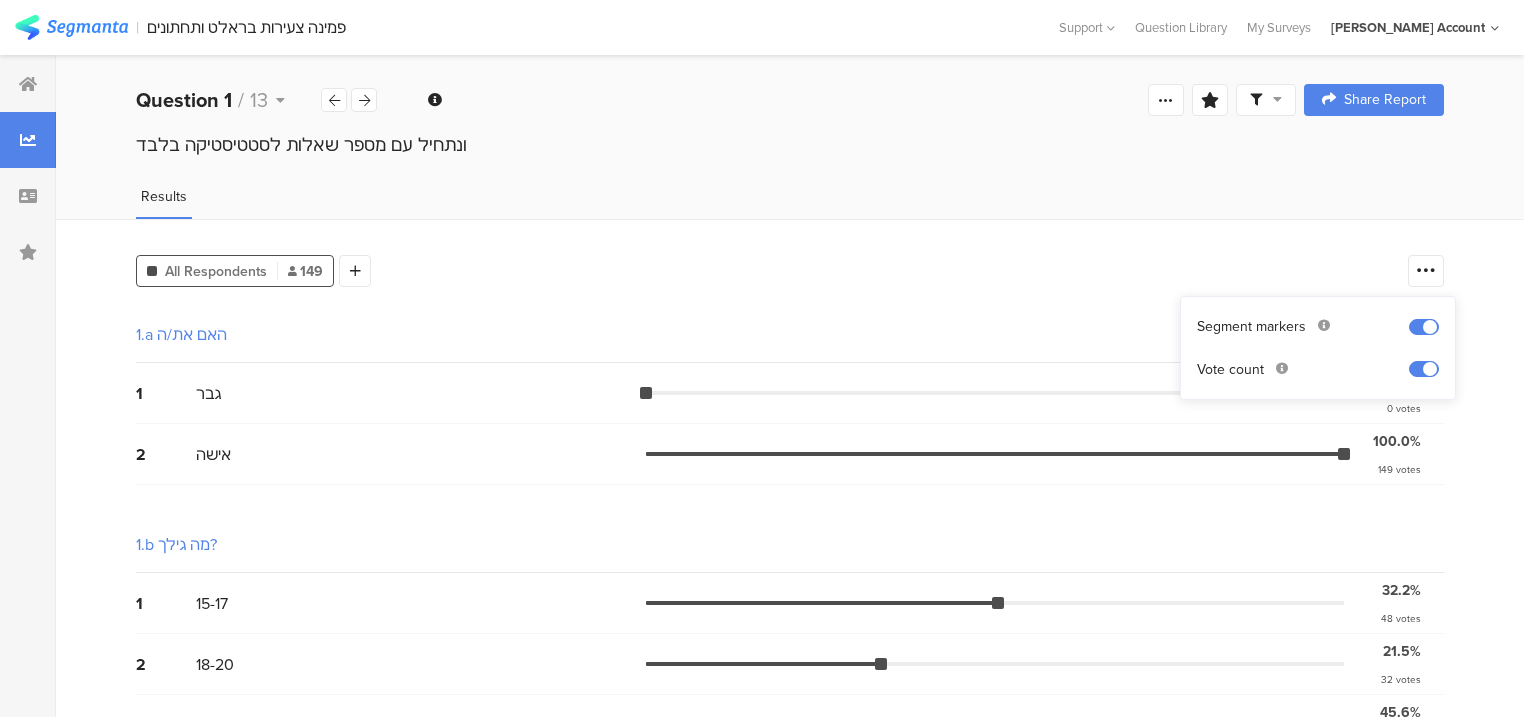 scroll, scrollTop: 0, scrollLeft: 0, axis: both 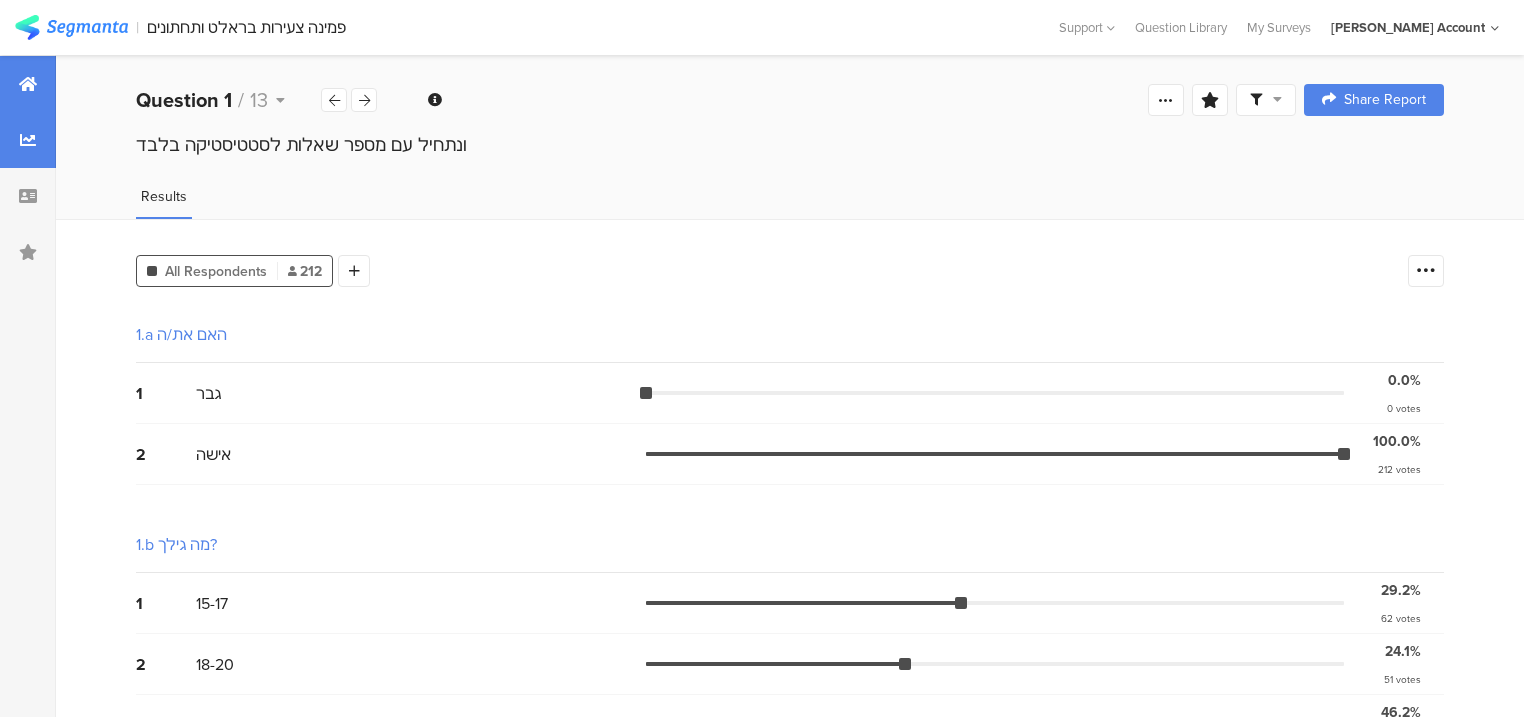 click at bounding box center [28, 84] 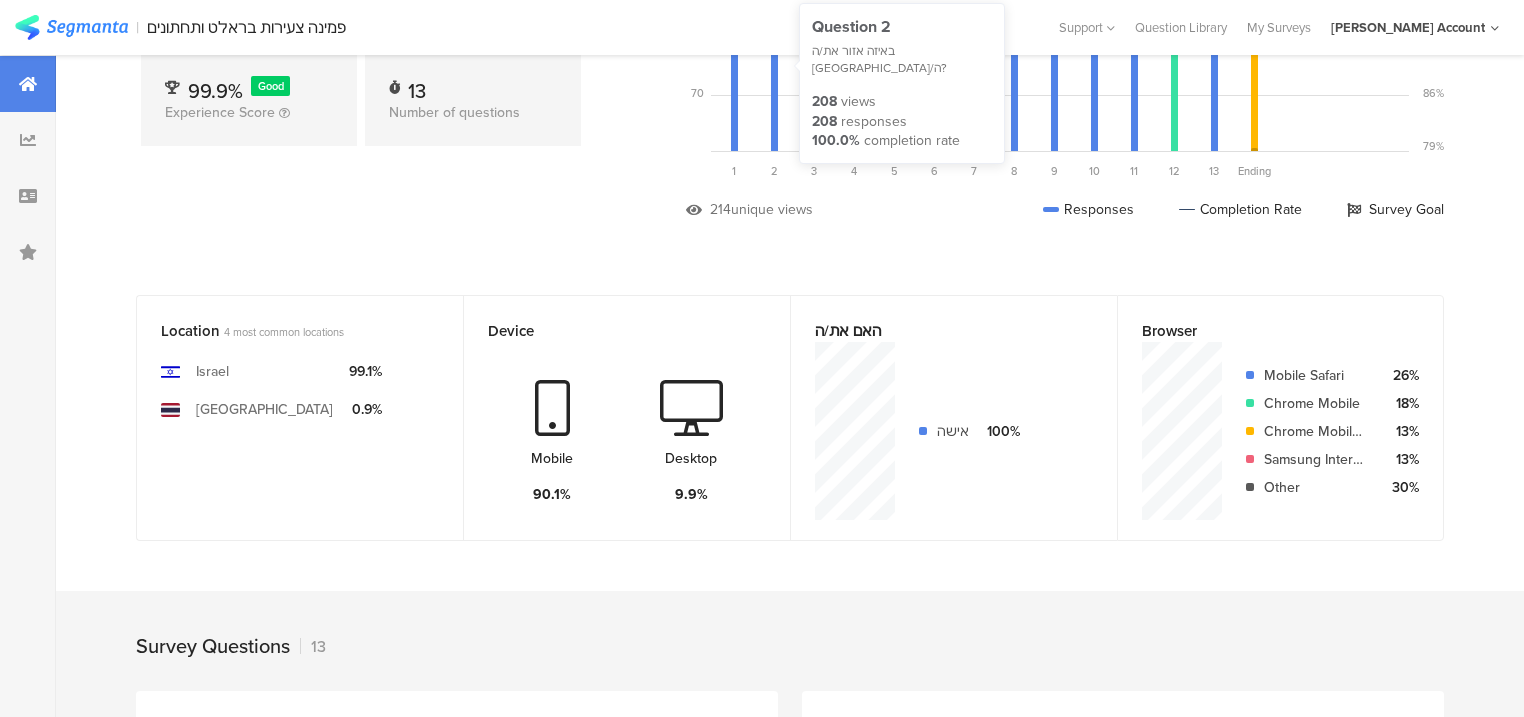 scroll, scrollTop: 480, scrollLeft: 0, axis: vertical 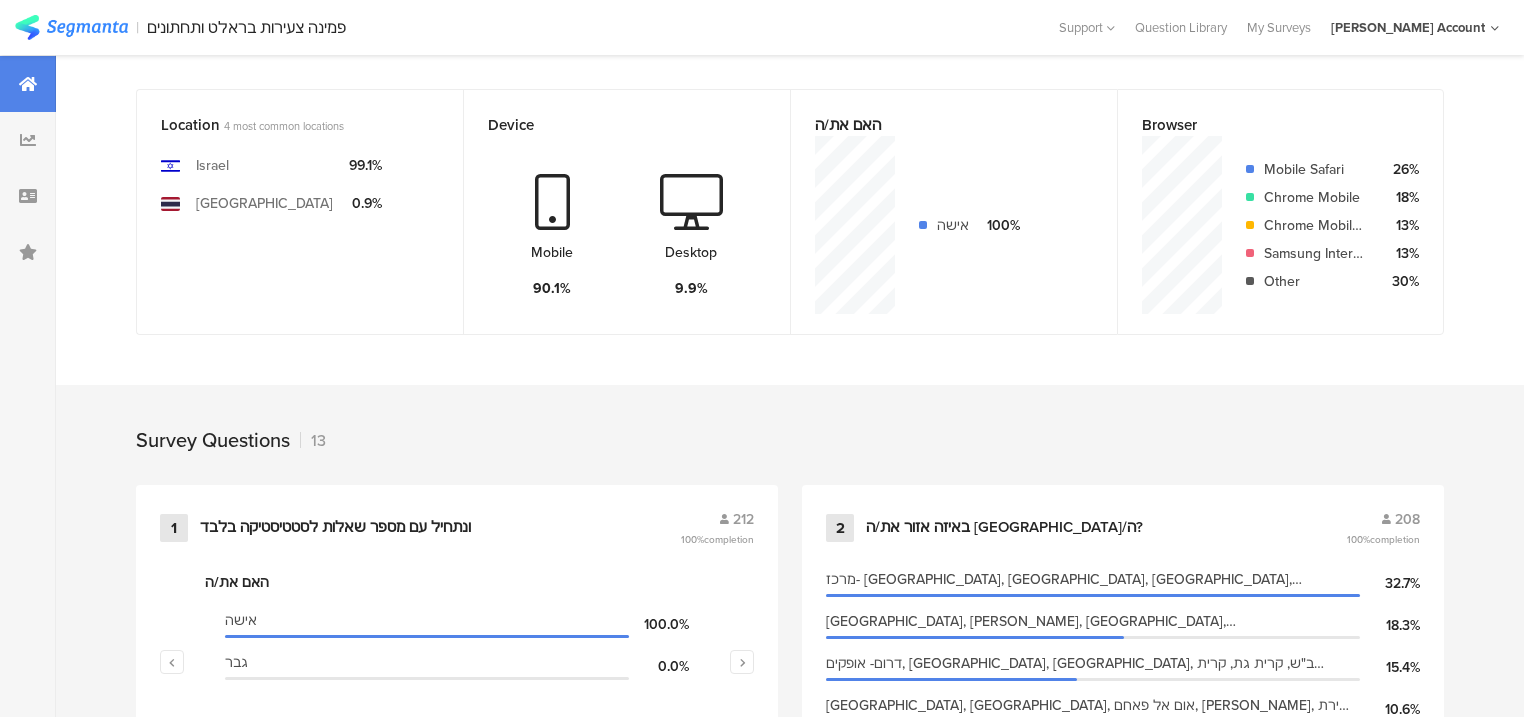 click on "Survey Questions
13" at bounding box center (790, 435) 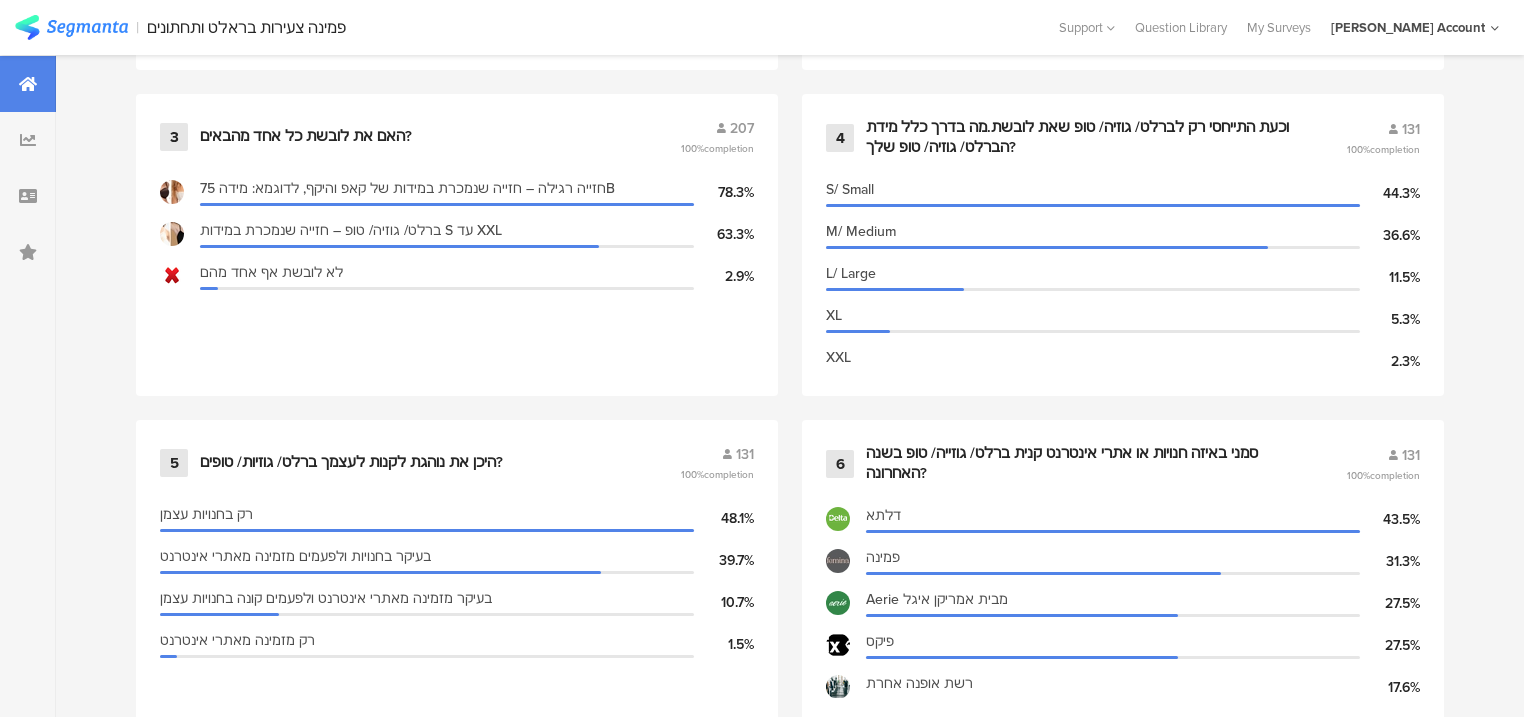 scroll, scrollTop: 1200, scrollLeft: 0, axis: vertical 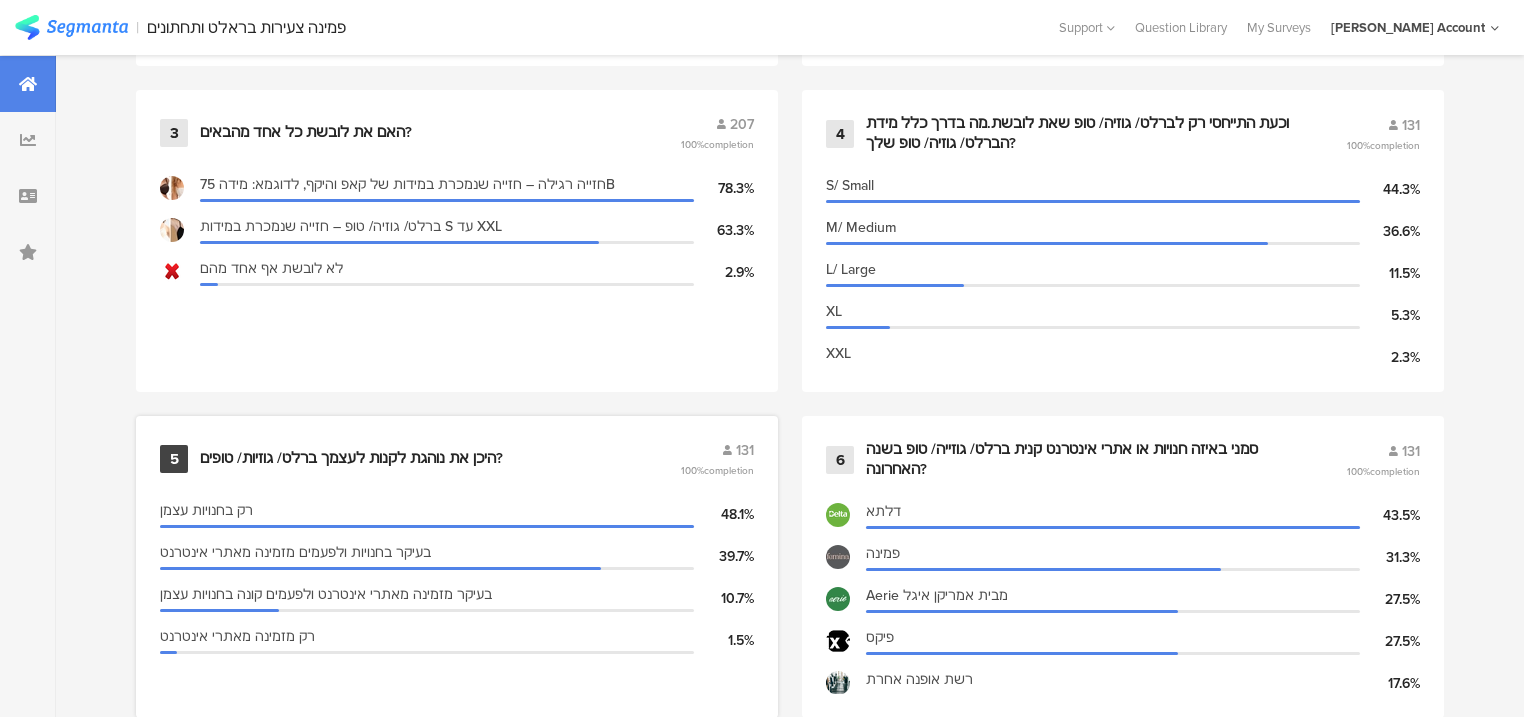 click on "היכן את נוהגת לקנות לעצמך ברלט/ גוזיות/ טופים?" at bounding box center [351, 459] 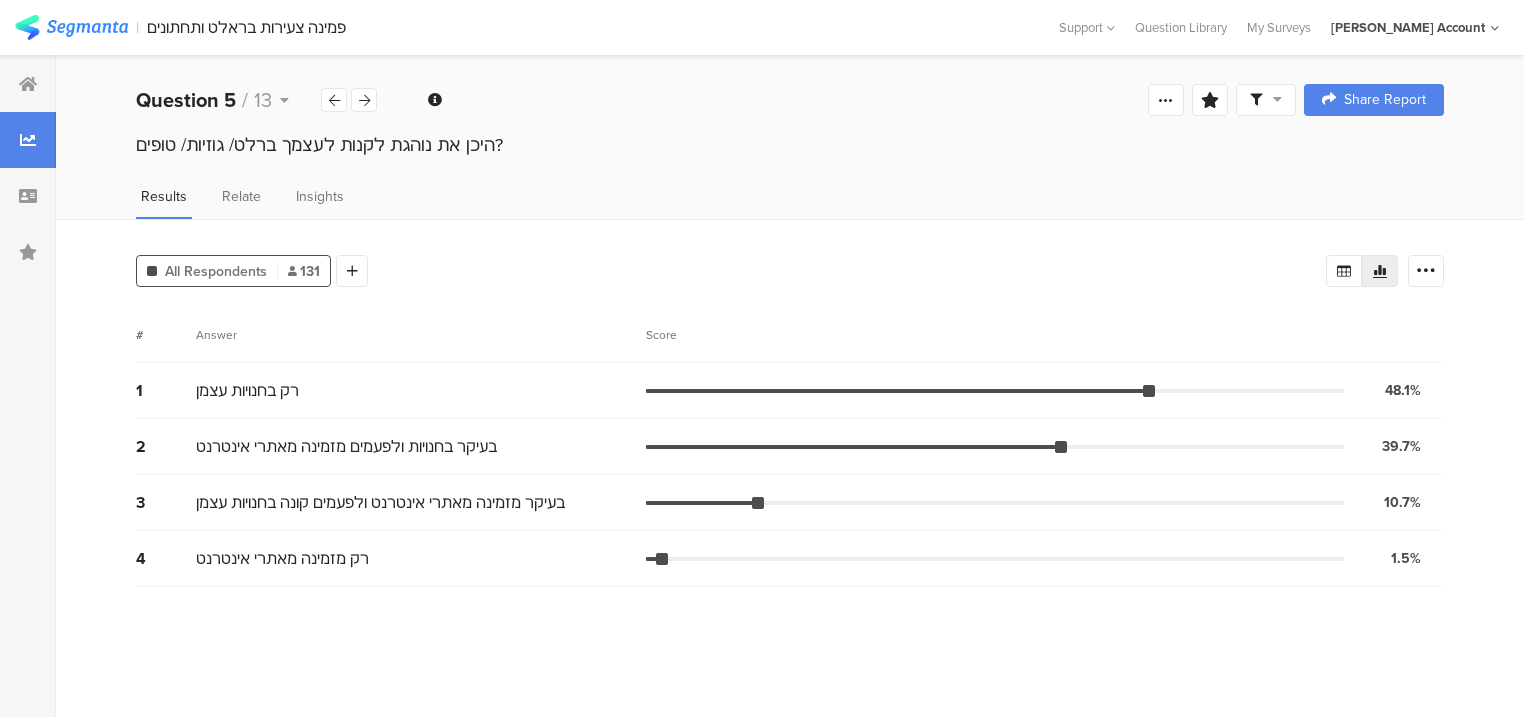 scroll, scrollTop: 0, scrollLeft: 0, axis: both 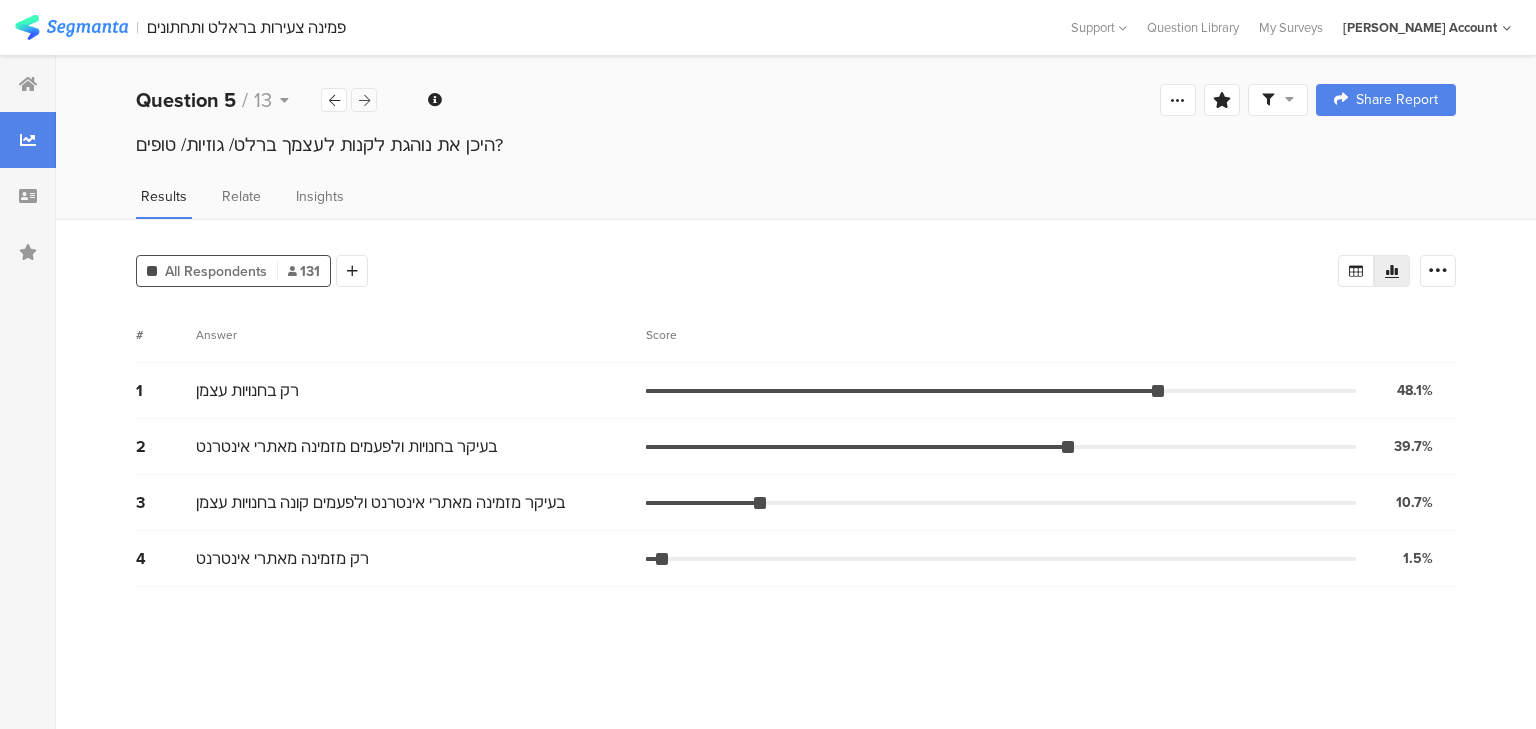click at bounding box center [364, 100] 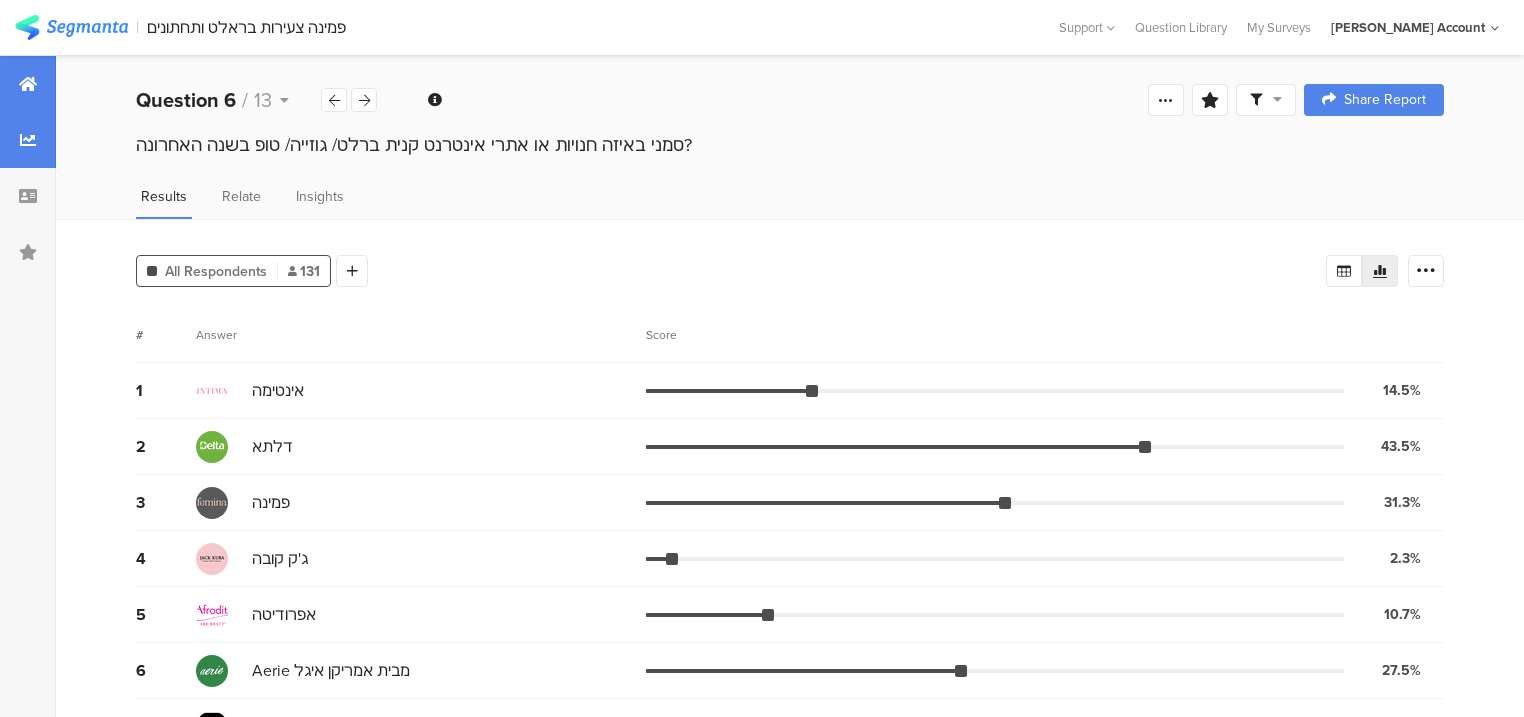 click at bounding box center [28, 84] 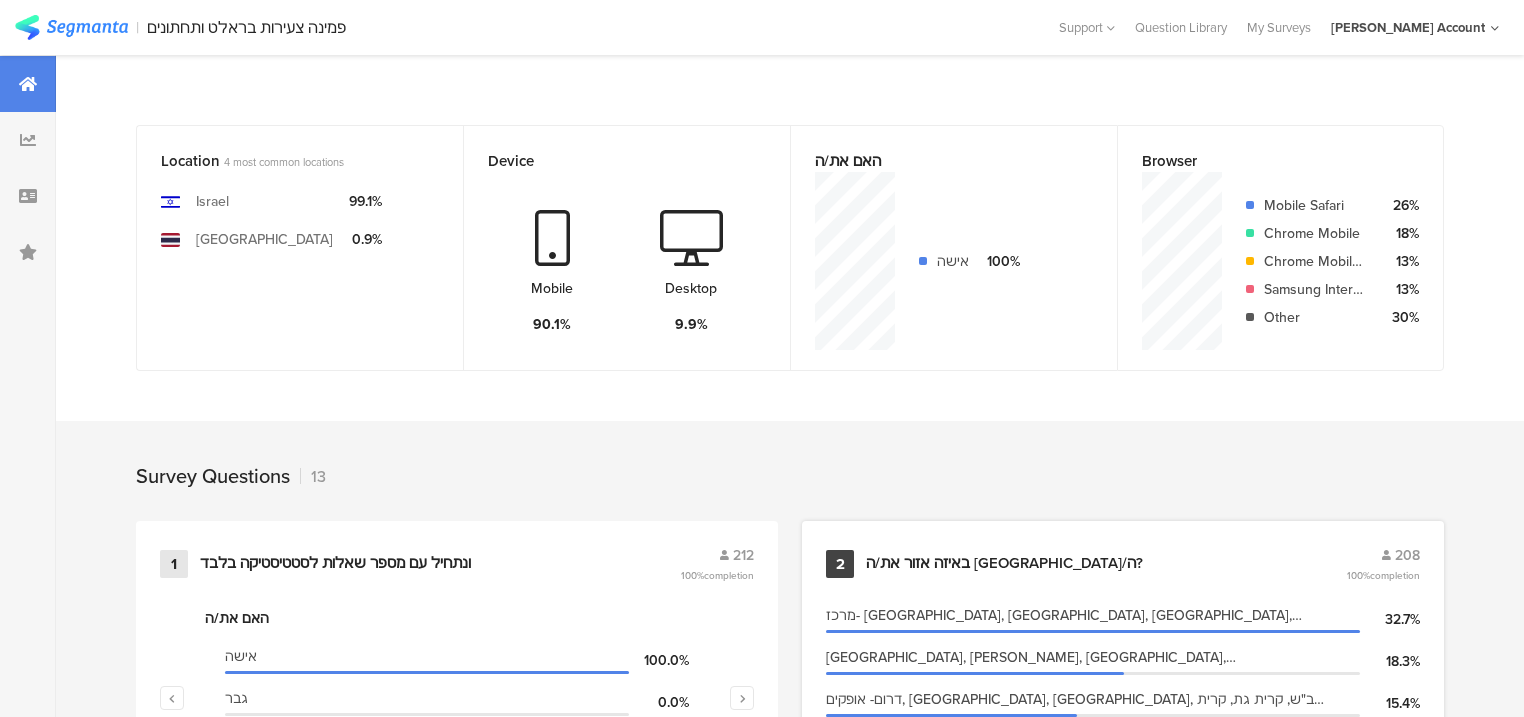 scroll, scrollTop: 640, scrollLeft: 0, axis: vertical 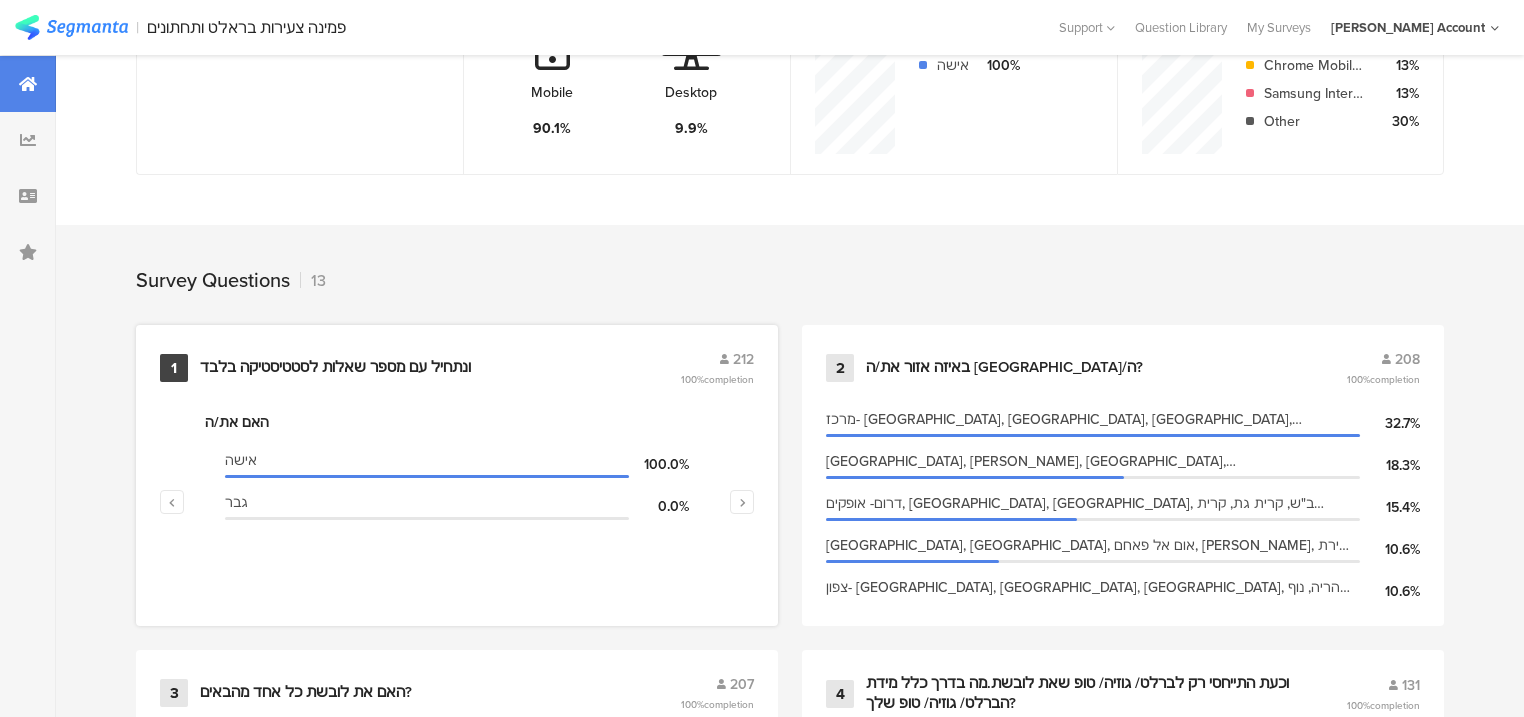 click on "ונתחיל עם מספר שאלות לסטטיסטיקה בלבד﻿﻿" at bounding box center (335, 368) 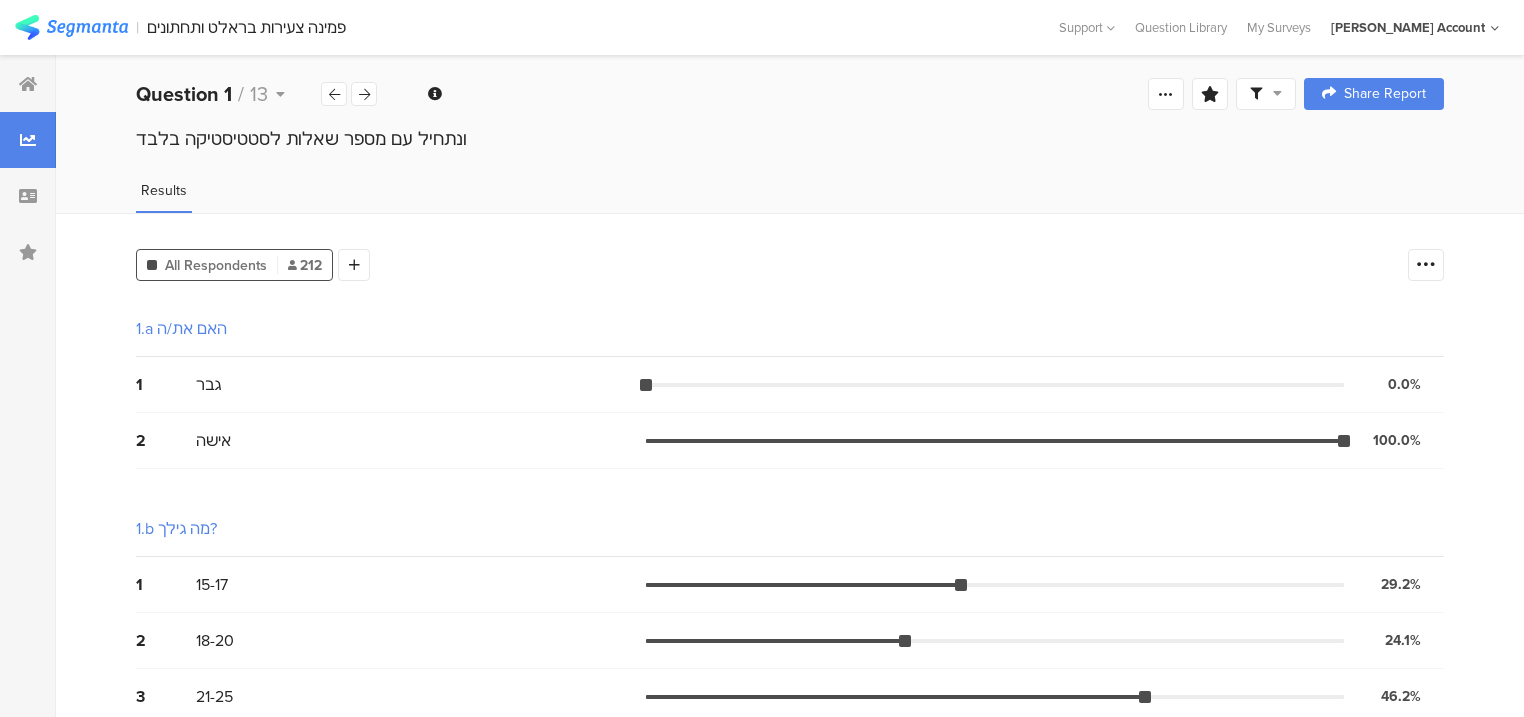 scroll, scrollTop: 0, scrollLeft: 0, axis: both 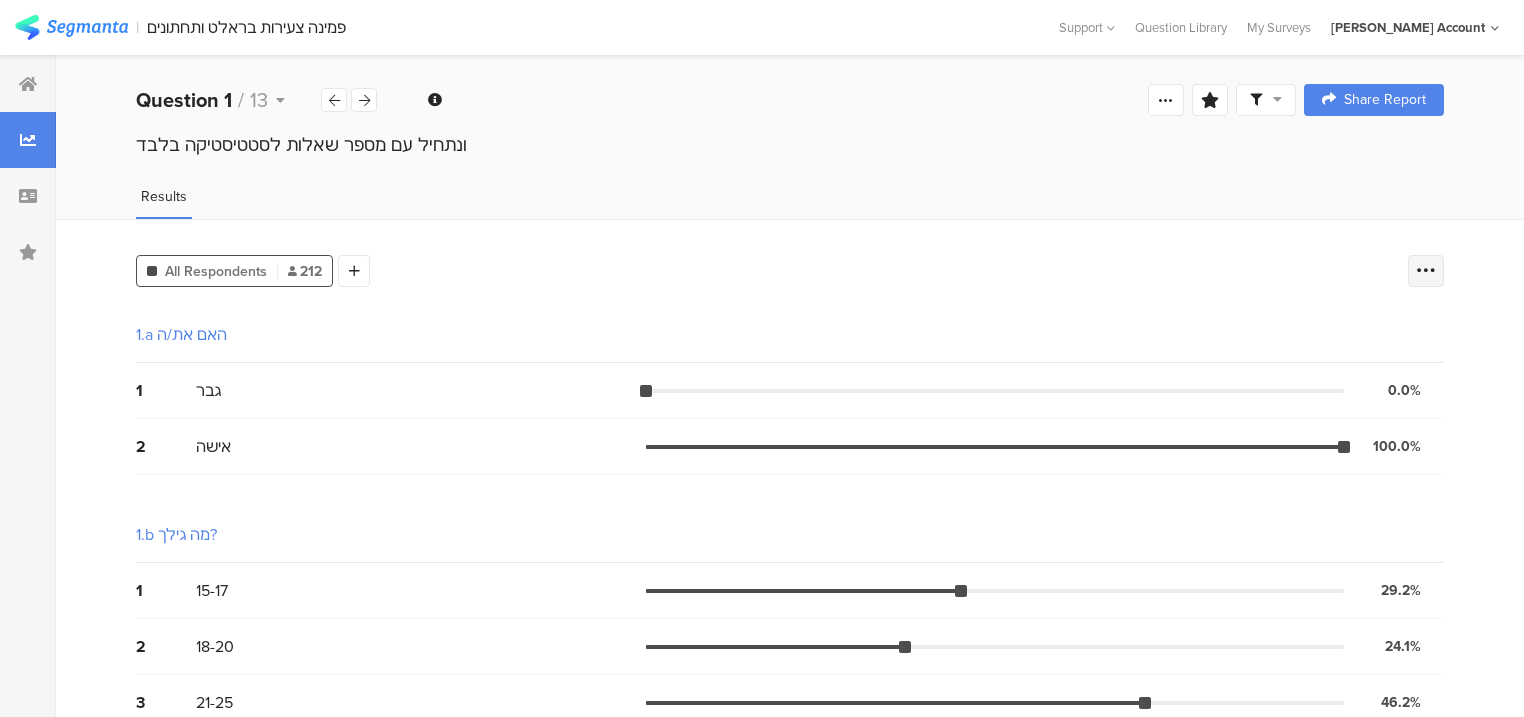 click at bounding box center [1426, 271] 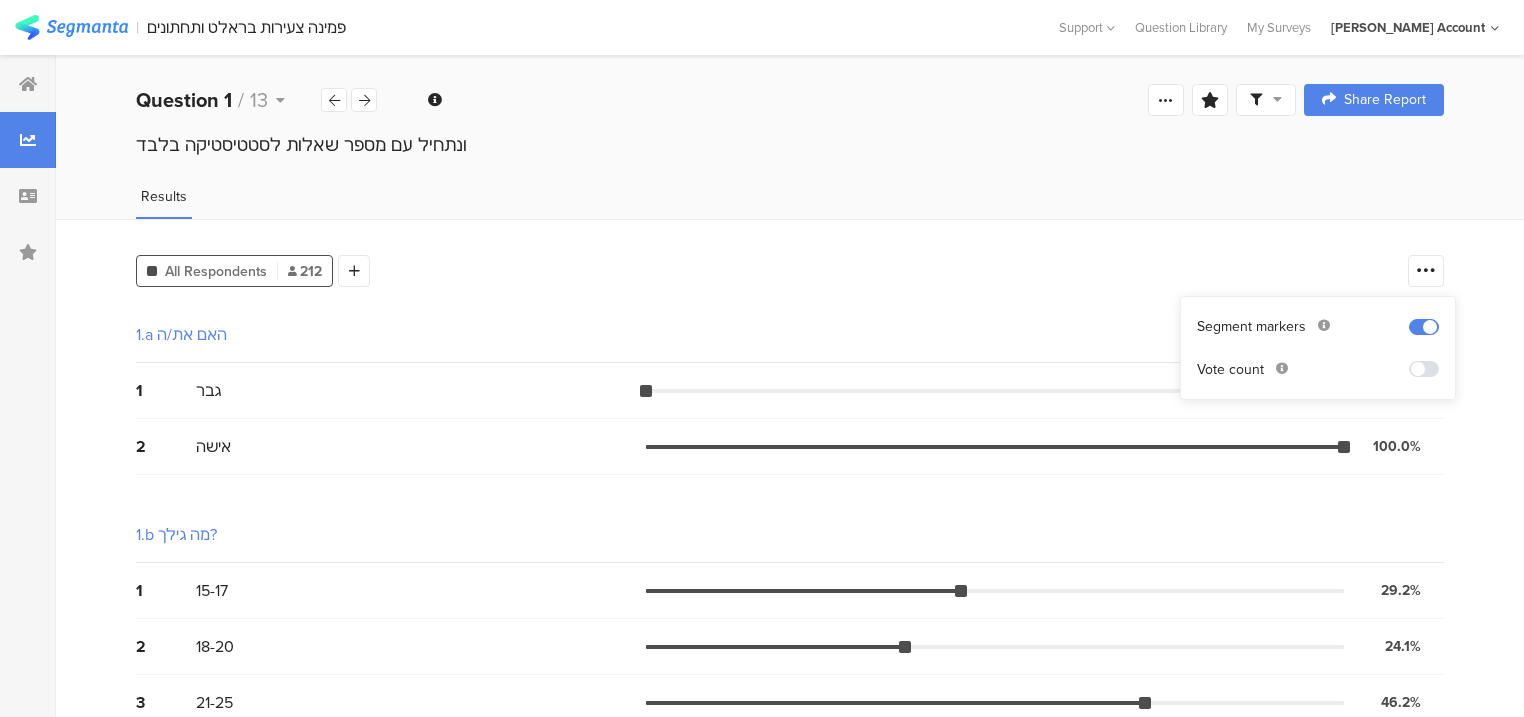 click at bounding box center [1424, 369] 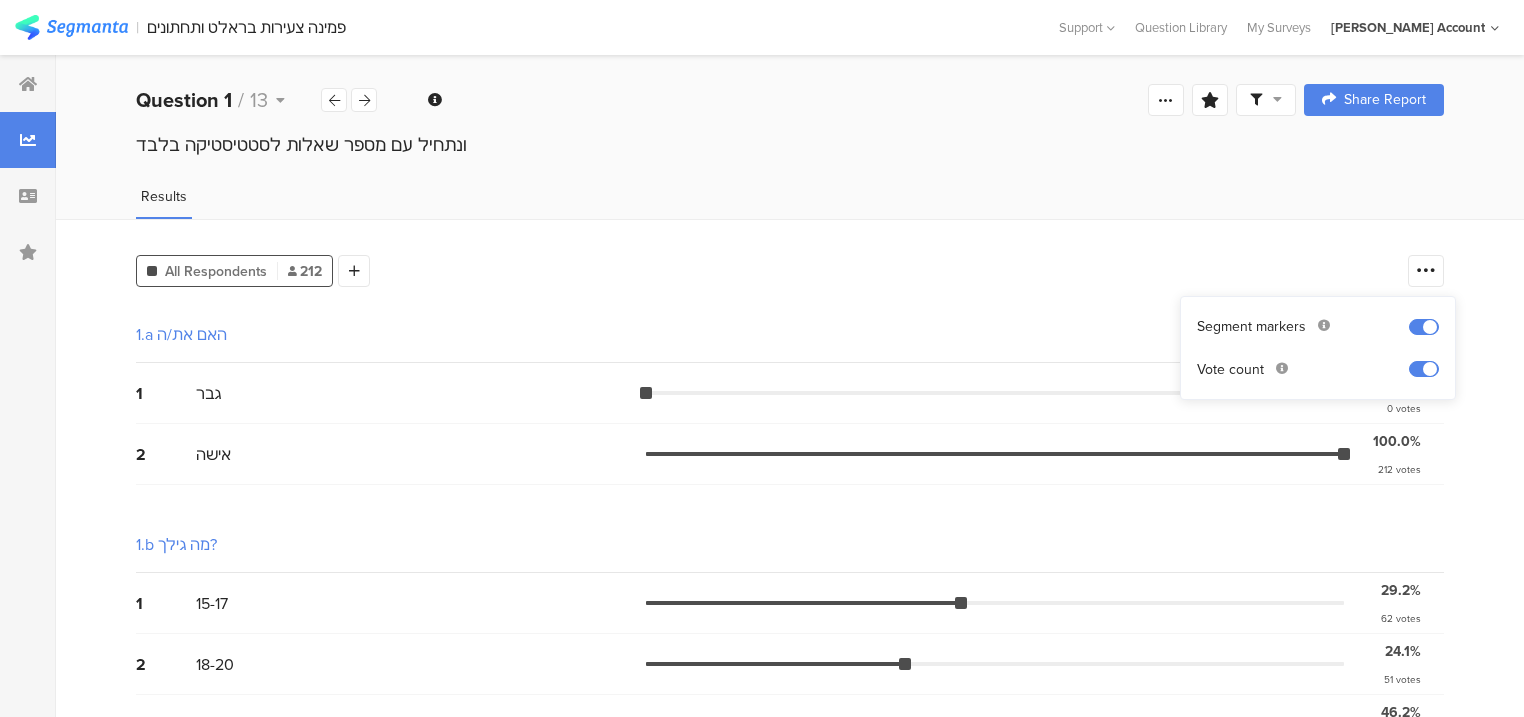 click on "1.b מה גילך?" at bounding box center [790, 545] 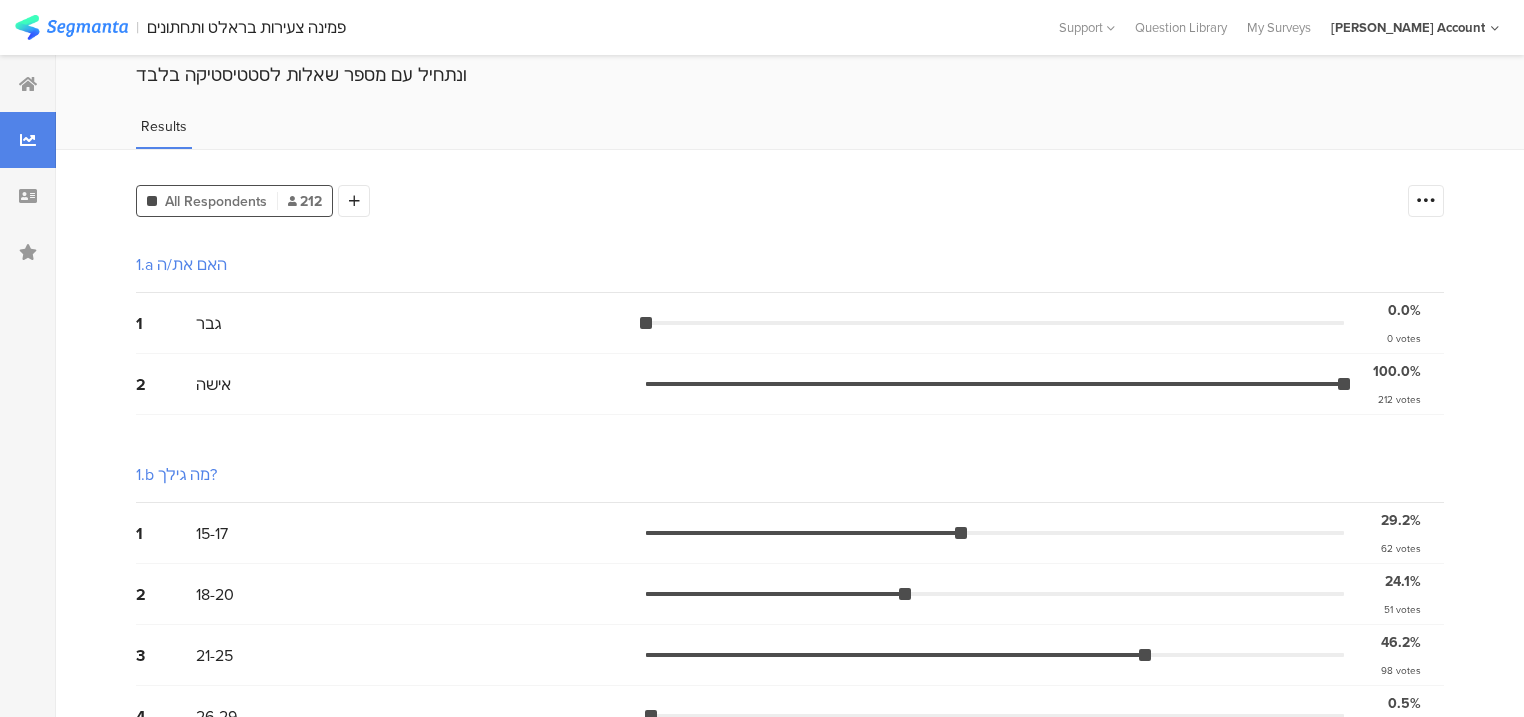 scroll, scrollTop: 0, scrollLeft: 0, axis: both 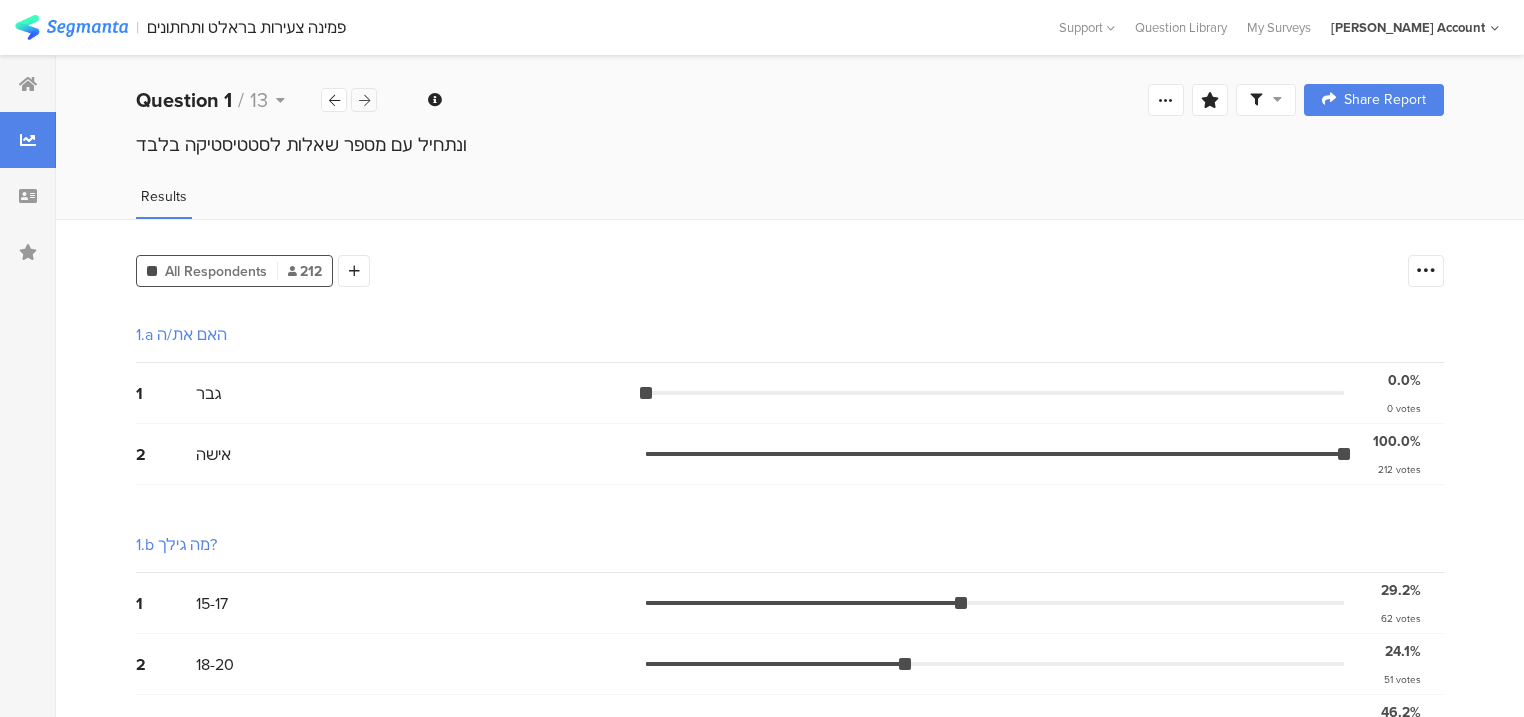 click at bounding box center [364, 100] 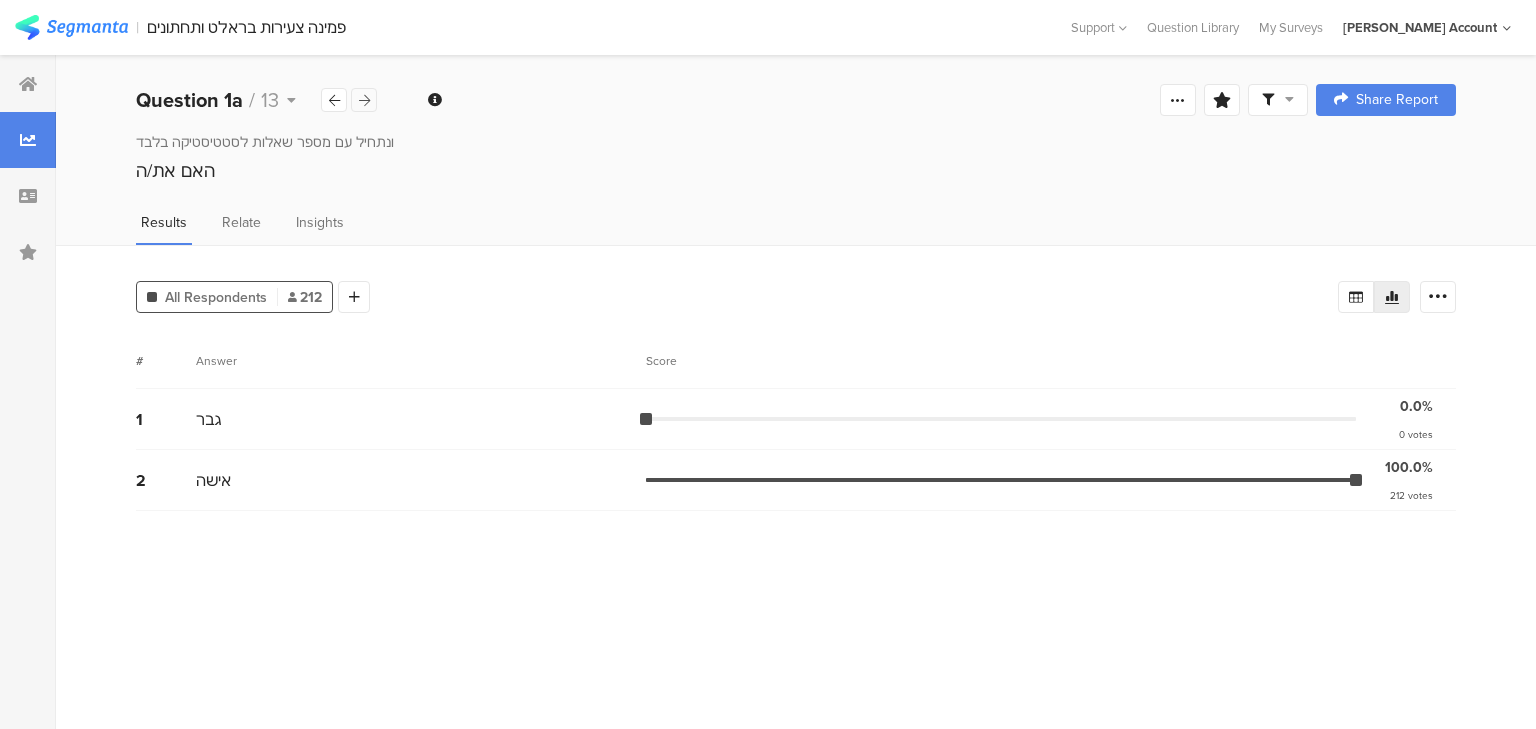 click at bounding box center [364, 100] 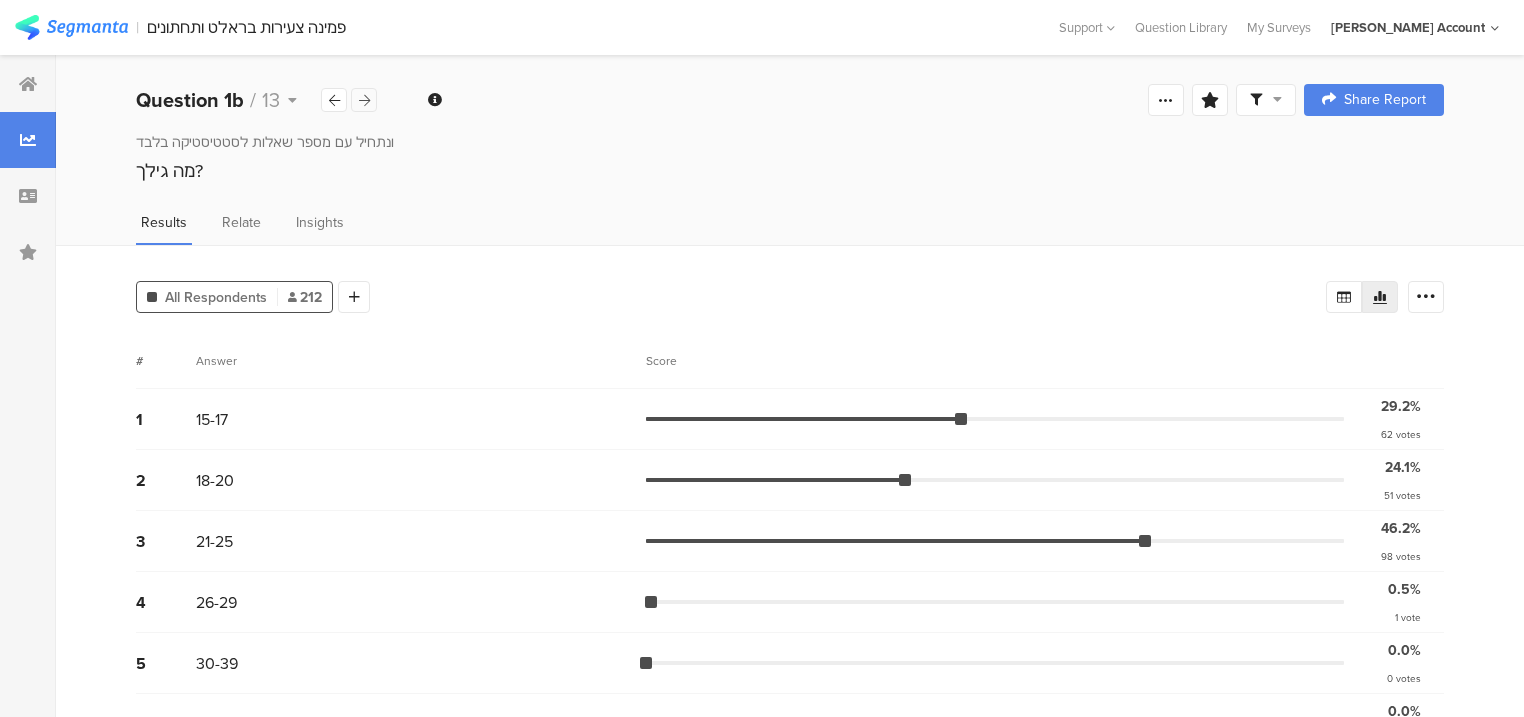 click at bounding box center [364, 100] 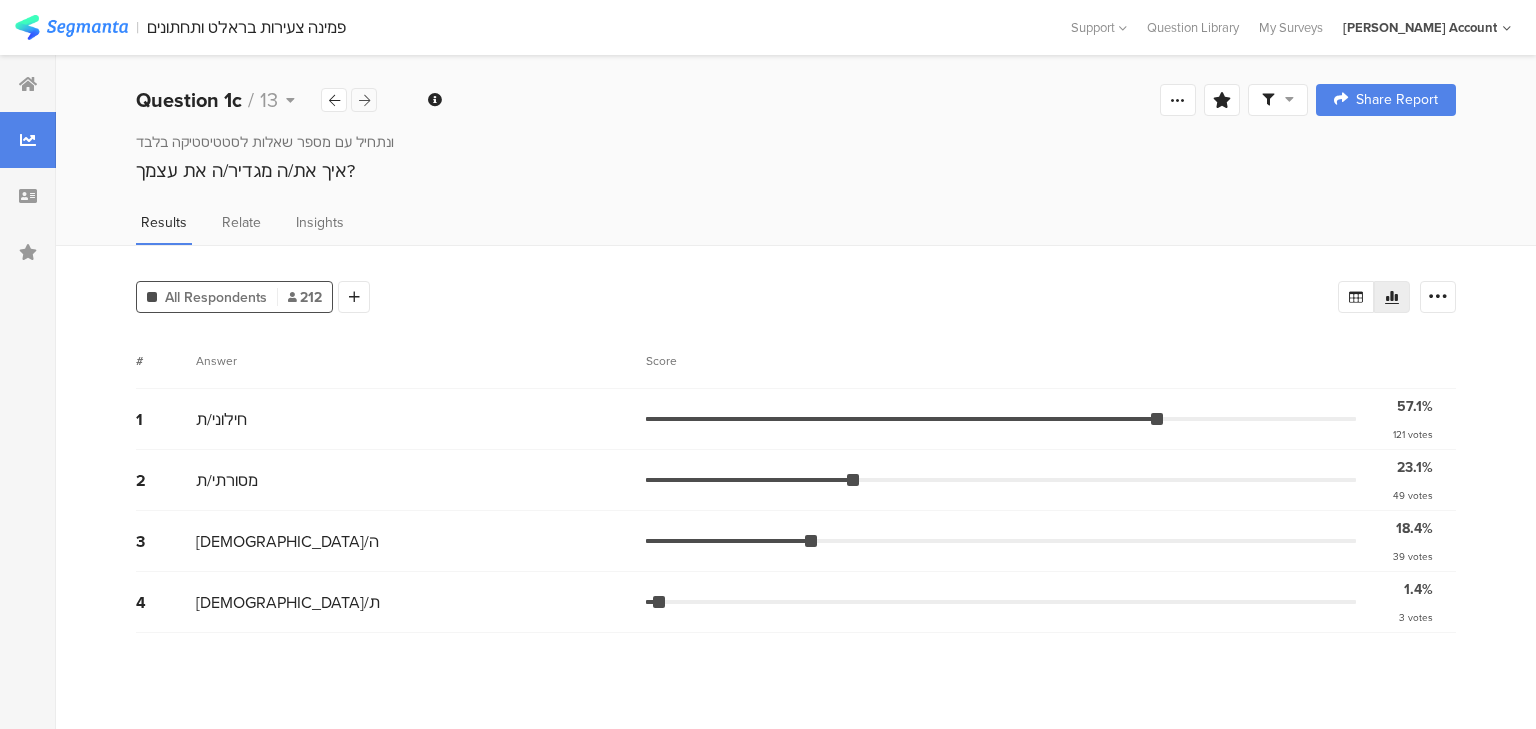 click at bounding box center [364, 100] 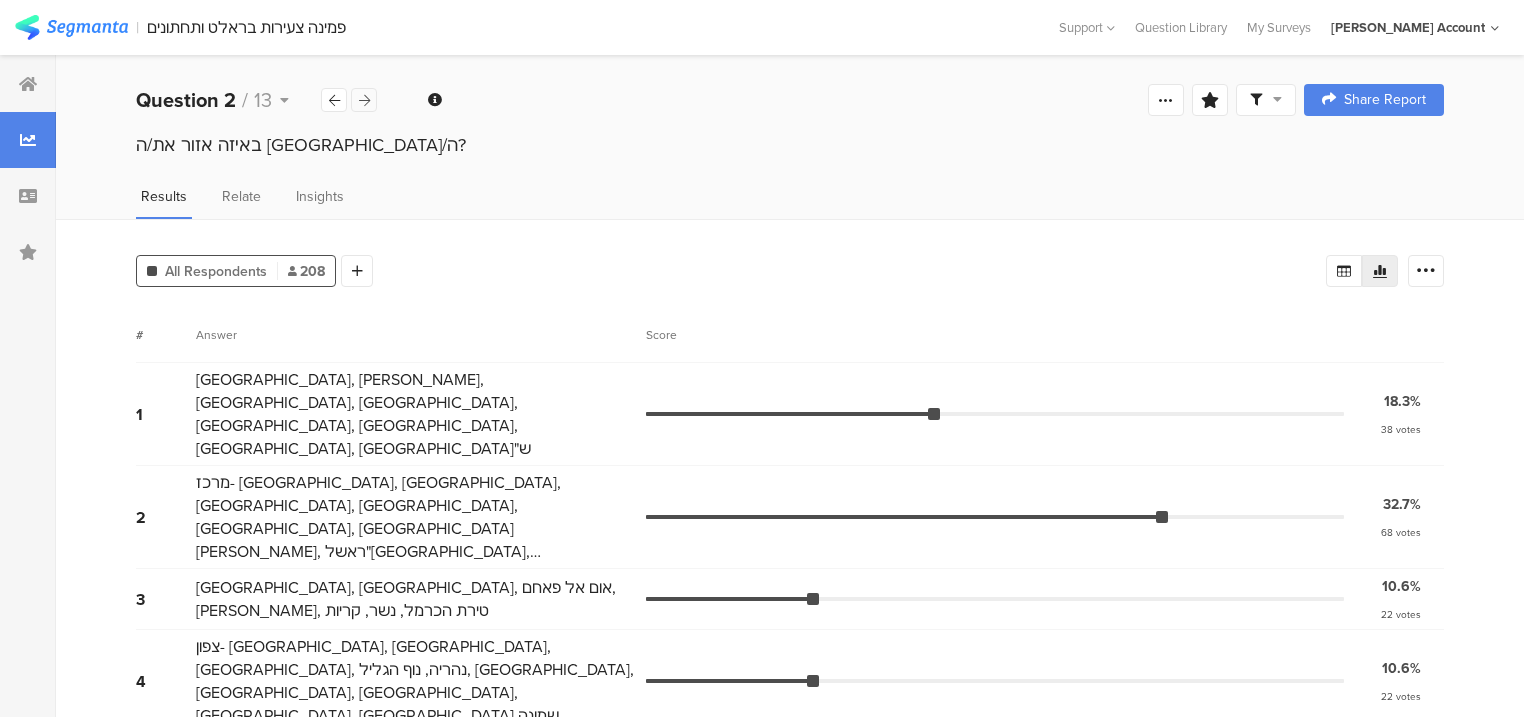 click at bounding box center (364, 100) 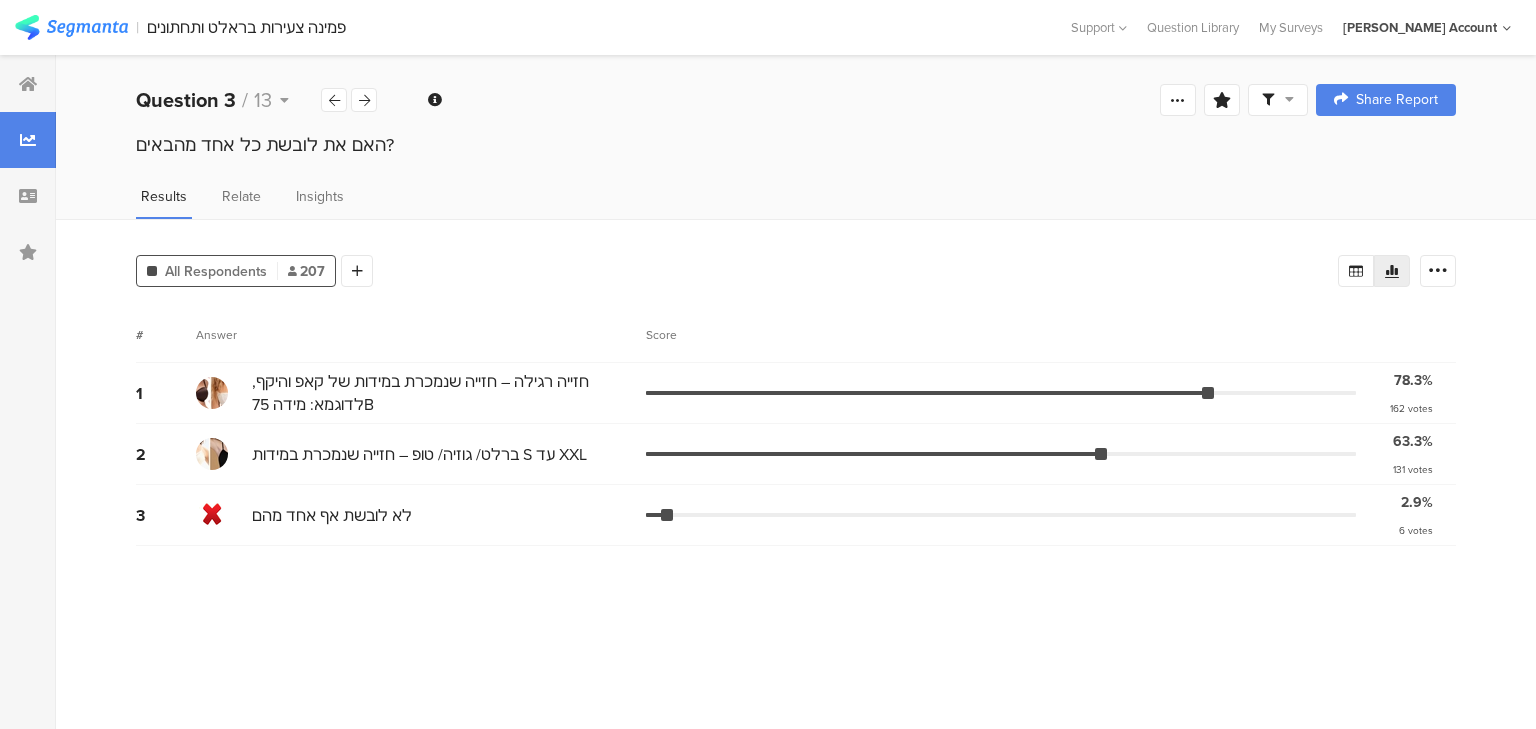 click on "#   Answer   Score   1     חזייה רגילה – חזייה שנמכרת במידות של קאפ והיקף, לדוגמא: מידה 75B             78.3%   162 votes 2     ברלט/ גוזיה/ טופ – חזייה שנמכרת במידות S עד XXL             63.3%   131 votes 3     לא לובשת אף אחד מהם             2.9%   6 votes" at bounding box center (796, 510) 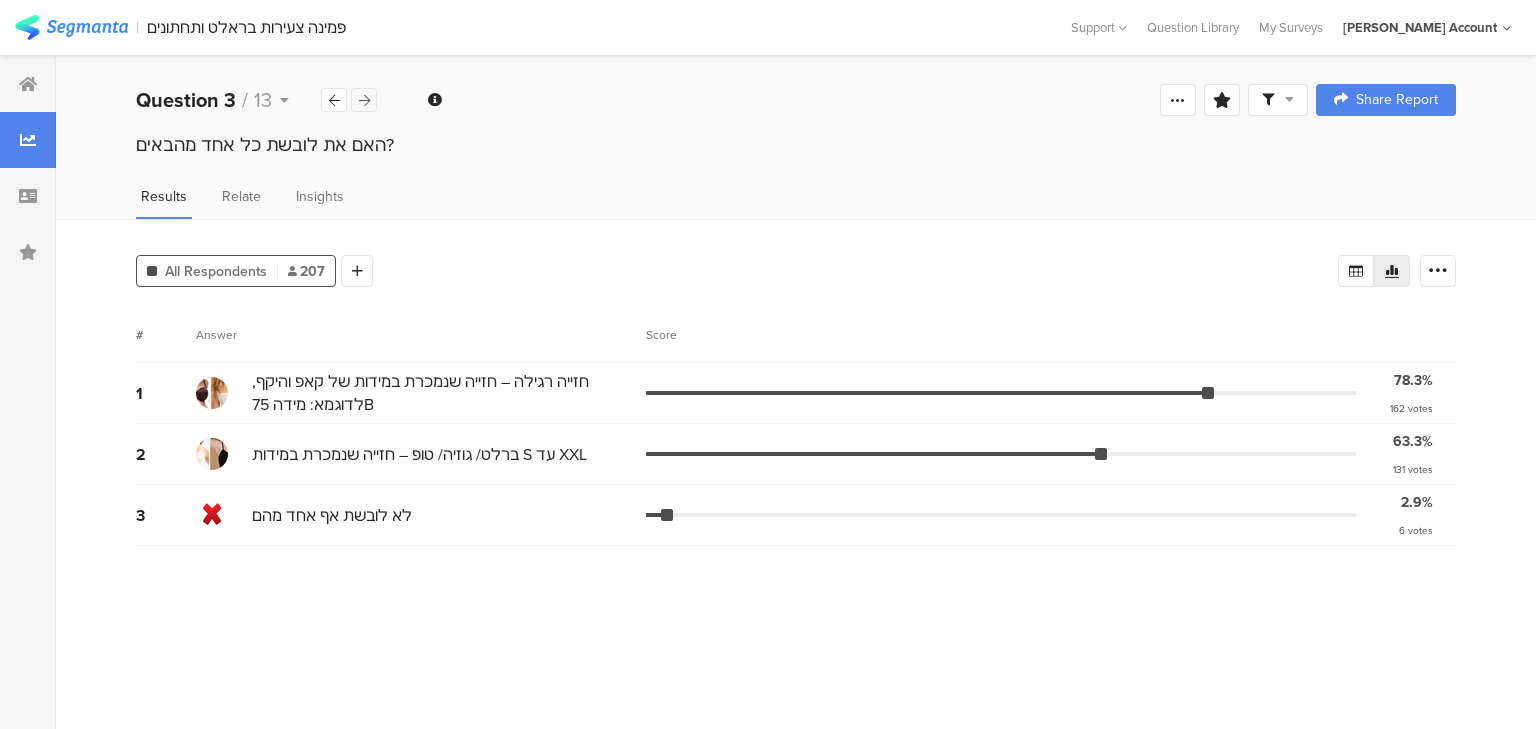 click at bounding box center [364, 100] 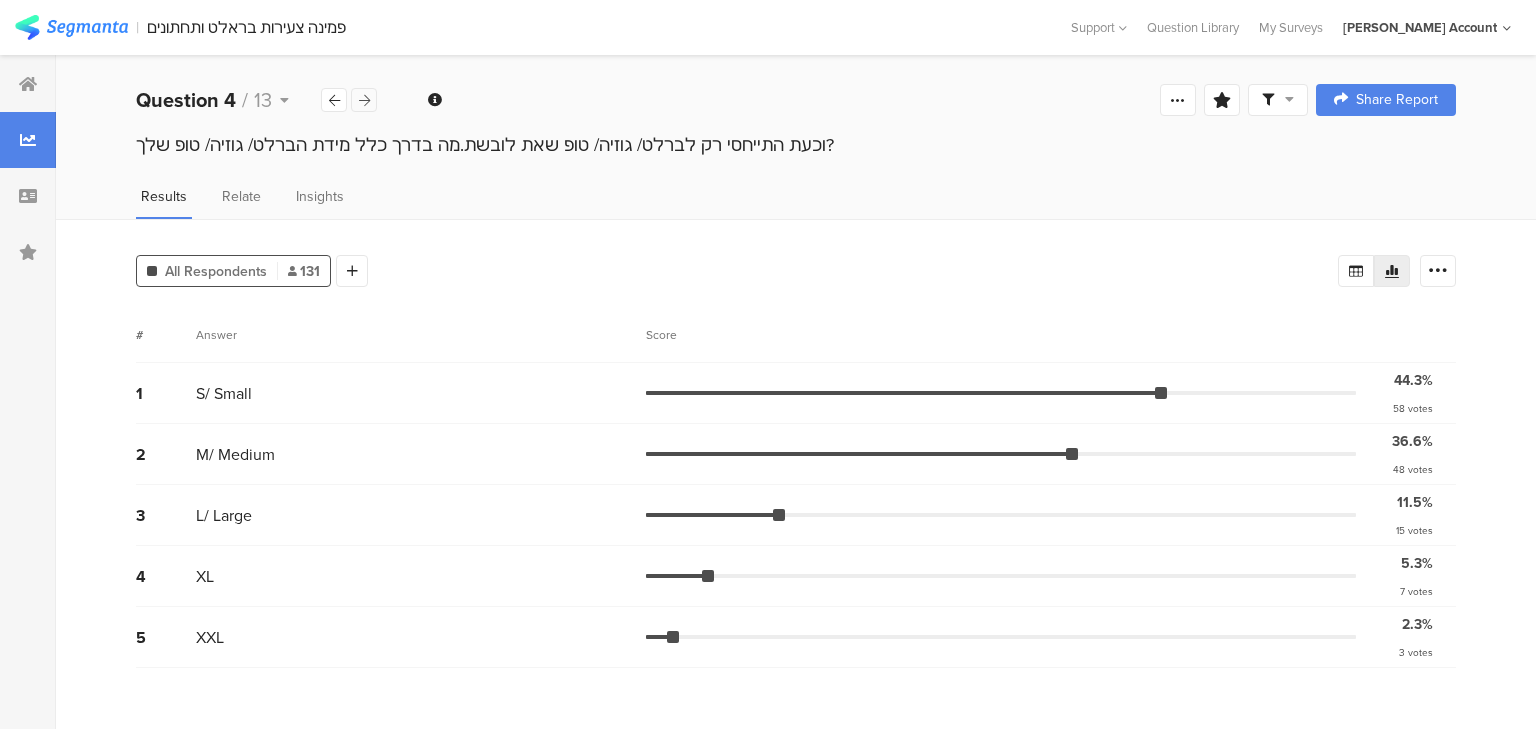 click at bounding box center (364, 100) 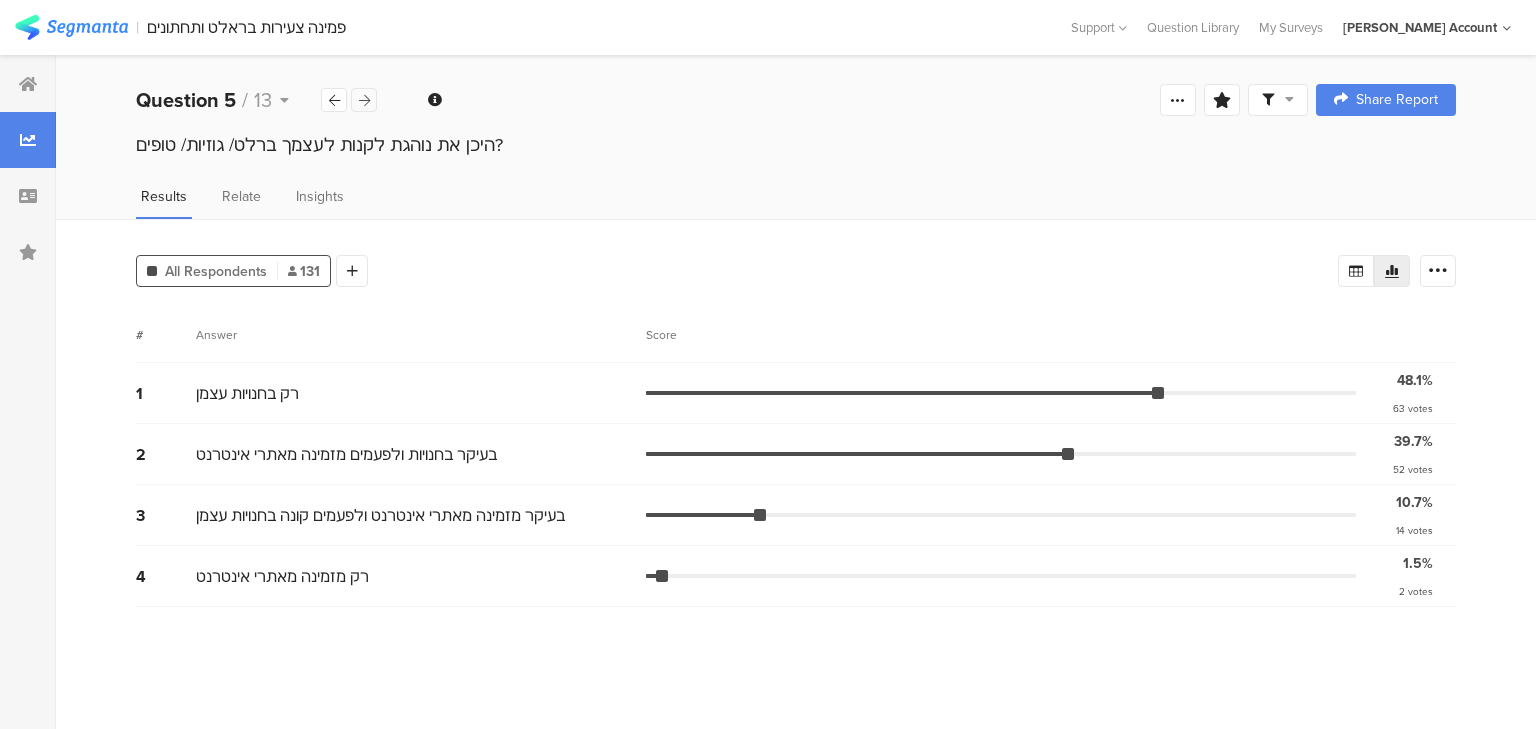 click at bounding box center [364, 100] 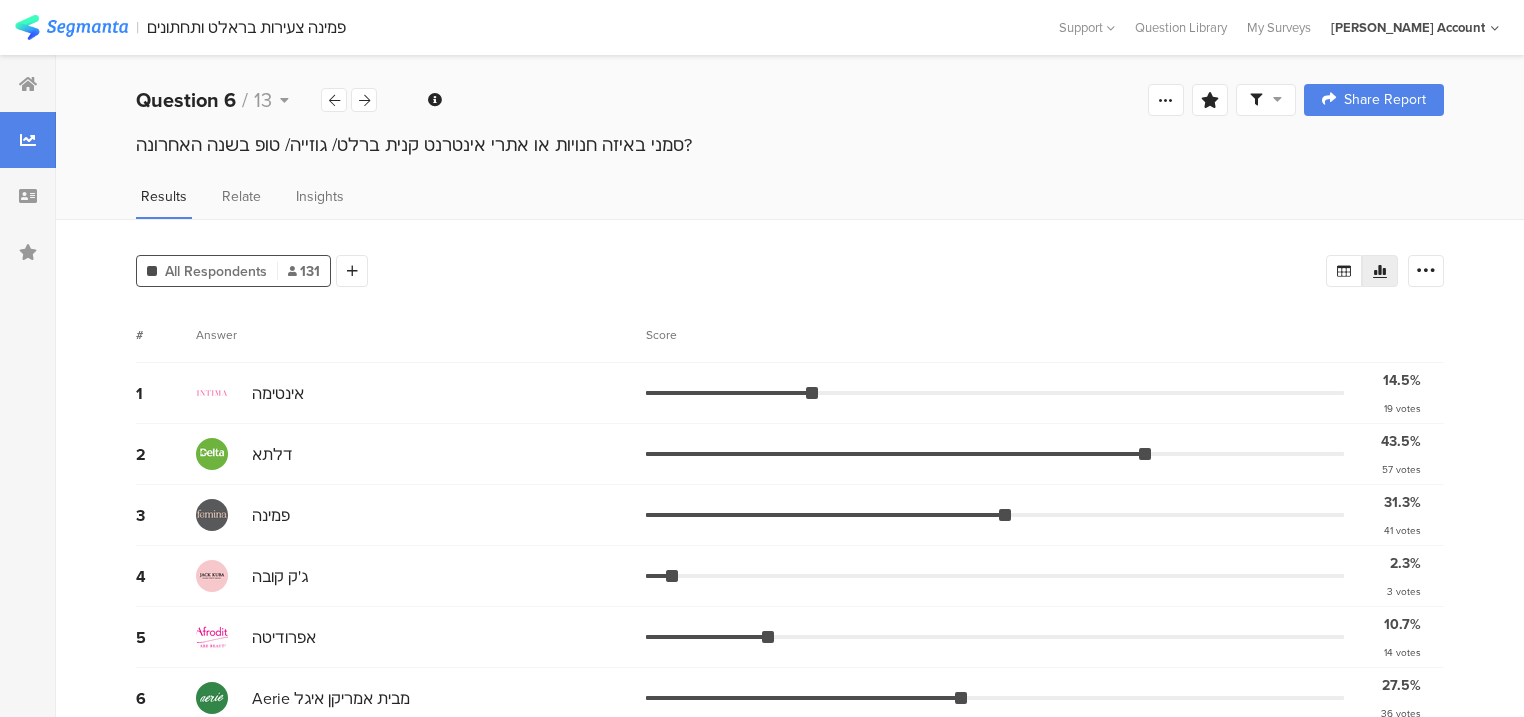 click on "Score" at bounding box center (667, 335) 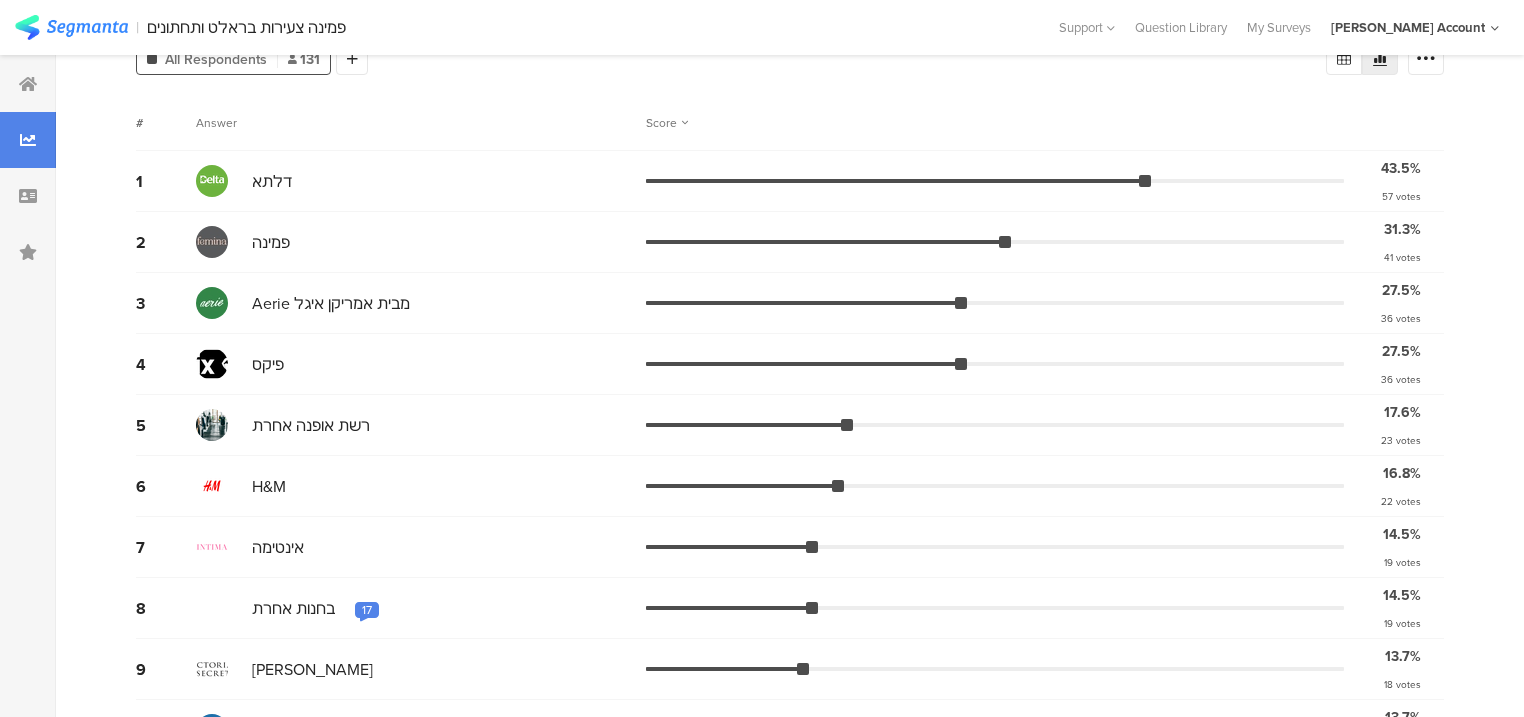 scroll, scrollTop: 0, scrollLeft: 0, axis: both 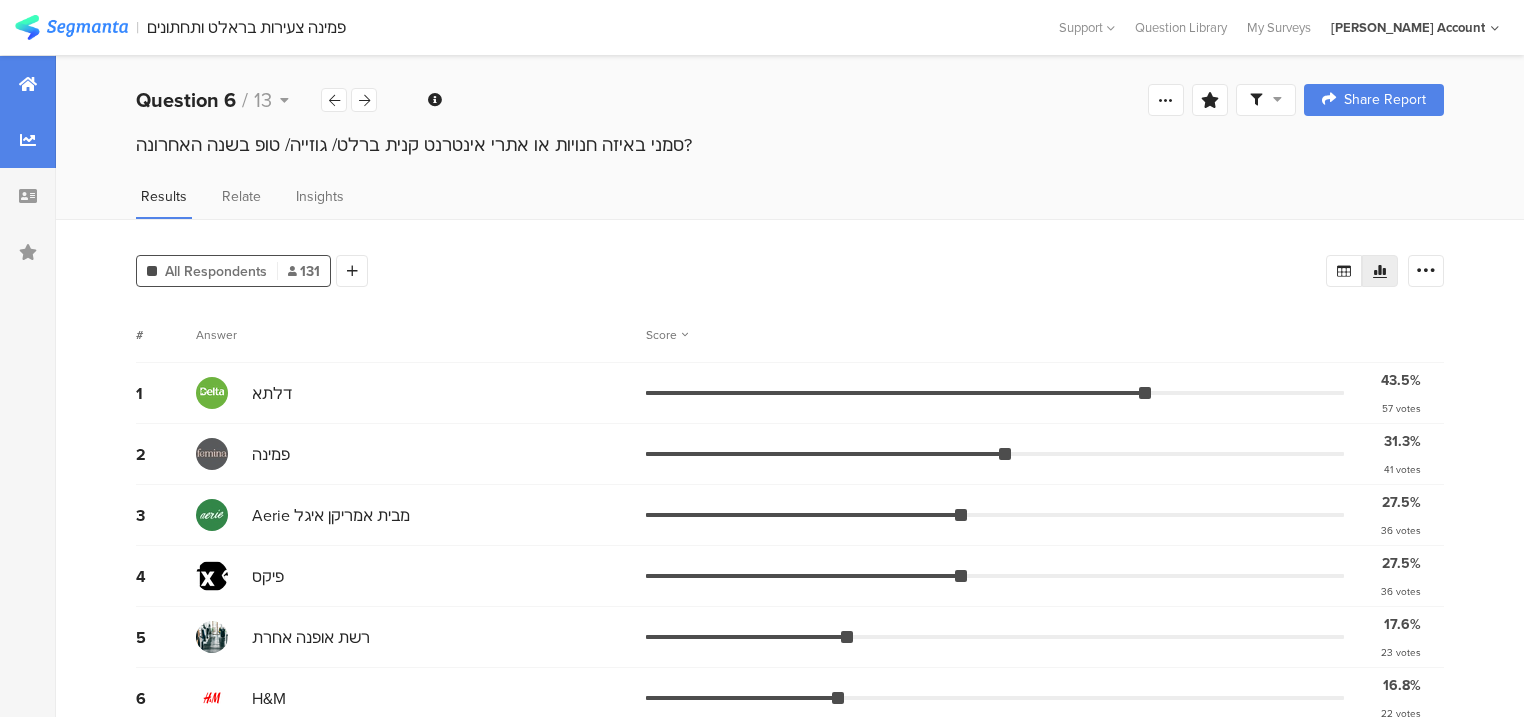 click at bounding box center (28, 84) 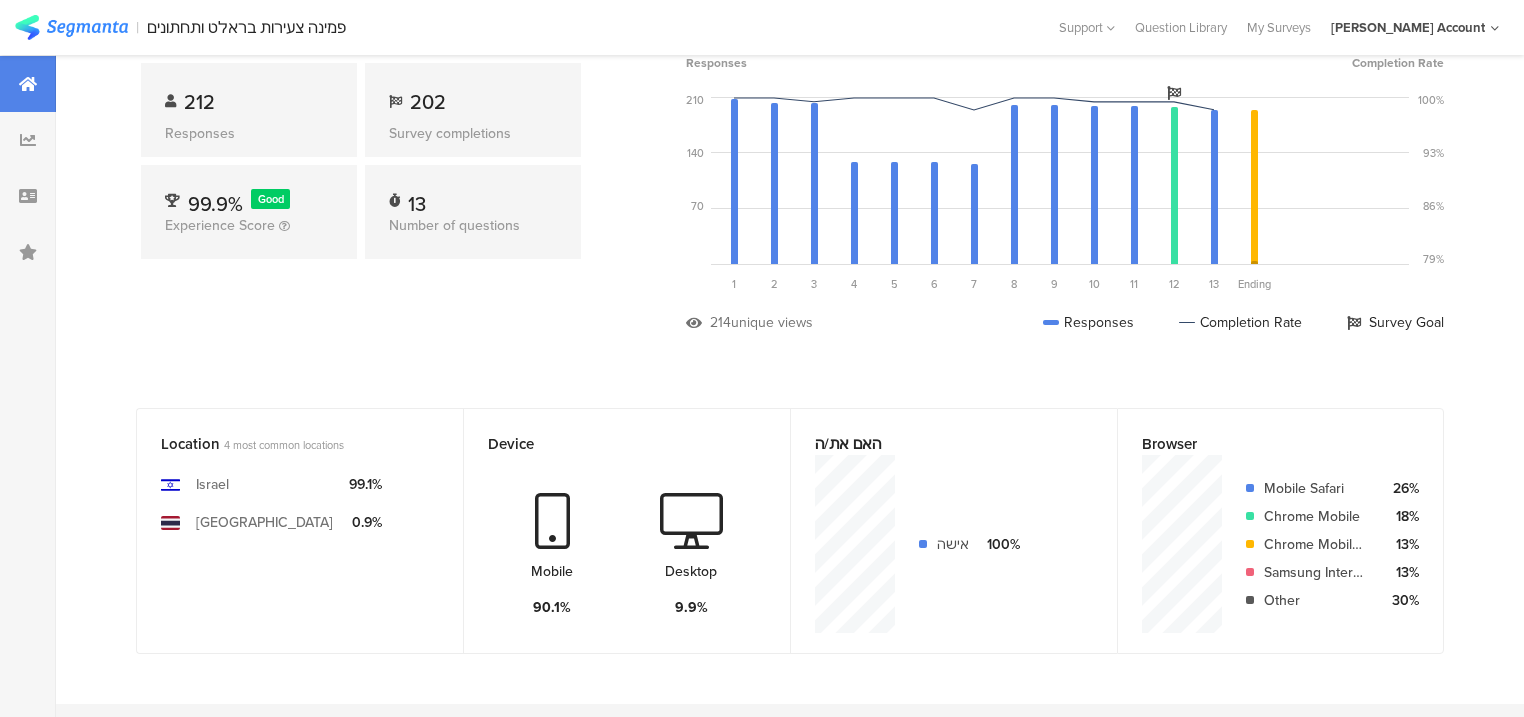 scroll, scrollTop: 0, scrollLeft: 0, axis: both 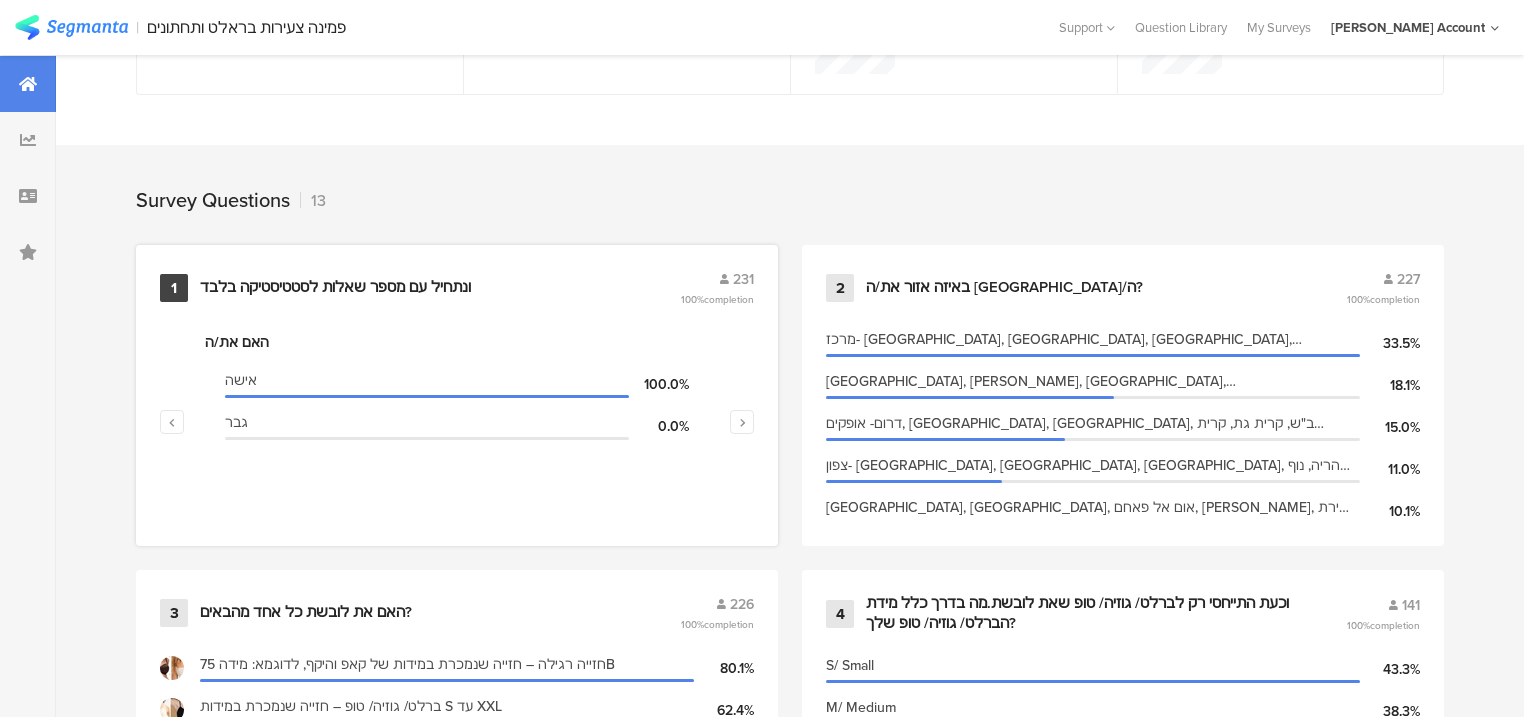 click on "ונתחיל עם מספר שאלות לסטטיסטיקה בלבד﻿﻿" at bounding box center [335, 288] 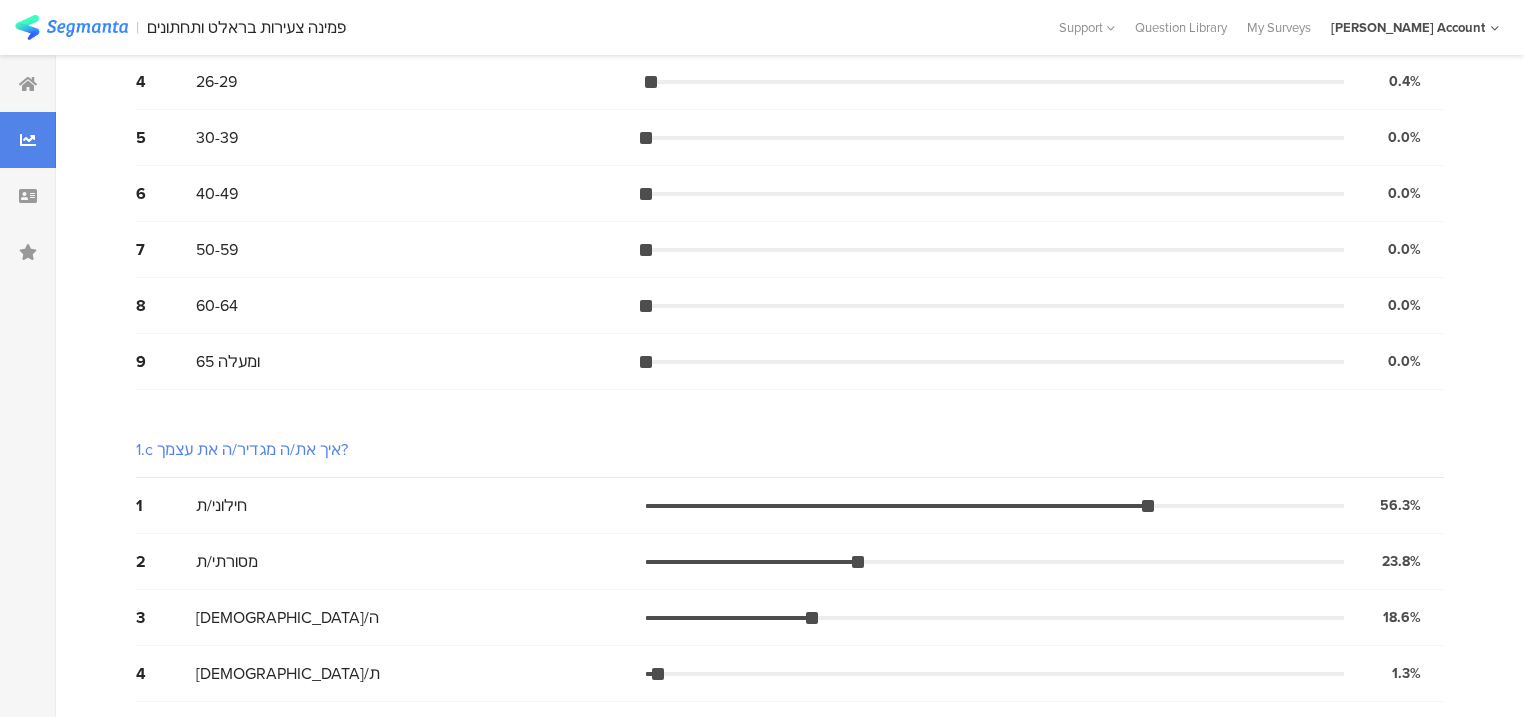 scroll, scrollTop: 0, scrollLeft: 0, axis: both 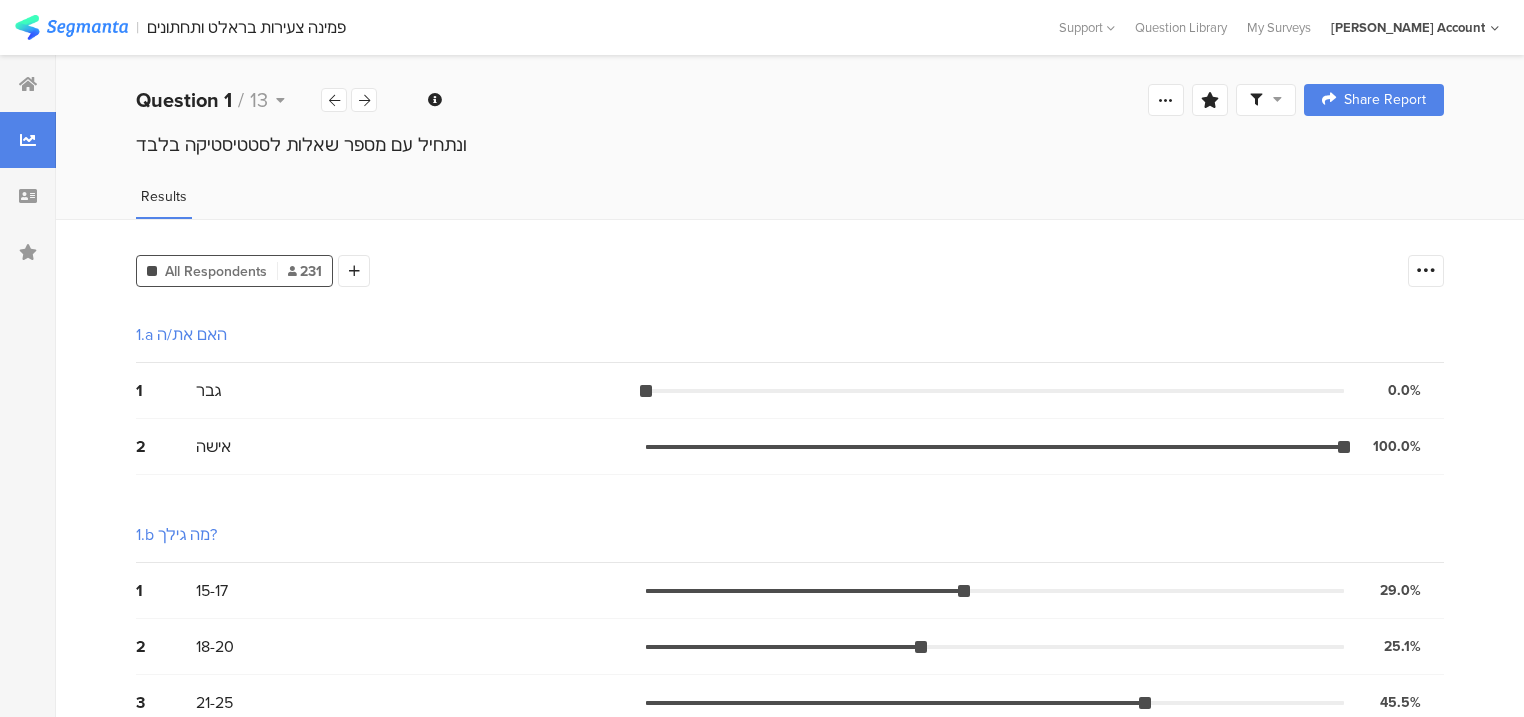 click at bounding box center (1266, 100) 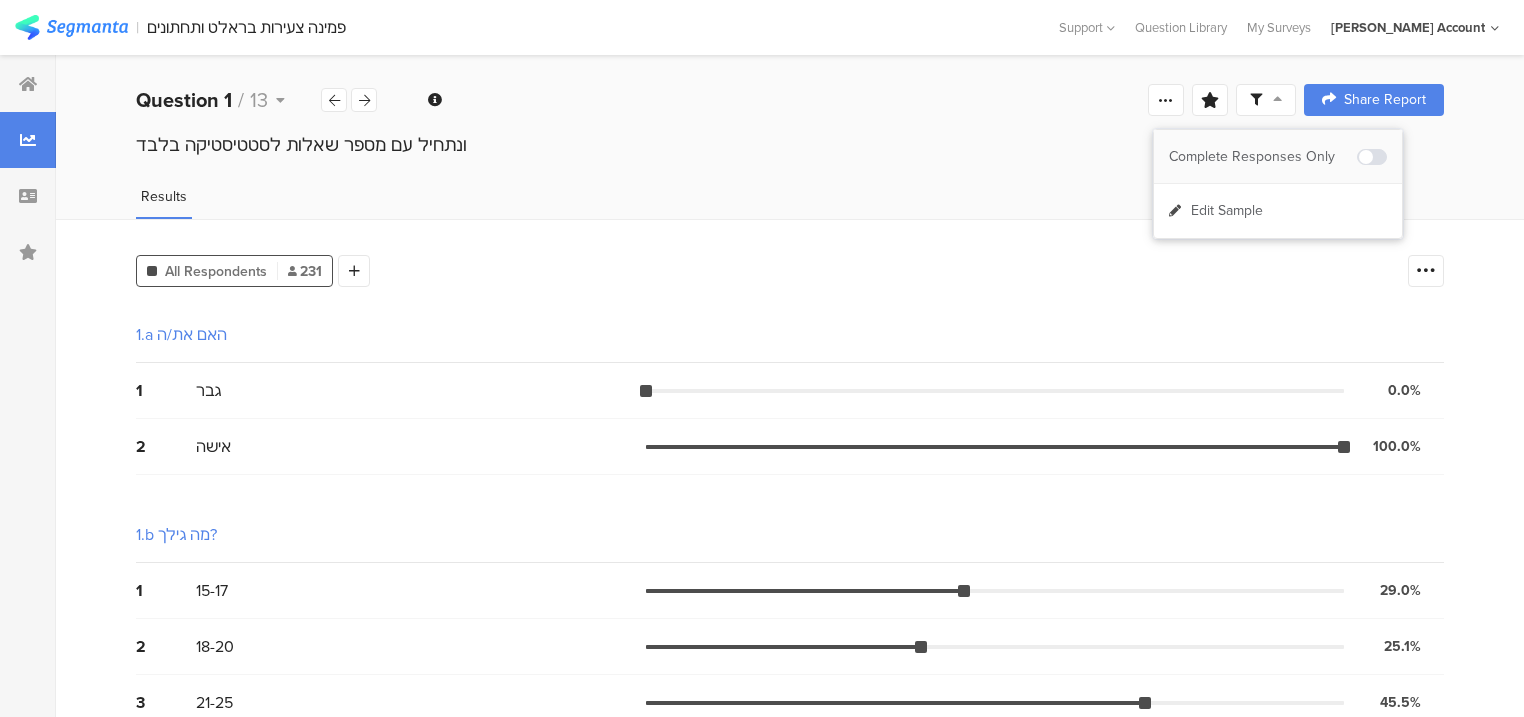 click at bounding box center (1372, 157) 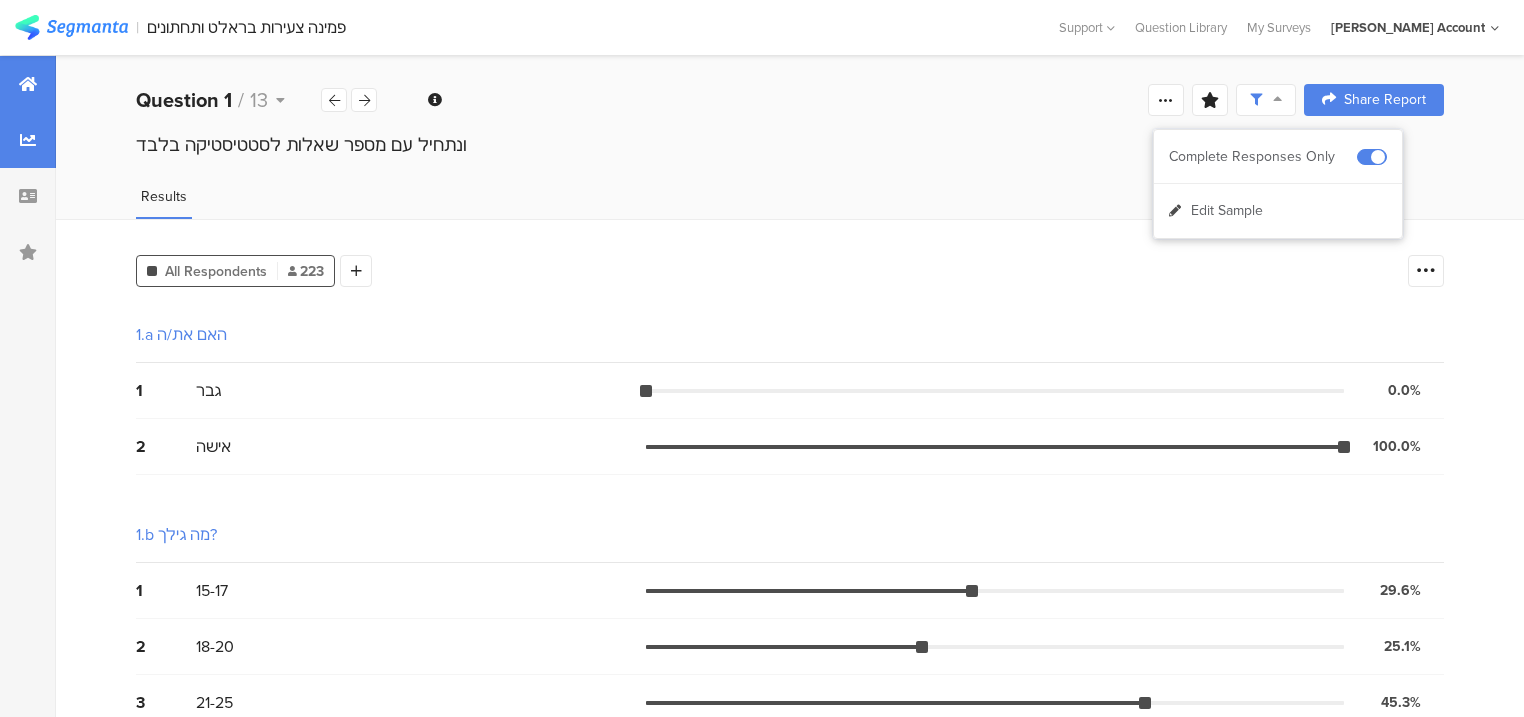 click at bounding box center (28, 84) 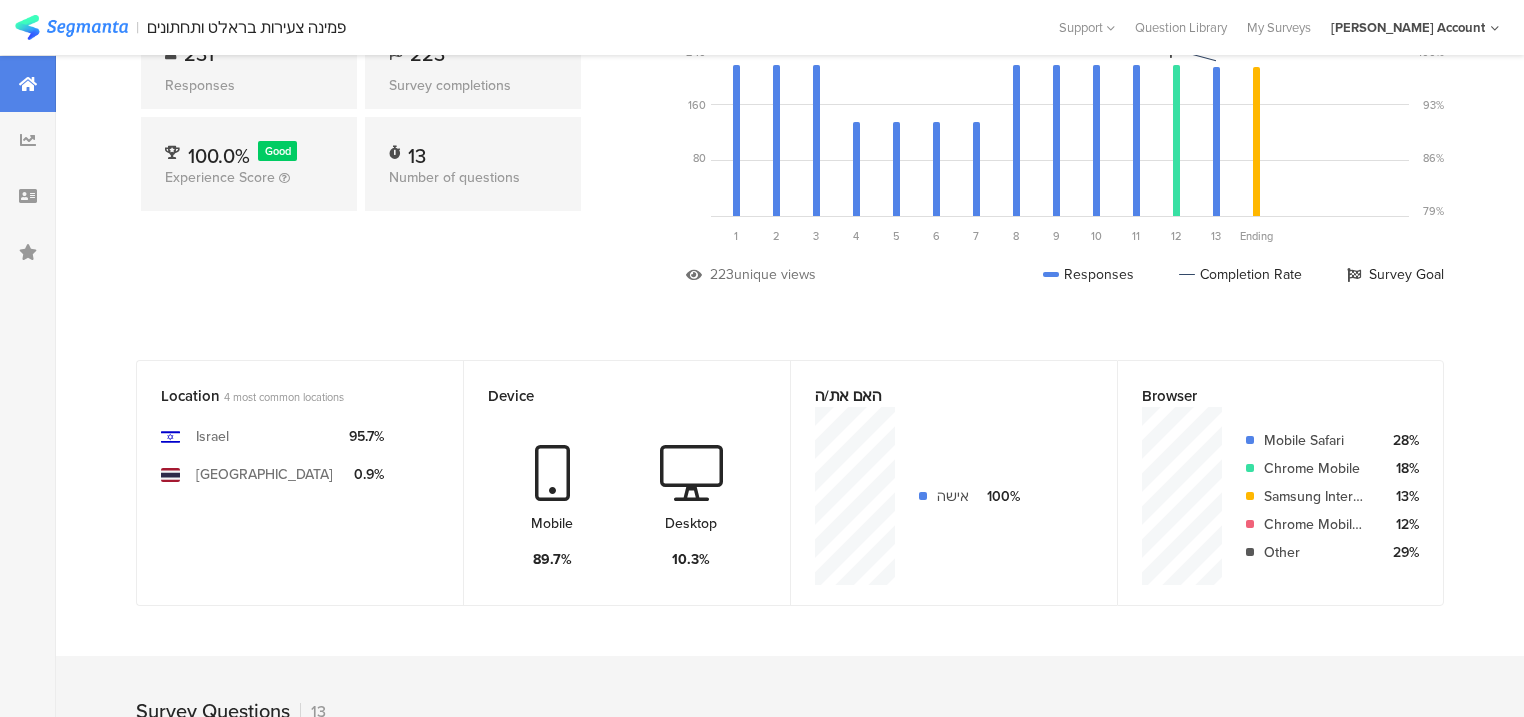 scroll, scrollTop: 480, scrollLeft: 0, axis: vertical 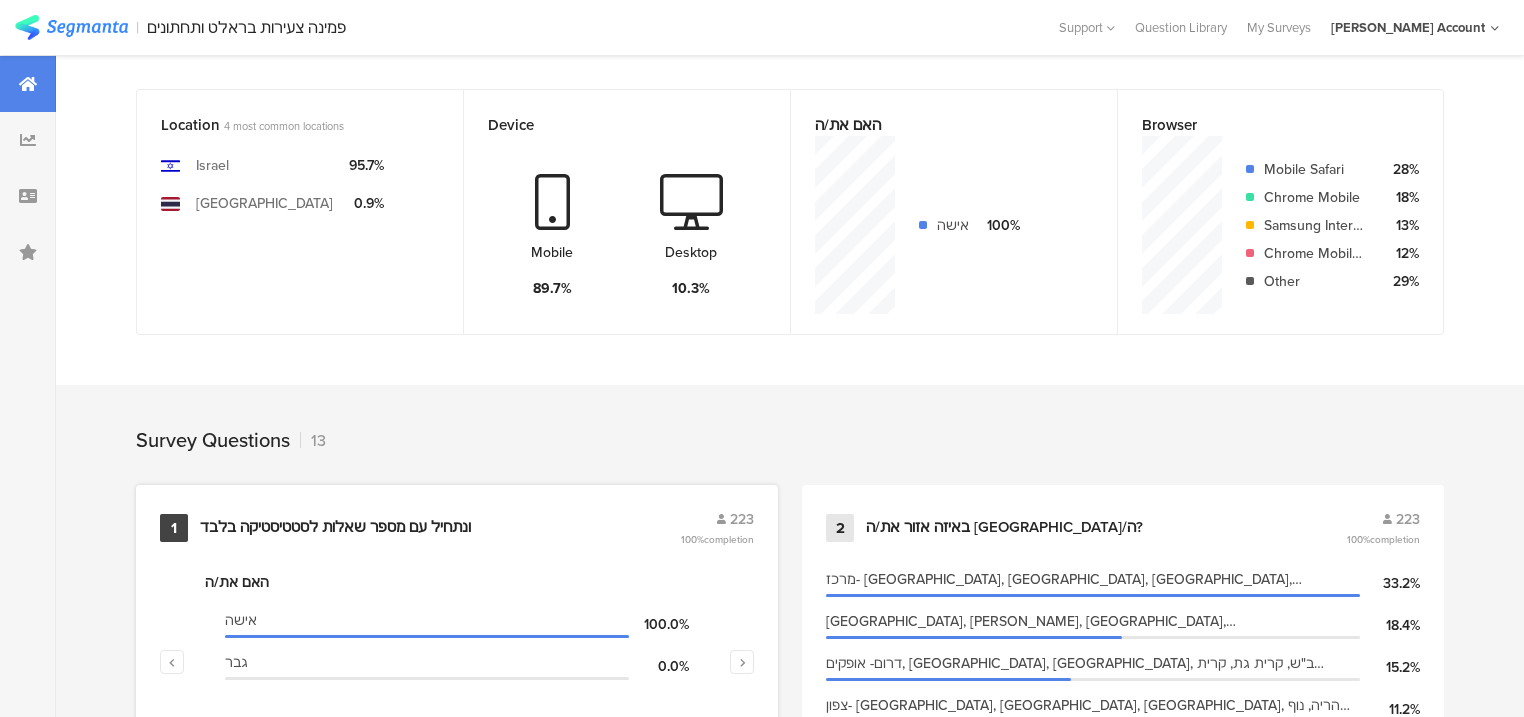 click on "ונתחיל עם מספר שאלות לסטטיסטיקה בלבד﻿﻿" at bounding box center (335, 528) 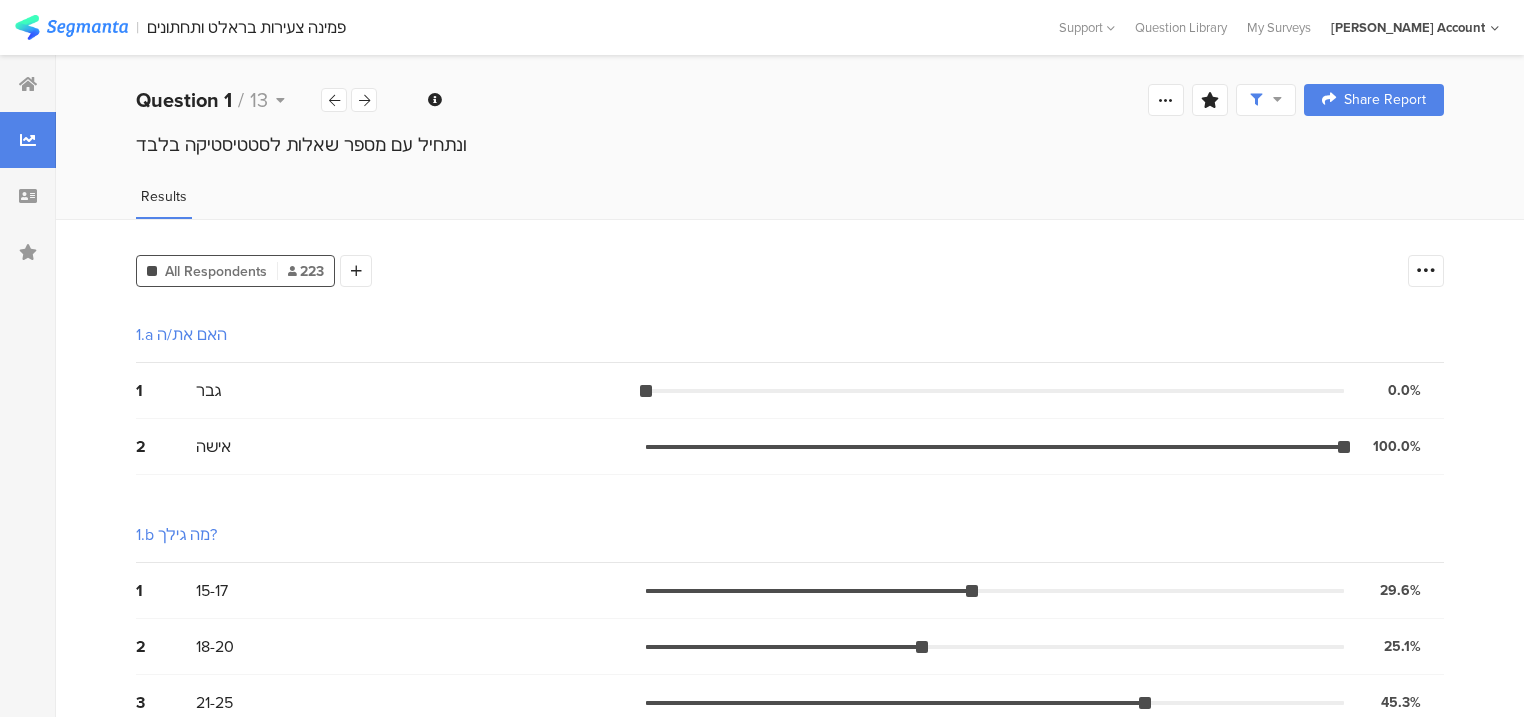 drag, startPoint x: 1445, startPoint y: 270, endPoint x: 1468, endPoint y: 303, distance: 40.22437 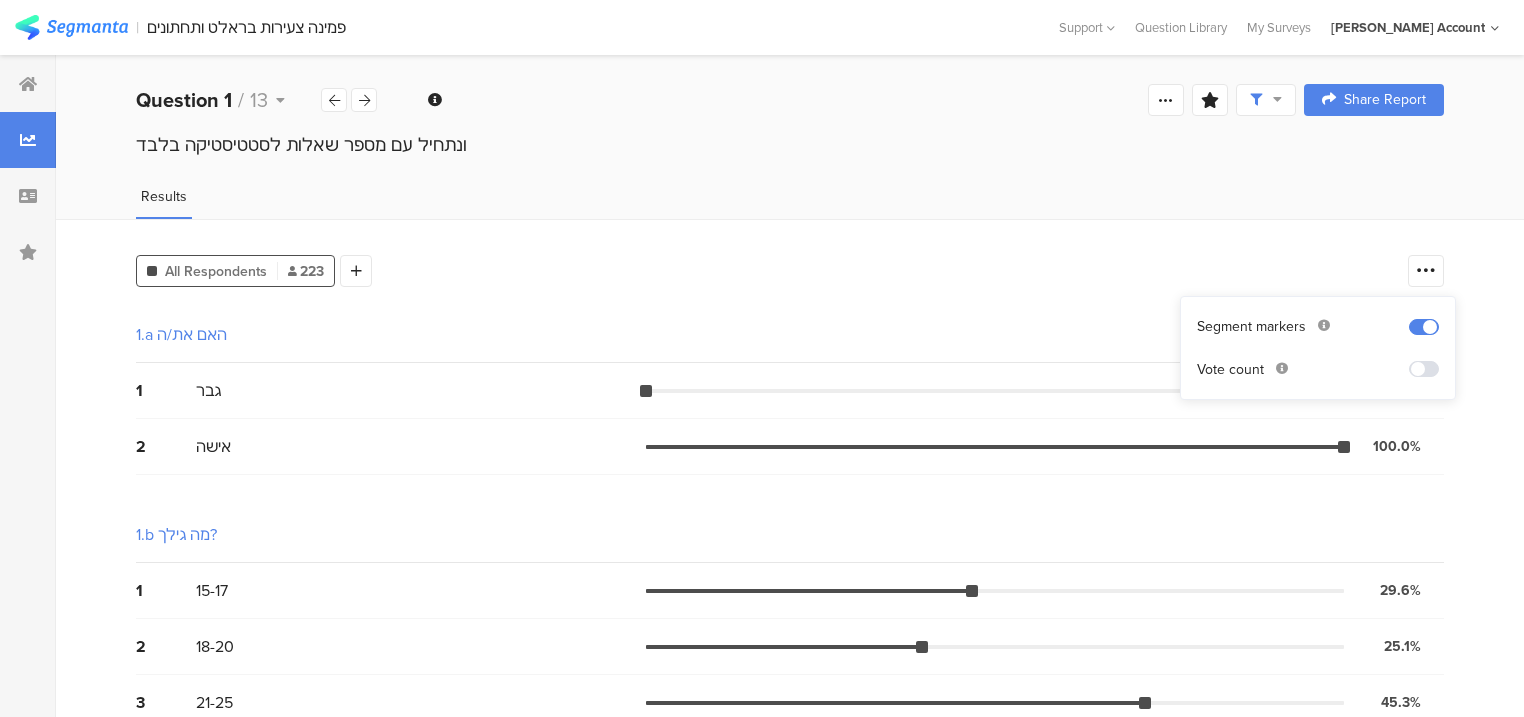 click at bounding box center [1424, 369] 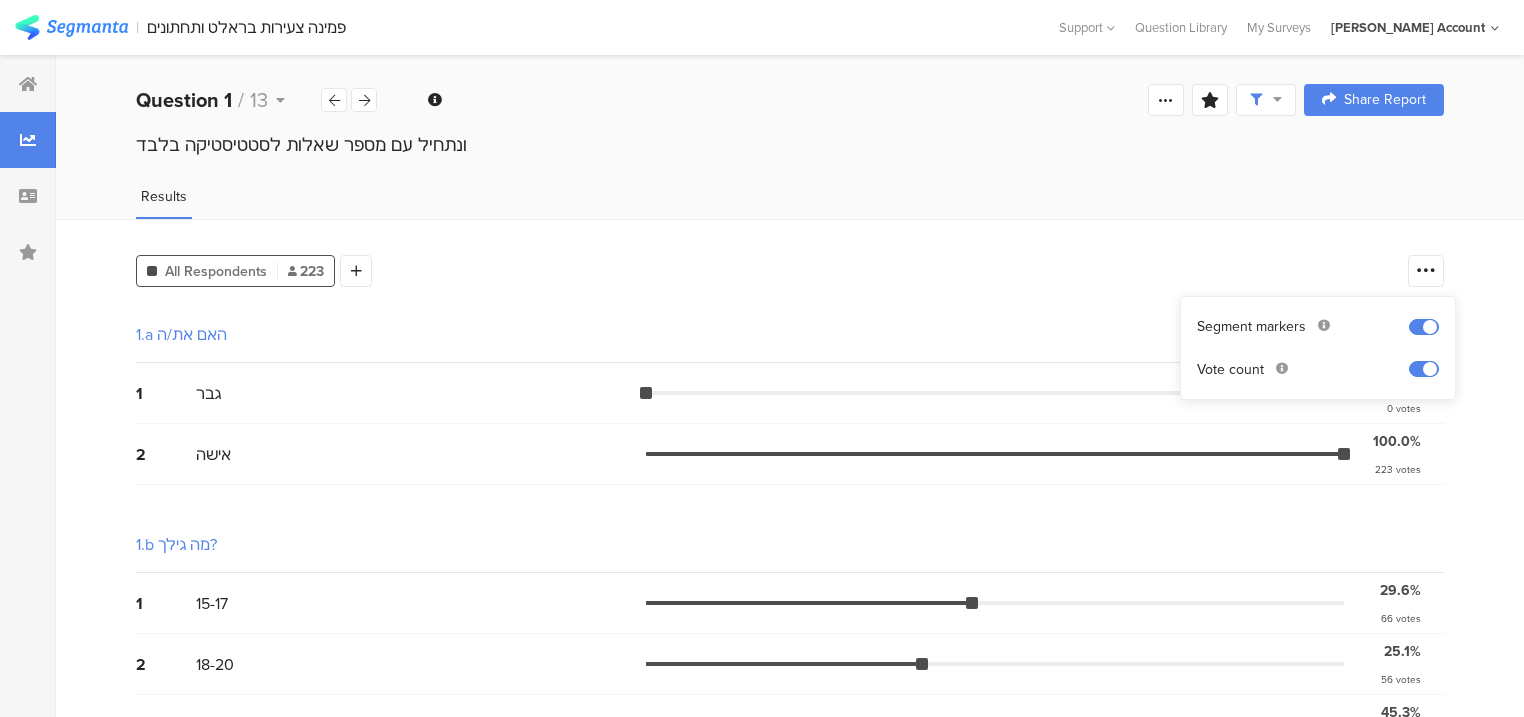 click on "1.b מה גילך?" at bounding box center (790, 545) 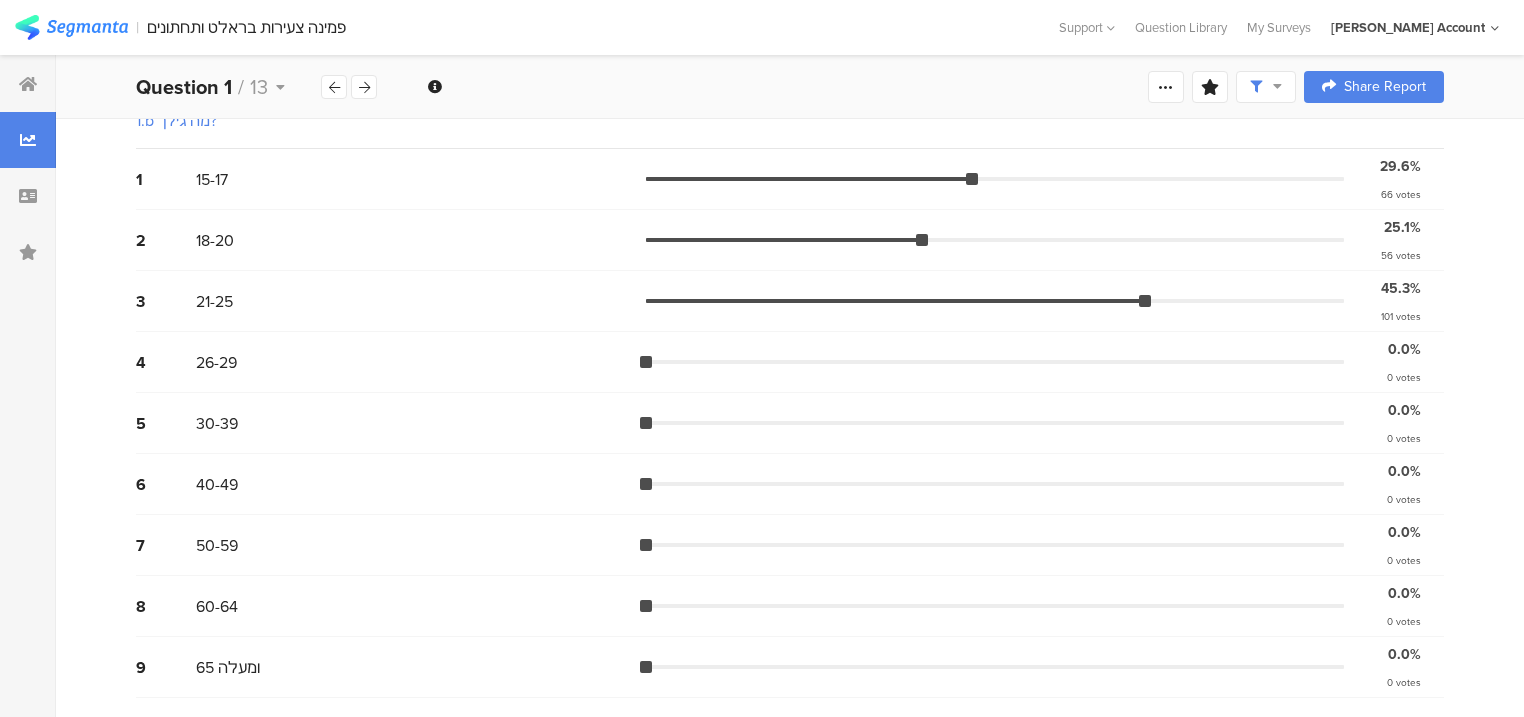 scroll, scrollTop: 0, scrollLeft: 0, axis: both 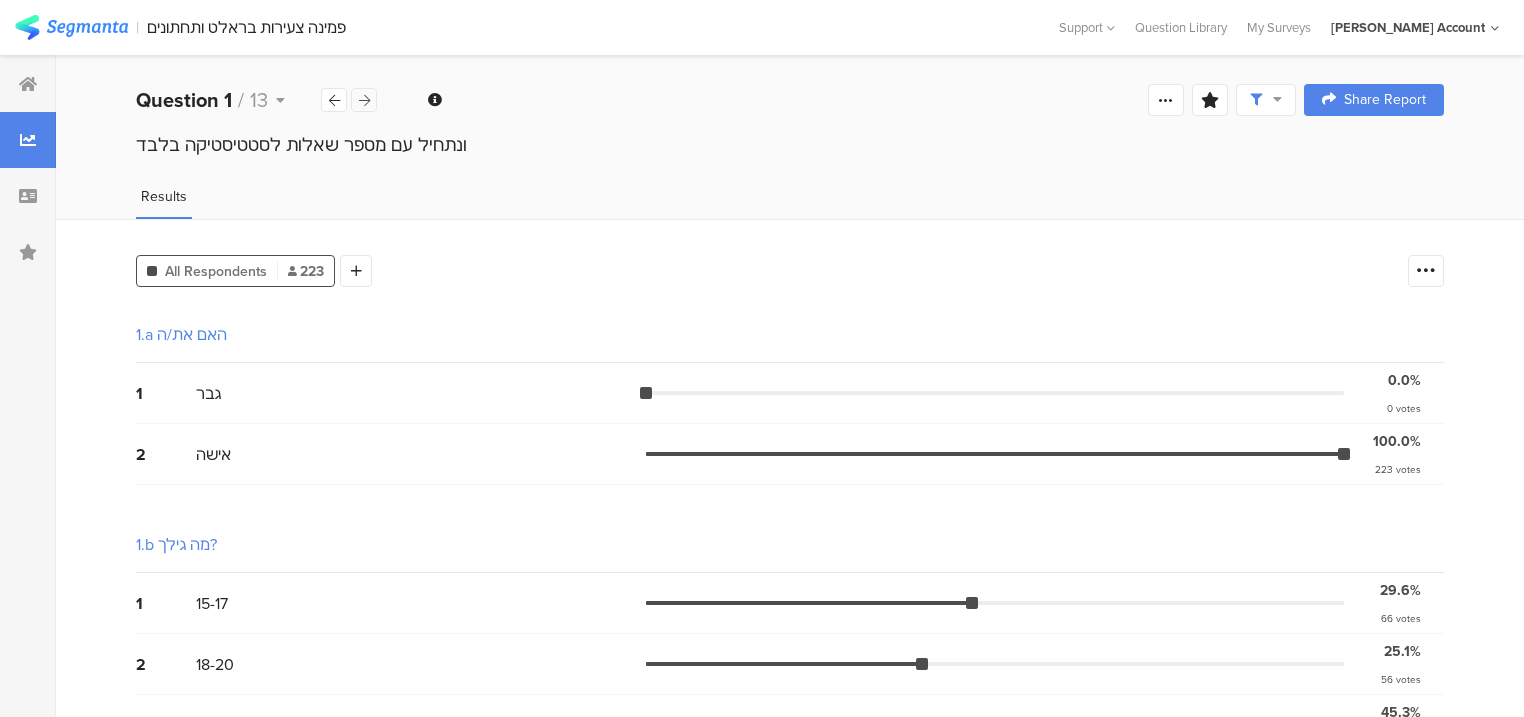 click at bounding box center (364, 100) 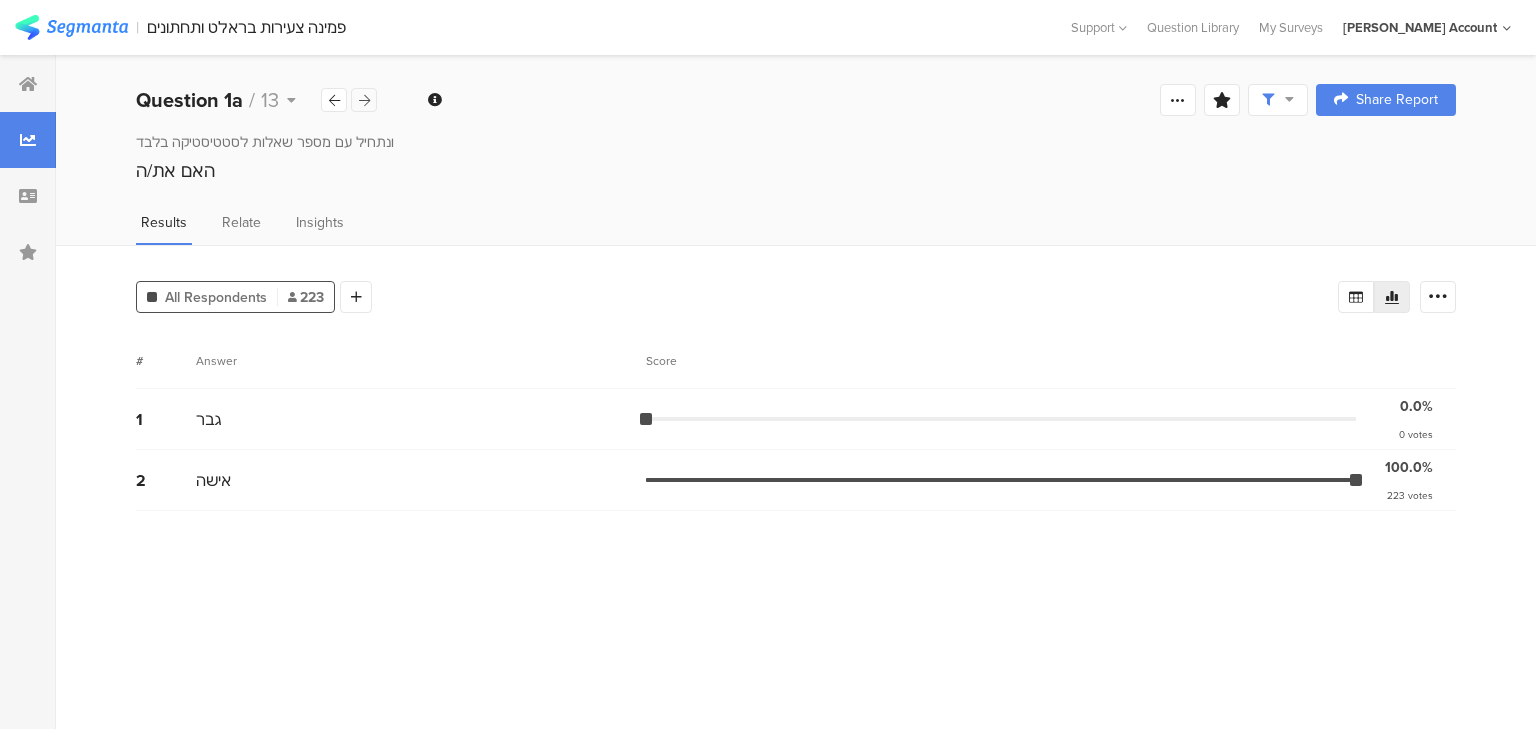 click at bounding box center [364, 100] 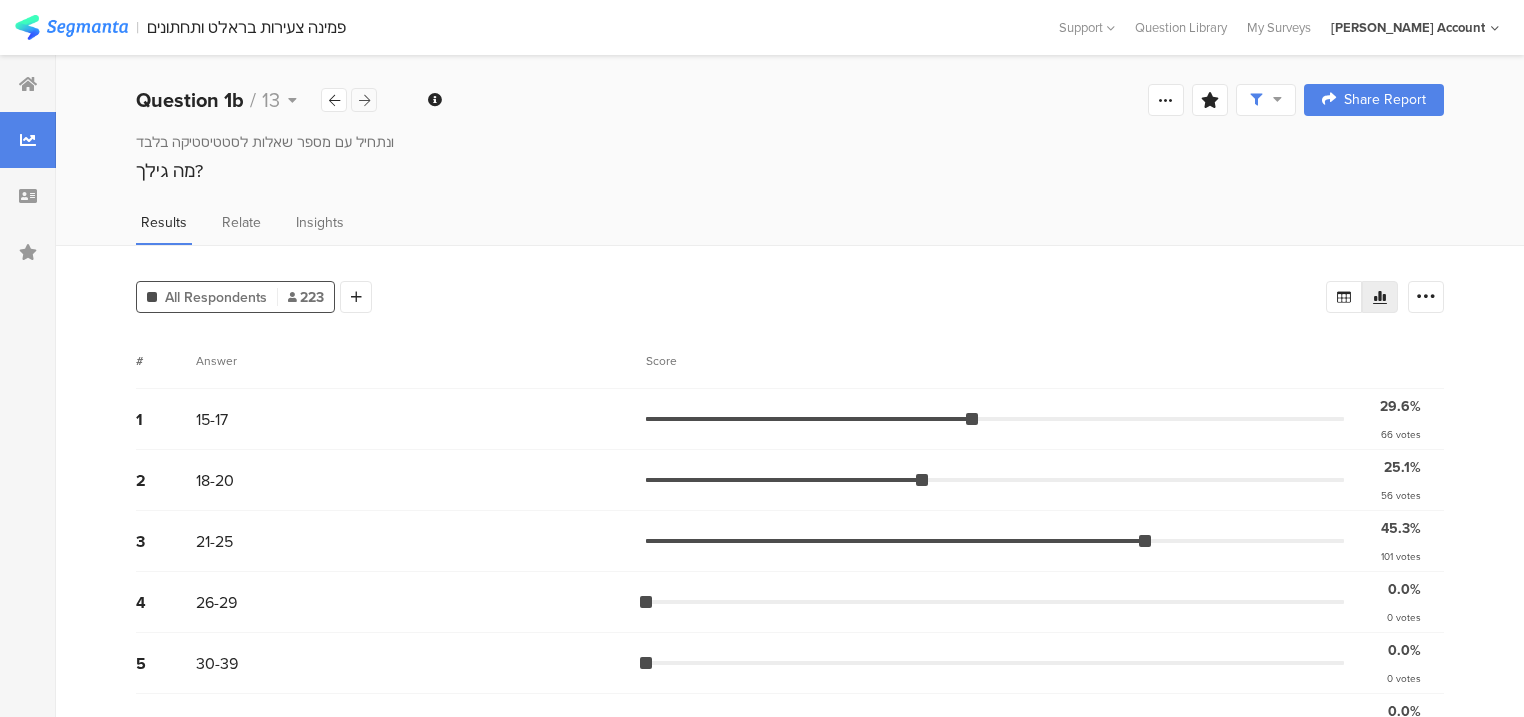 click at bounding box center [364, 100] 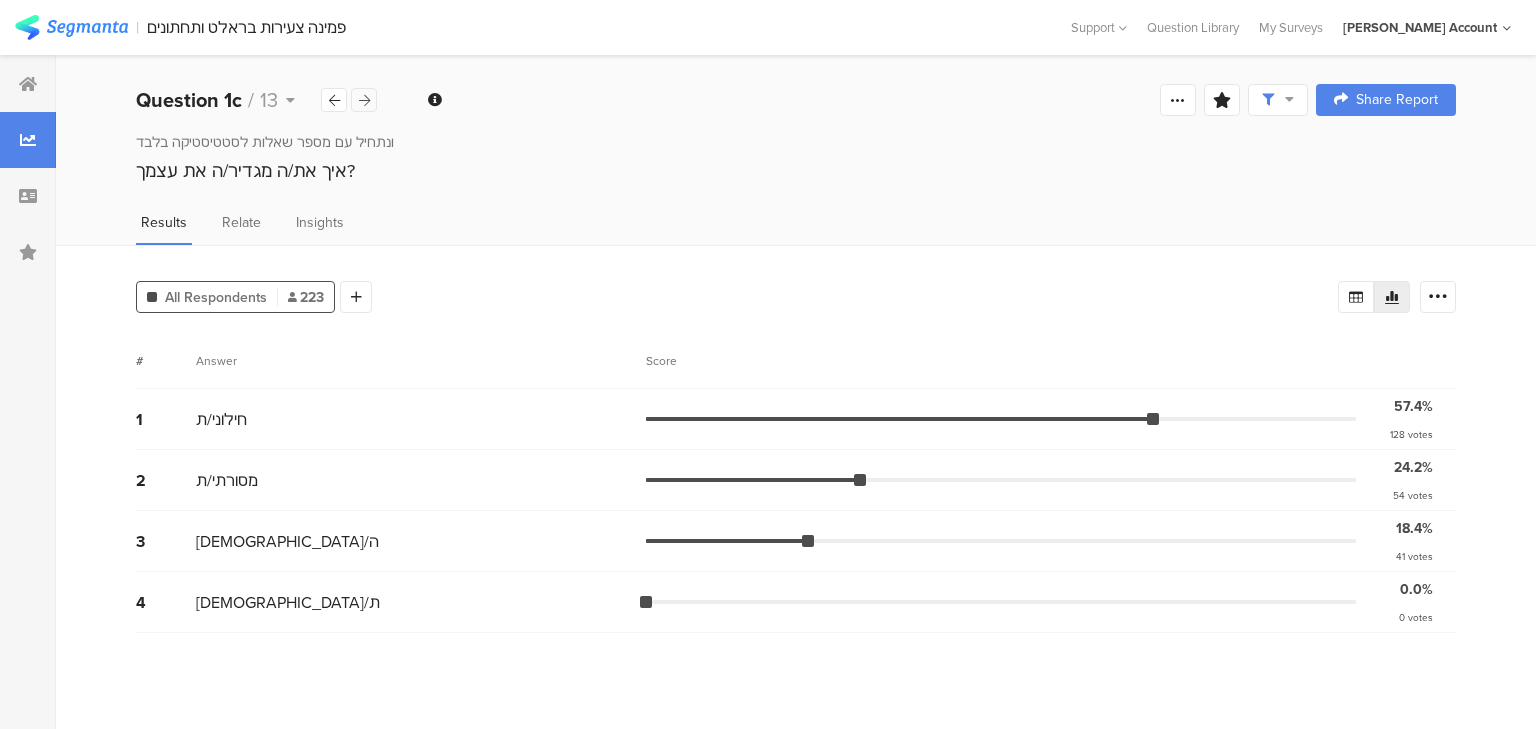 click at bounding box center [364, 100] 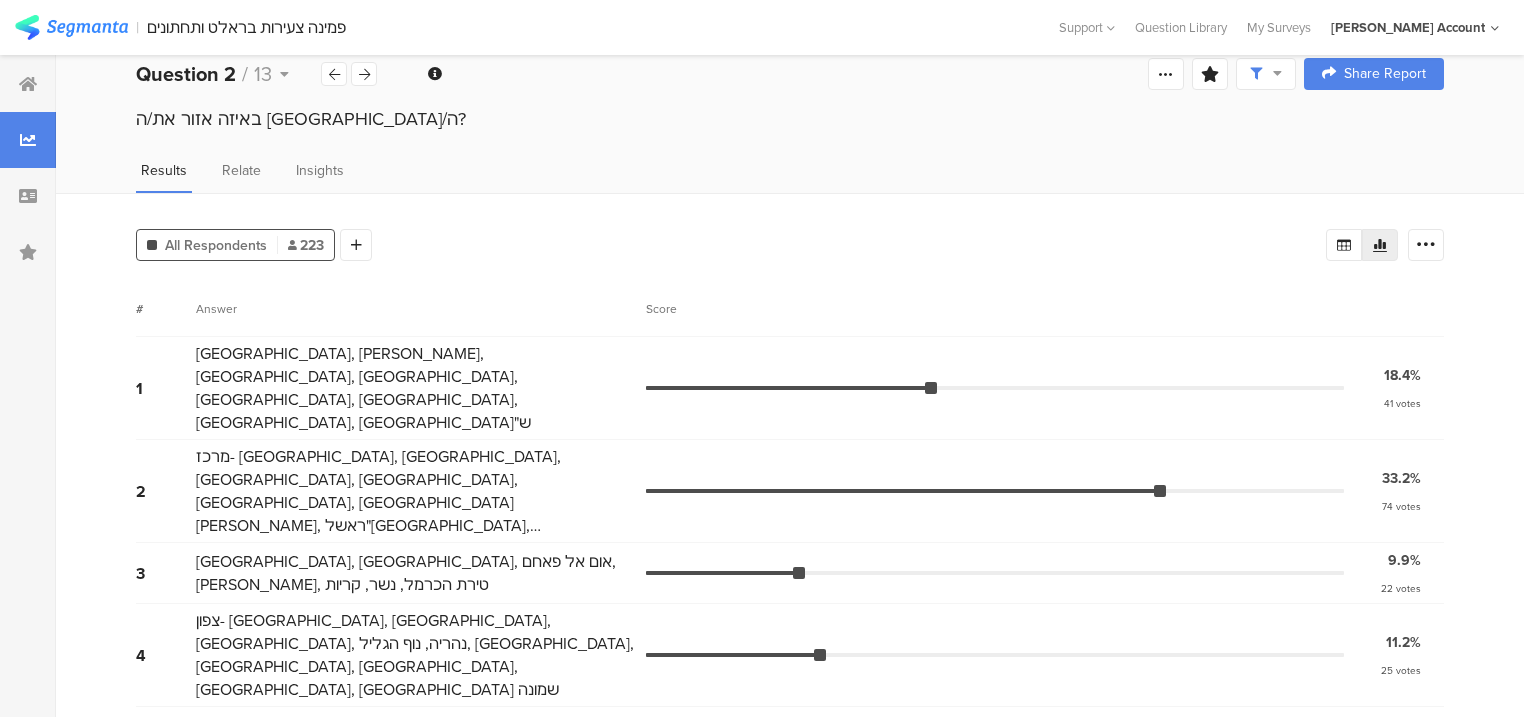 scroll, scrollTop: 67, scrollLeft: 0, axis: vertical 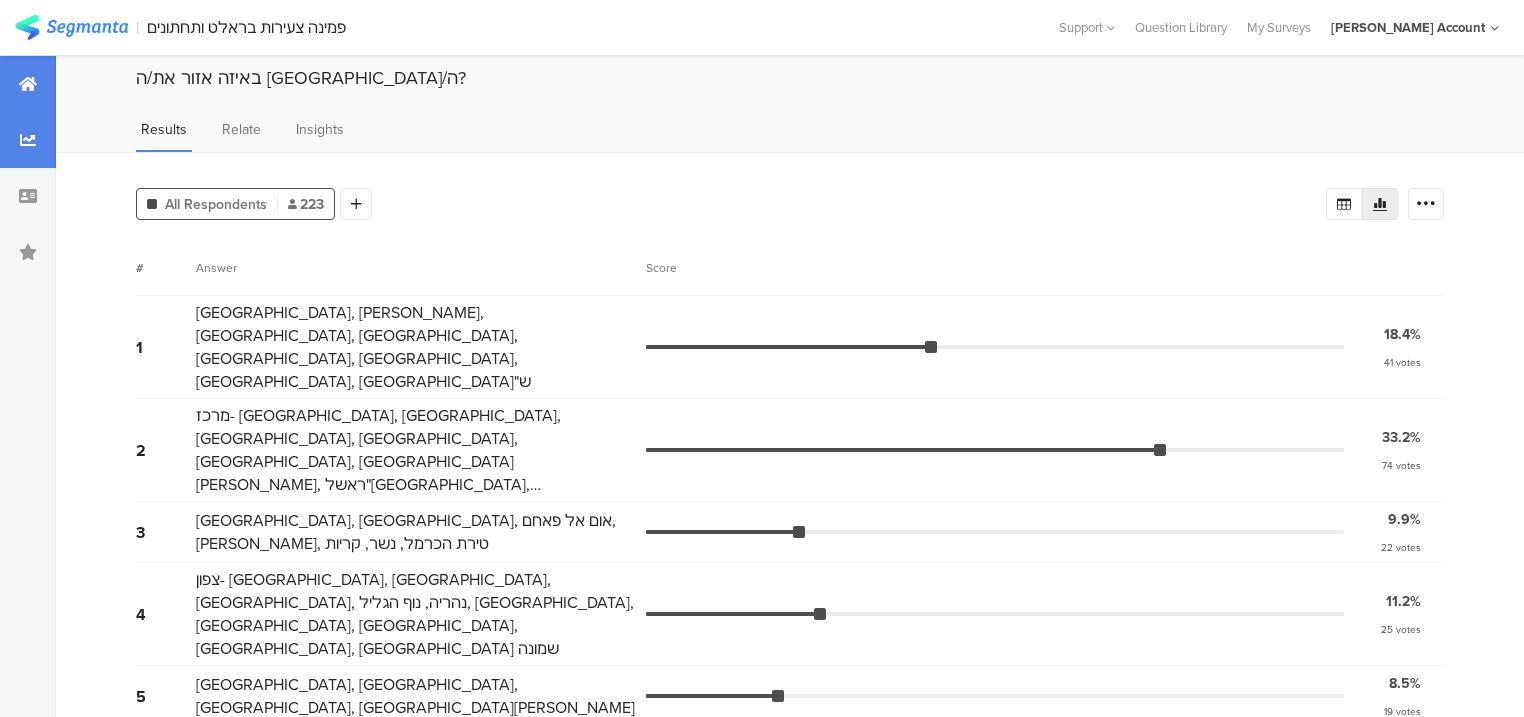 click at bounding box center (28, 84) 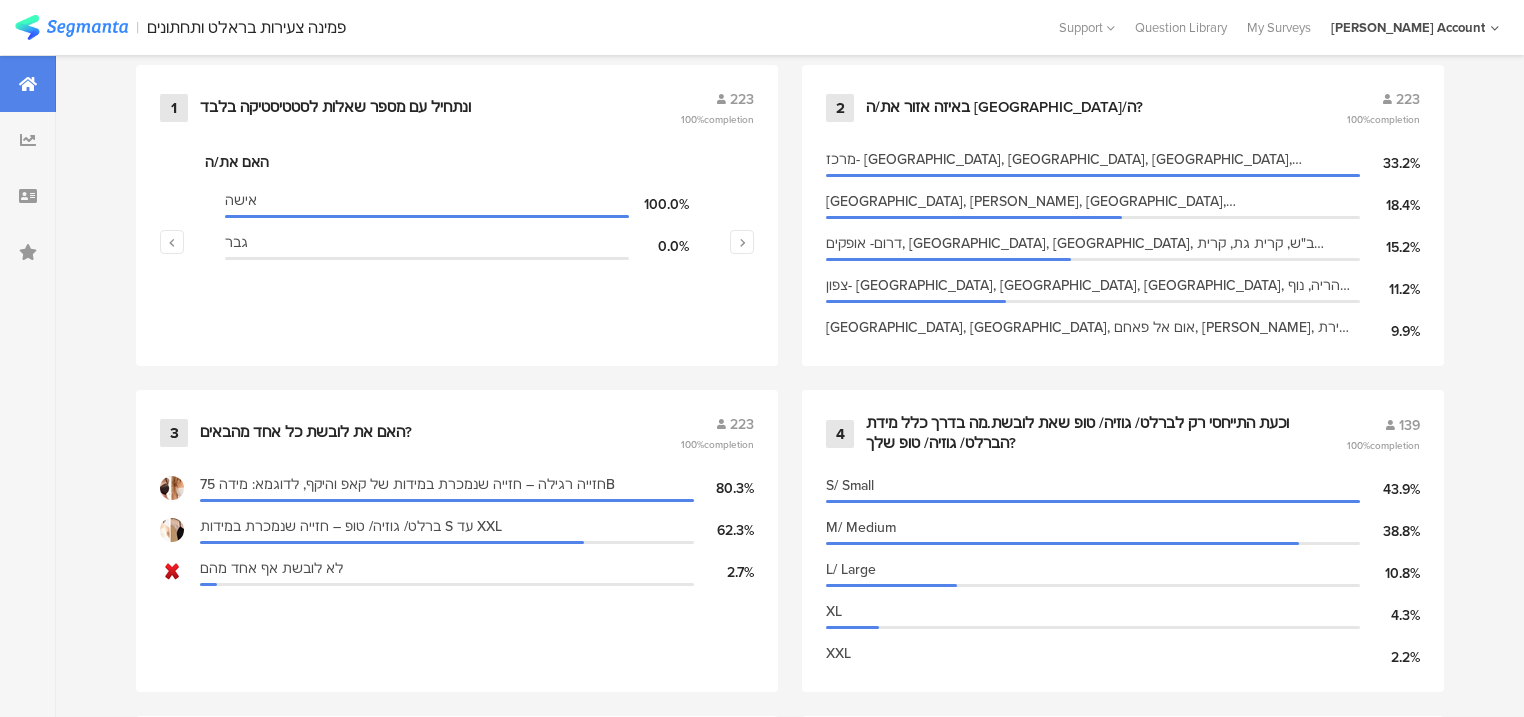 scroll, scrollTop: 720, scrollLeft: 0, axis: vertical 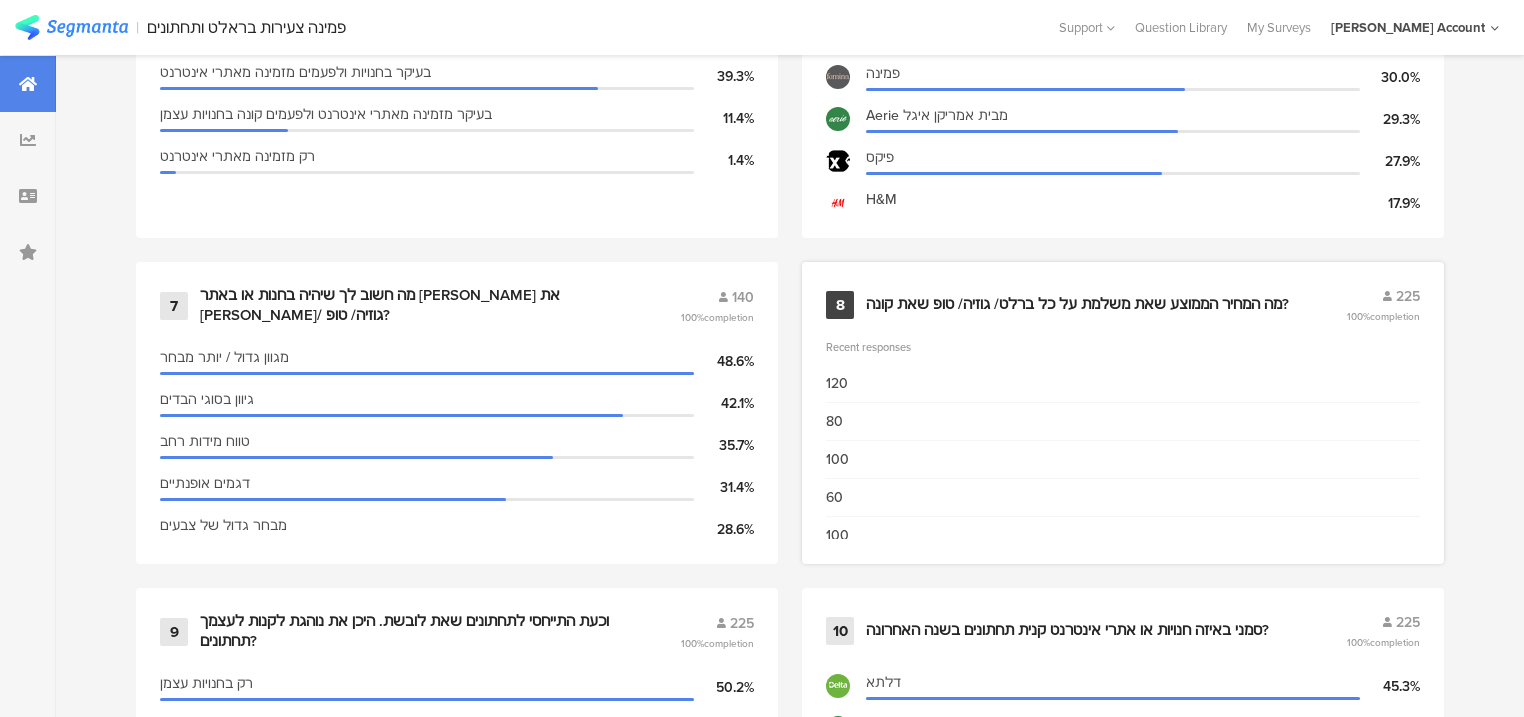 click on "מה המחיר הממוצע שאת משלמת על כל ברלט/ גוזיה/ טופ שאת קונה?" at bounding box center (1077, 305) 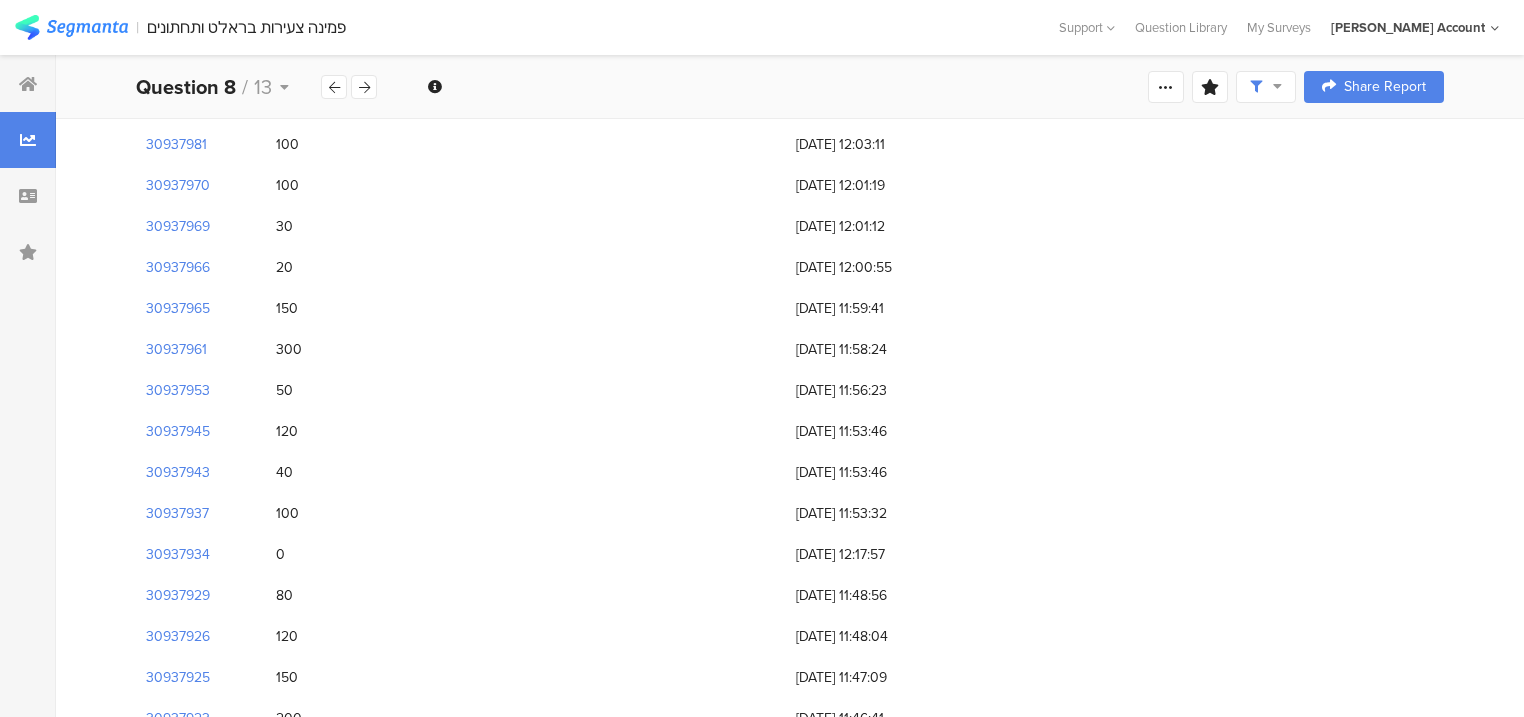 scroll, scrollTop: 3662, scrollLeft: 0, axis: vertical 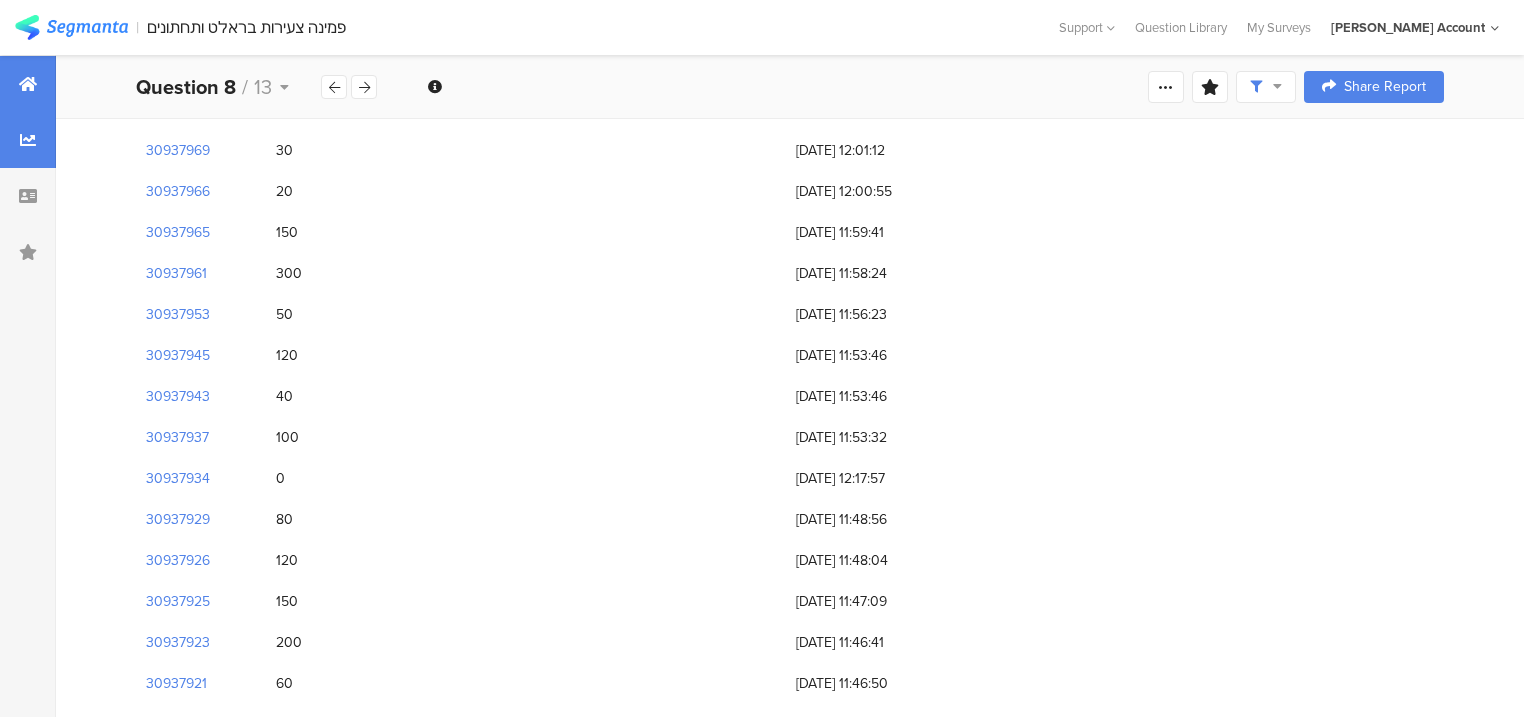 click at bounding box center [28, 84] 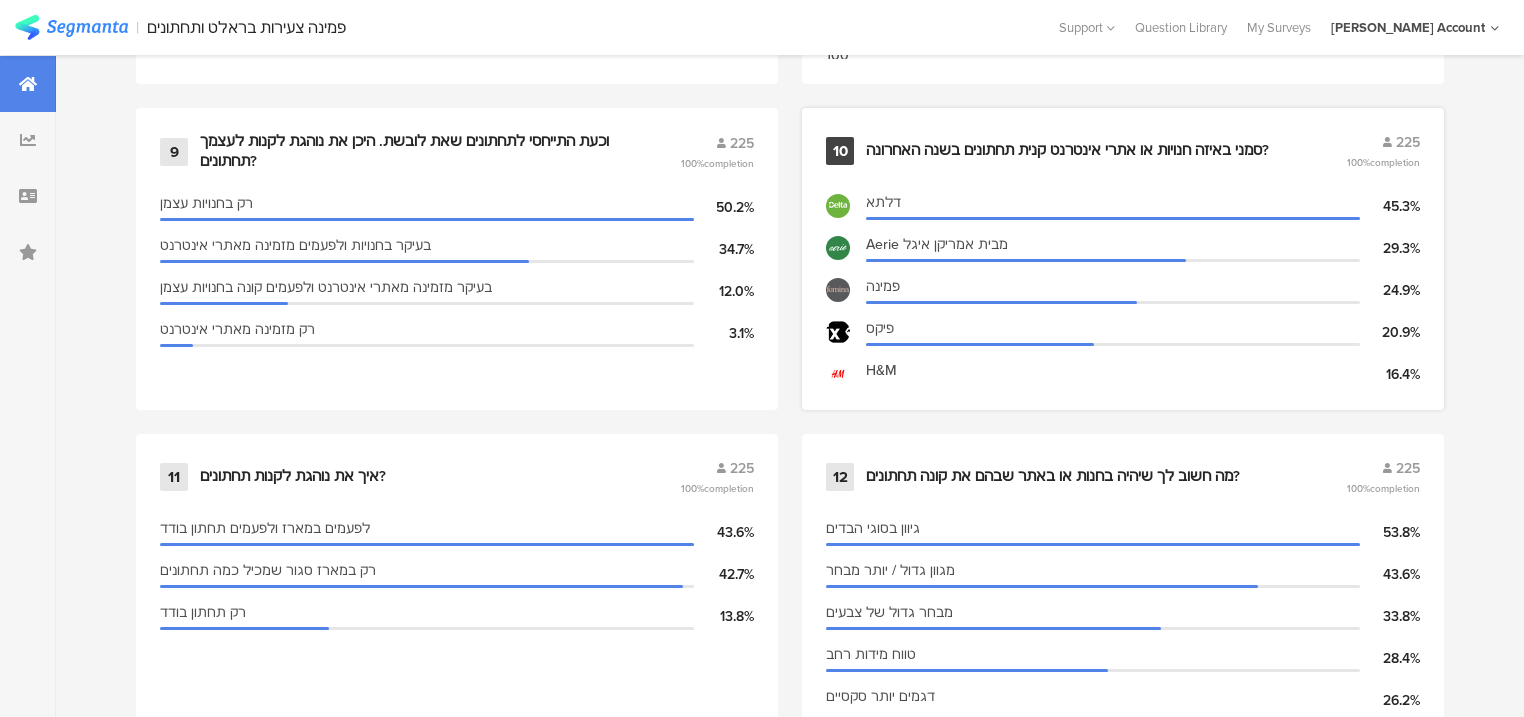 scroll, scrollTop: 2535, scrollLeft: 0, axis: vertical 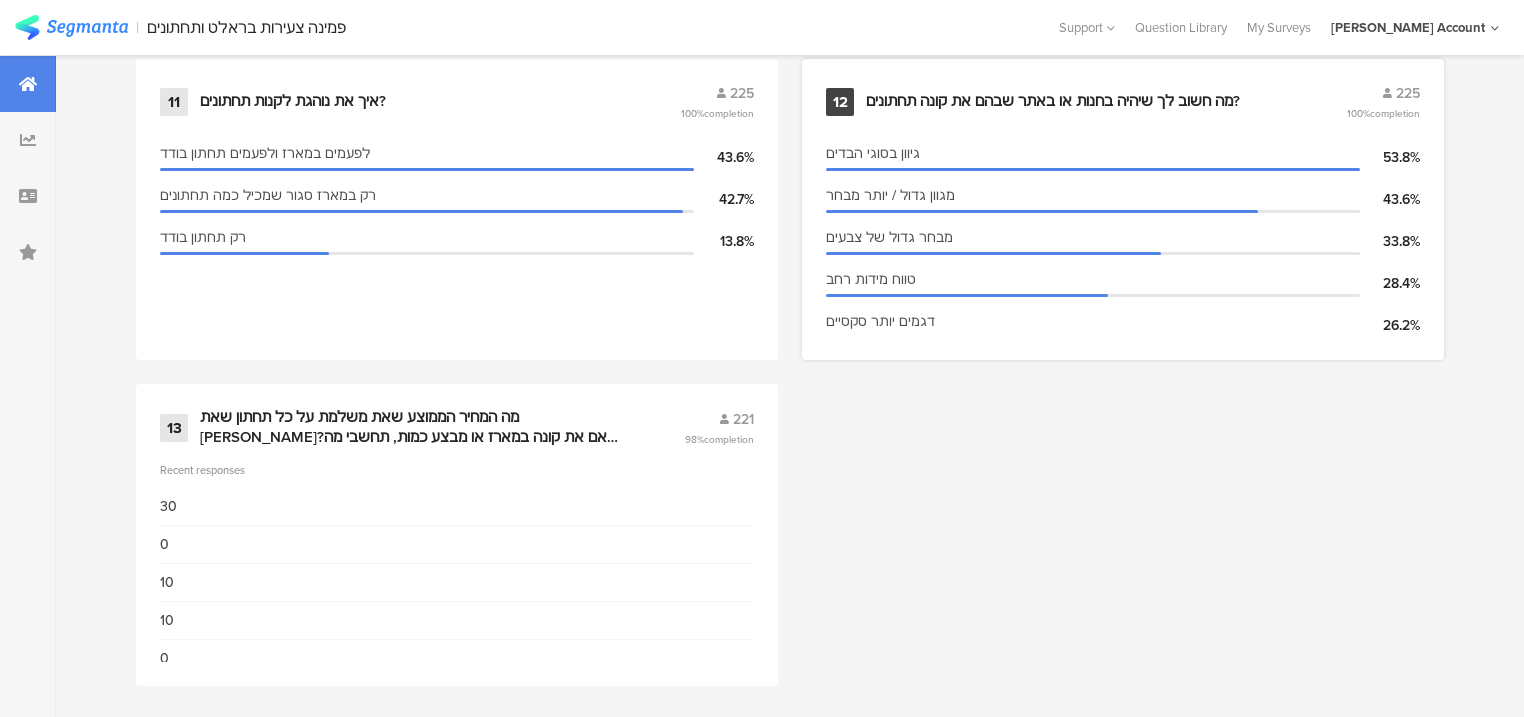 click on "מה חשוב לך שיהיה בחנות או באתר שבהם את קונה תחתו﻿נים?" at bounding box center [1053, 102] 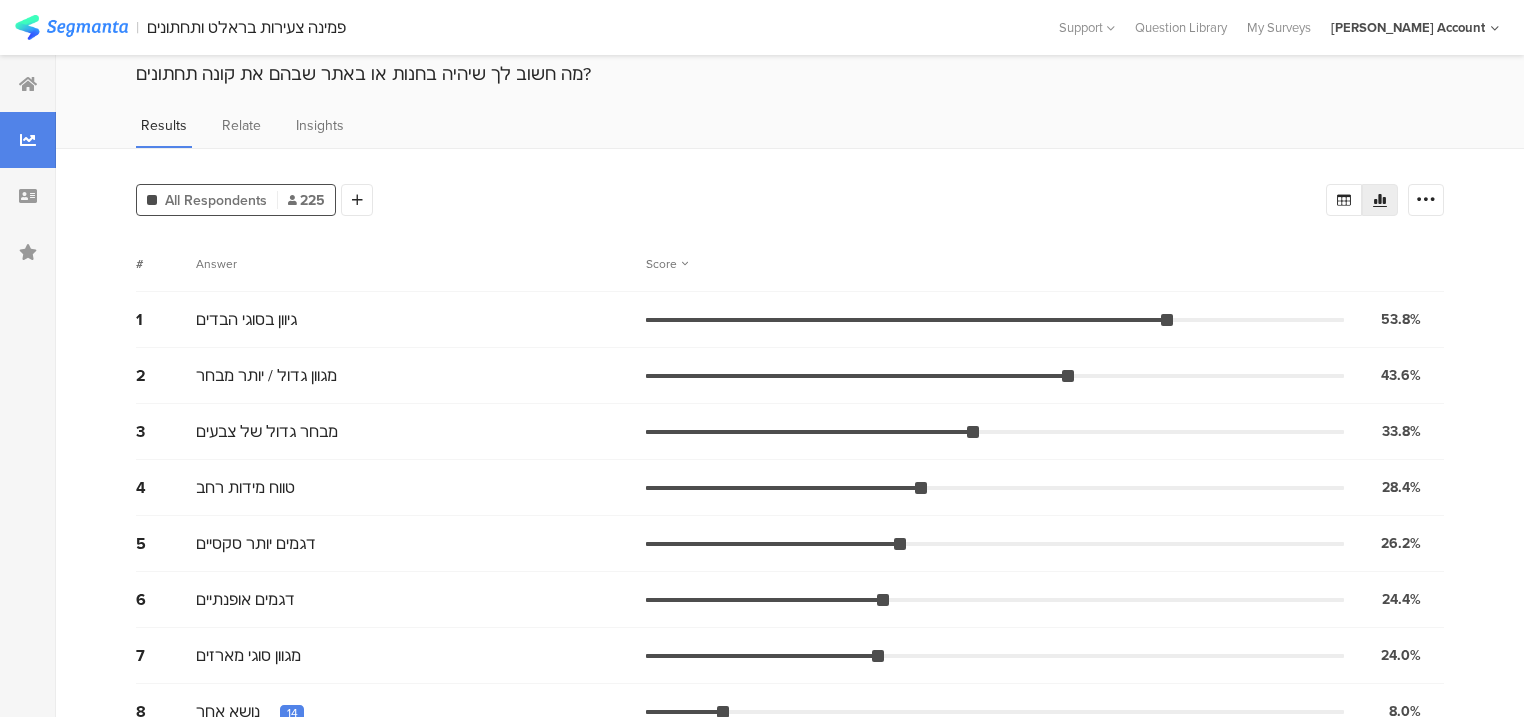 scroll, scrollTop: 106, scrollLeft: 0, axis: vertical 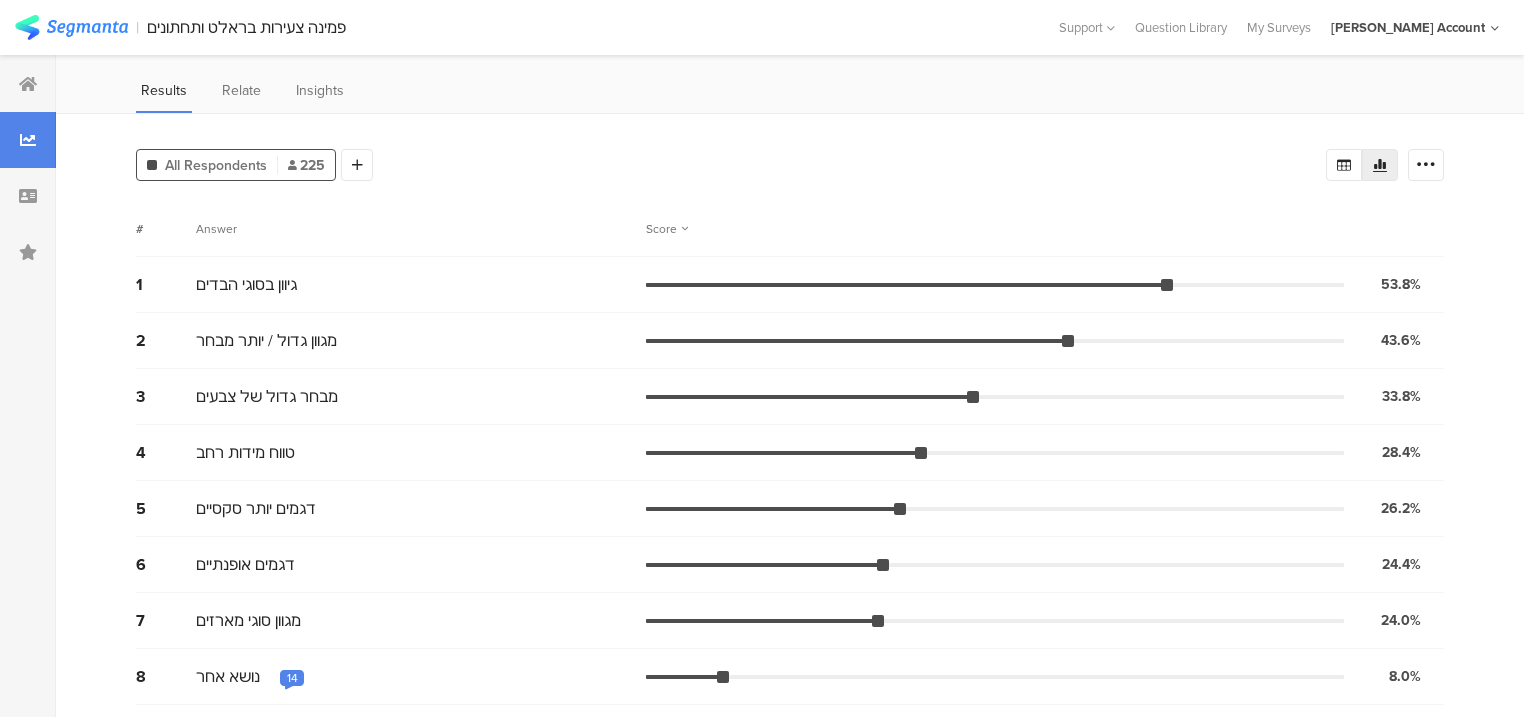 click on "14" at bounding box center (292, 678) 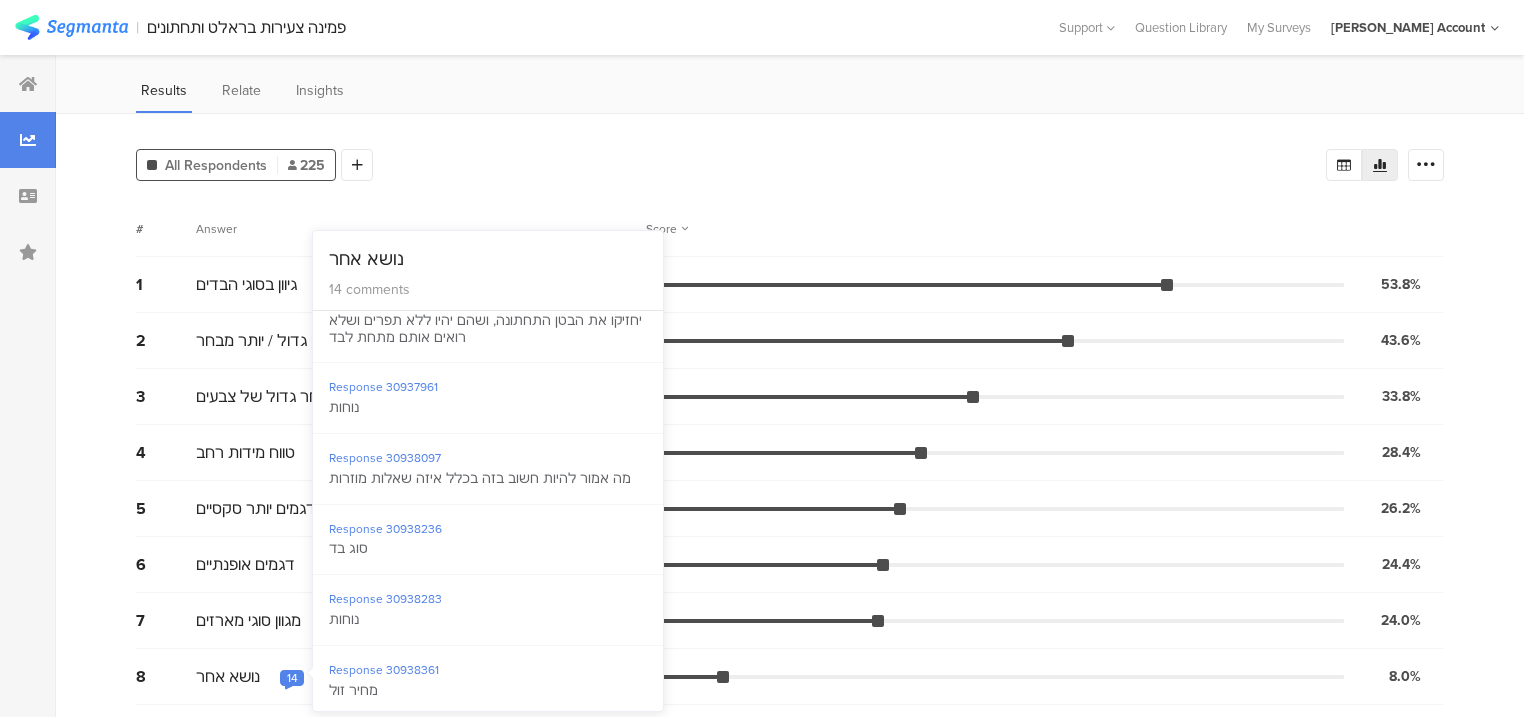 scroll, scrollTop: 618, scrollLeft: 0, axis: vertical 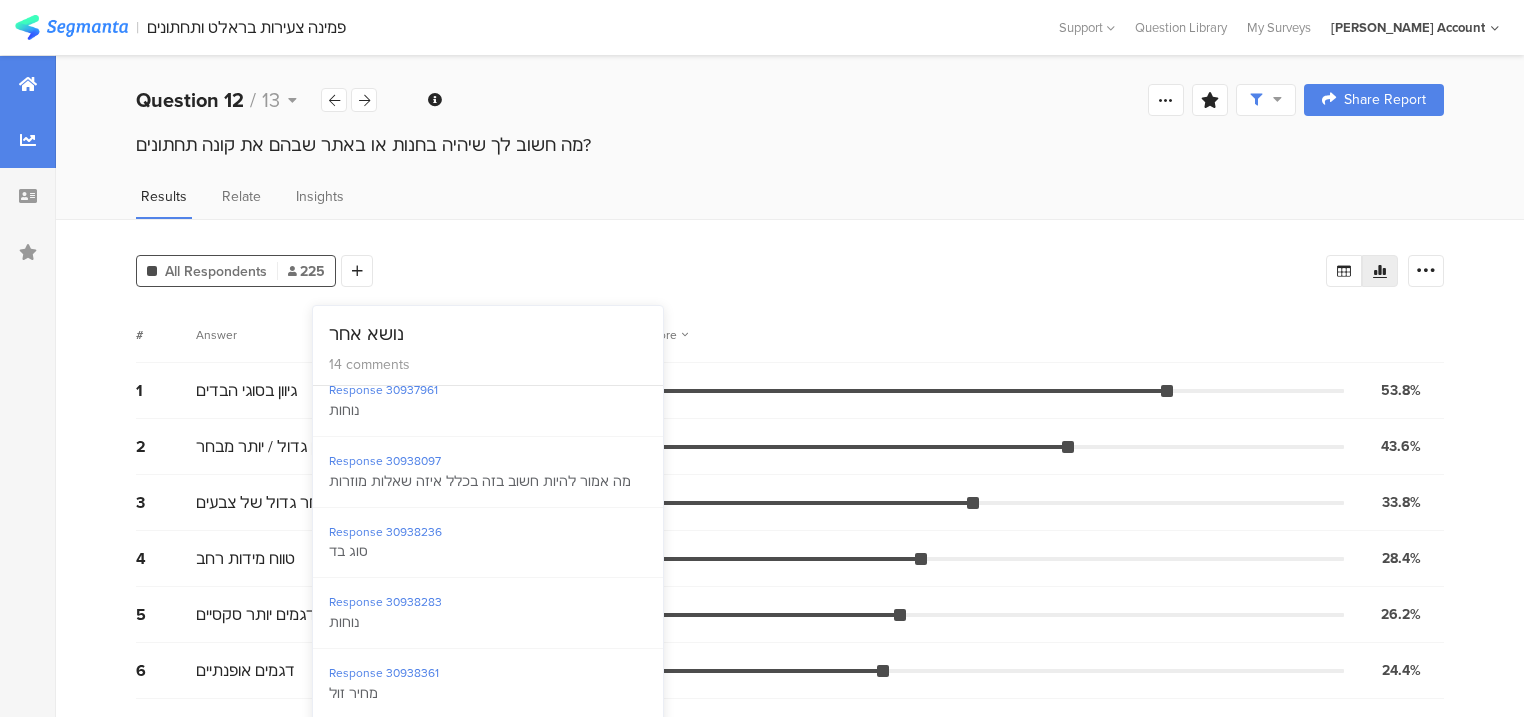 click at bounding box center (28, 84) 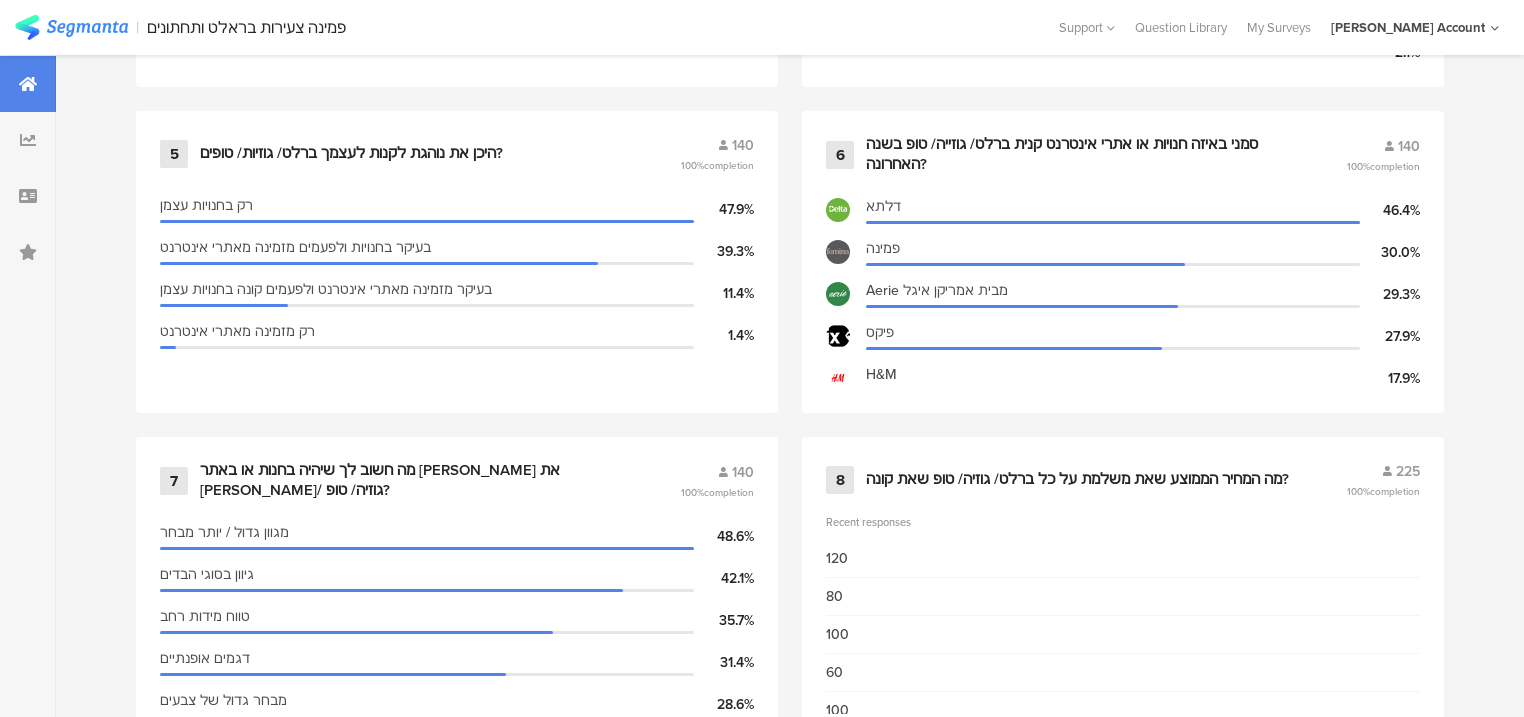 scroll, scrollTop: 1520, scrollLeft: 0, axis: vertical 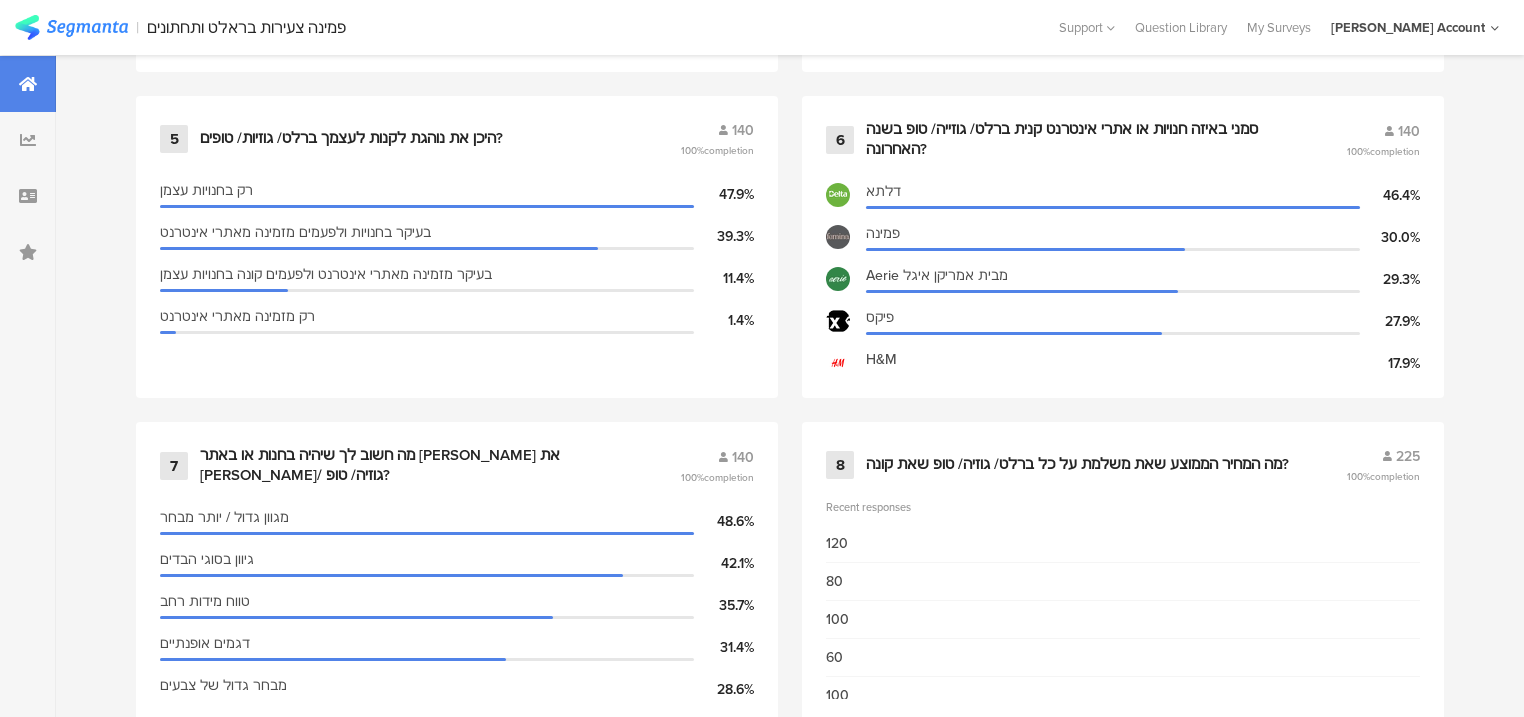 click on "מה חשוב לך שיהיה בחנות או באתר [PERSON_NAME] את [PERSON_NAME]/ גוזיה/ טופ?" at bounding box center [416, 465] 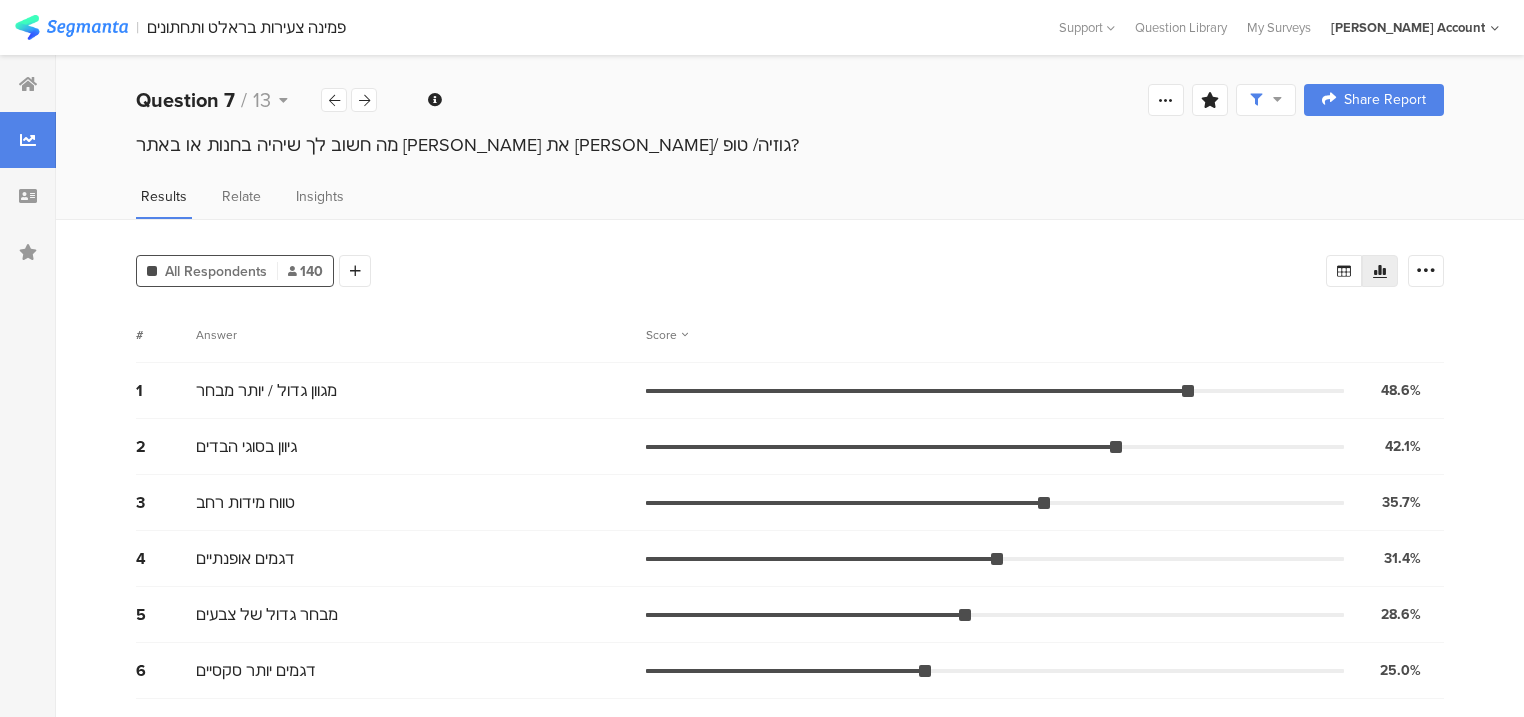 scroll, scrollTop: 50, scrollLeft: 0, axis: vertical 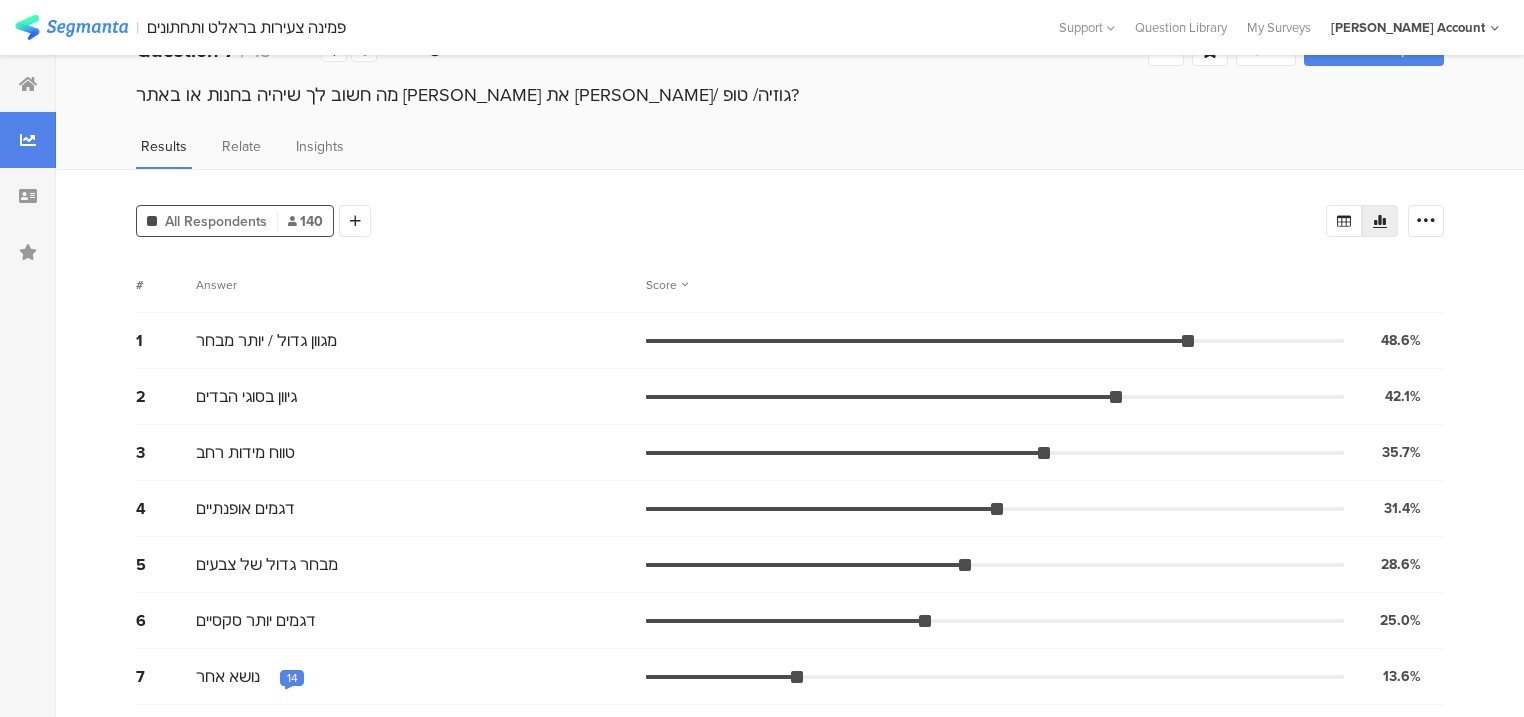 click on "14" at bounding box center (292, 678) 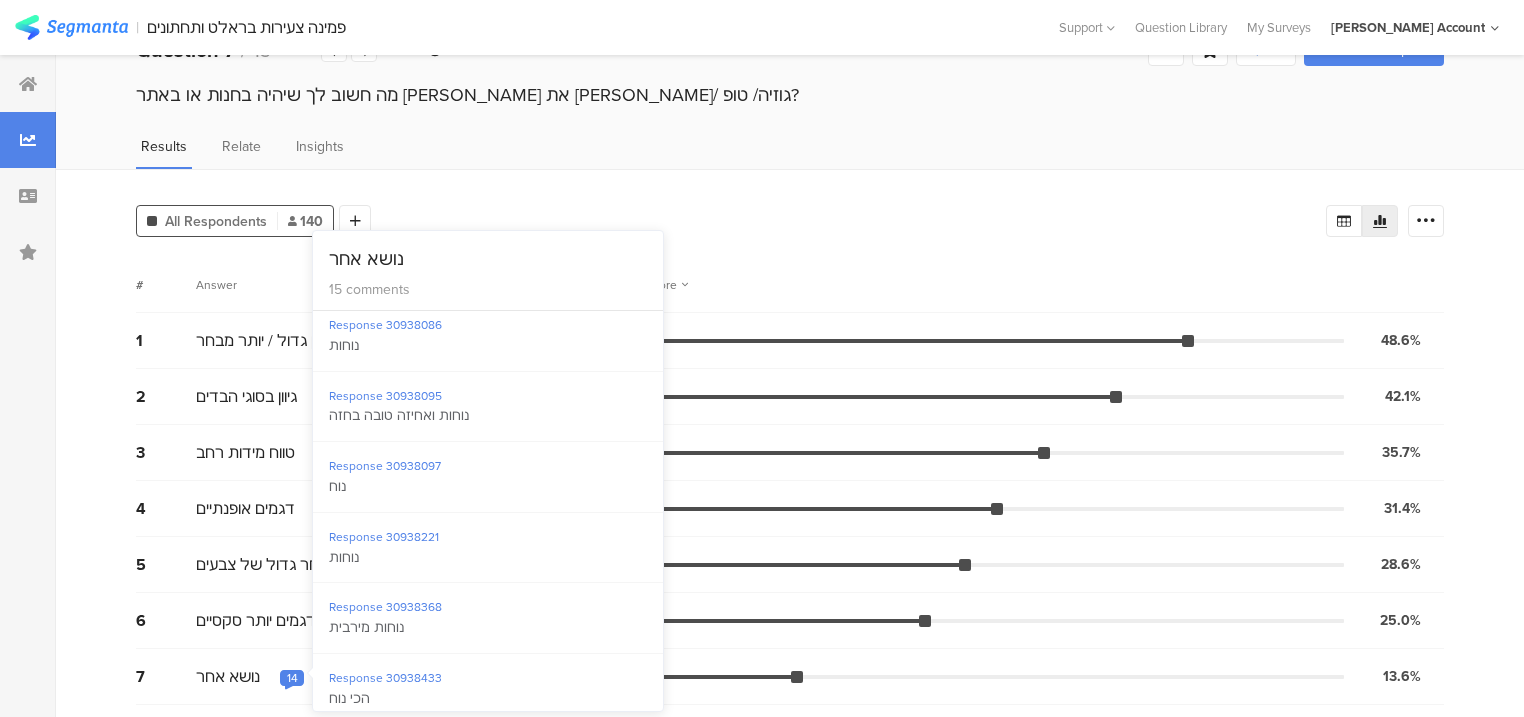 scroll, scrollTop: 688, scrollLeft: 0, axis: vertical 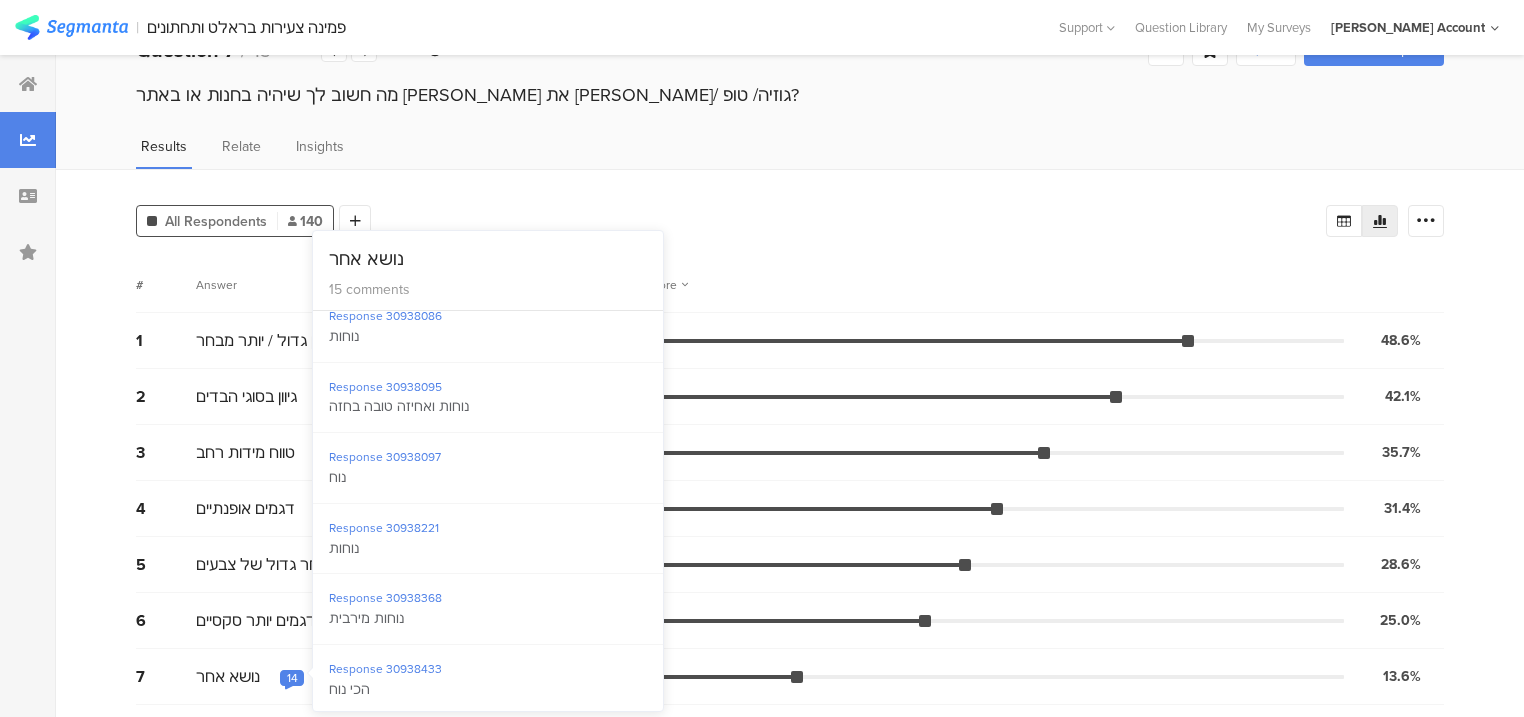 click on "Results Relate Insights" at bounding box center [790, 152] 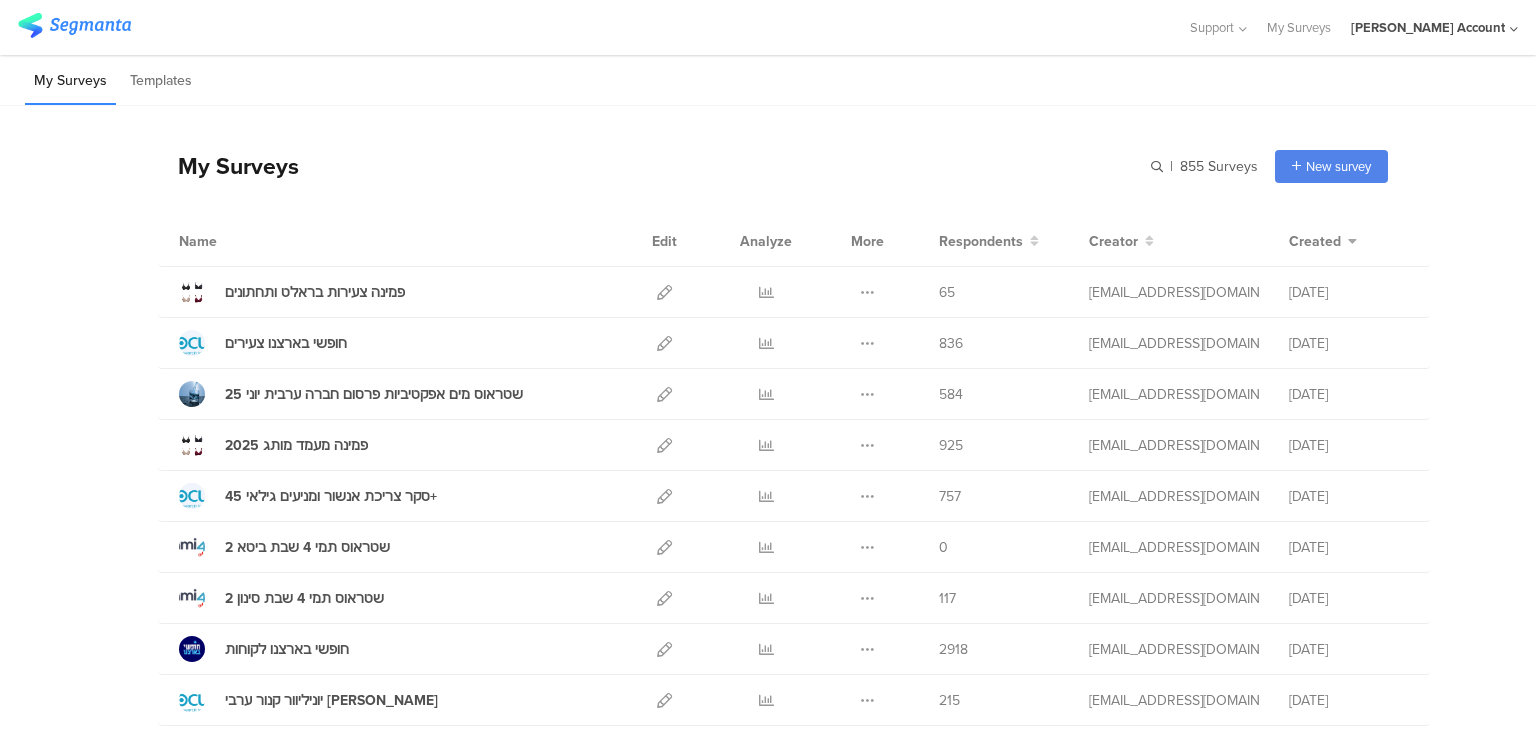 scroll, scrollTop: 0, scrollLeft: 0, axis: both 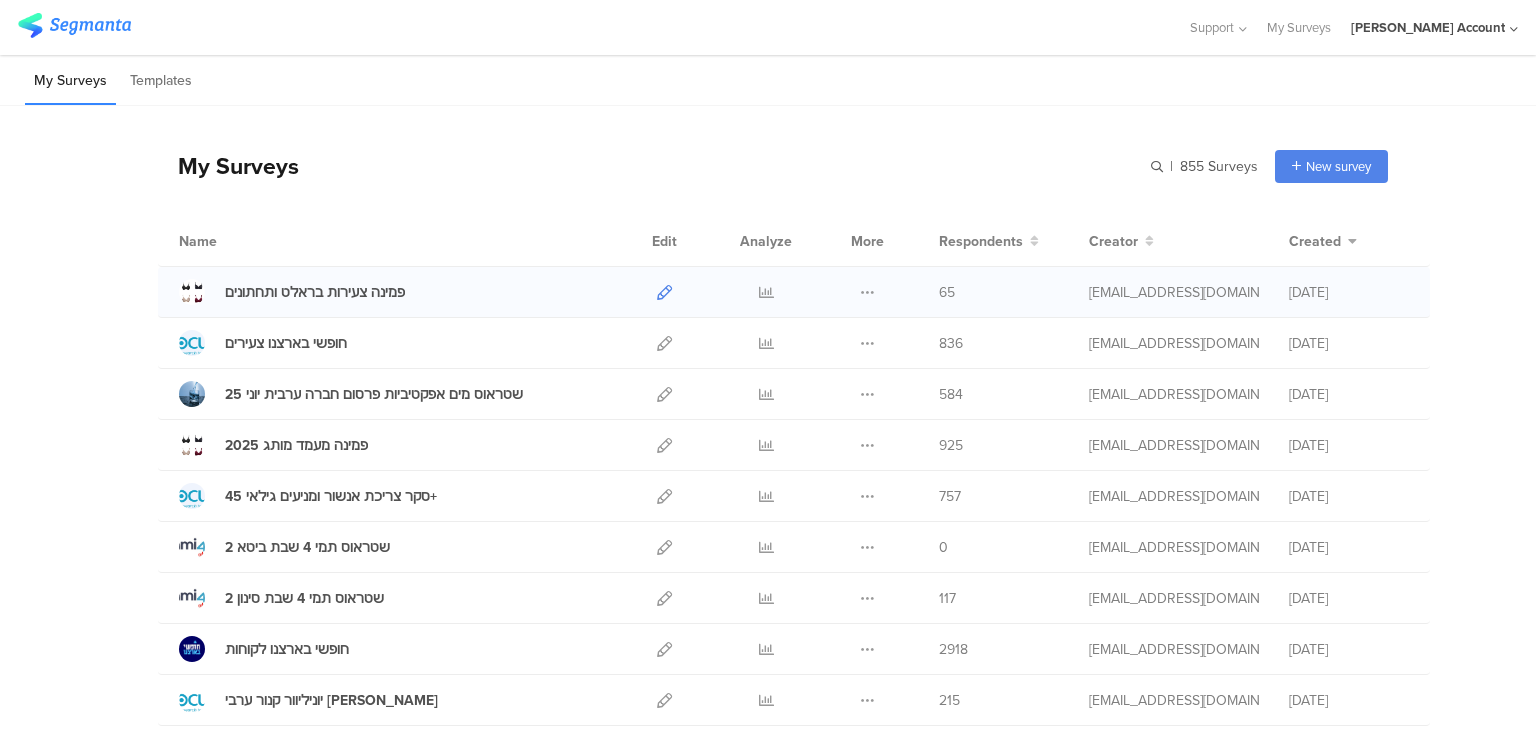 click at bounding box center [664, 292] 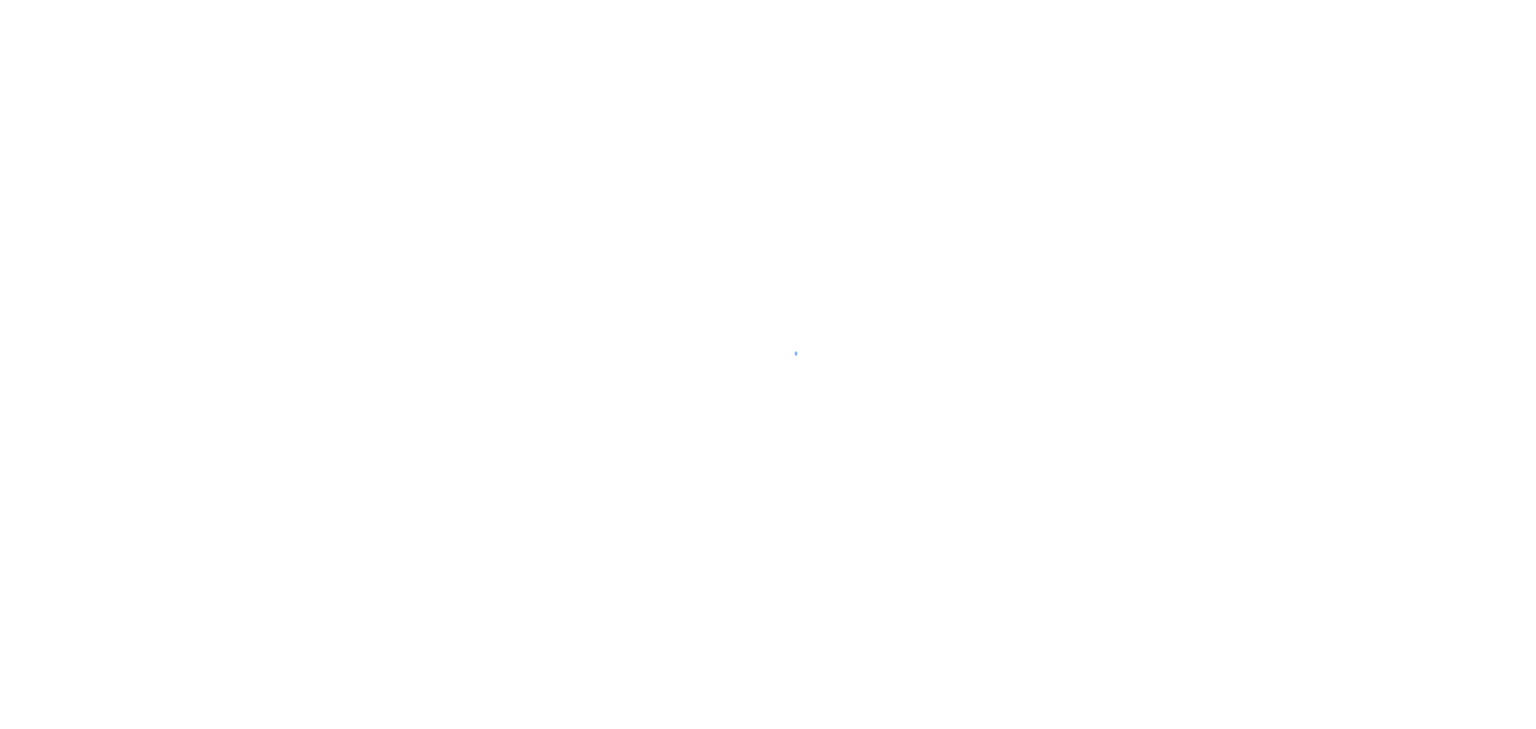 scroll, scrollTop: 0, scrollLeft: 0, axis: both 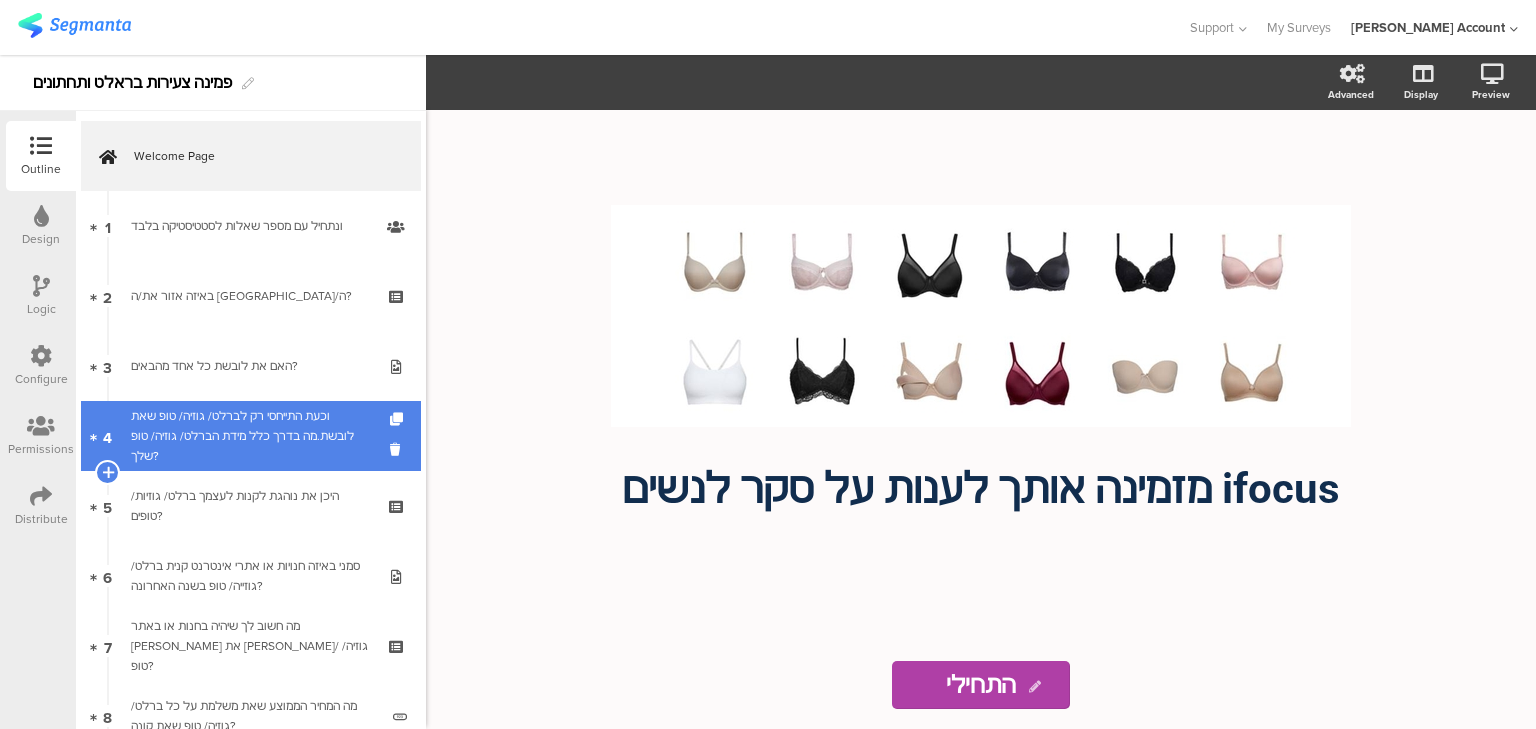 click on "וכעת התייחסי רק לברלט/ גוזיה/ טופ שאת לובשת.מה בדרך כלל מידת הברלט/ גוזיה/ טופ שלך?" at bounding box center (250, 436) 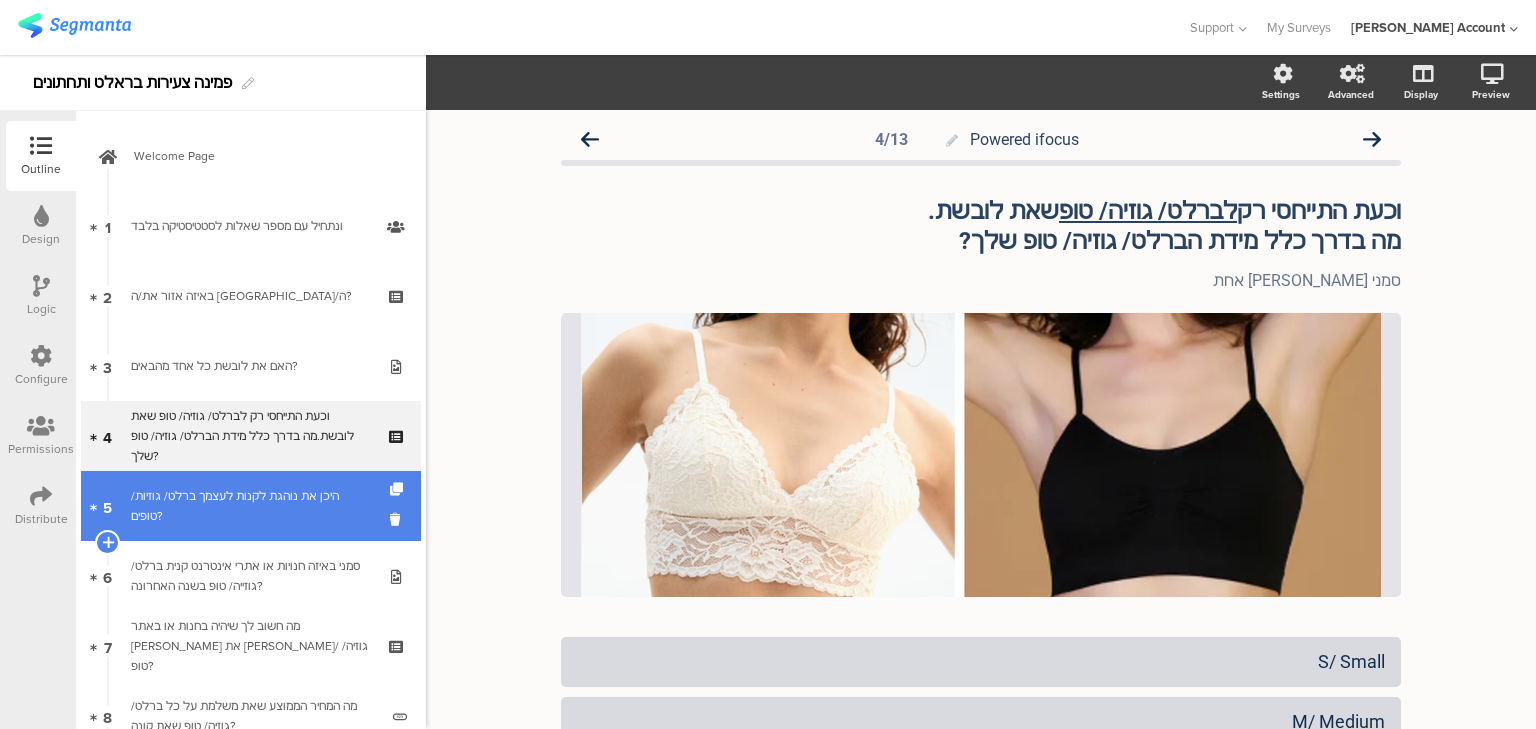 click on "היכן את נוהגת לקנות לעצמך ברלט/ גוזיות/ טופים?" at bounding box center [250, 506] 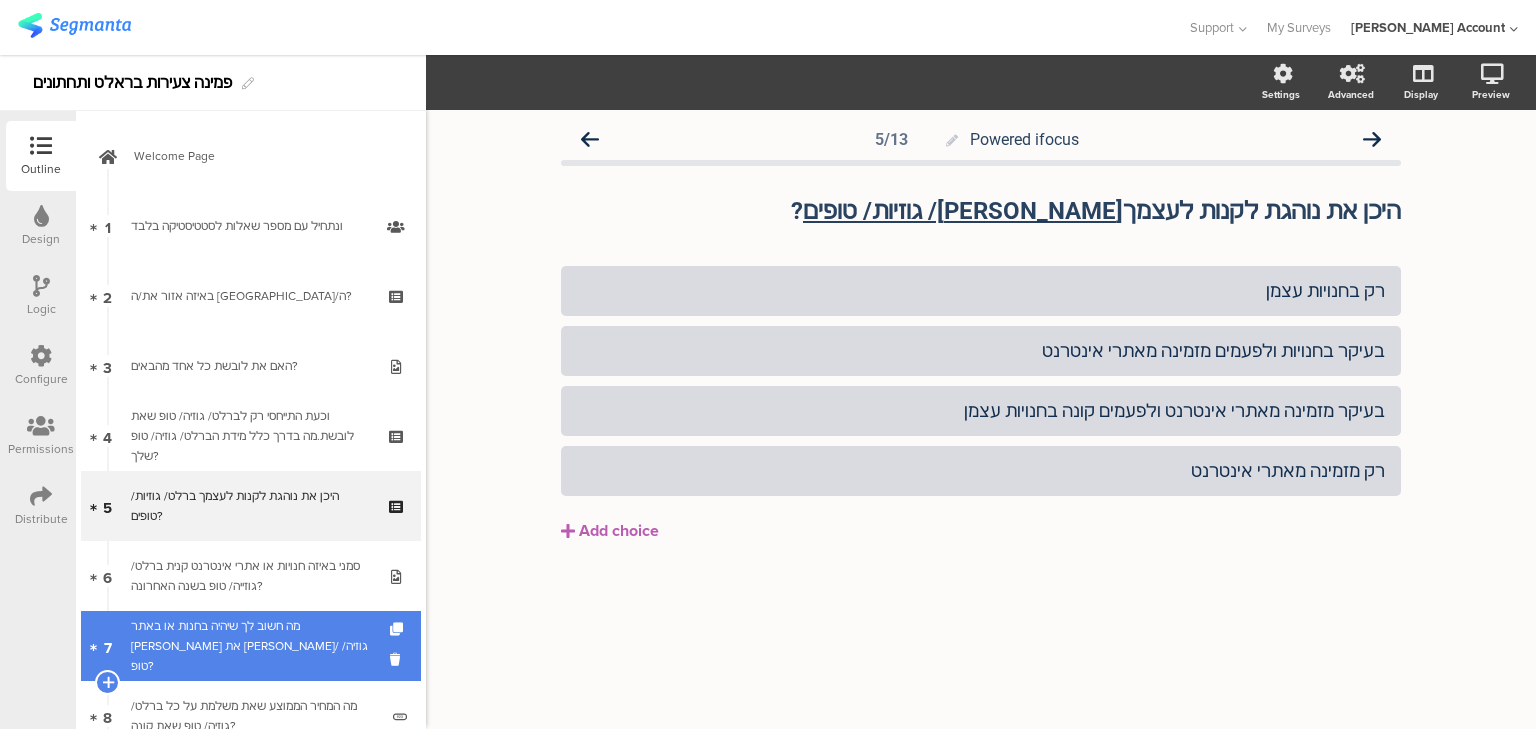 click on "מה חשוב לך שיהיה בחנות או באתר [PERSON_NAME] את [PERSON_NAME]/ גוזיה/ טופ?" at bounding box center (250, 646) 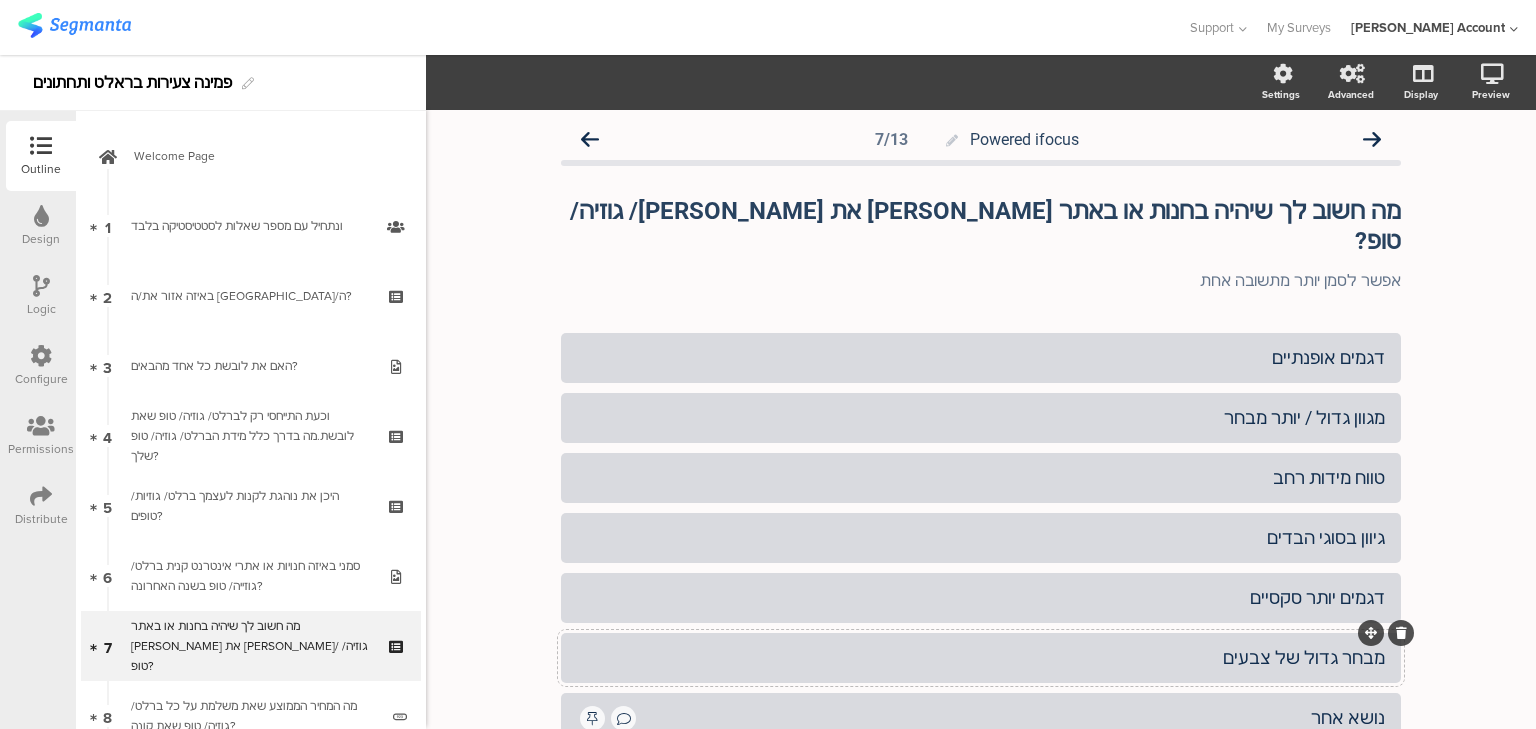 scroll, scrollTop: 125, scrollLeft: 0, axis: vertical 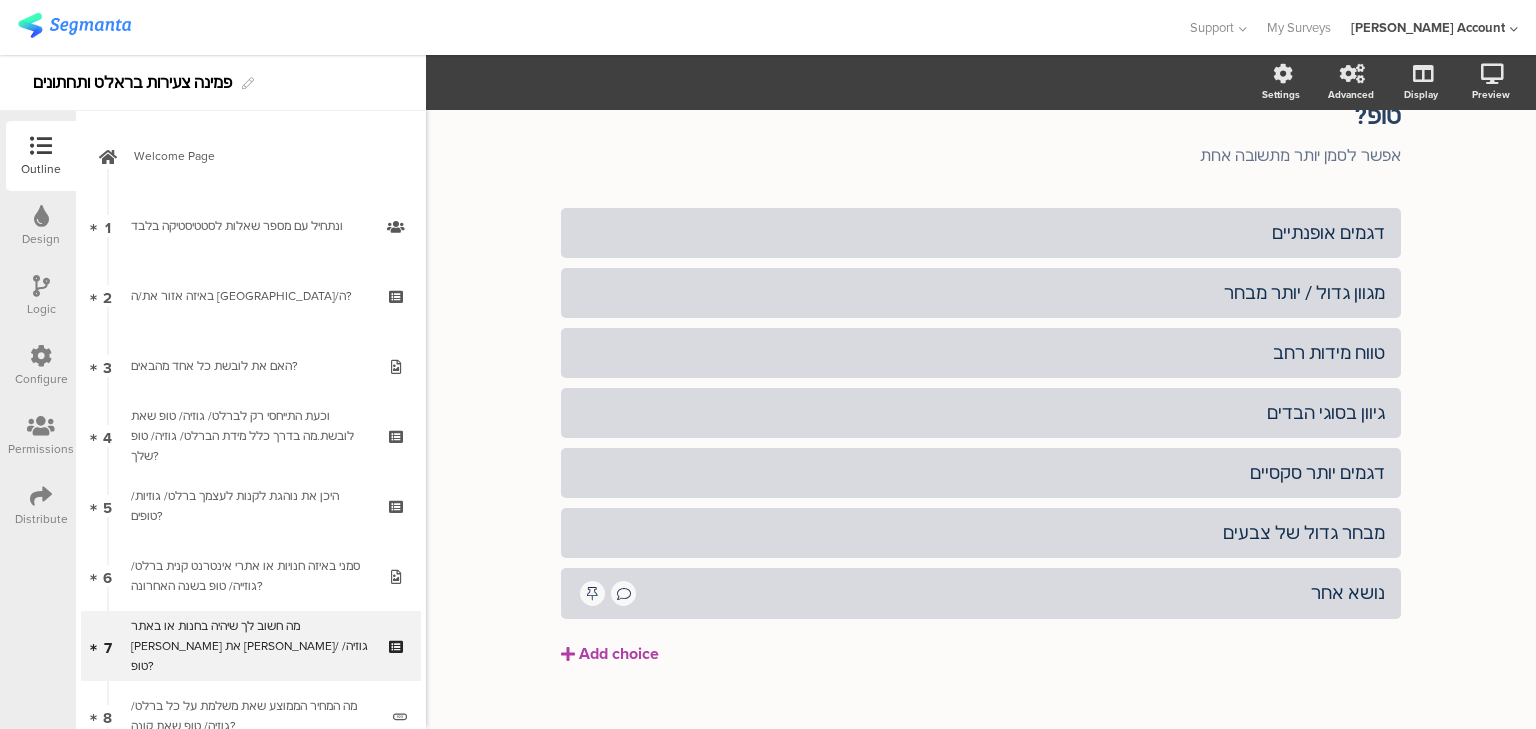 click on "Add choice" 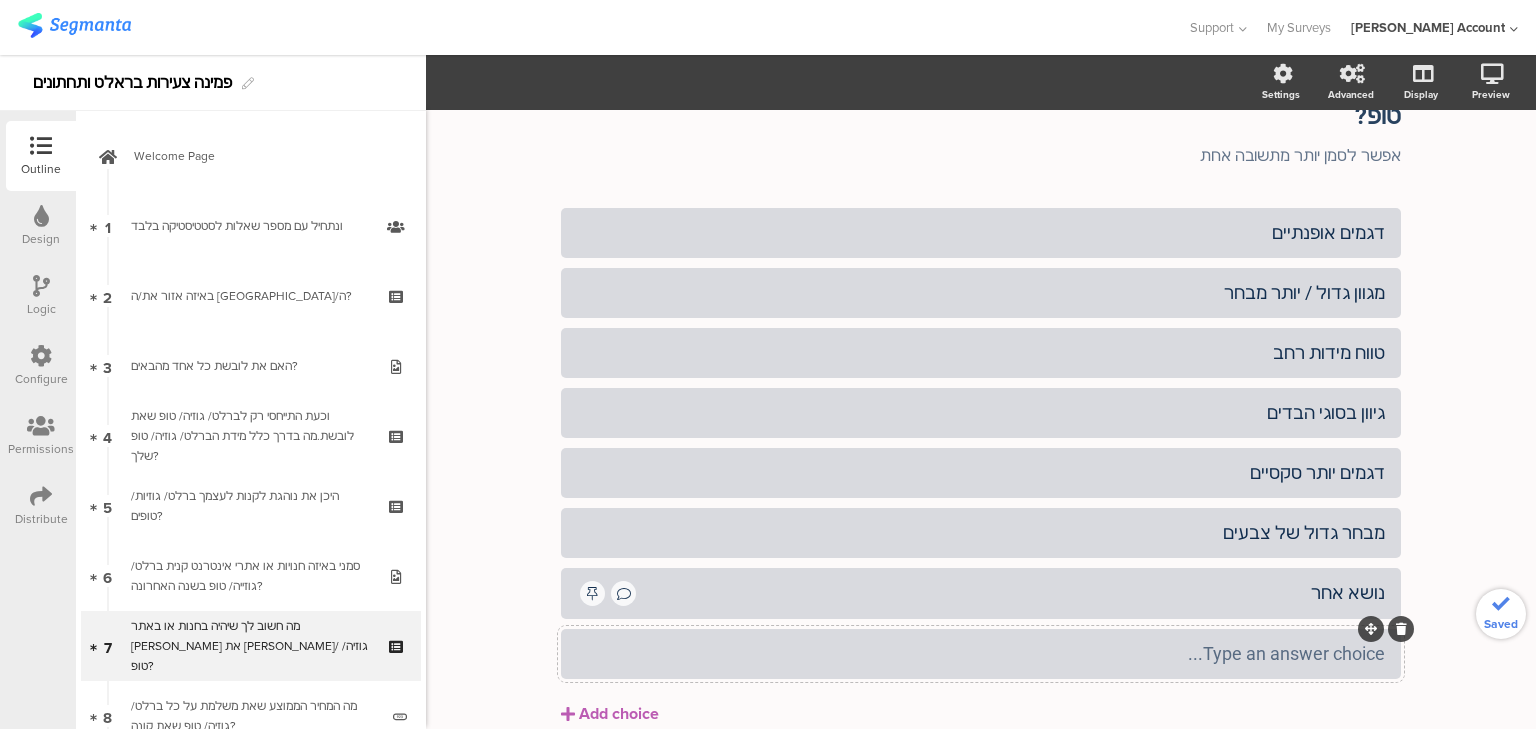 type 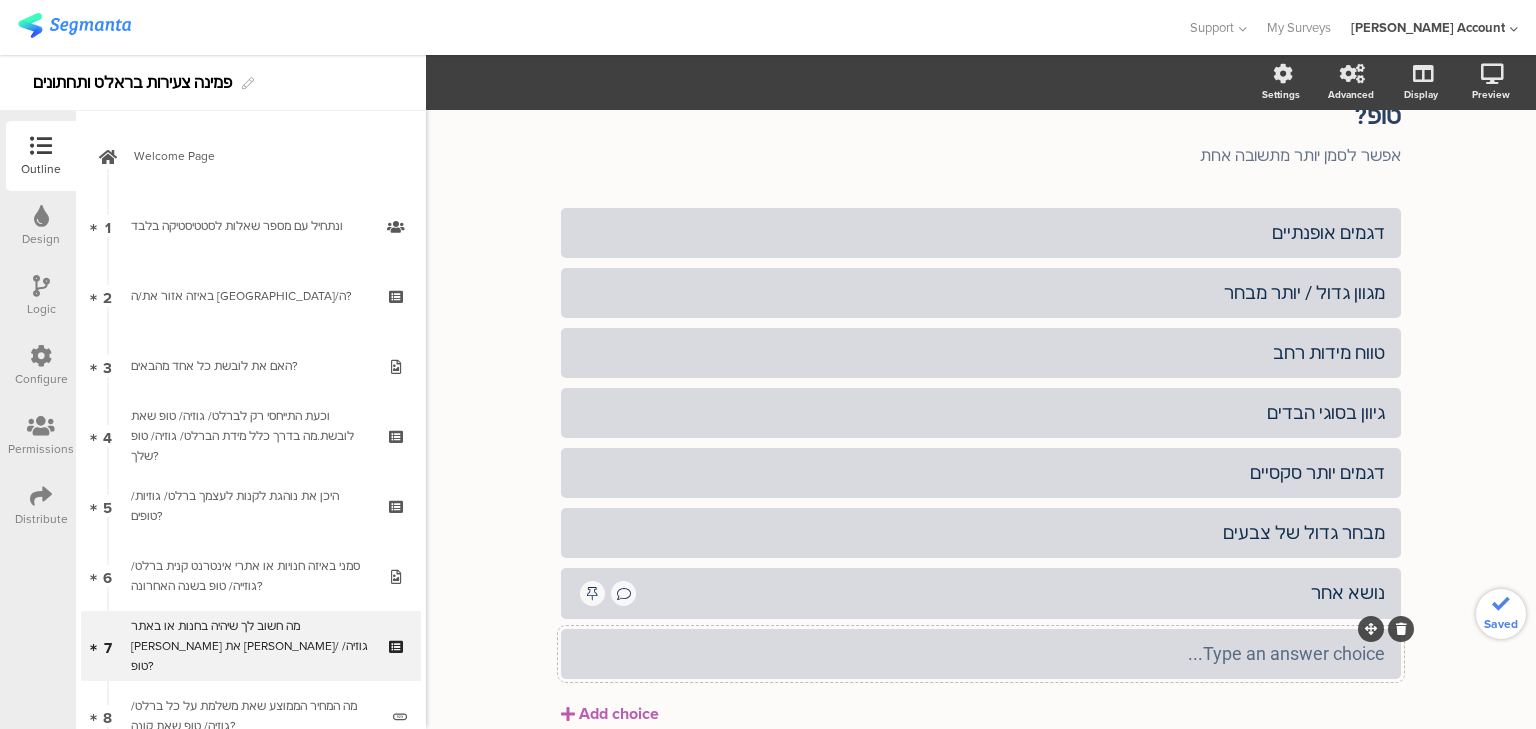 click on "Type an answer choice..." 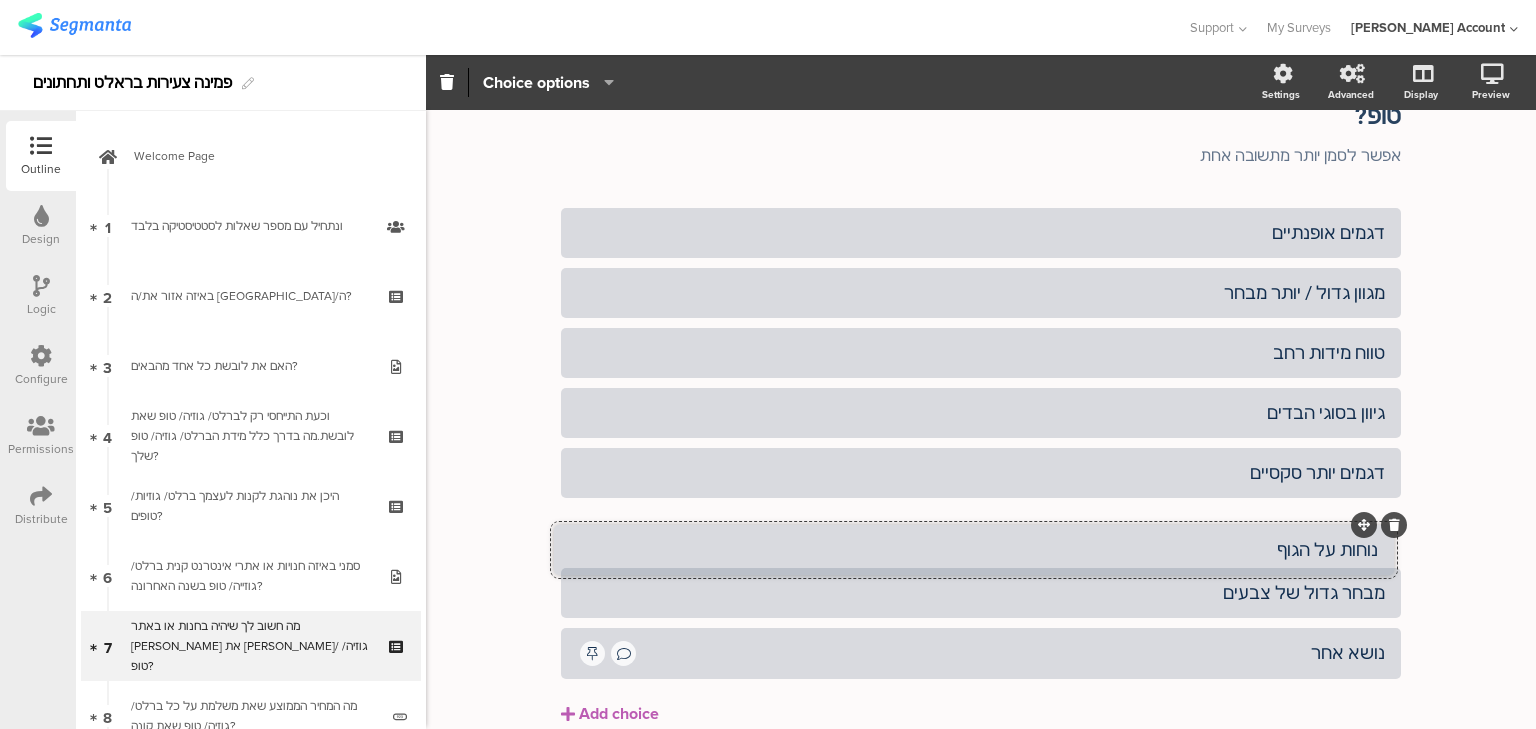 drag, startPoint x: 1368, startPoint y: 596, endPoint x: 1361, endPoint y: 522, distance: 74.330345 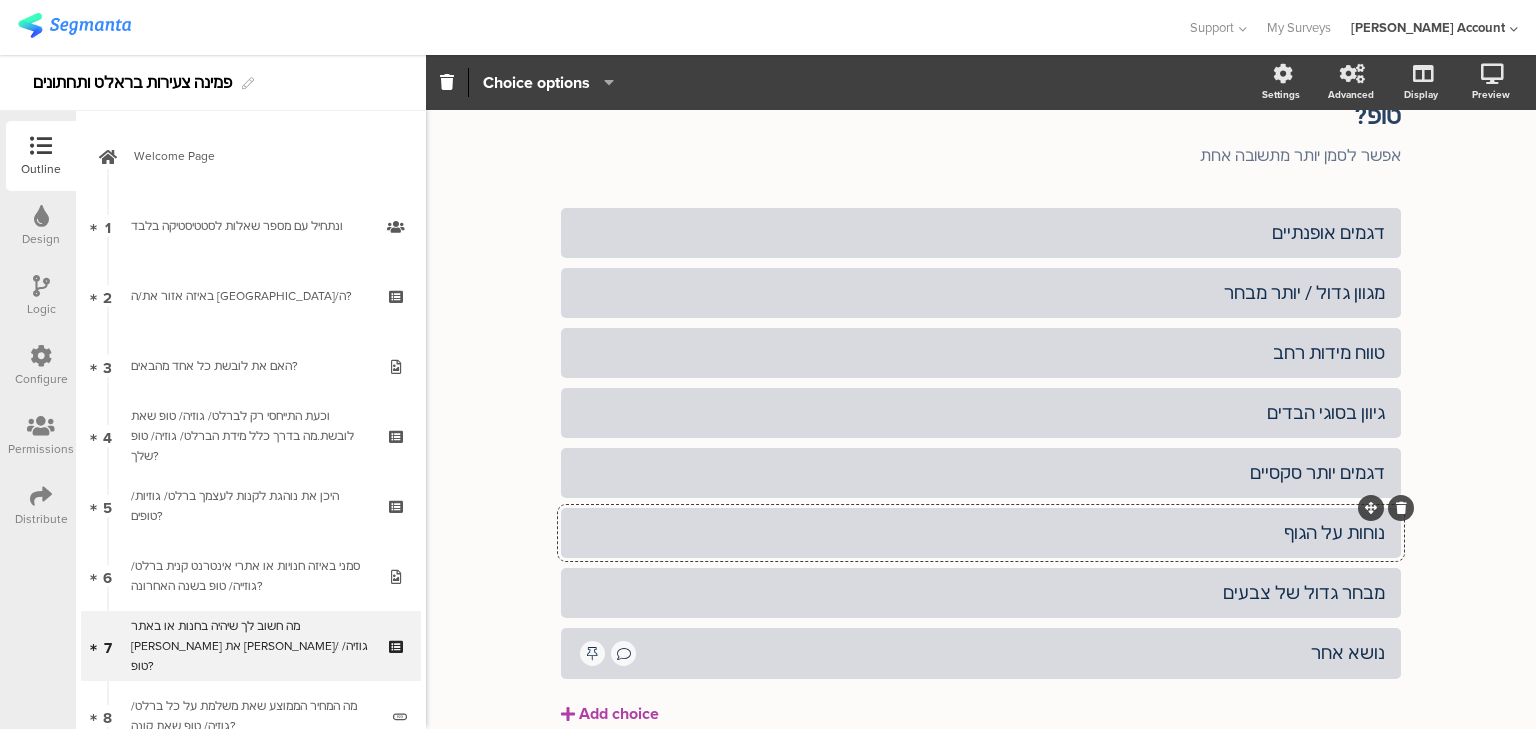 click on "Add choice" 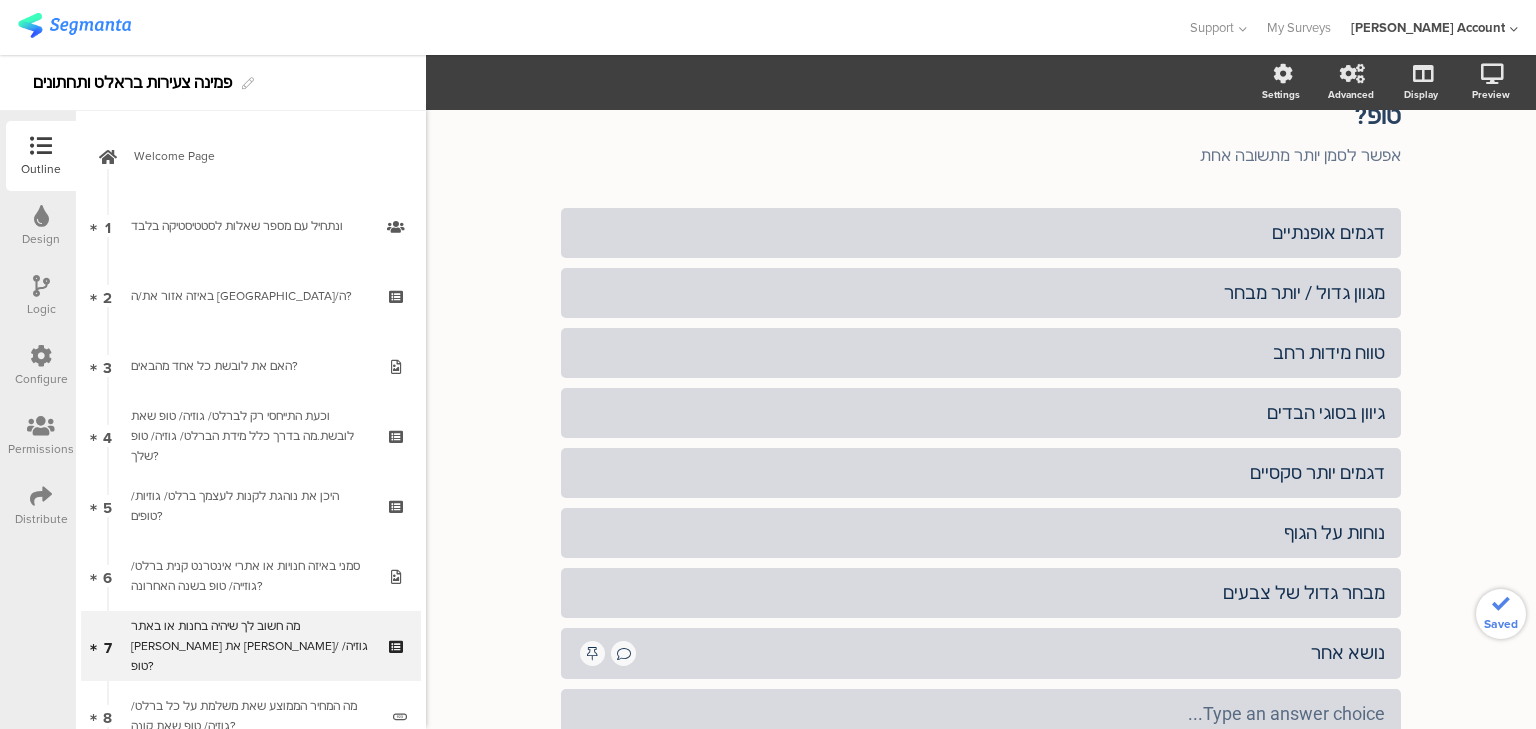 type 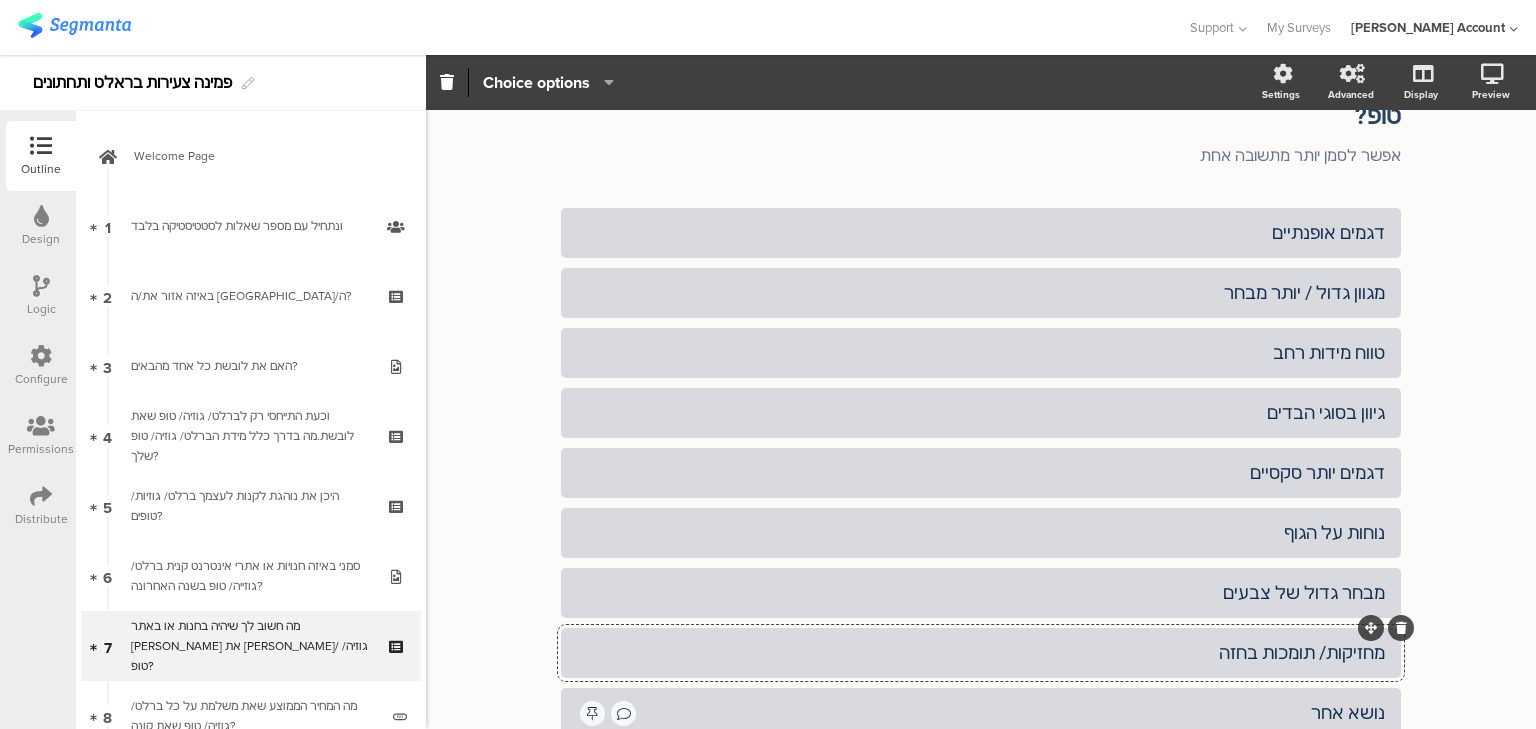click on "מחזיקות/ תומכות בחזה" 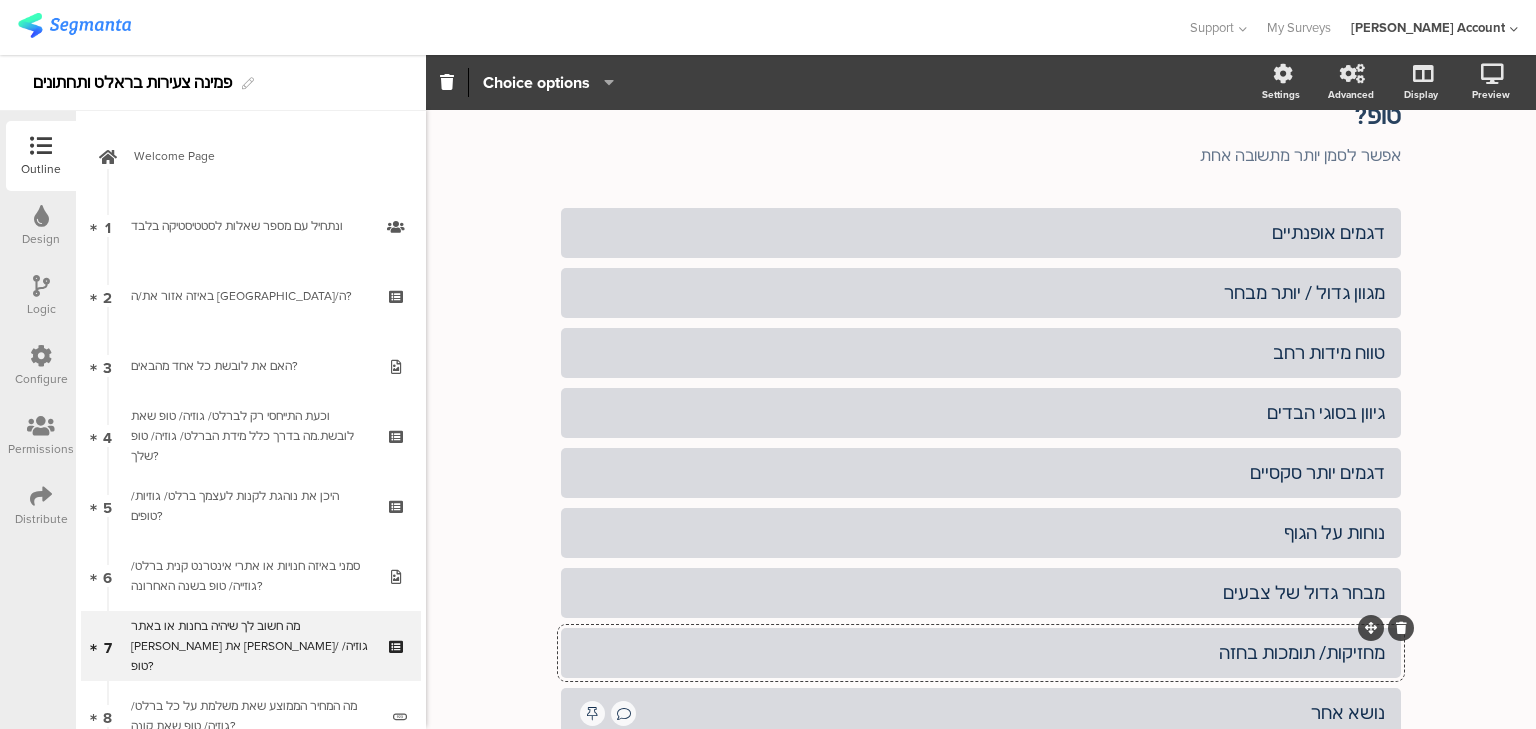 type 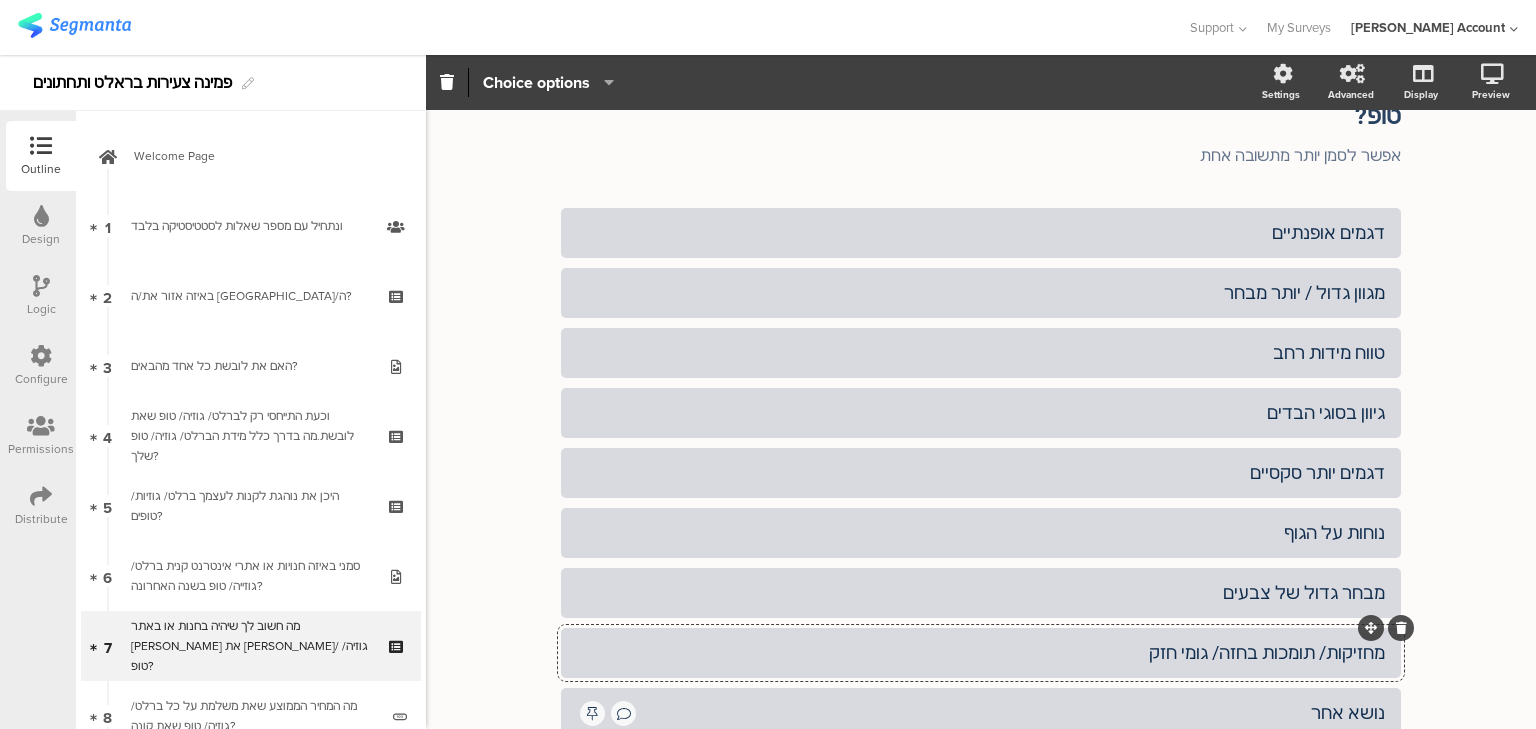 click on "מחזיקות/ תומכות בחזה/ גומי חזק" 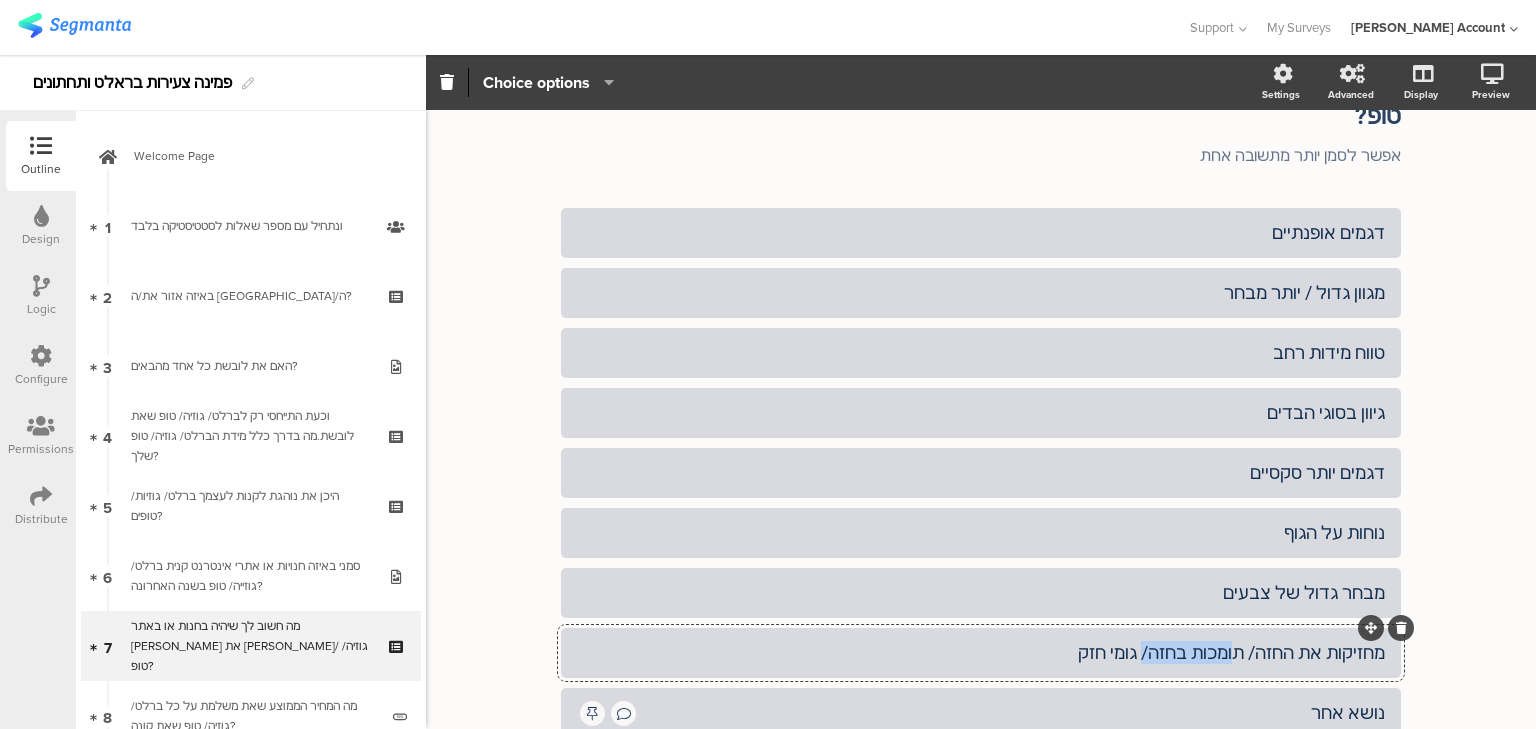drag, startPoint x: 1255, startPoint y: 617, endPoint x: 1172, endPoint y: 613, distance: 83.09633 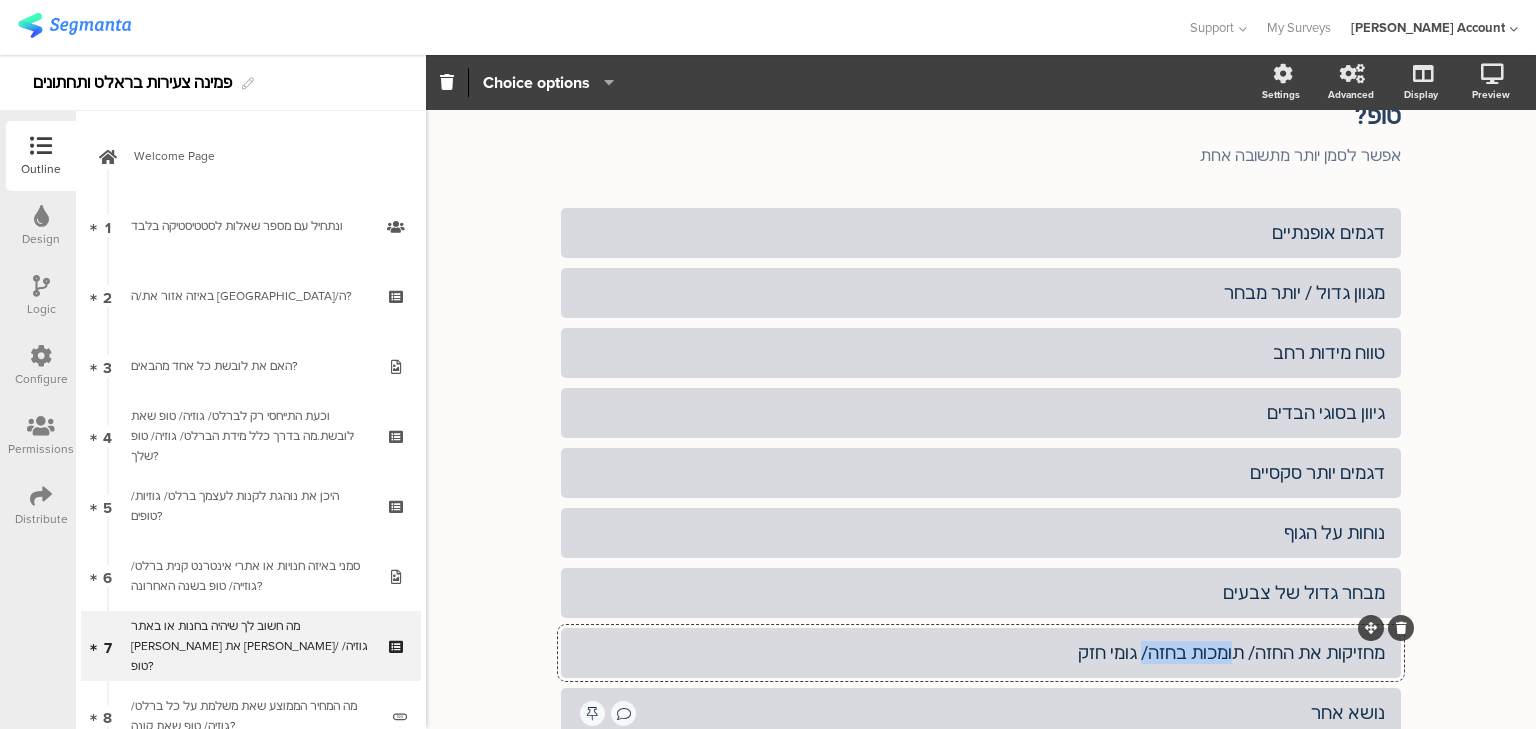 click on "מחזיקות את החזה/ תומכות בחזה/ גומי חזק" 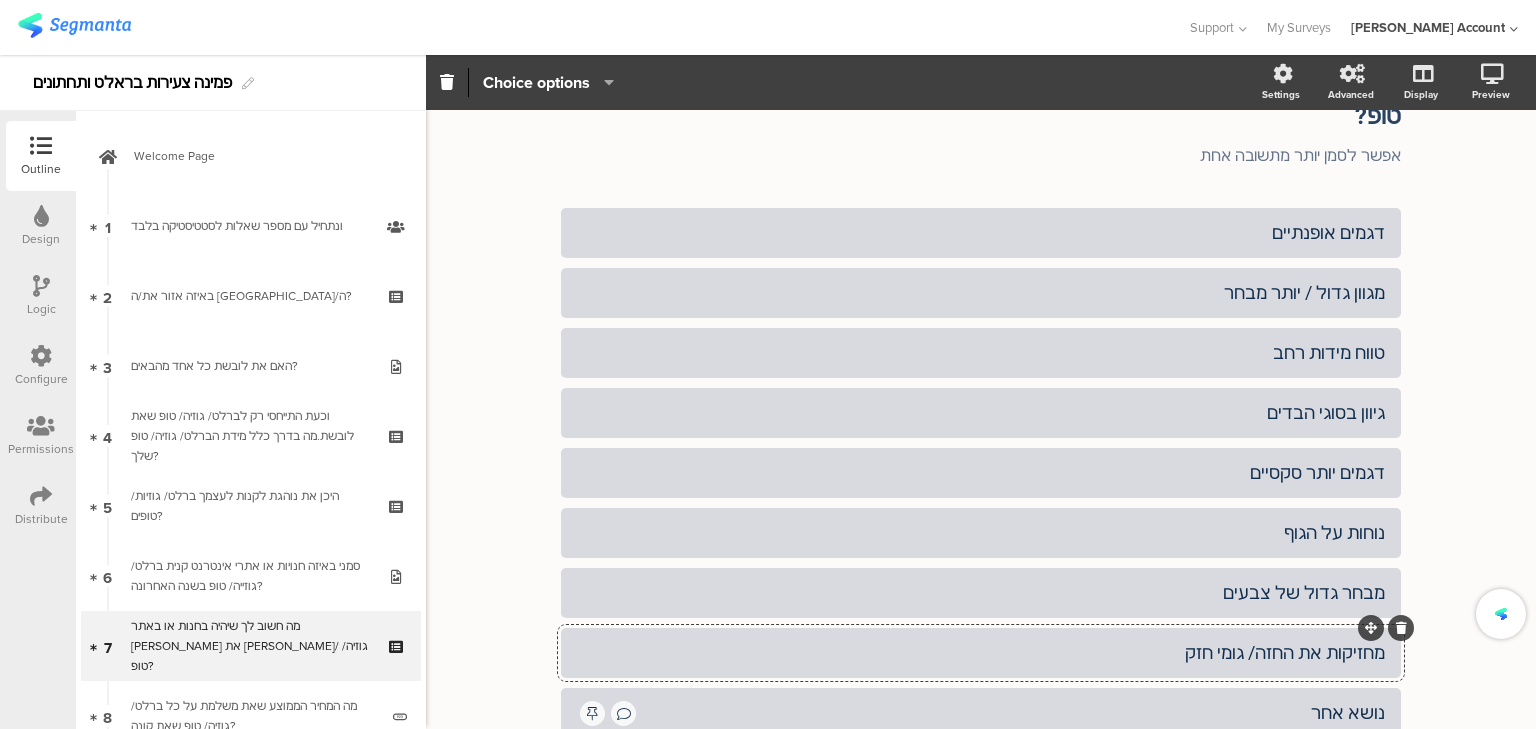 click on "מחזיקות את החזה/ גומי חזק" 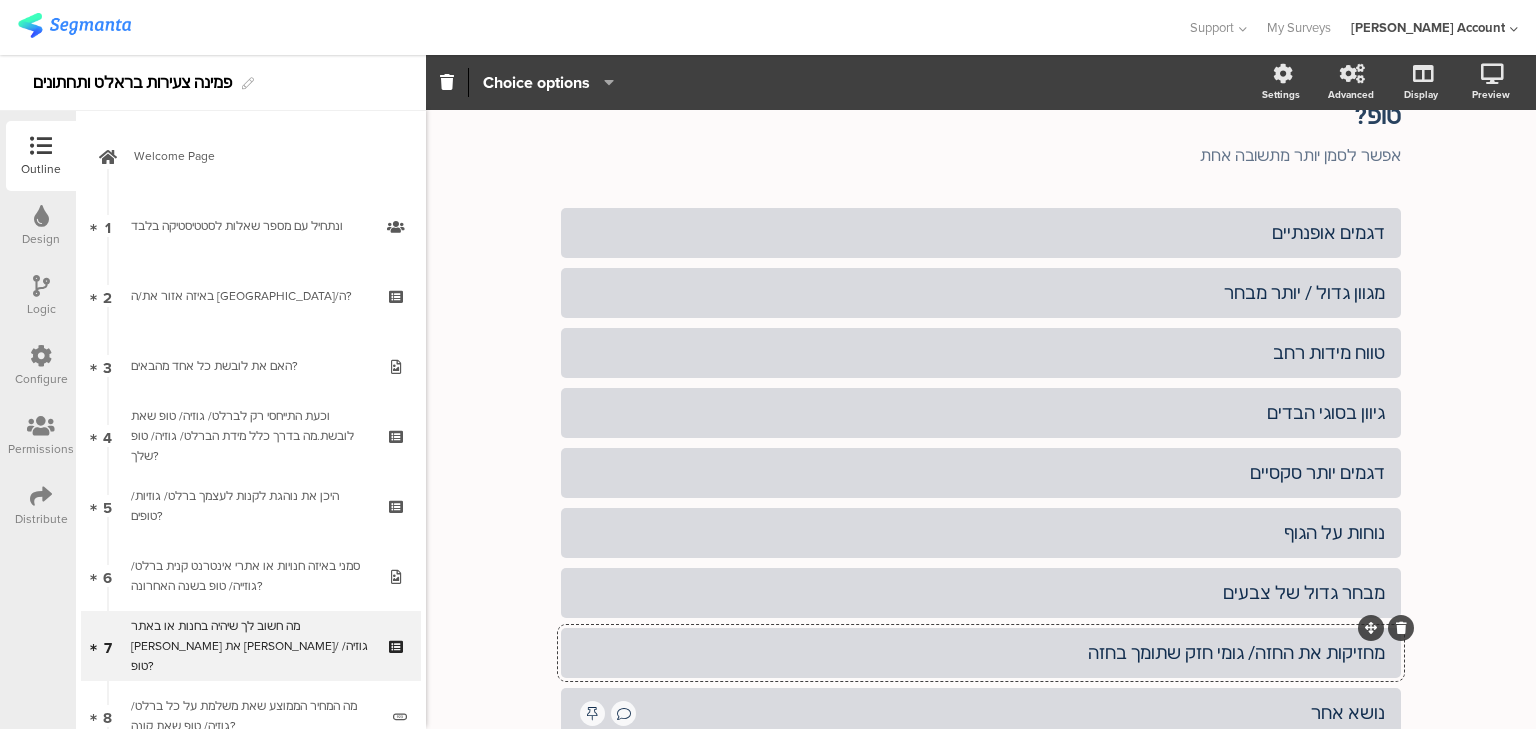 click on "מחזיקות את החזה/ גומי חזק שתומך בחזה" 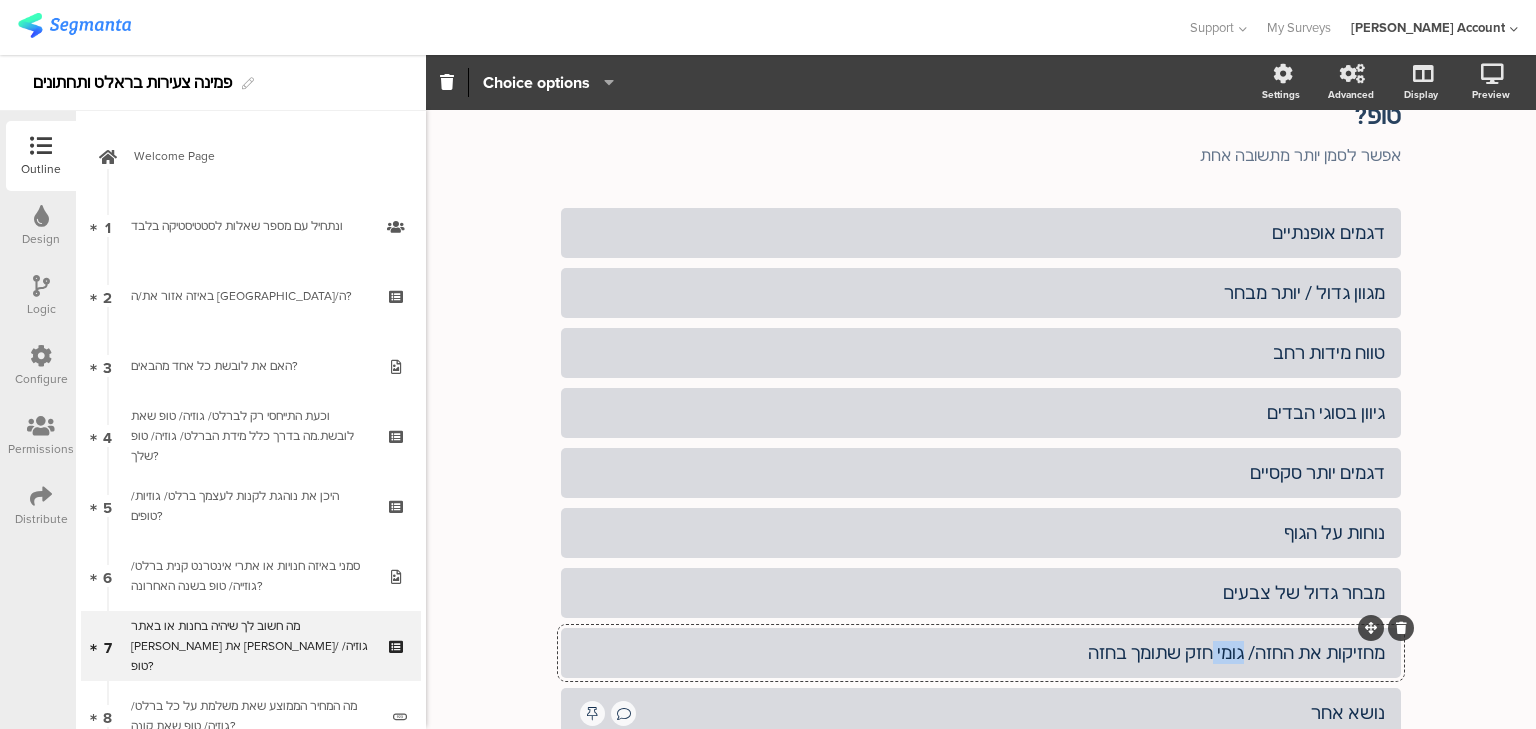 click on "מחזיקות את החזה/ גומי חזק שתומך בחזה" 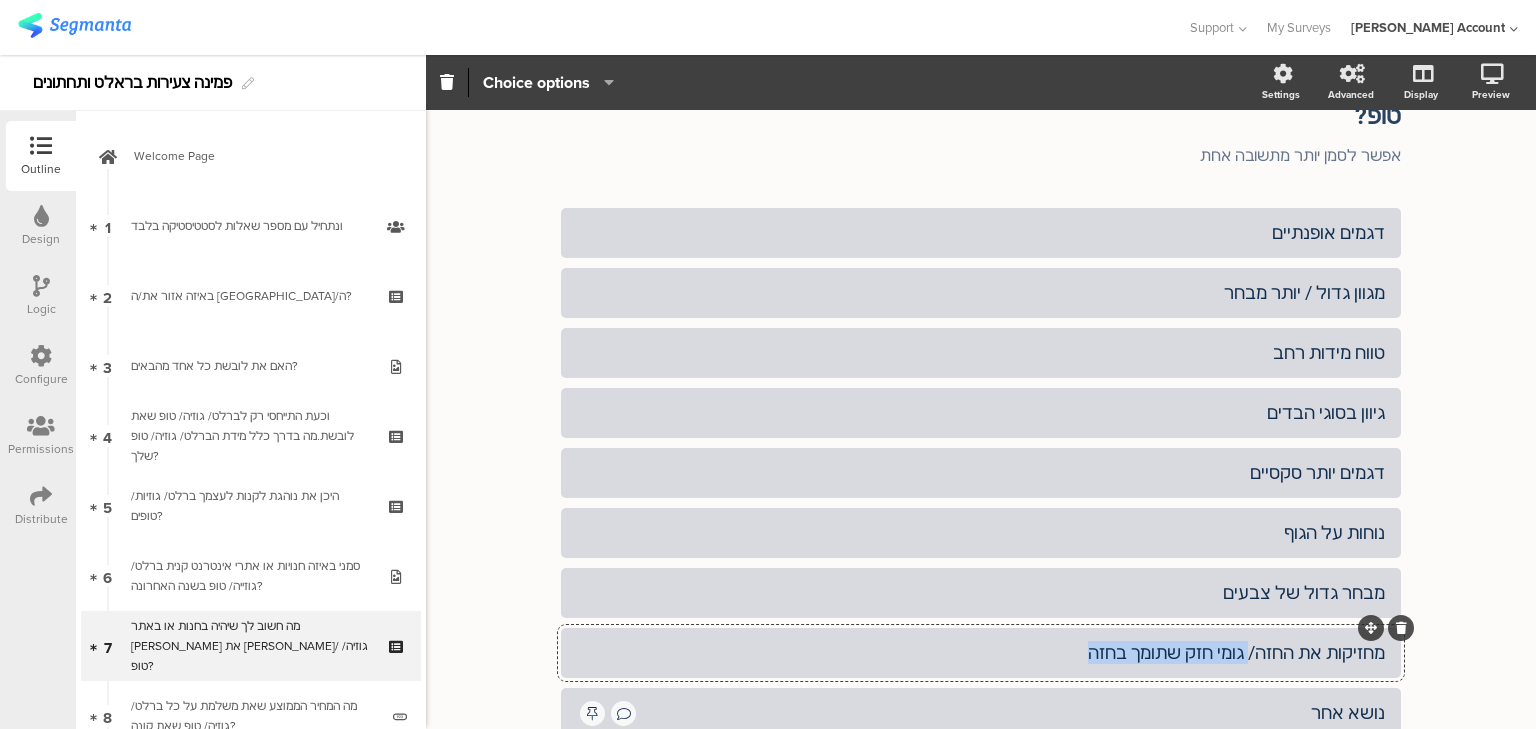 drag, startPoint x: 1268, startPoint y: 619, endPoint x: 1088, endPoint y: 619, distance: 180 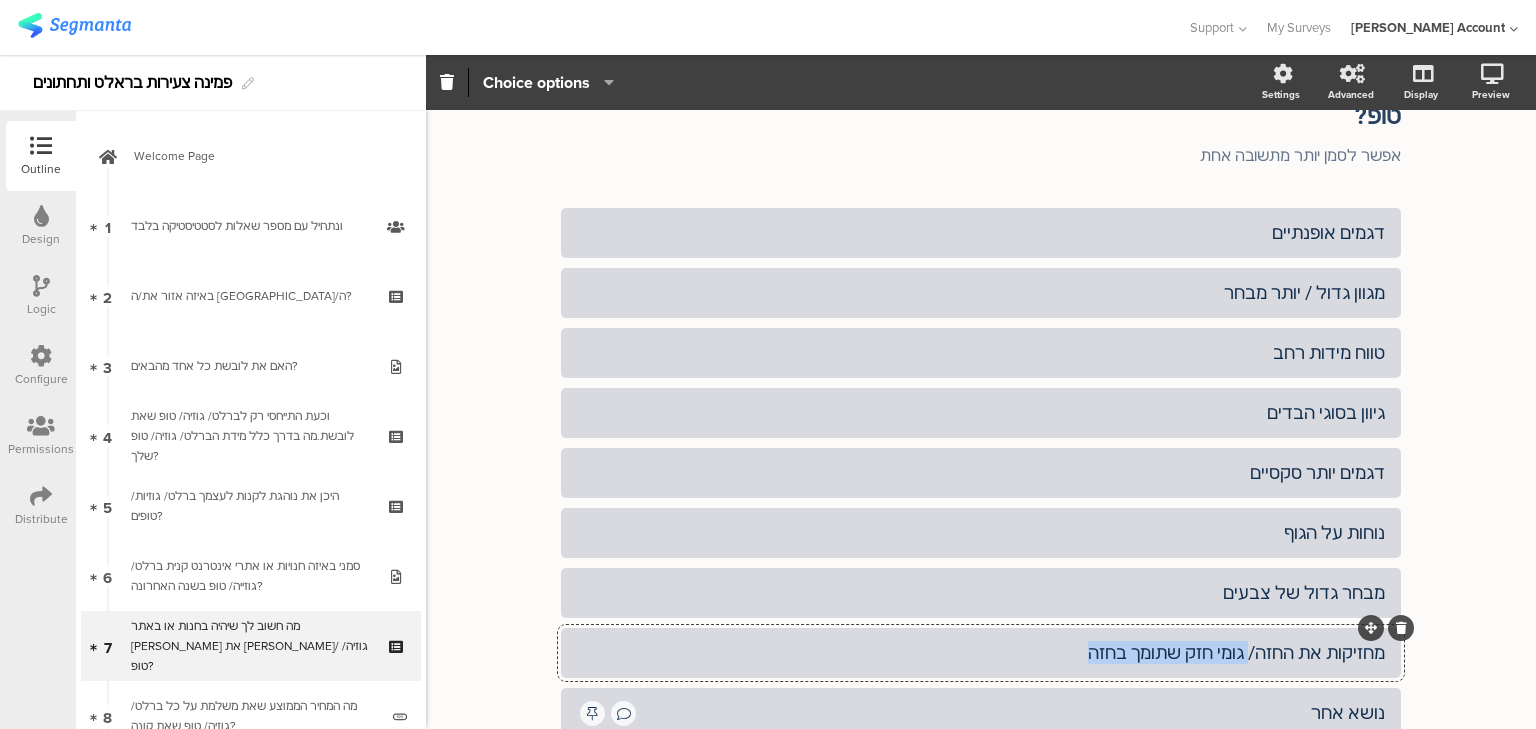 click on "מחזיקות את החזה/ גומי חזק שתומך בחזה" 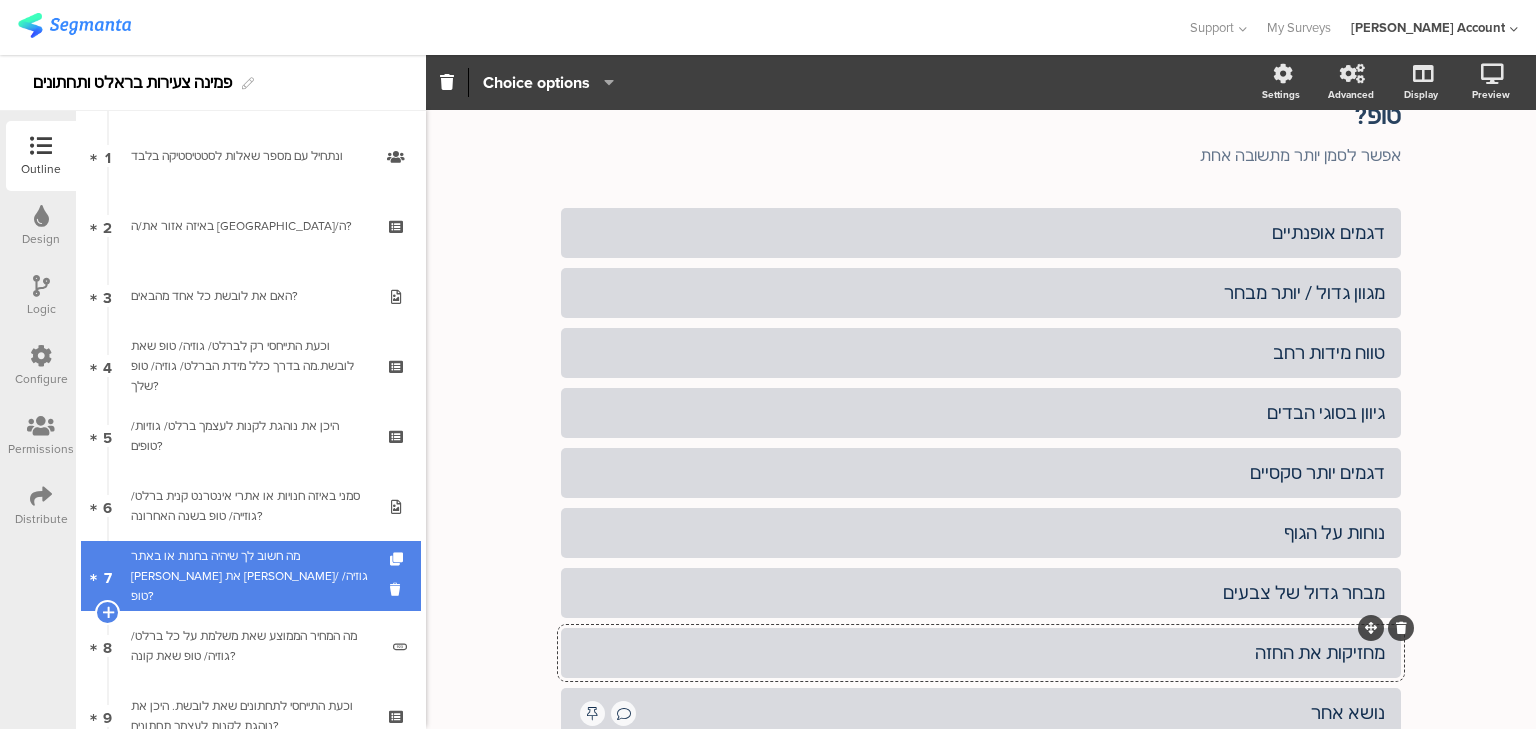 scroll, scrollTop: 480, scrollLeft: 0, axis: vertical 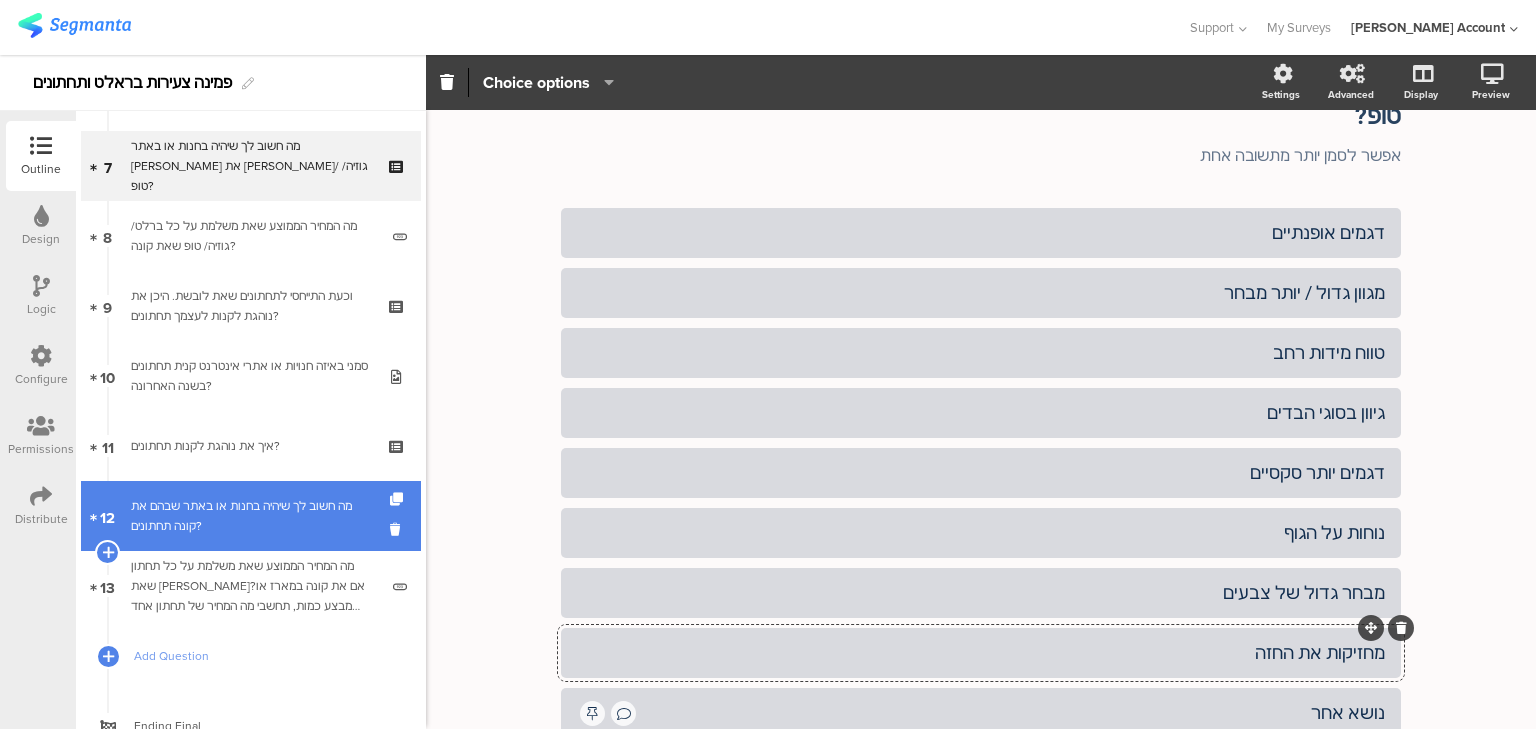 click on "מה חשוב לך שיהיה בחנות או באתר שבהם את קונה תחתו﻿נים?" 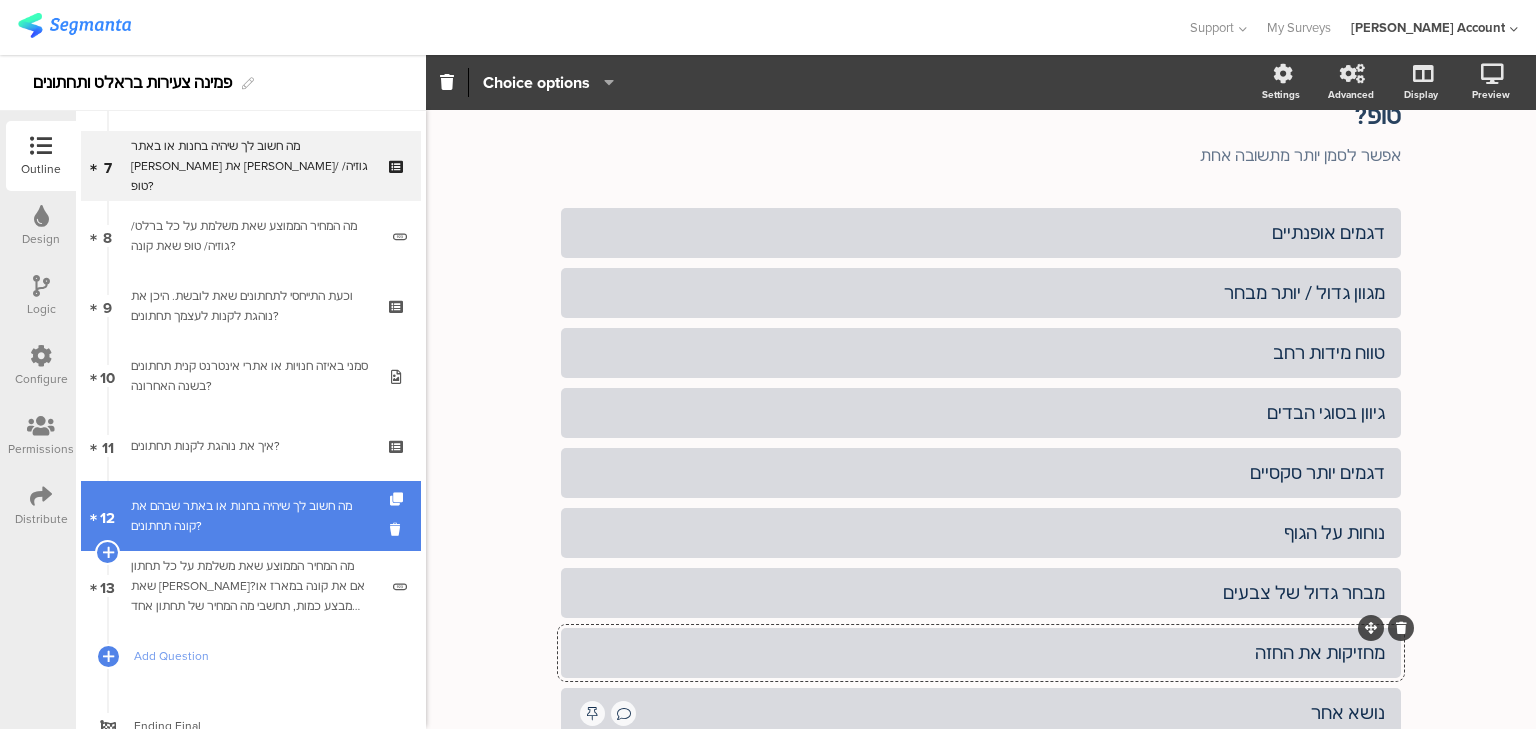 scroll, scrollTop: 155, scrollLeft: 0, axis: vertical 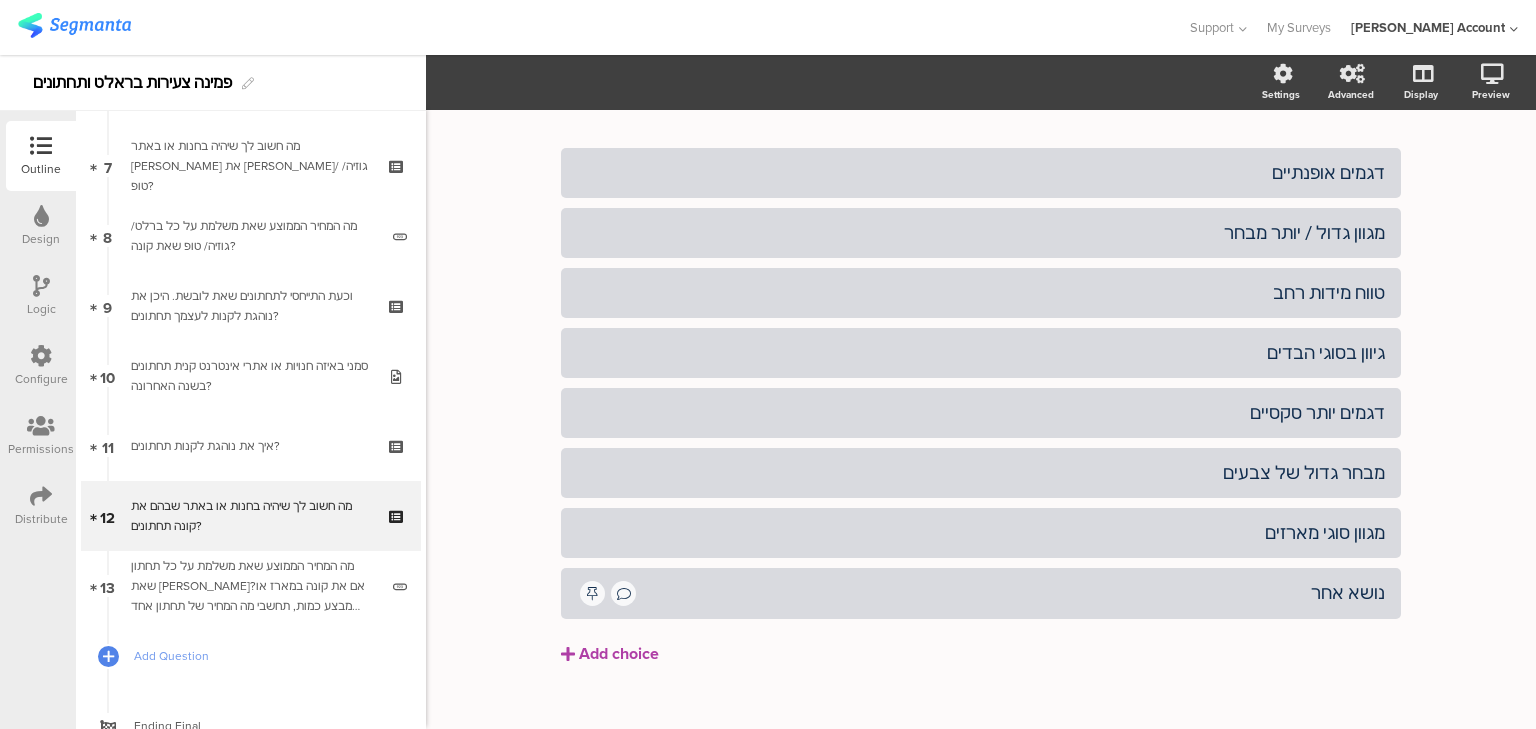 click on "Add choice" 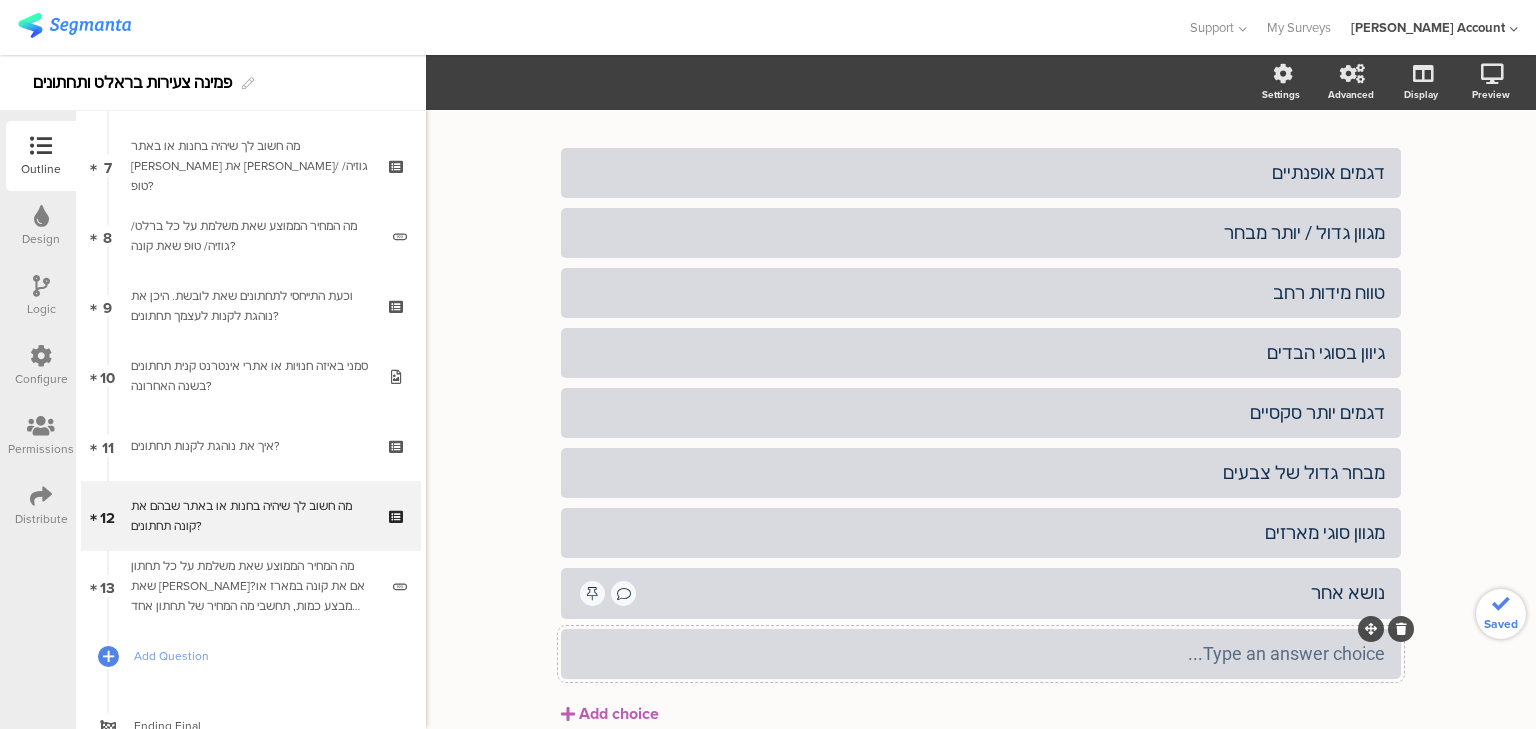 type 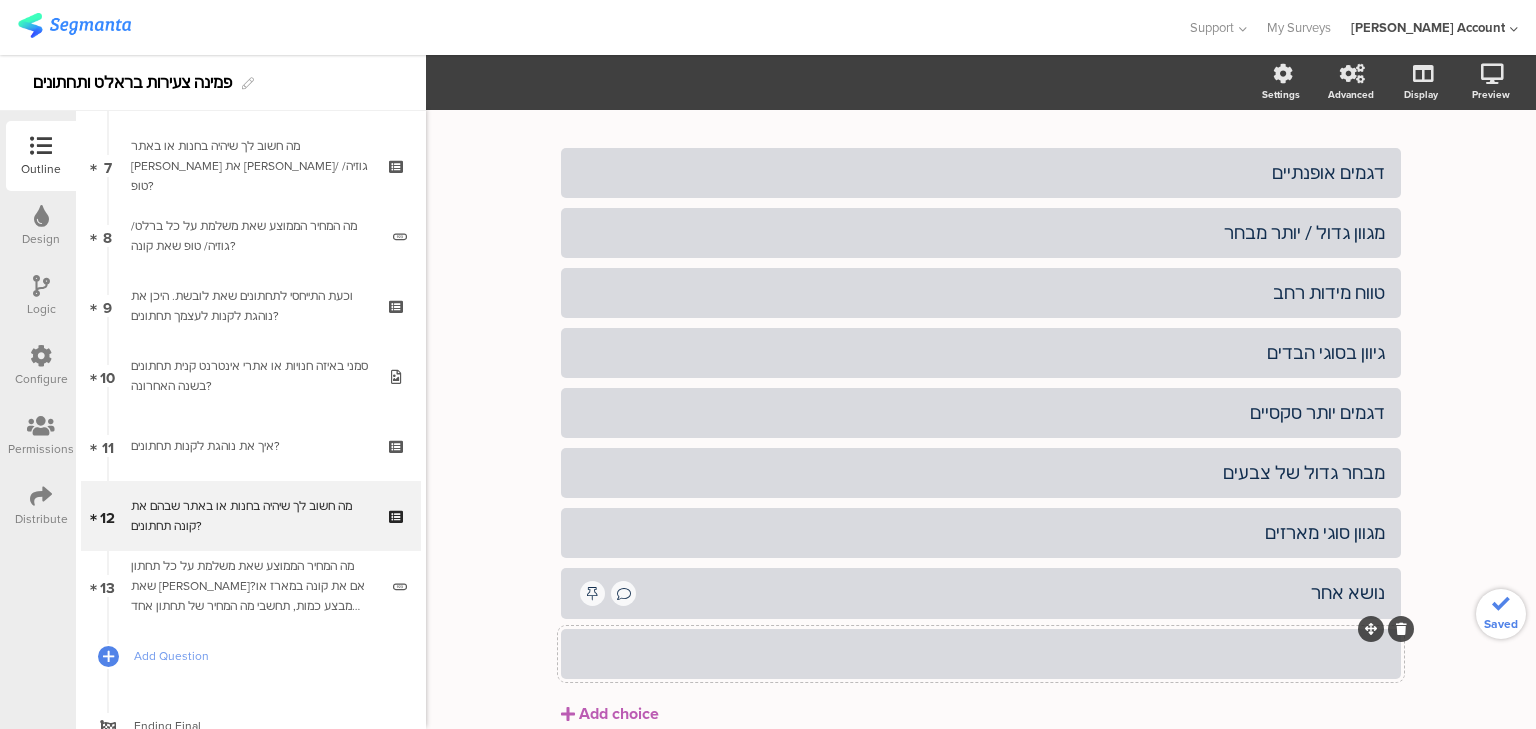 click 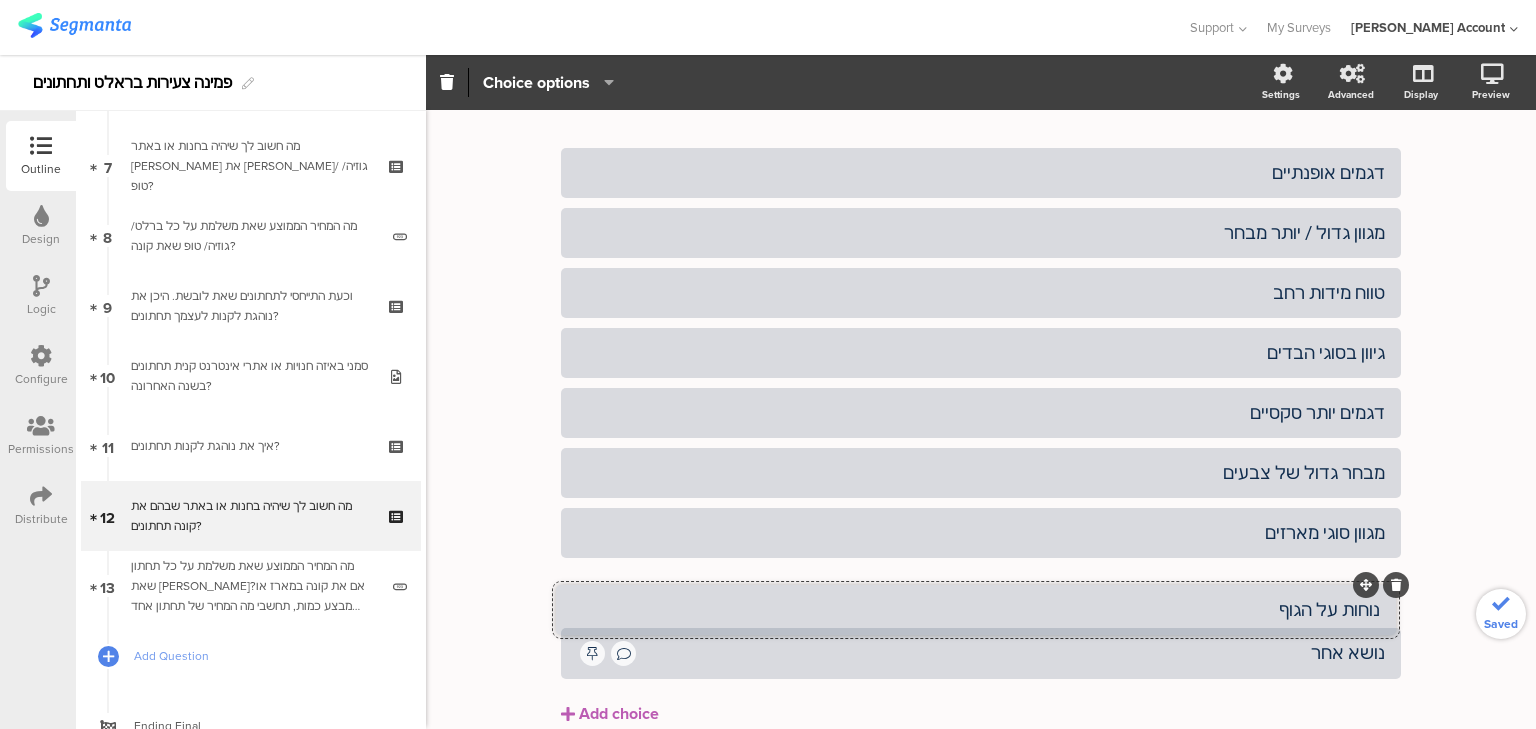 drag, startPoint x: 1361, startPoint y: 624, endPoint x: 1351, endPoint y: 564, distance: 60.827625 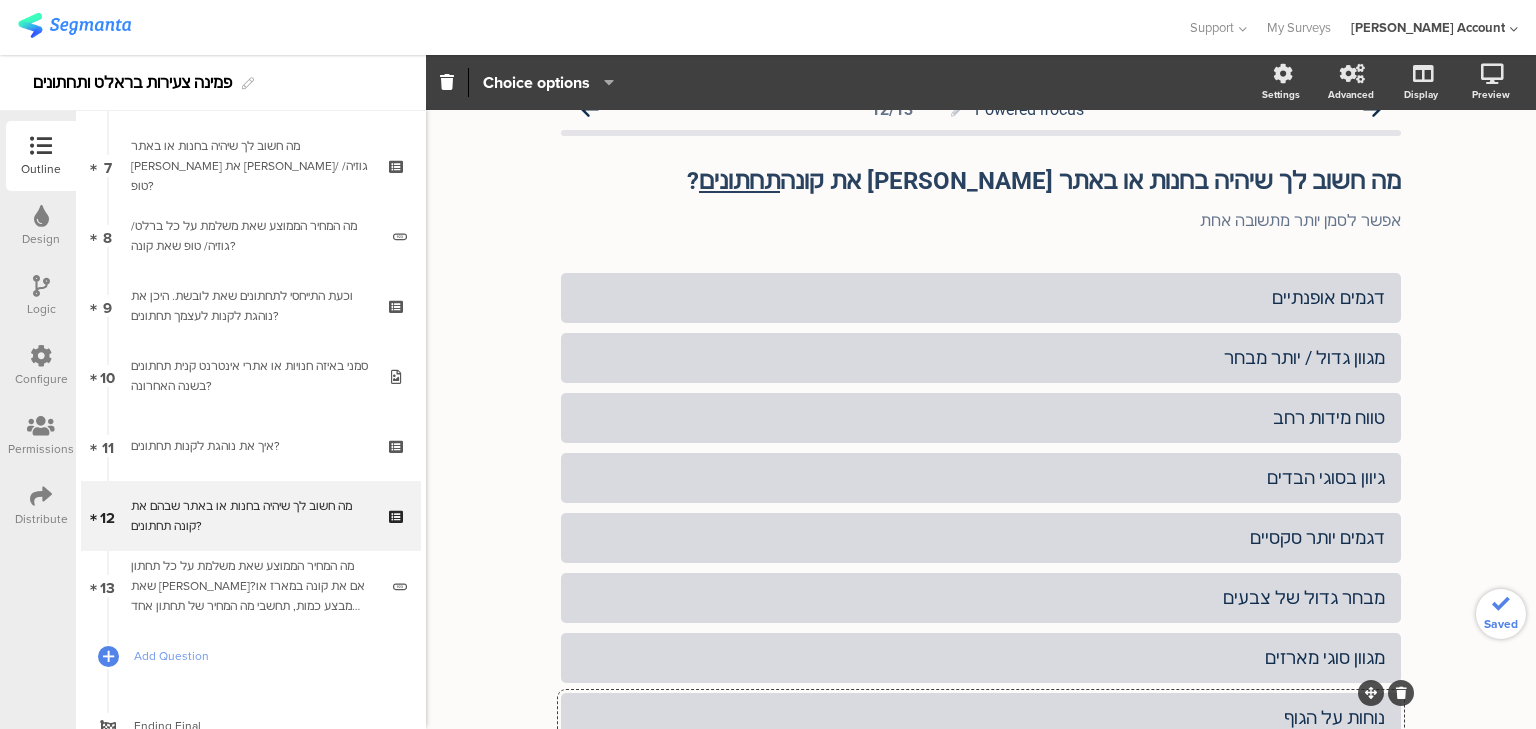 scroll, scrollTop: 0, scrollLeft: 0, axis: both 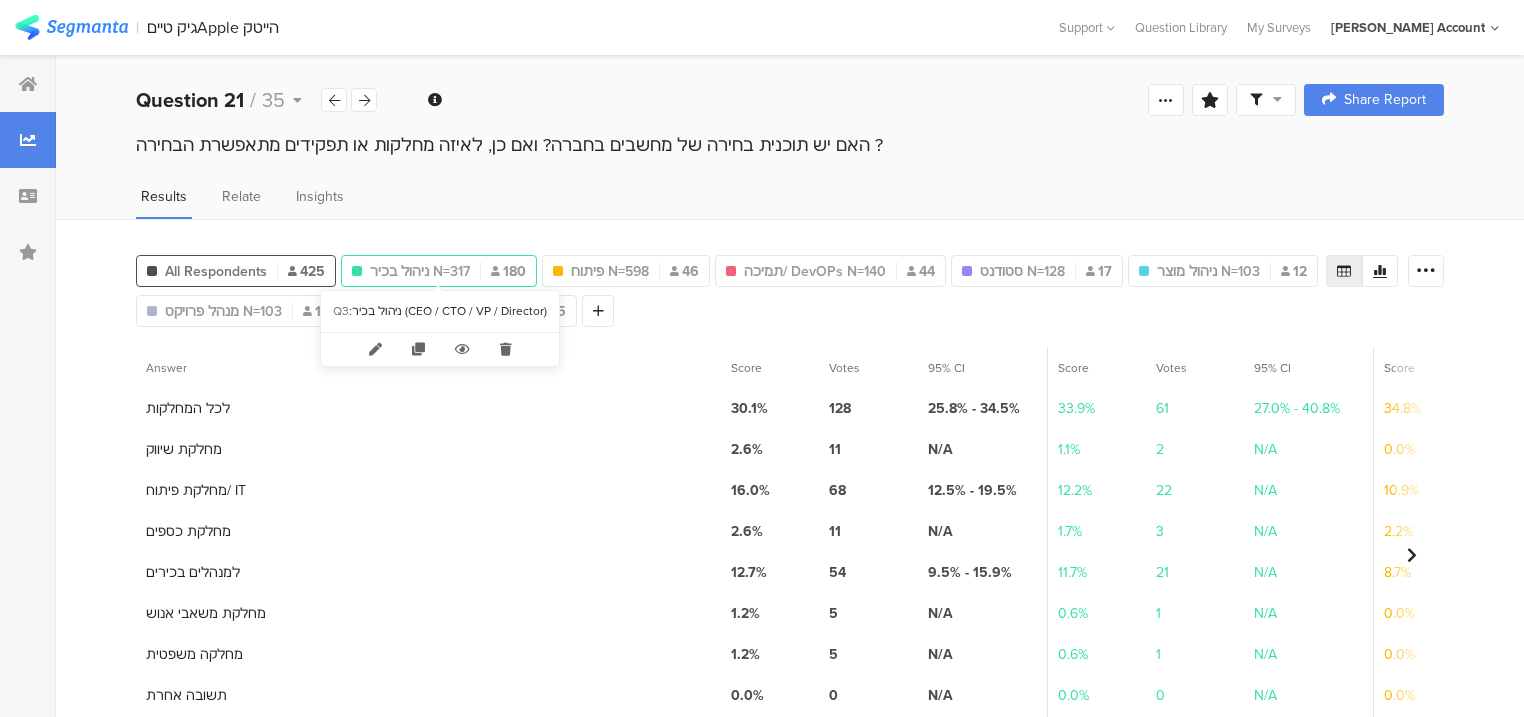 click on "ניהול בכיר N=317" at bounding box center [420, 271] 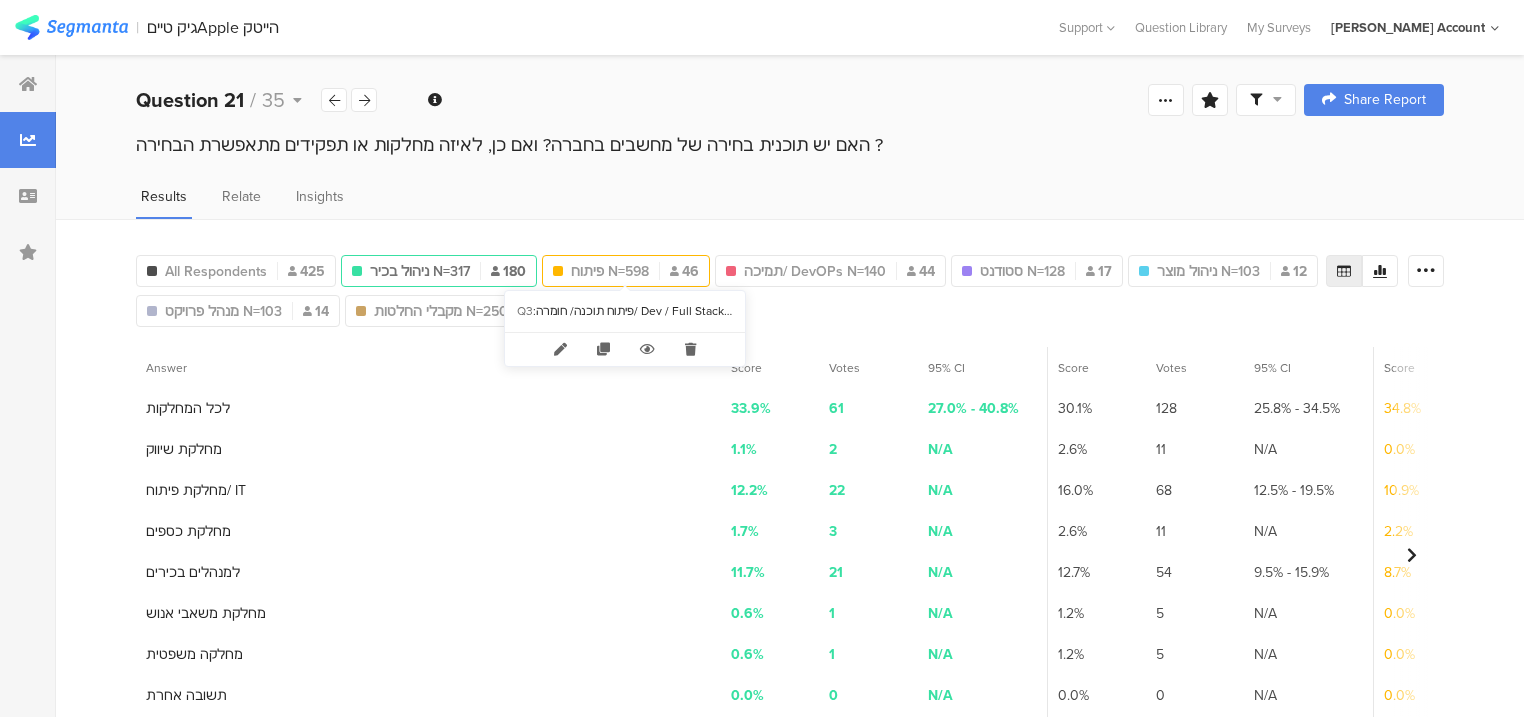 click on "פיתוח N=598" at bounding box center [610, 271] 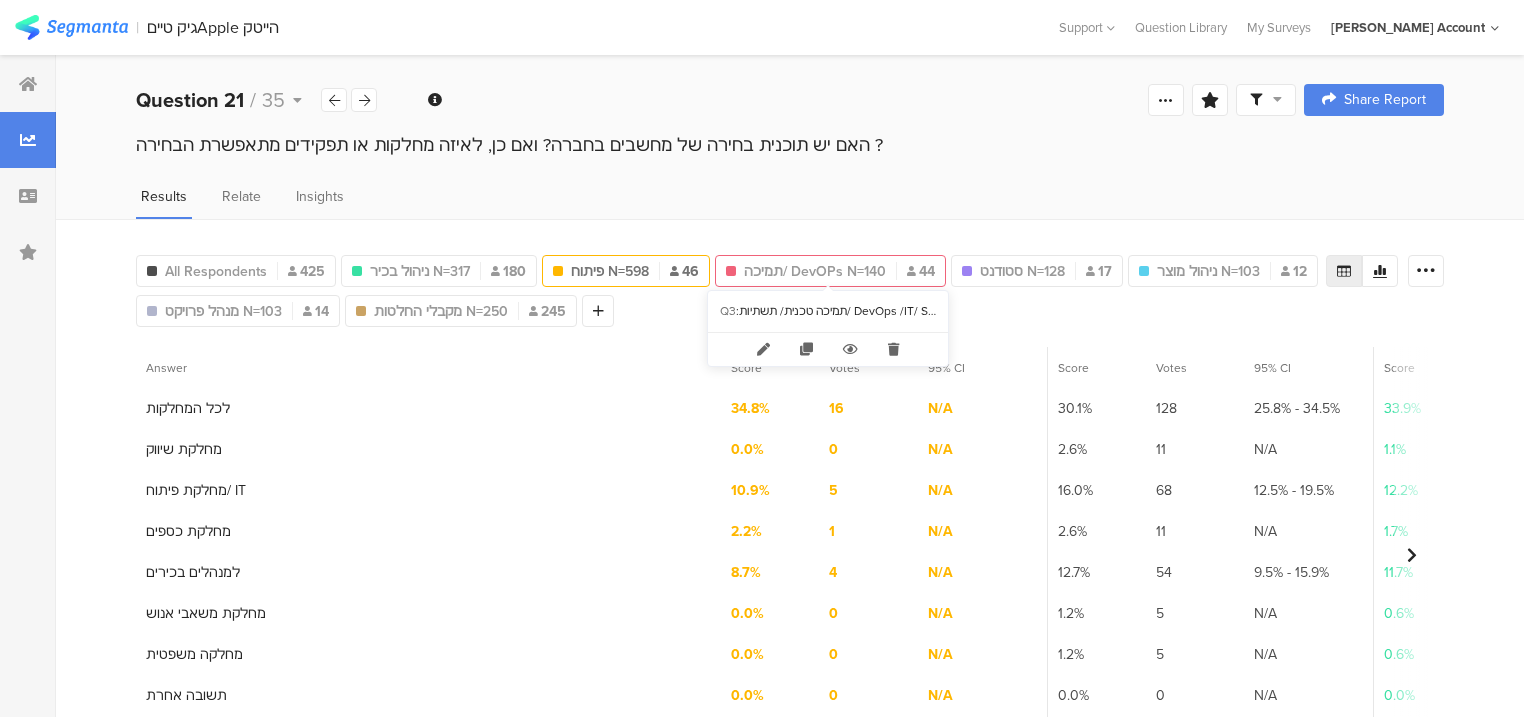 click on "תמיכה/ DevOPs N=140" at bounding box center (815, 271) 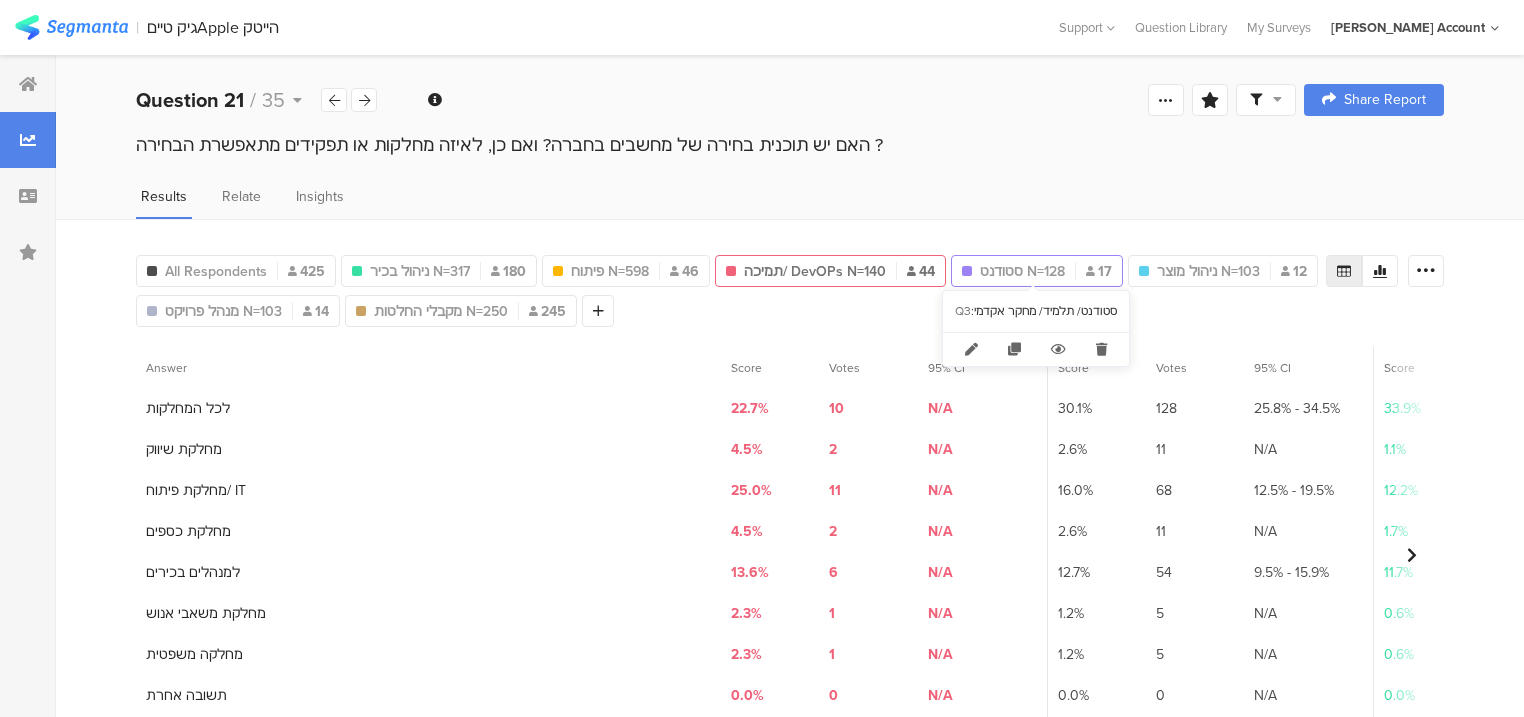 click on "סטודנט N=128" at bounding box center [1022, 271] 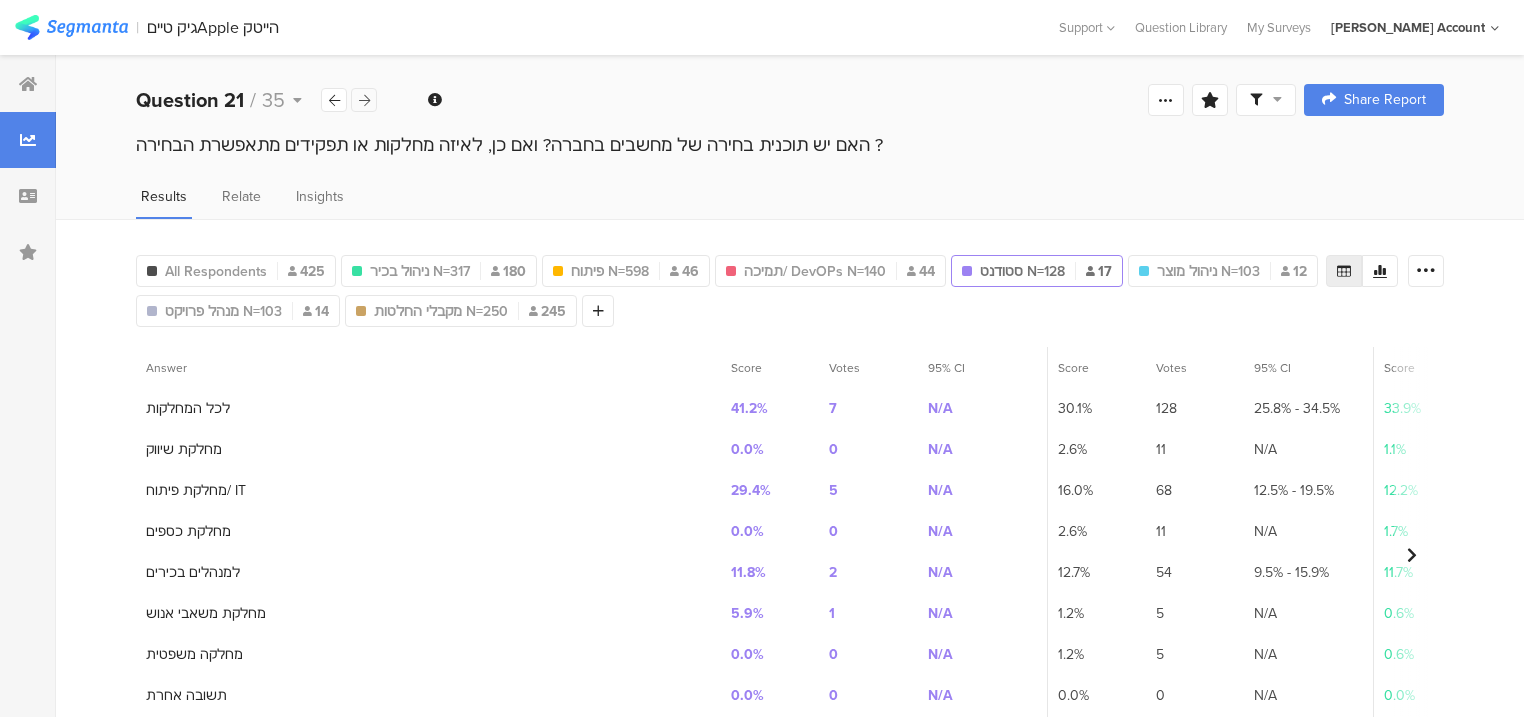 click at bounding box center [364, 100] 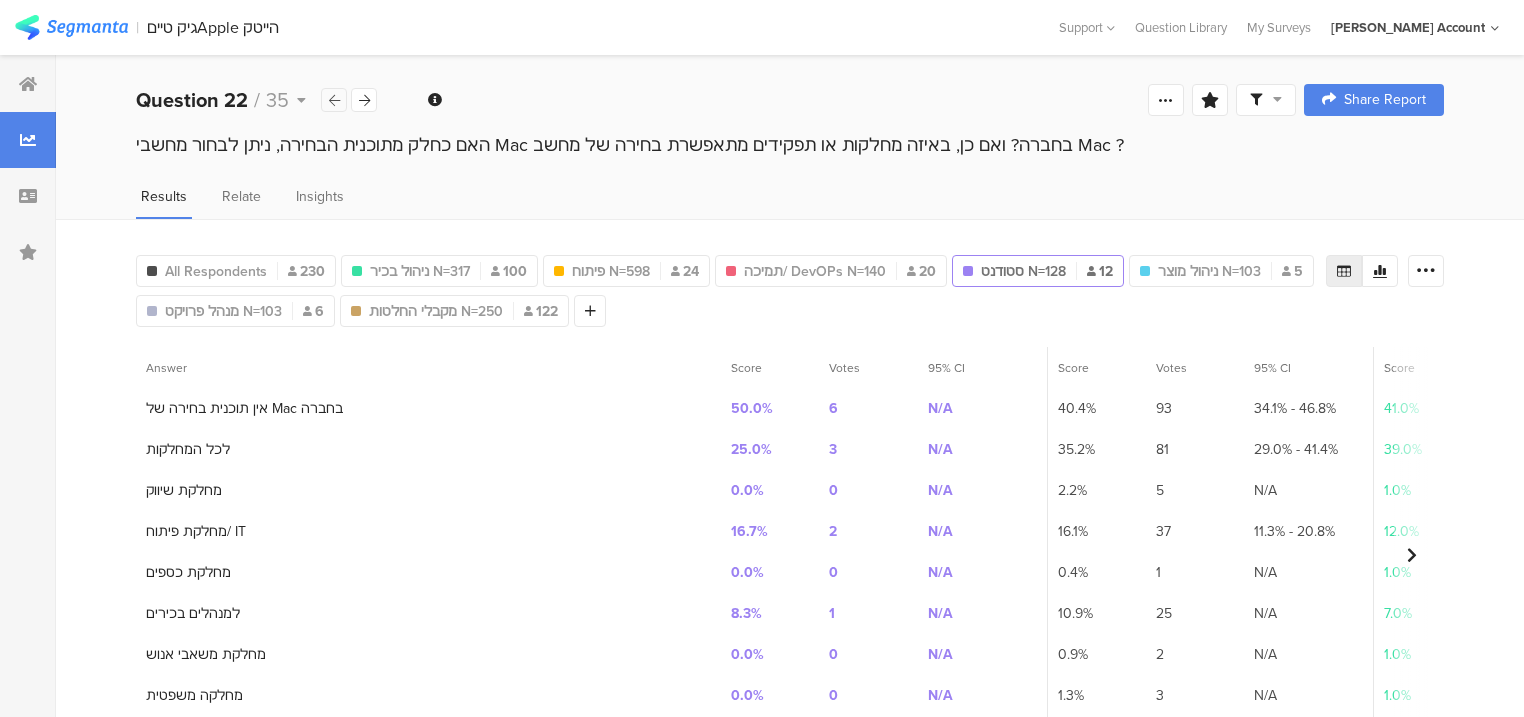 click at bounding box center [334, 100] 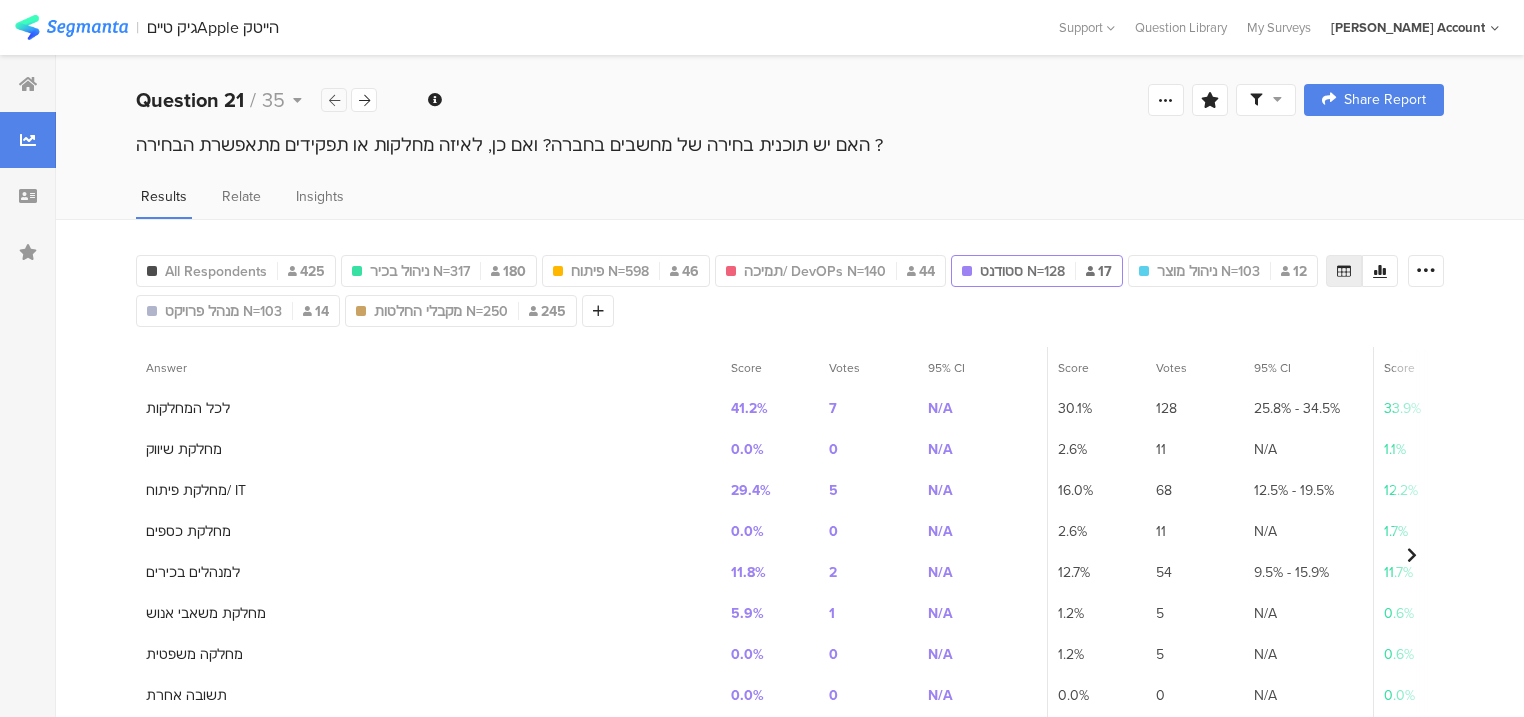 click at bounding box center [334, 100] 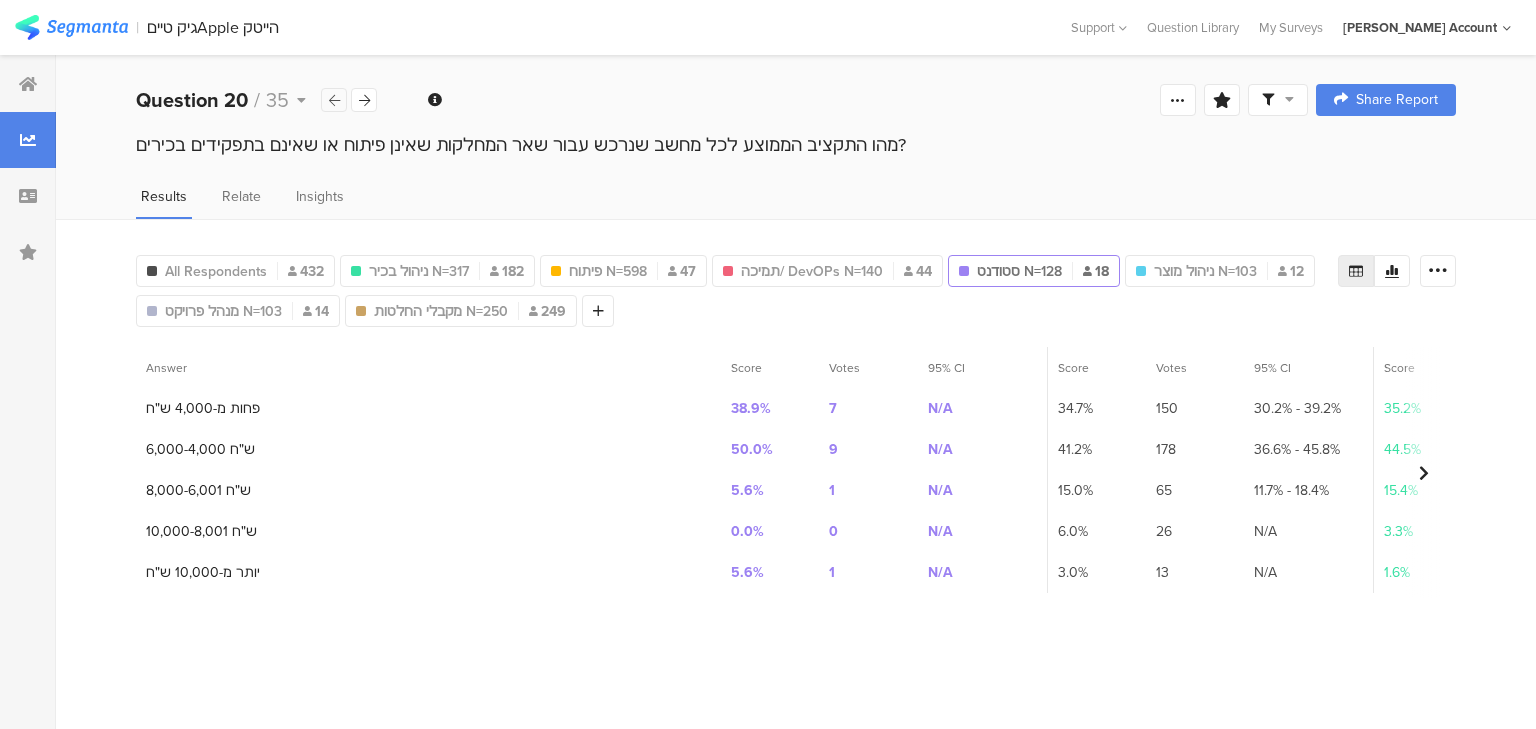 click at bounding box center [334, 100] 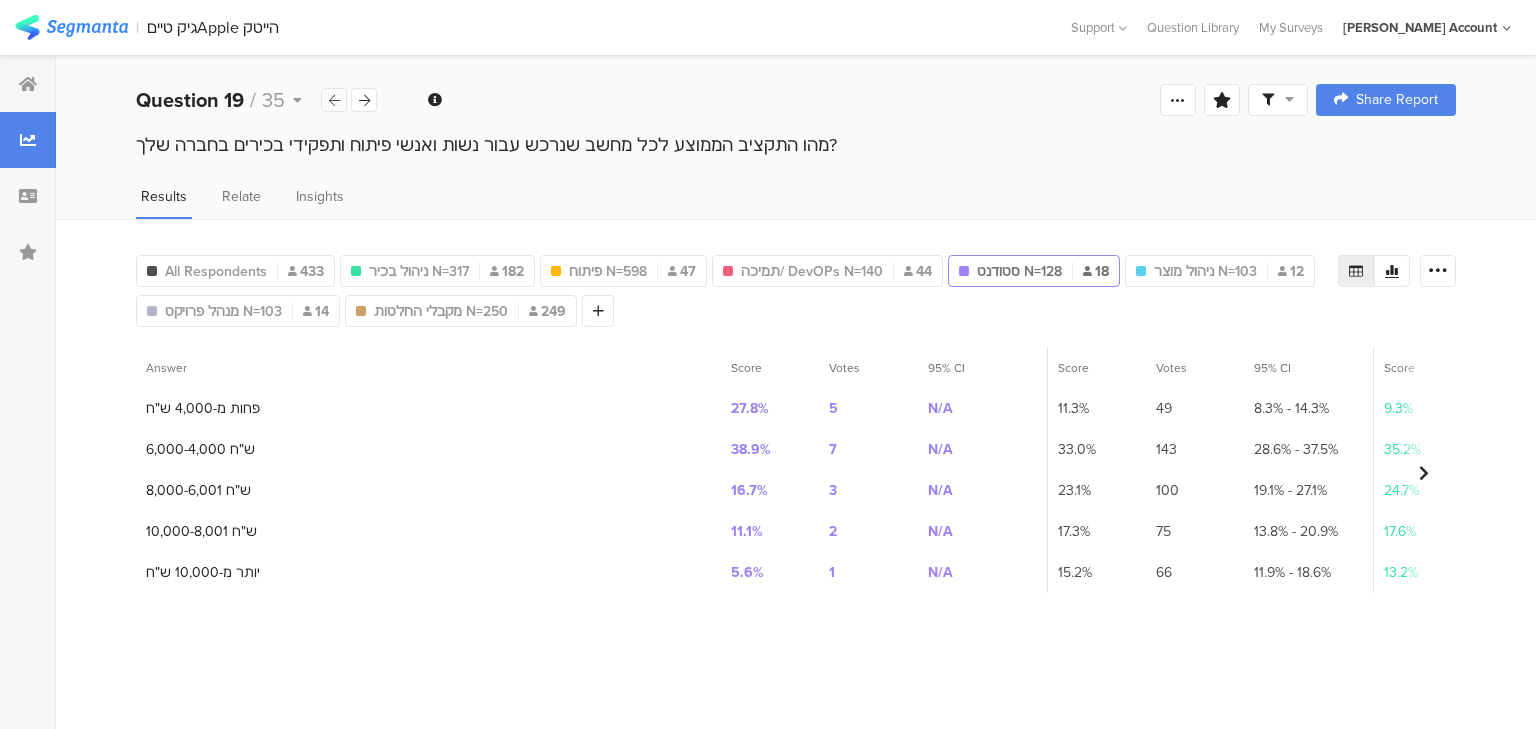 click at bounding box center [334, 100] 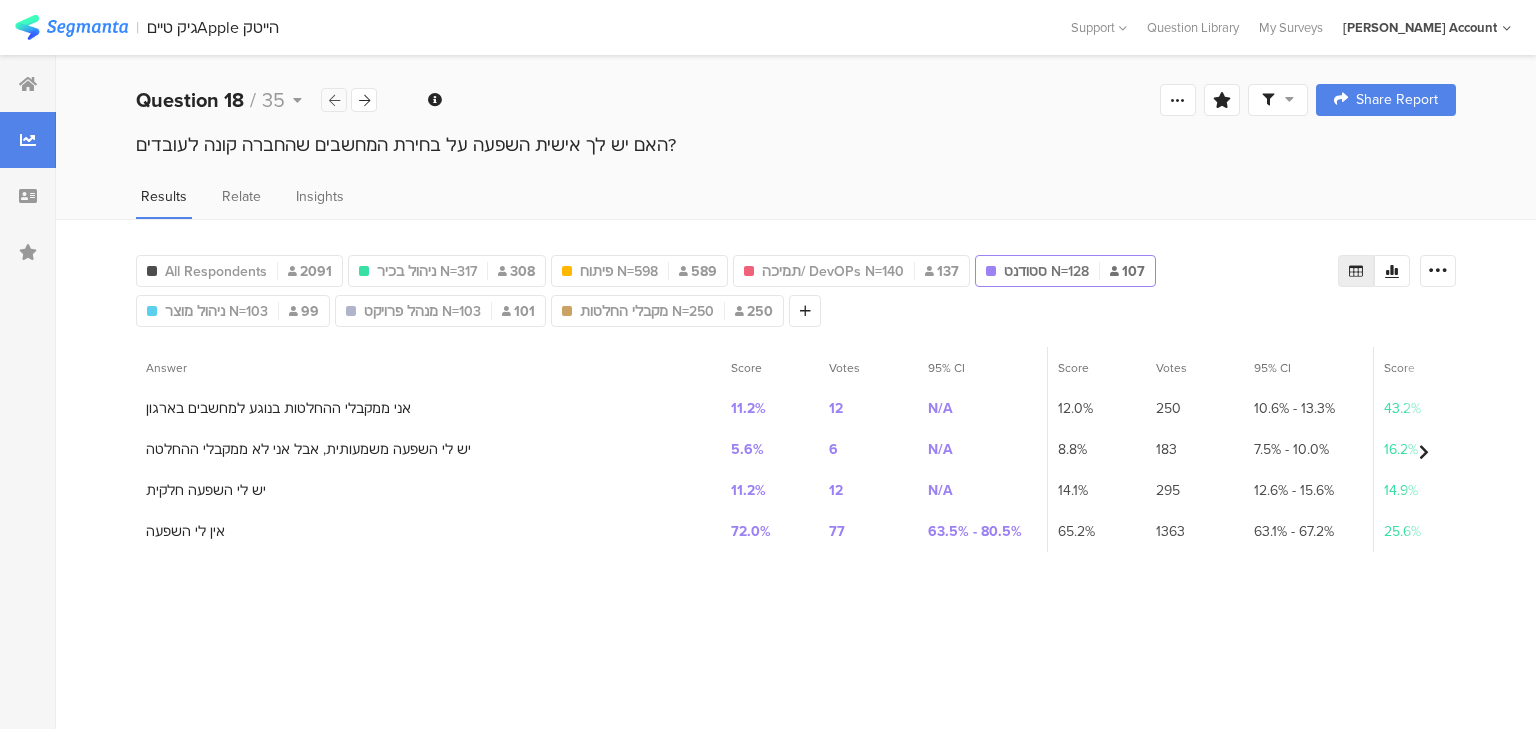 click at bounding box center [334, 100] 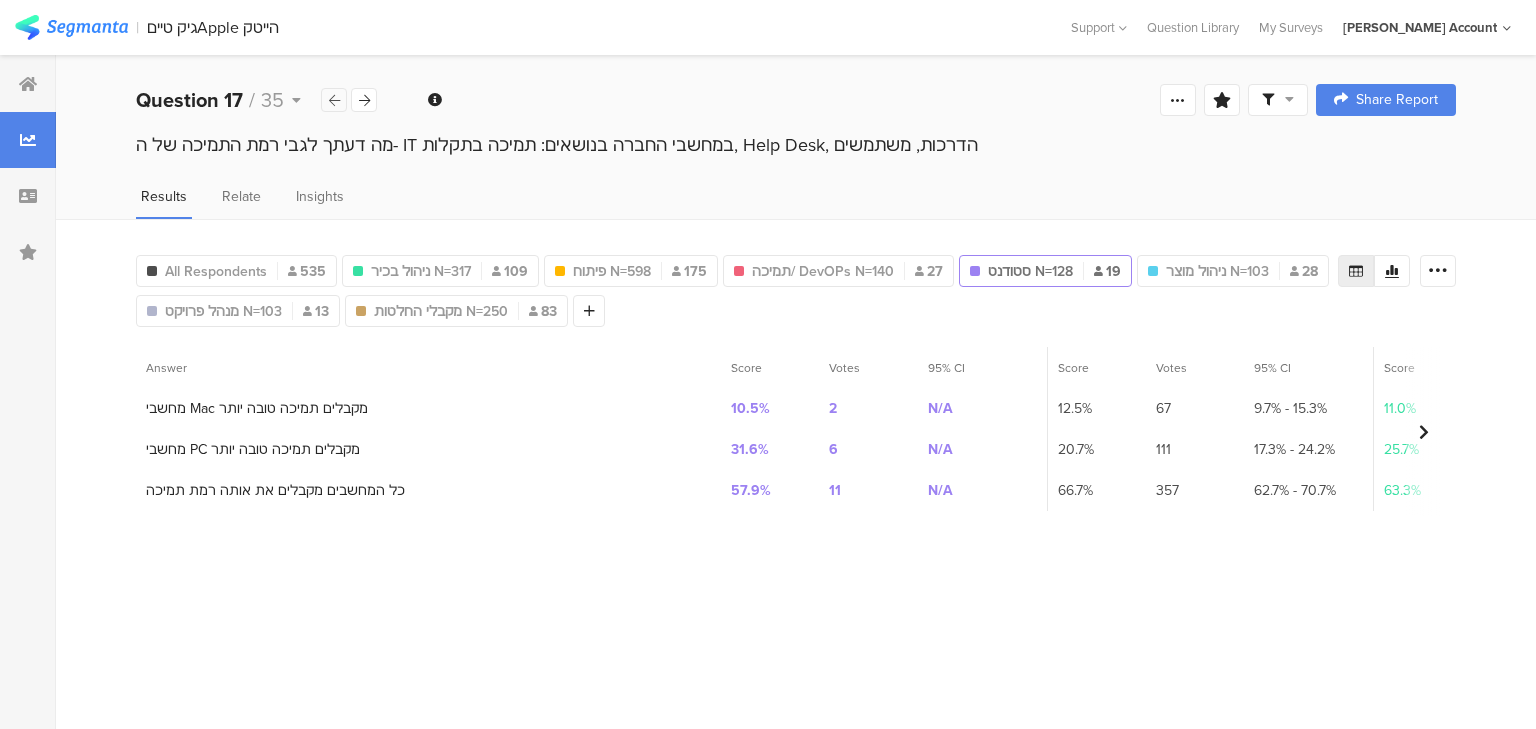 click at bounding box center [334, 100] 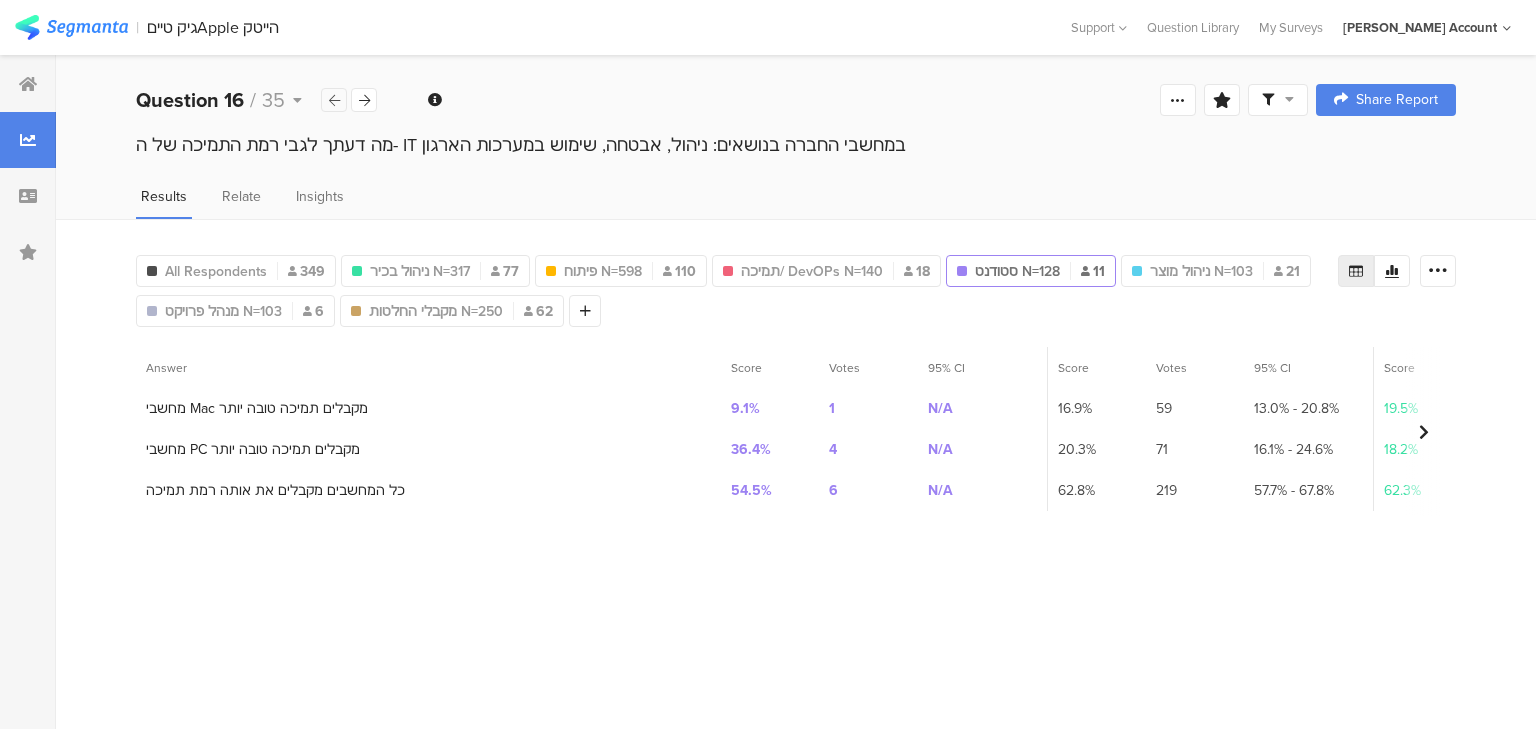 click at bounding box center [334, 100] 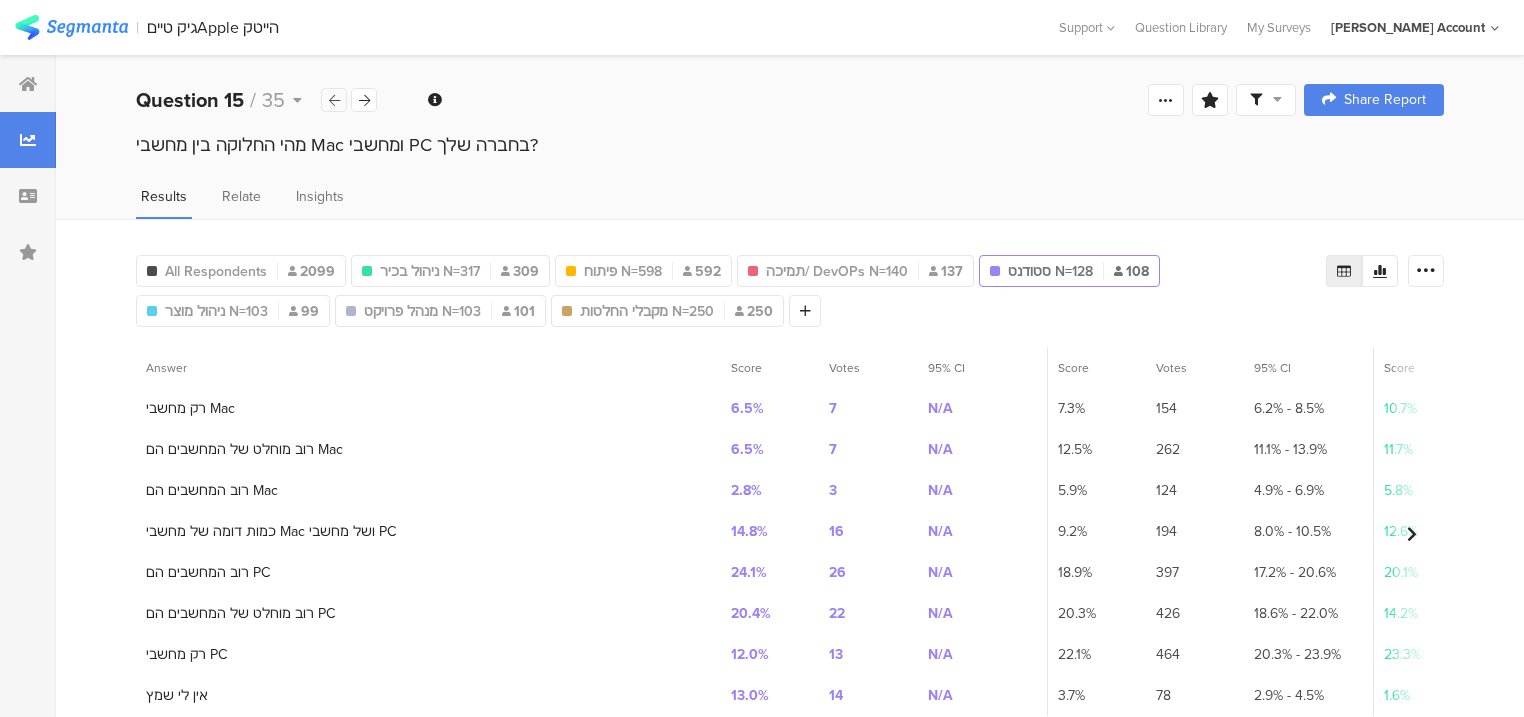 click at bounding box center (334, 100) 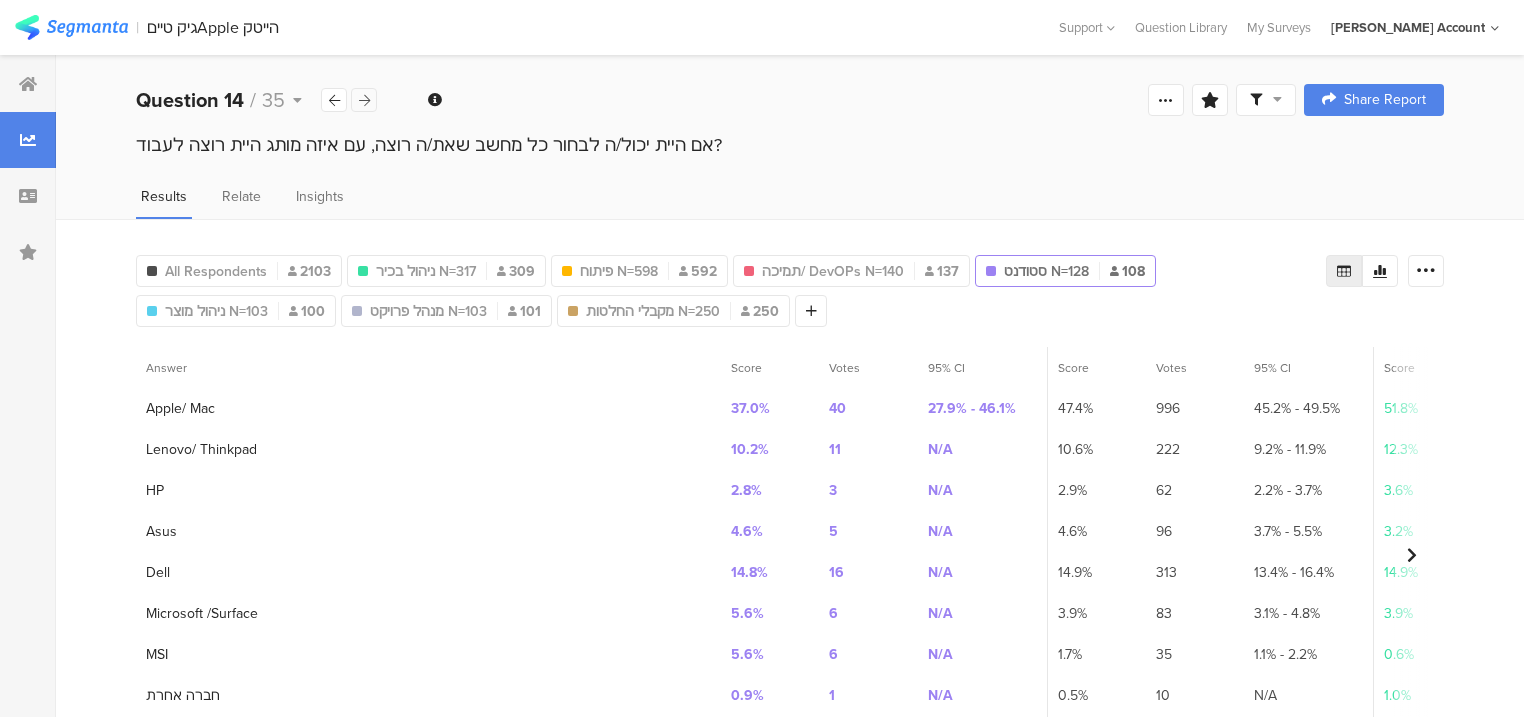 click at bounding box center [364, 100] 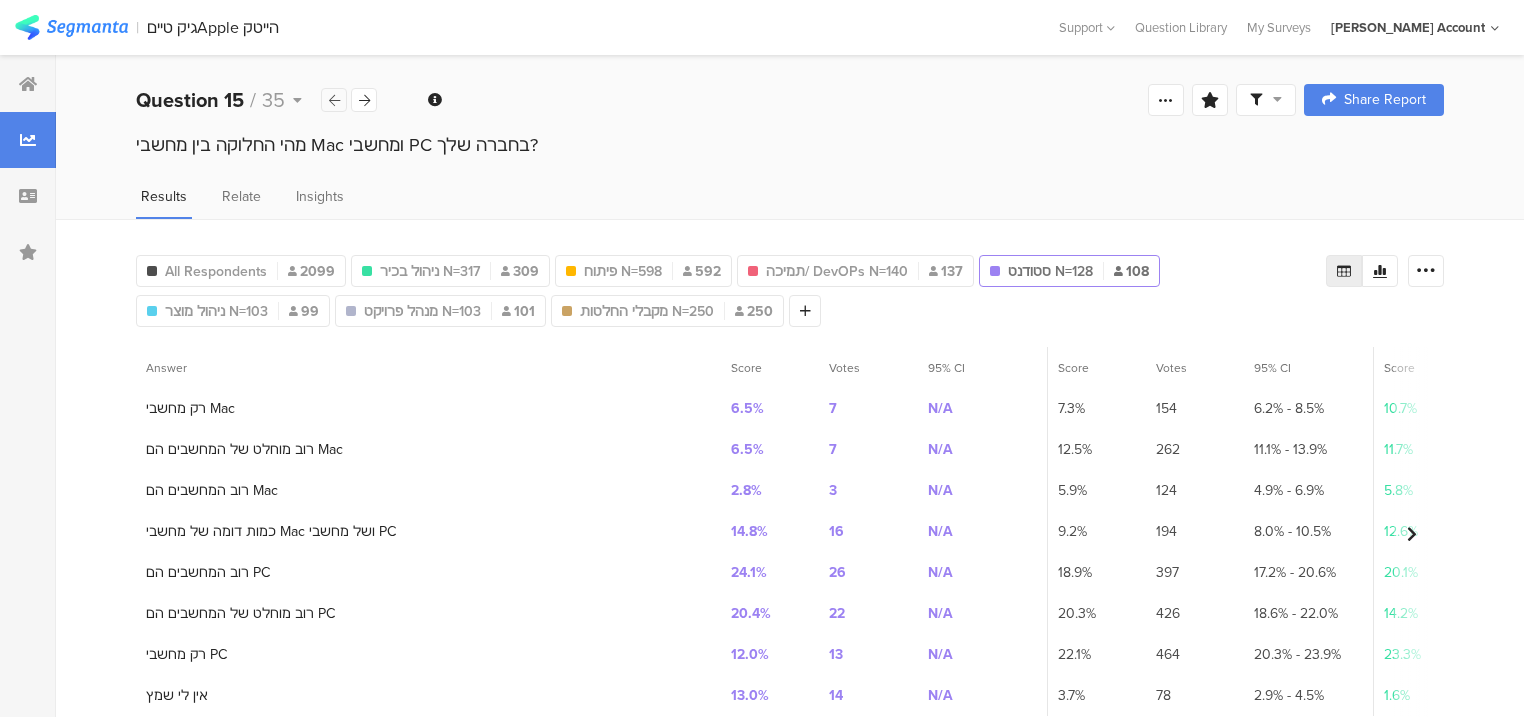click at bounding box center [334, 100] 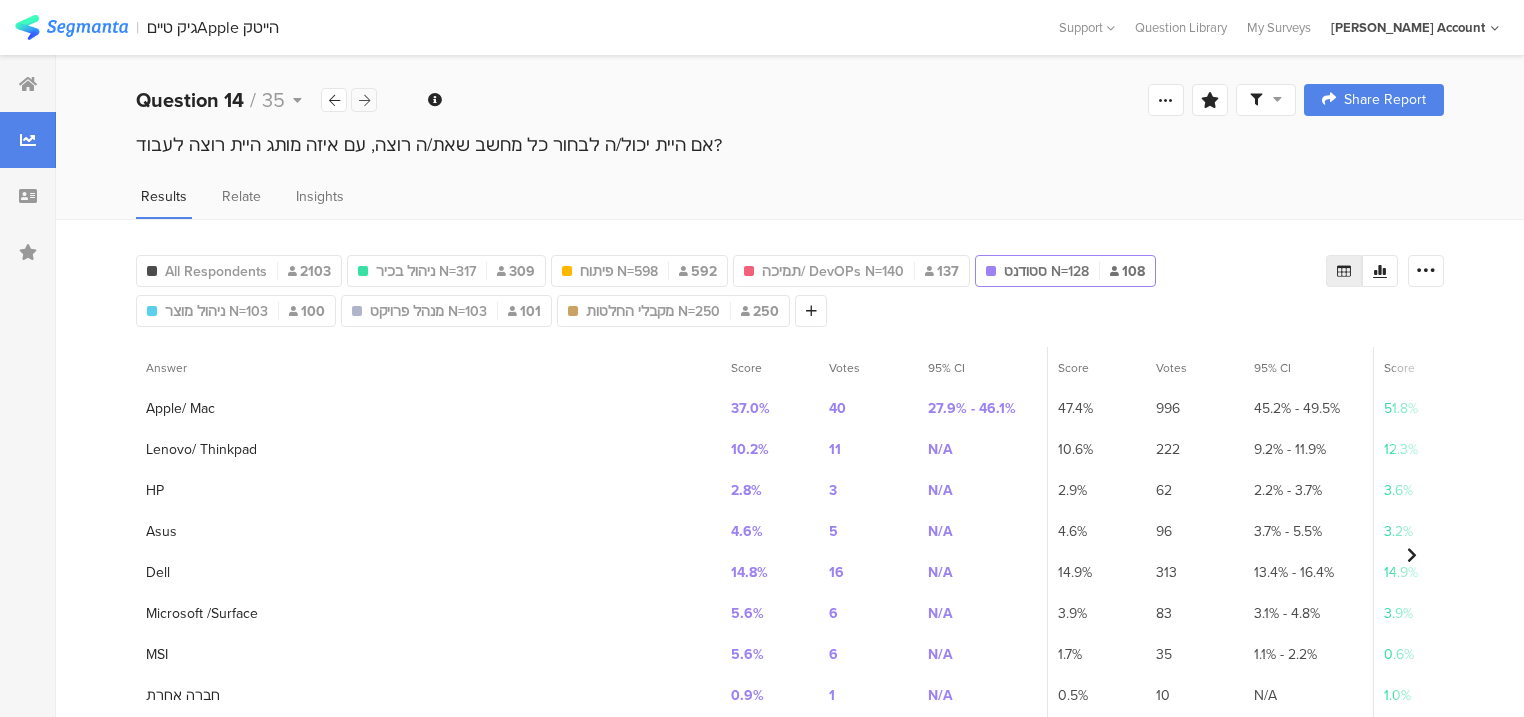 click at bounding box center (364, 100) 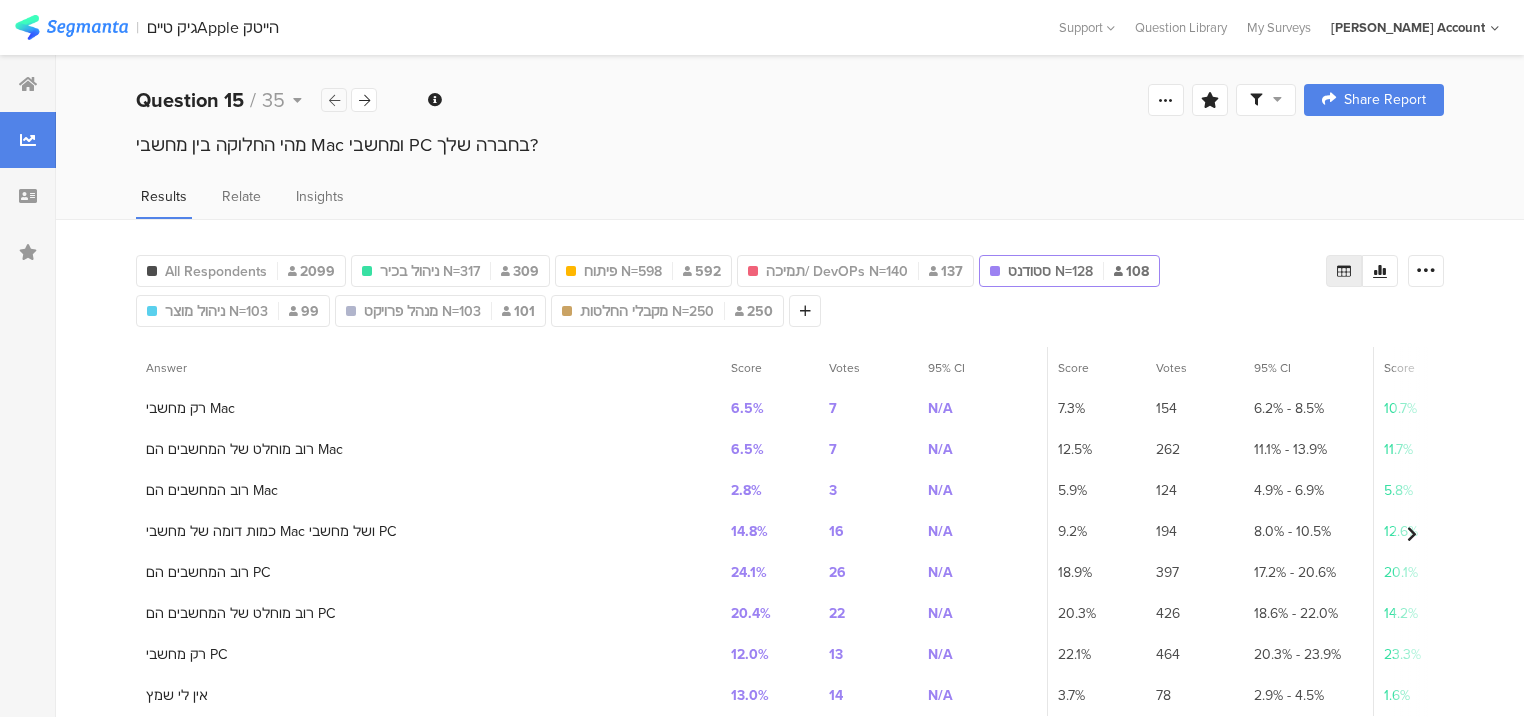 click at bounding box center [334, 100] 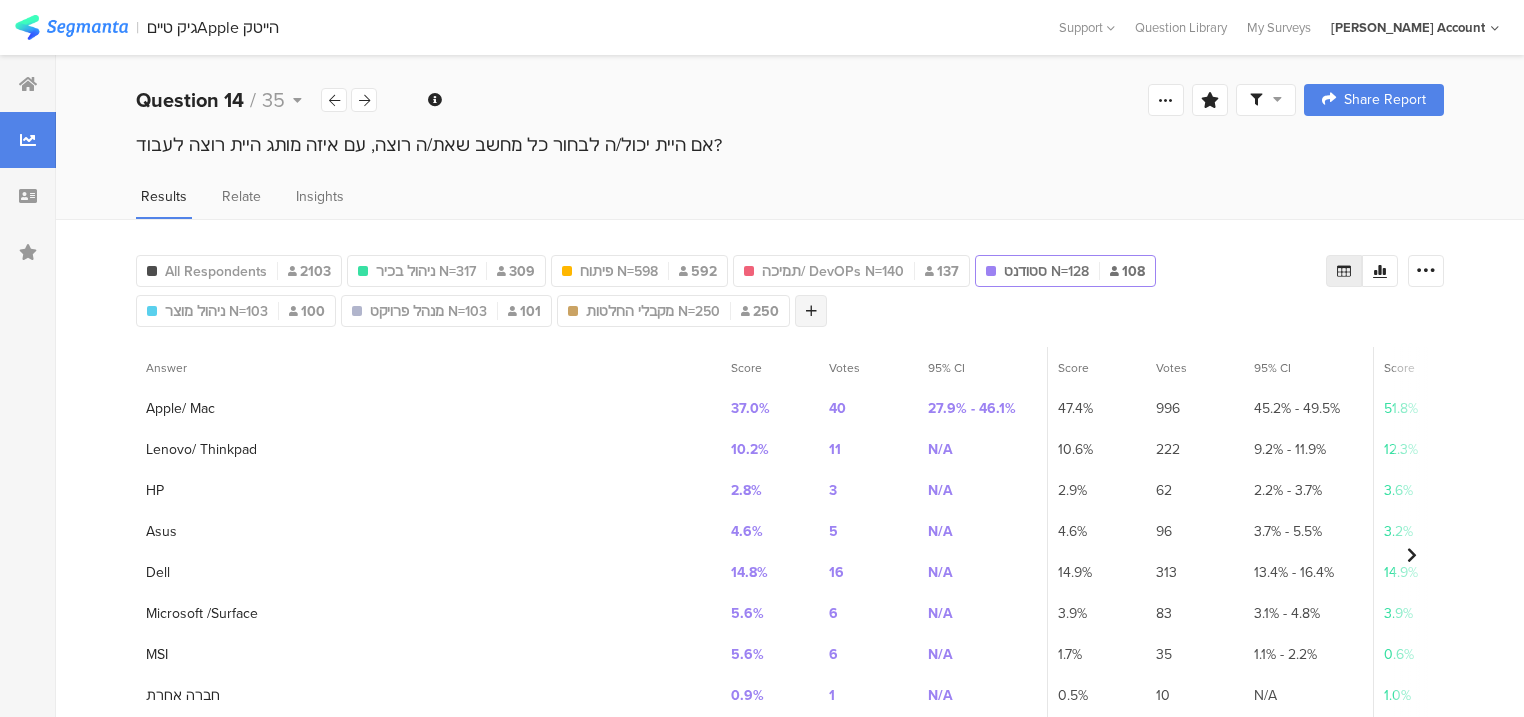 click at bounding box center [811, 311] 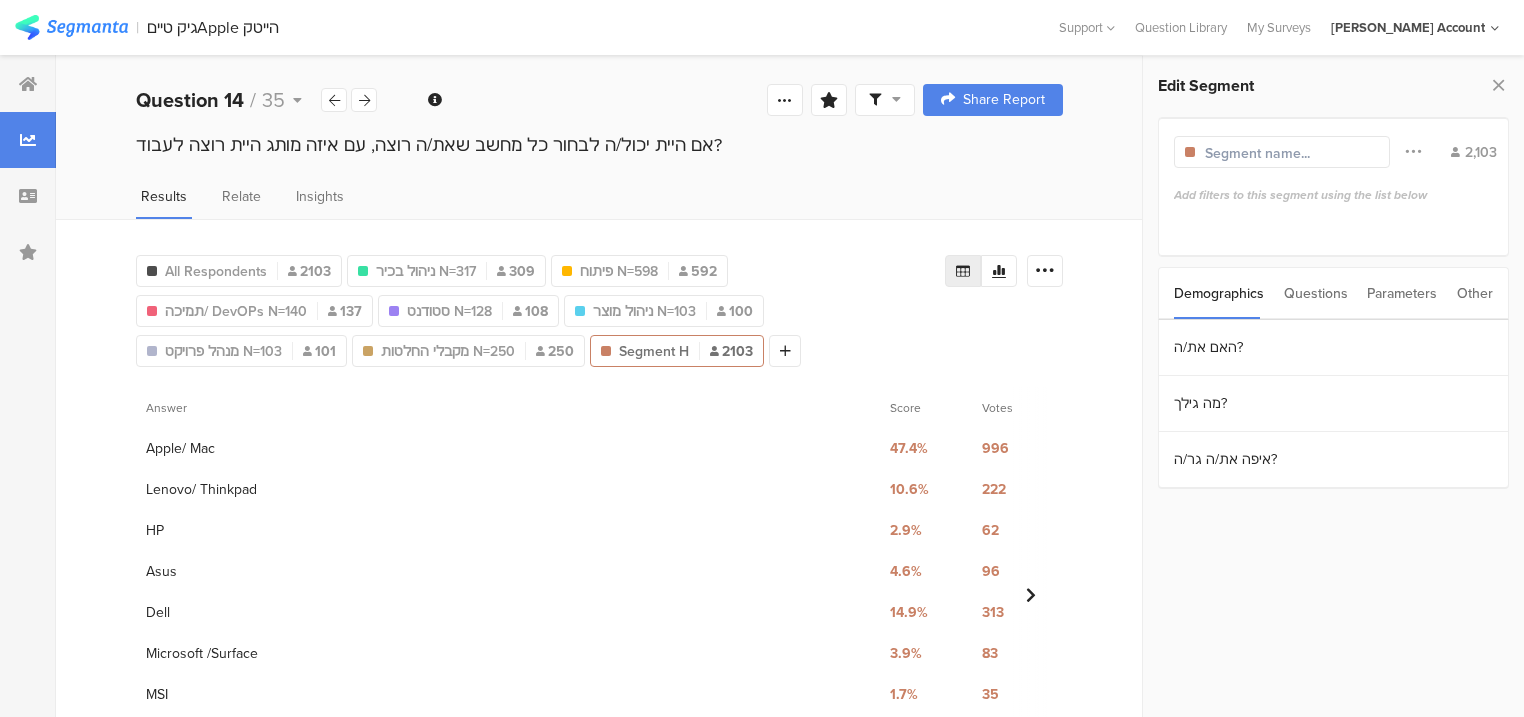 click on "Questions" at bounding box center [1316, 293] 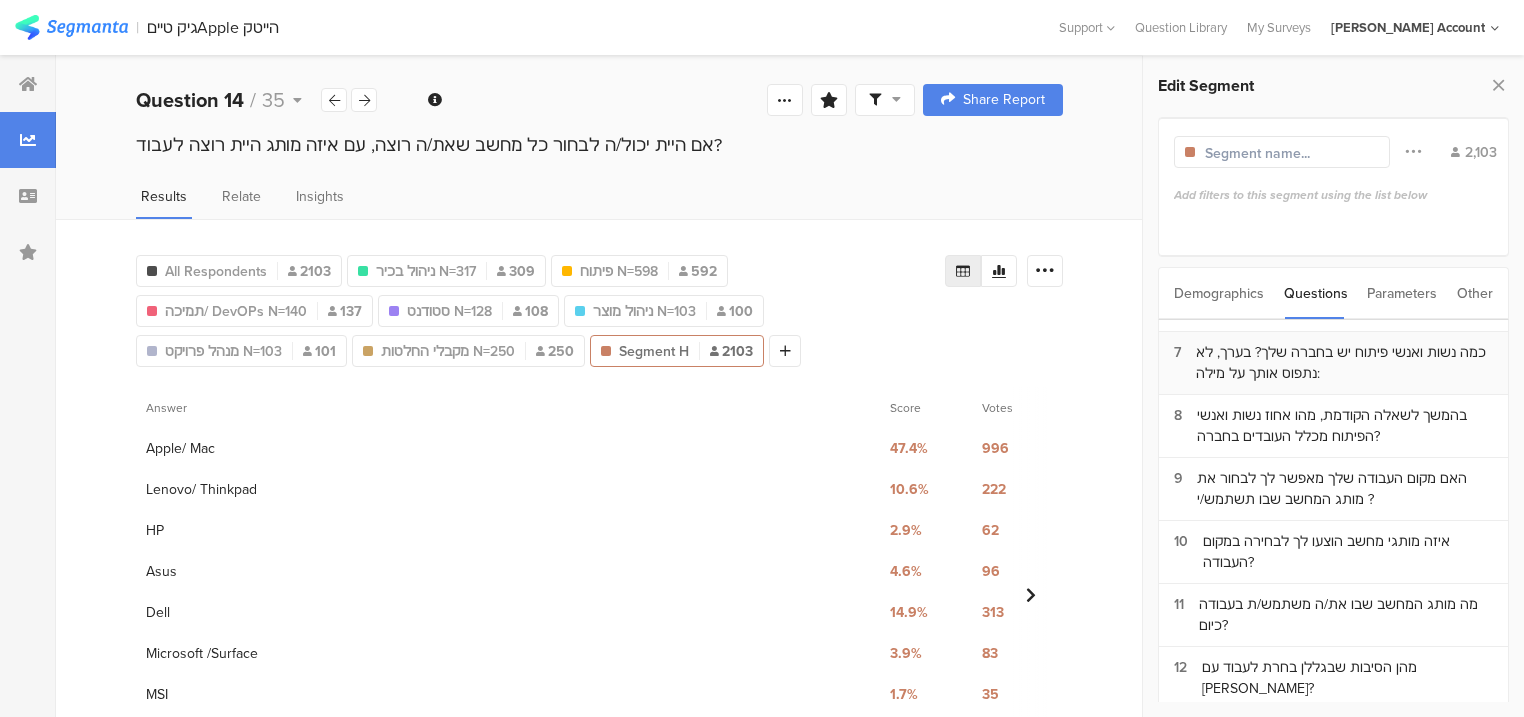 scroll, scrollTop: 320, scrollLeft: 0, axis: vertical 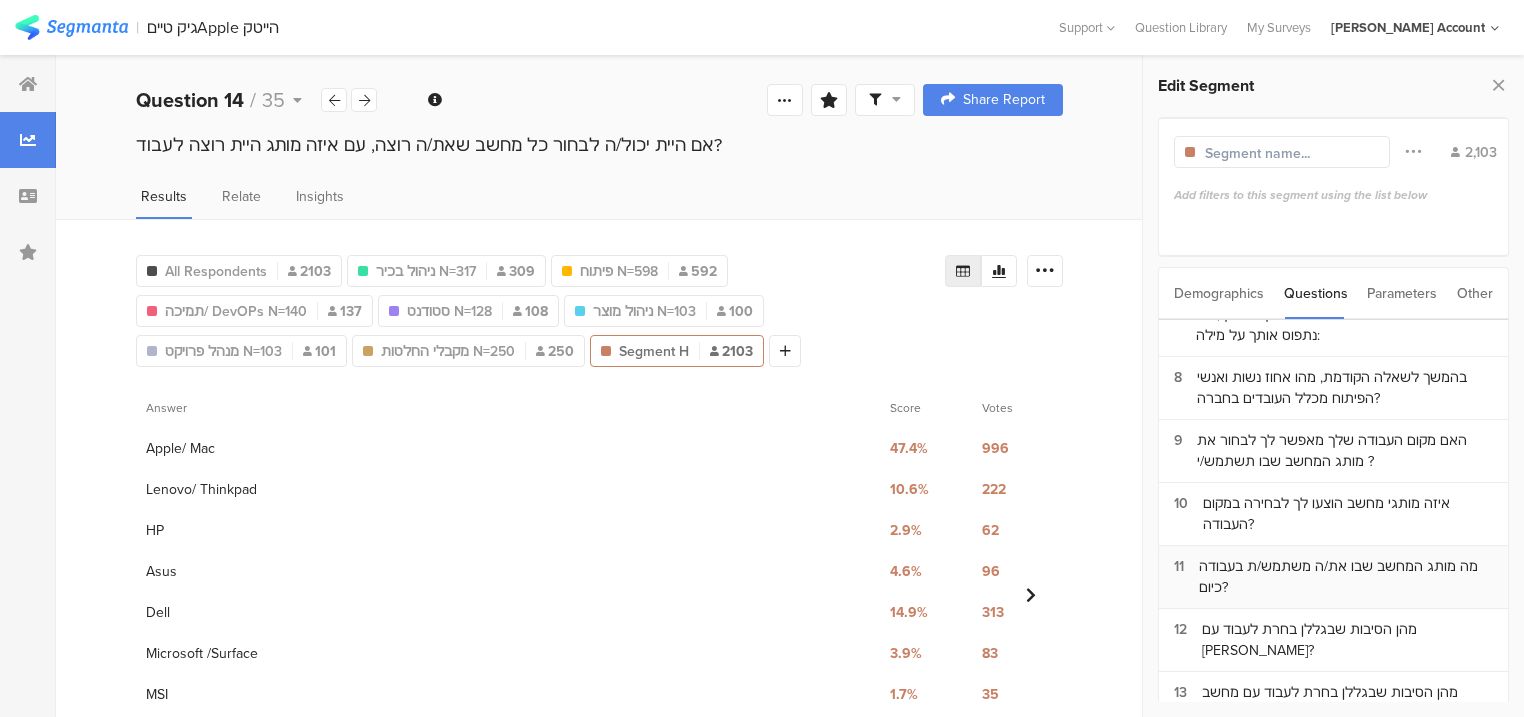 click on "מה מותג המחשב שבו את/ה משתמש/ת בעבודה כיום?" at bounding box center (1346, 577) 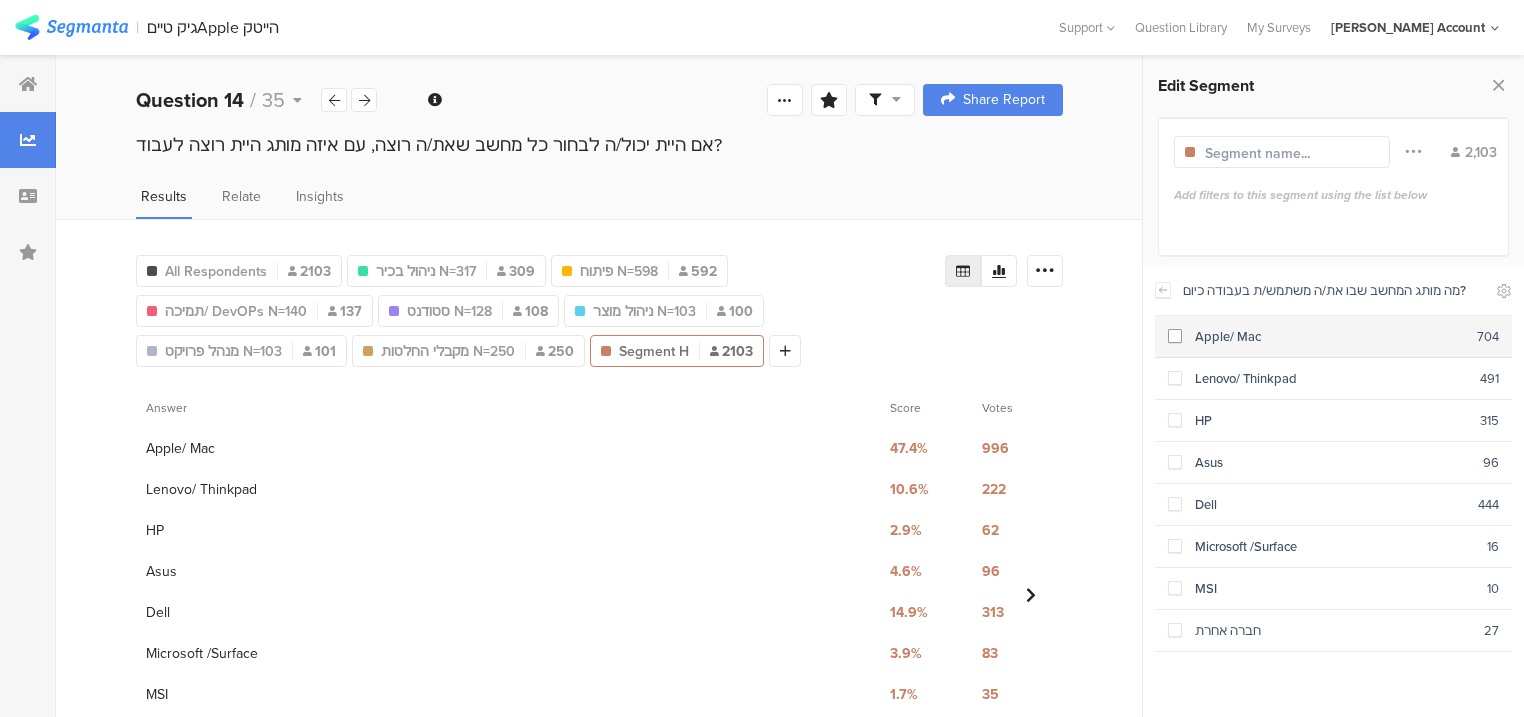 click on "Apple/ Mac" at bounding box center [1329, 336] 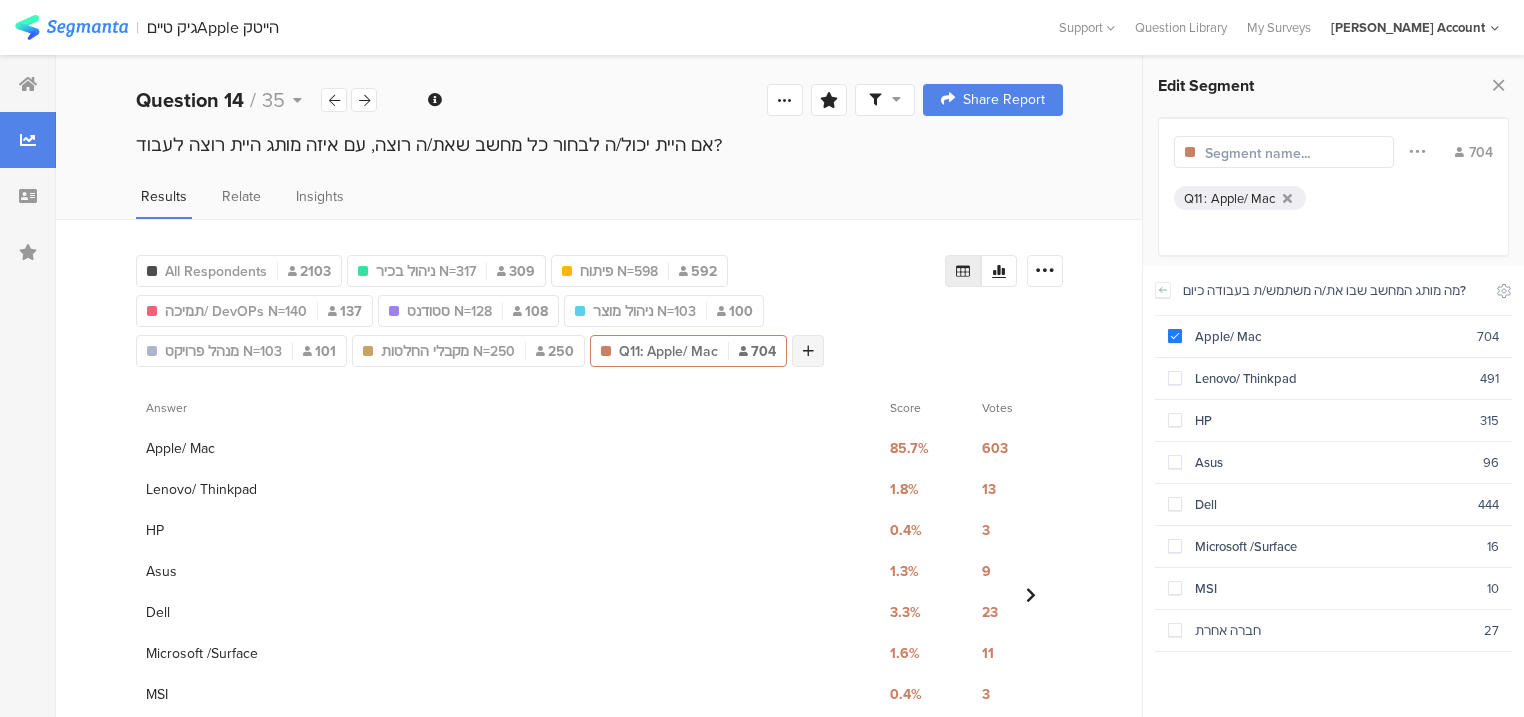 click at bounding box center (808, 351) 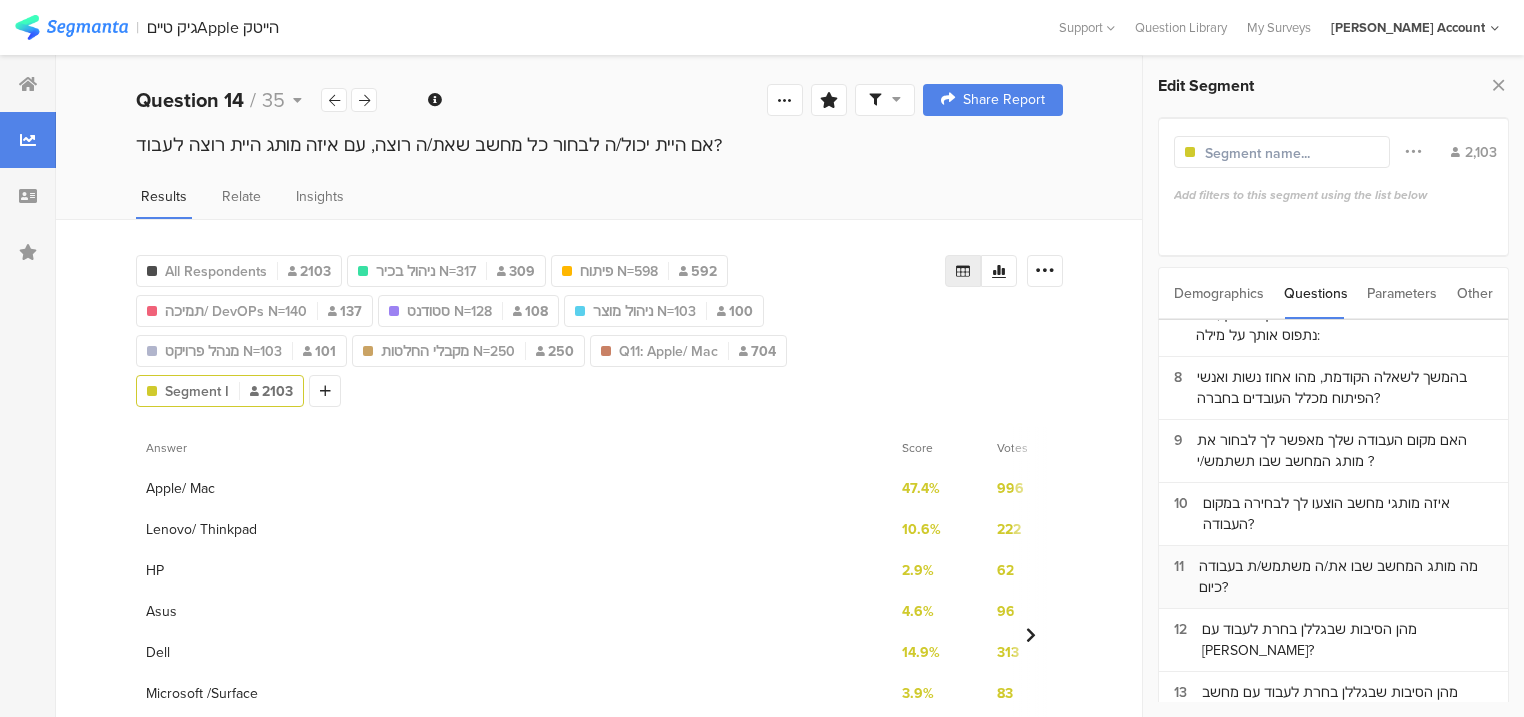 click on "מה מותג המחשב שבו את/ה משתמש/ת בעבודה כיום?" at bounding box center [1346, 577] 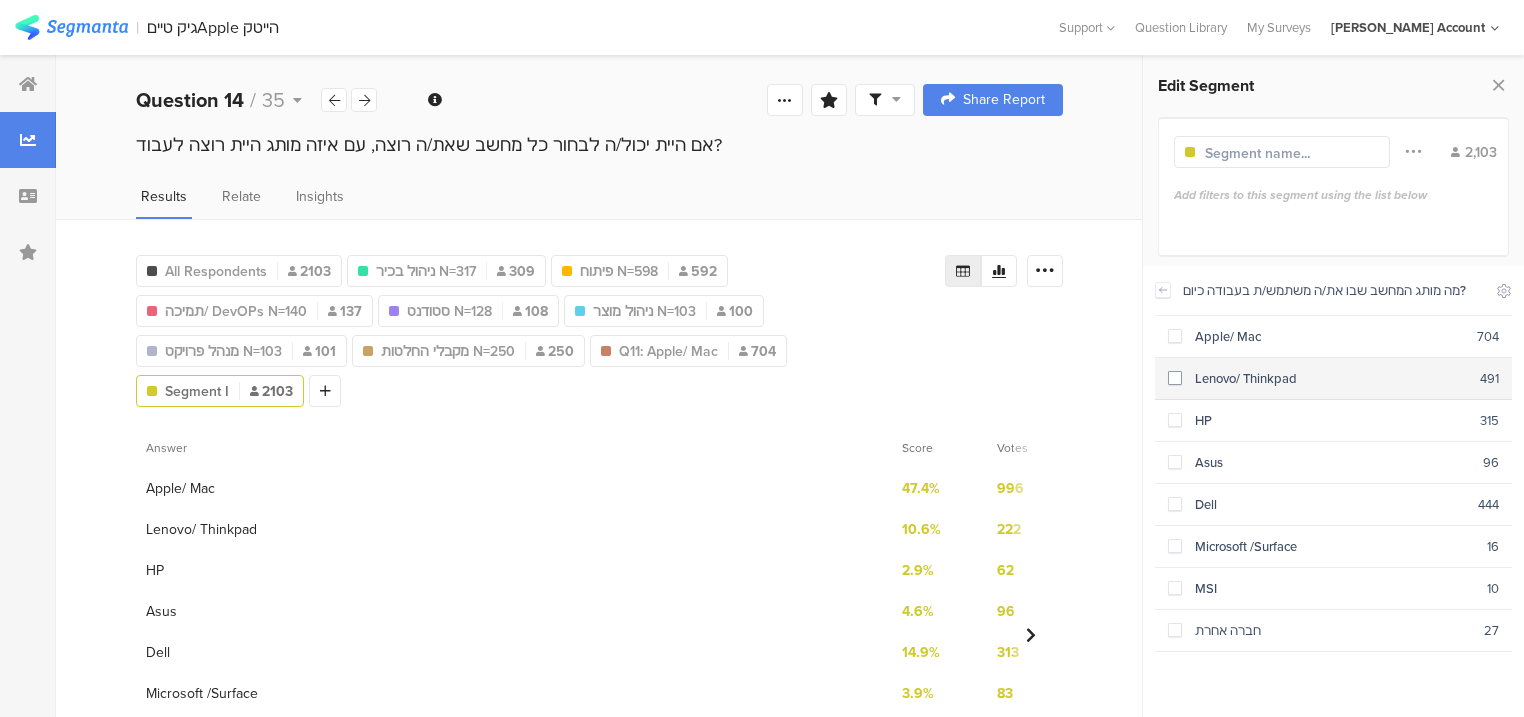 click on "Lenovo/ Thinkpad" at bounding box center (1331, 378) 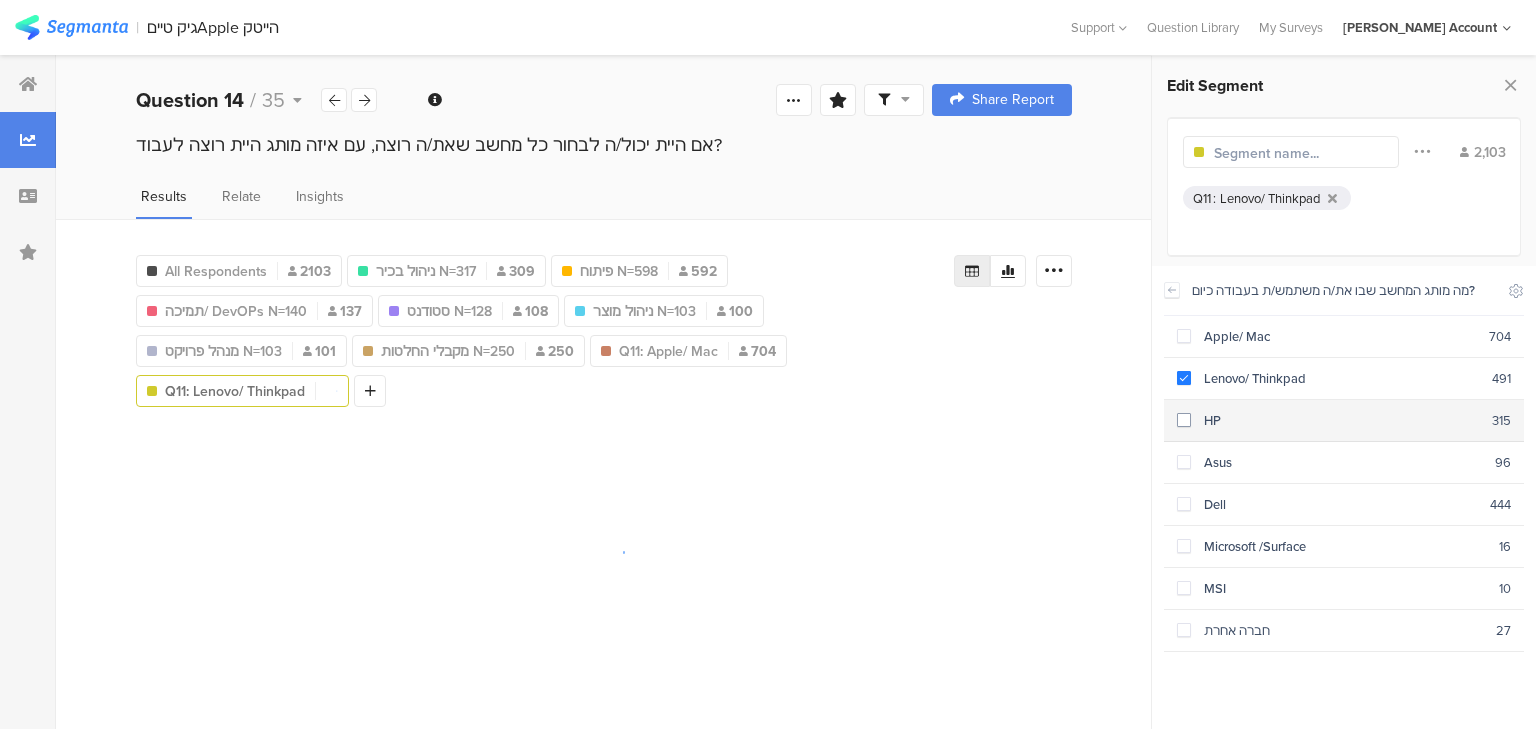click on "HP" at bounding box center [1341, 420] 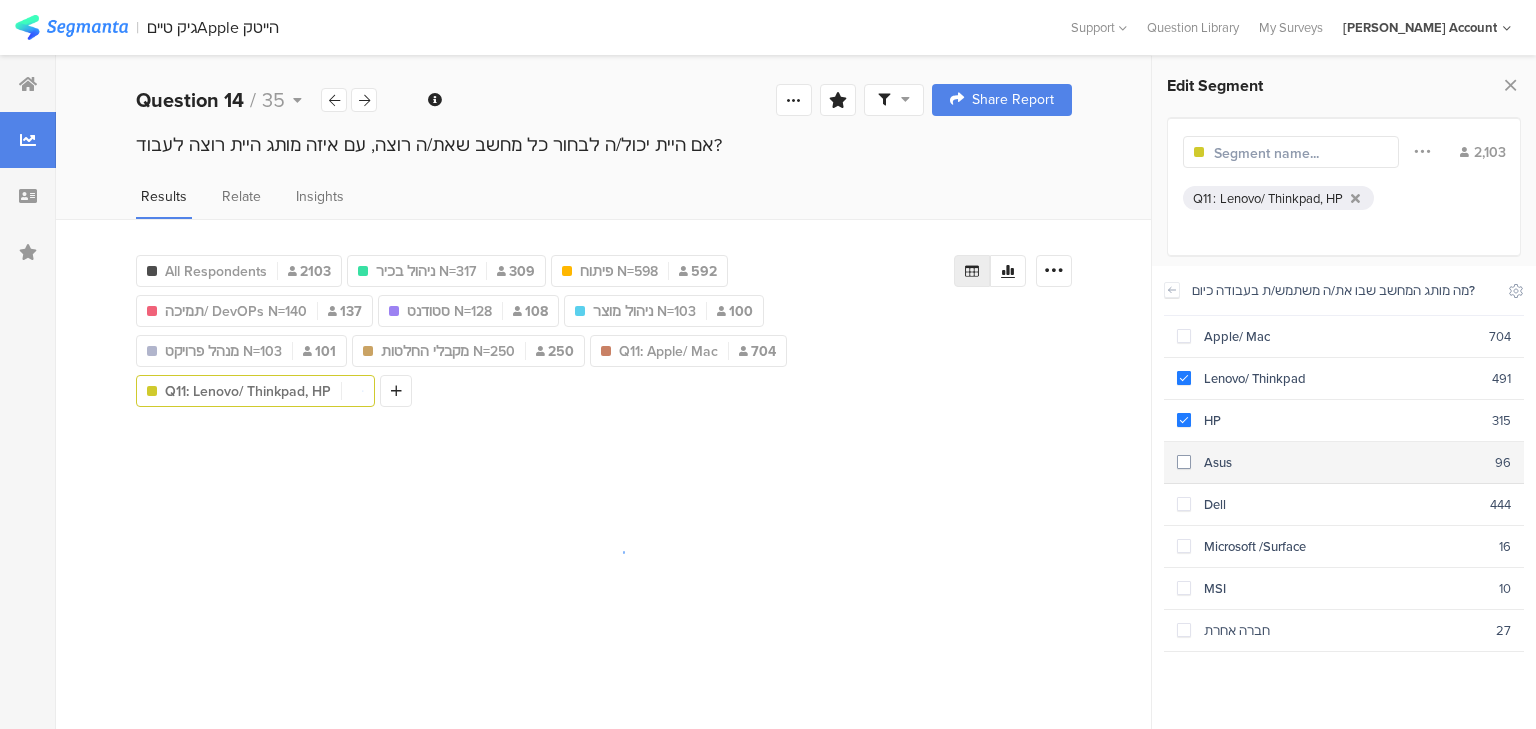 click on "Asus" at bounding box center [1343, 462] 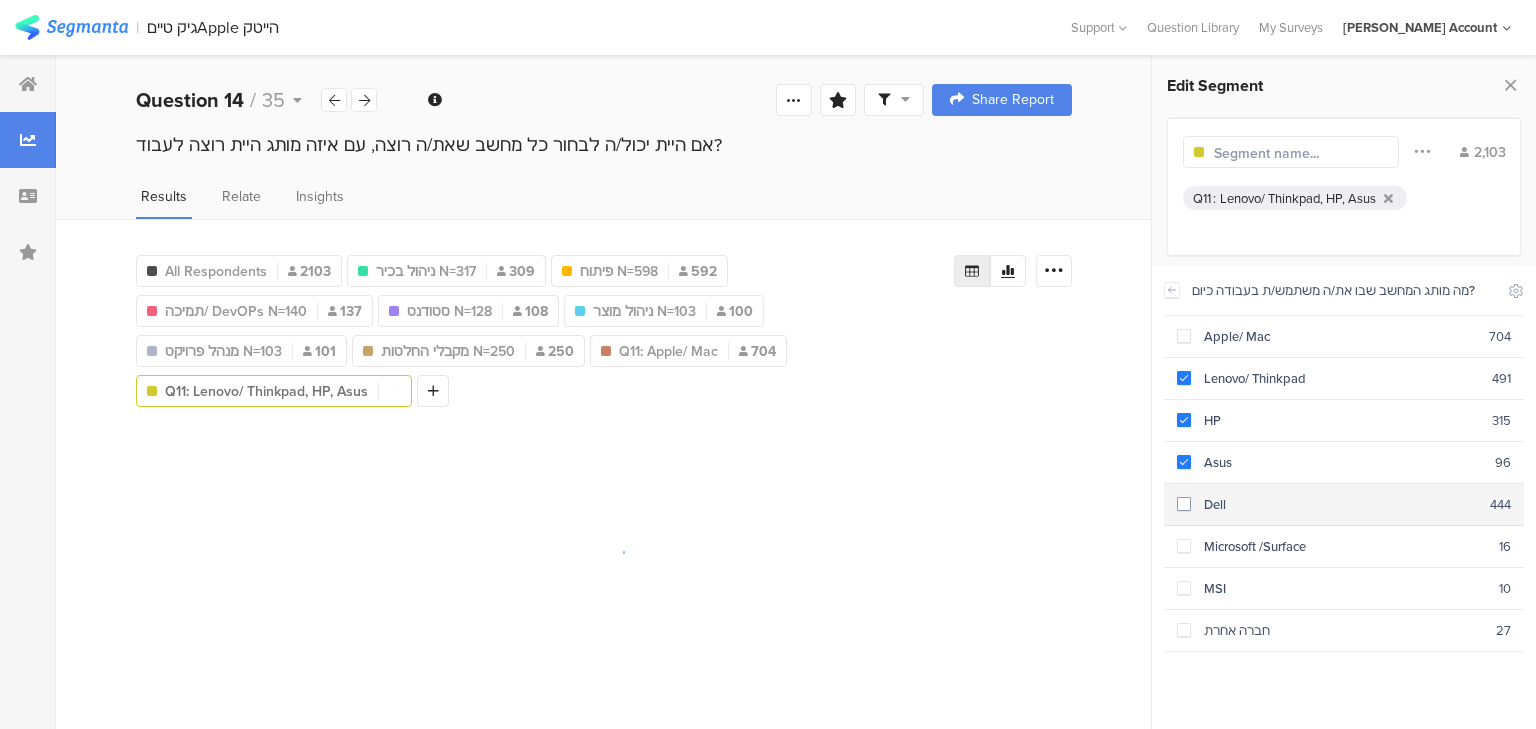 click on "Dell" at bounding box center [1340, 504] 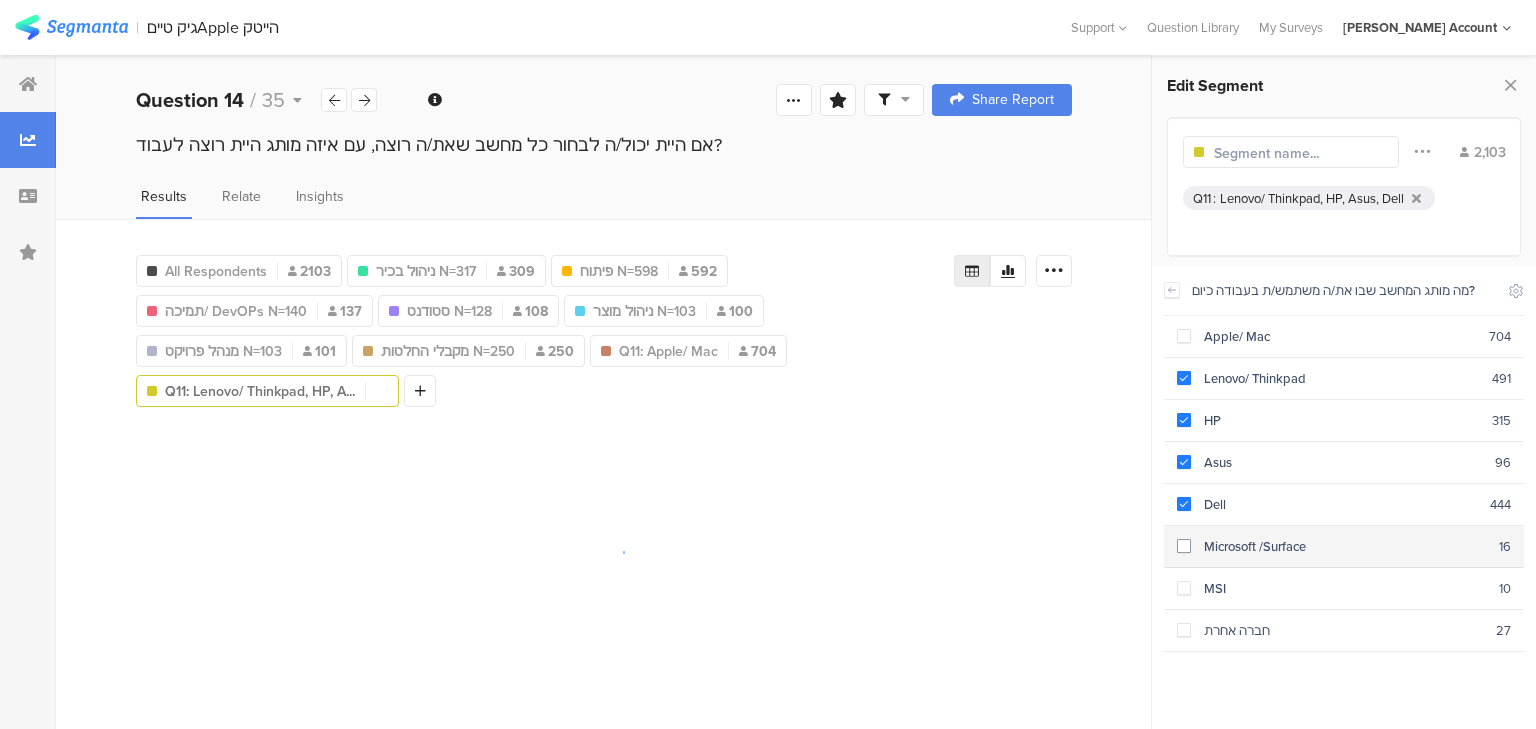 click on "Microsoft /Surface
16" at bounding box center [1344, 547] 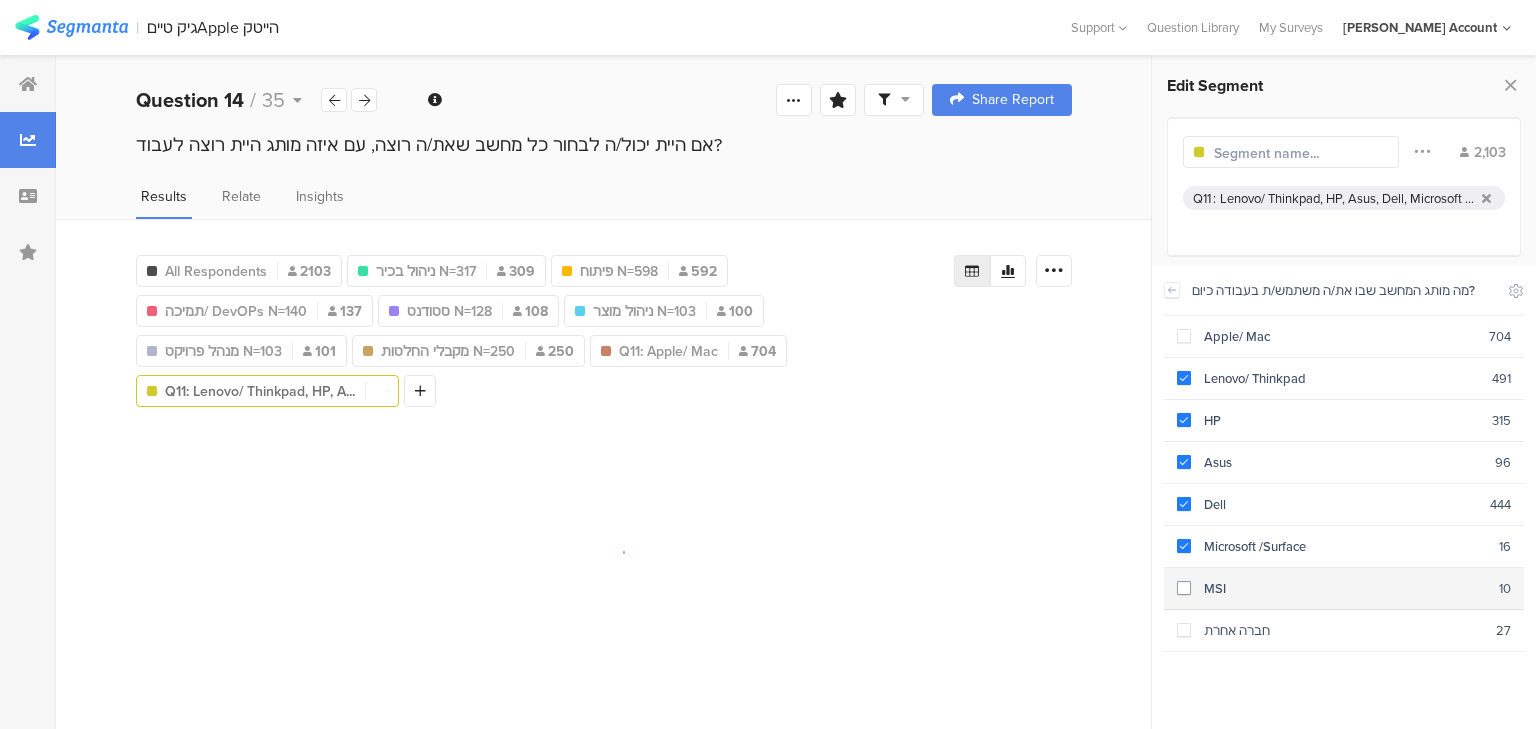 click on "MSI" at bounding box center [1345, 588] 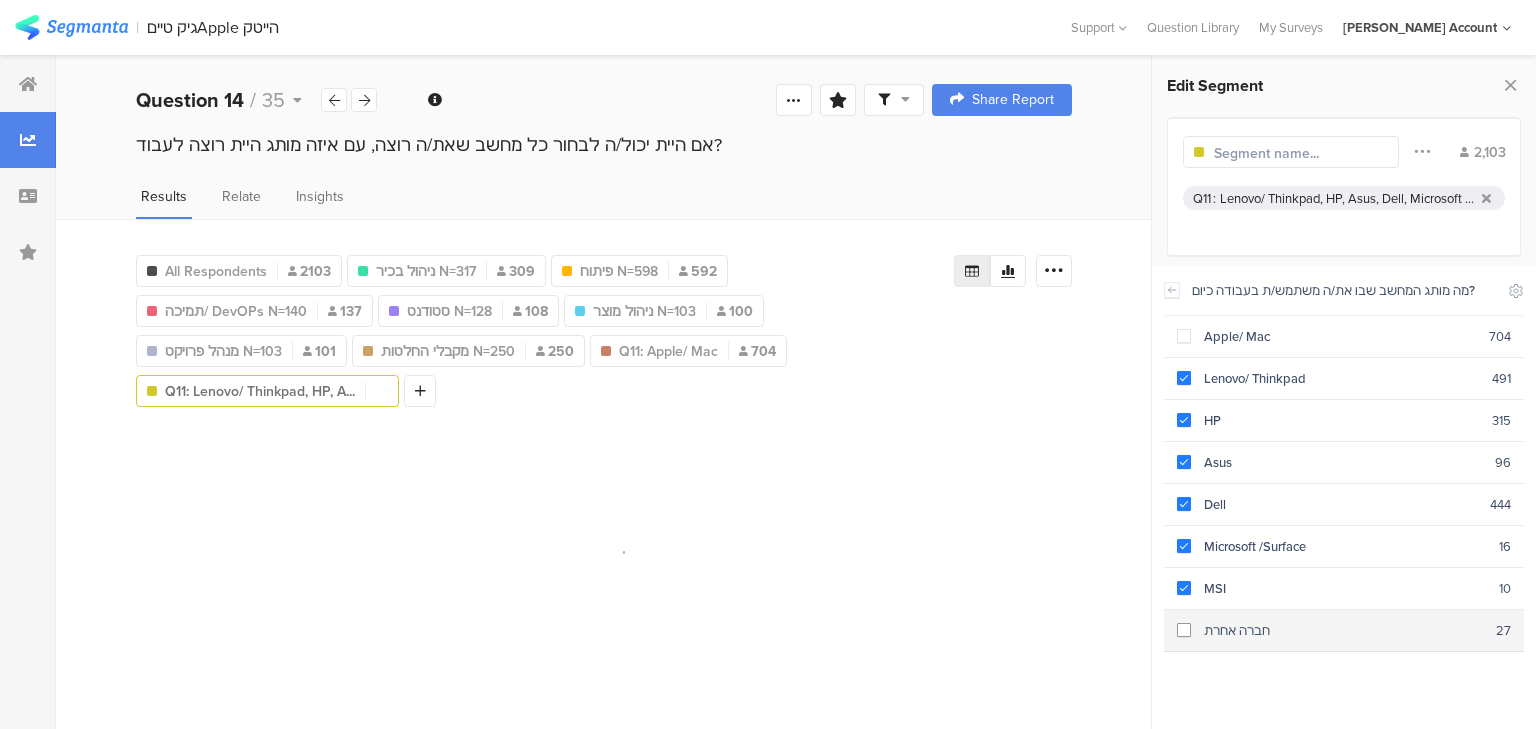 click on "חברה אחרת" at bounding box center (1343, 630) 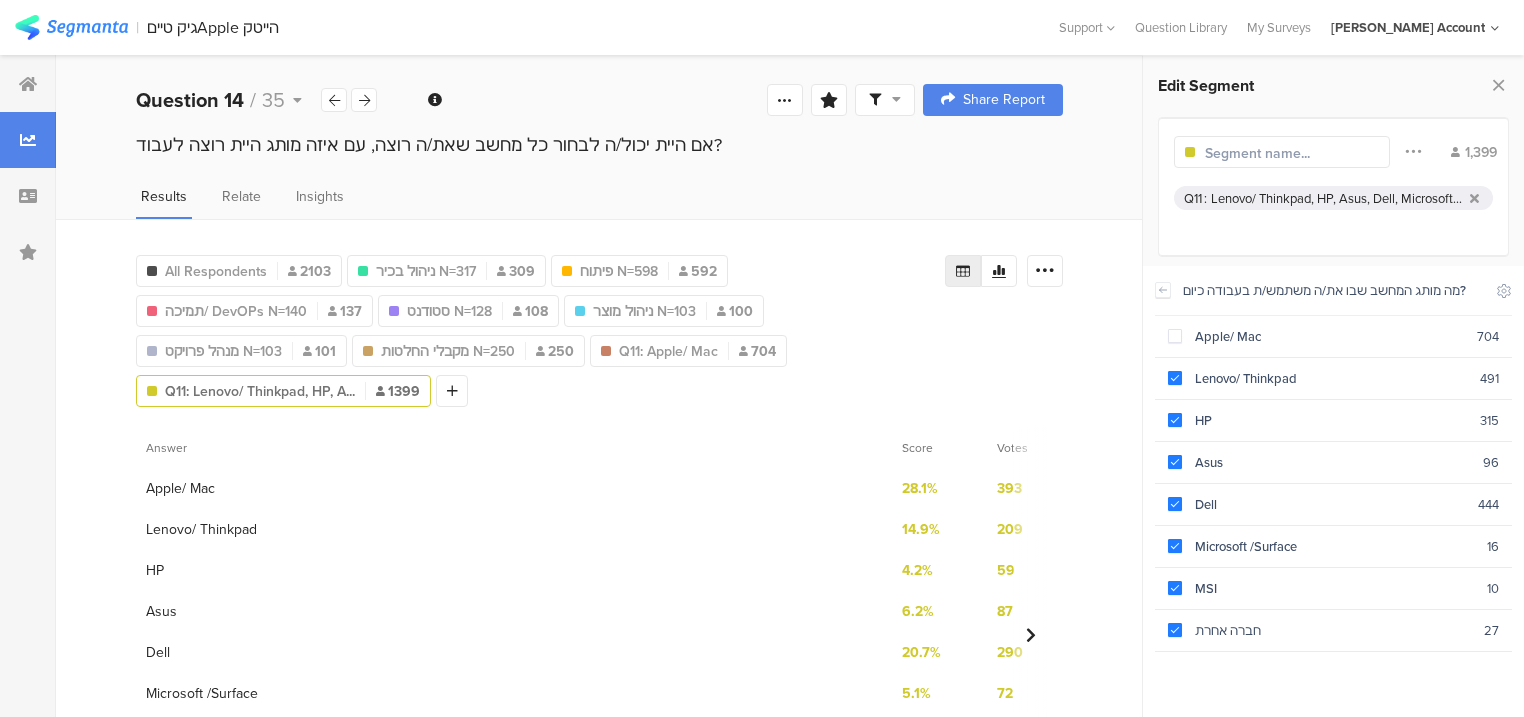 click on "Edit Segment           Filter Conjunction   And   Or
Segment Color
1,399
Q11
:   Lenovo/ Thinkpad, HP, Asus, Dell, Microsoft /Surface, MSI, חברה אחרת
Demographics
Questions
Parameters
Other
האם את/ה?
מה גילך?
איפה את/ה גר/ה?
2   לפני שנתחיל, שאלה קטנה: האם יש לך מחשב שקיבלת ממקום העבודה? 3   מה תפקידך בחברה? 4   הקוד היפה והמוצלח שלך, באיזו שפה או שפות הוא כתוב? 5   באיזה תחום החברה שלך פועלת? 6   באיזה שלב נמצאת החברה שלך כיום? 7   כמה נשות ואנשי פיתוח יש בחברה שלך? בערך, לא נתפוס אותך על מילה: 8   בהמשך לשאלה הקודמת, מהו אחוז נשות ואנשי הפיתוח מכלל העובדים בחברה? 9   10   11   12   13   14" at bounding box center [1333, 386] 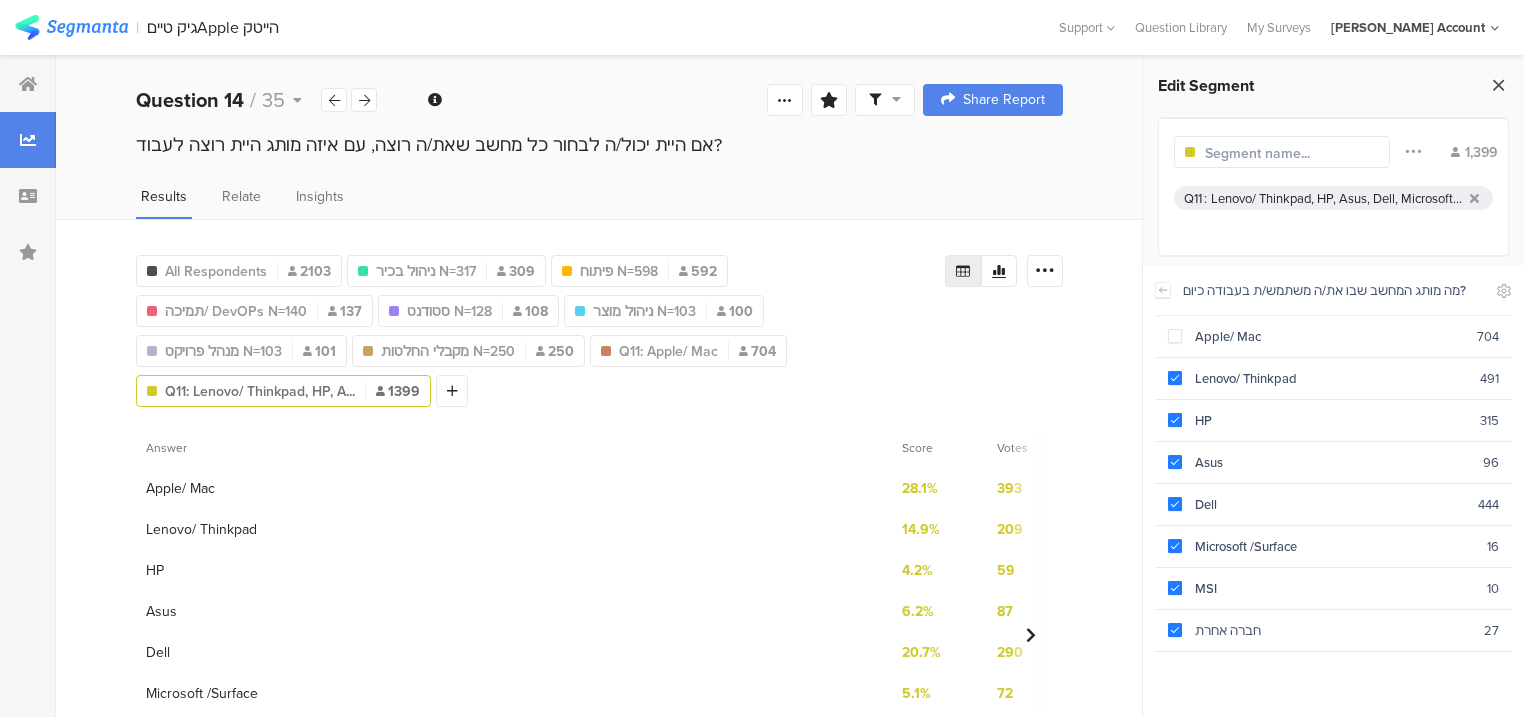 click at bounding box center [1498, 85] 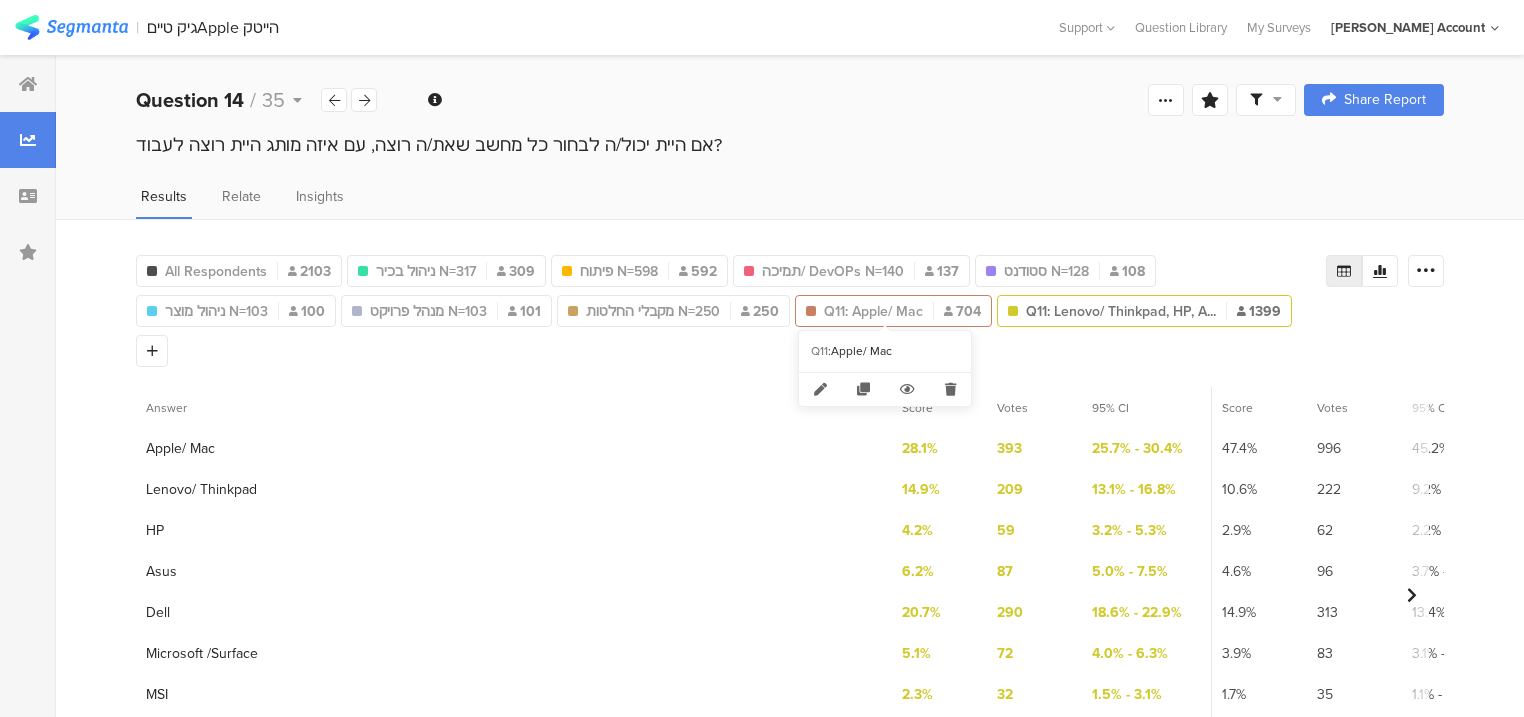 click on "Q11: Apple/ Mac" at bounding box center (873, 311) 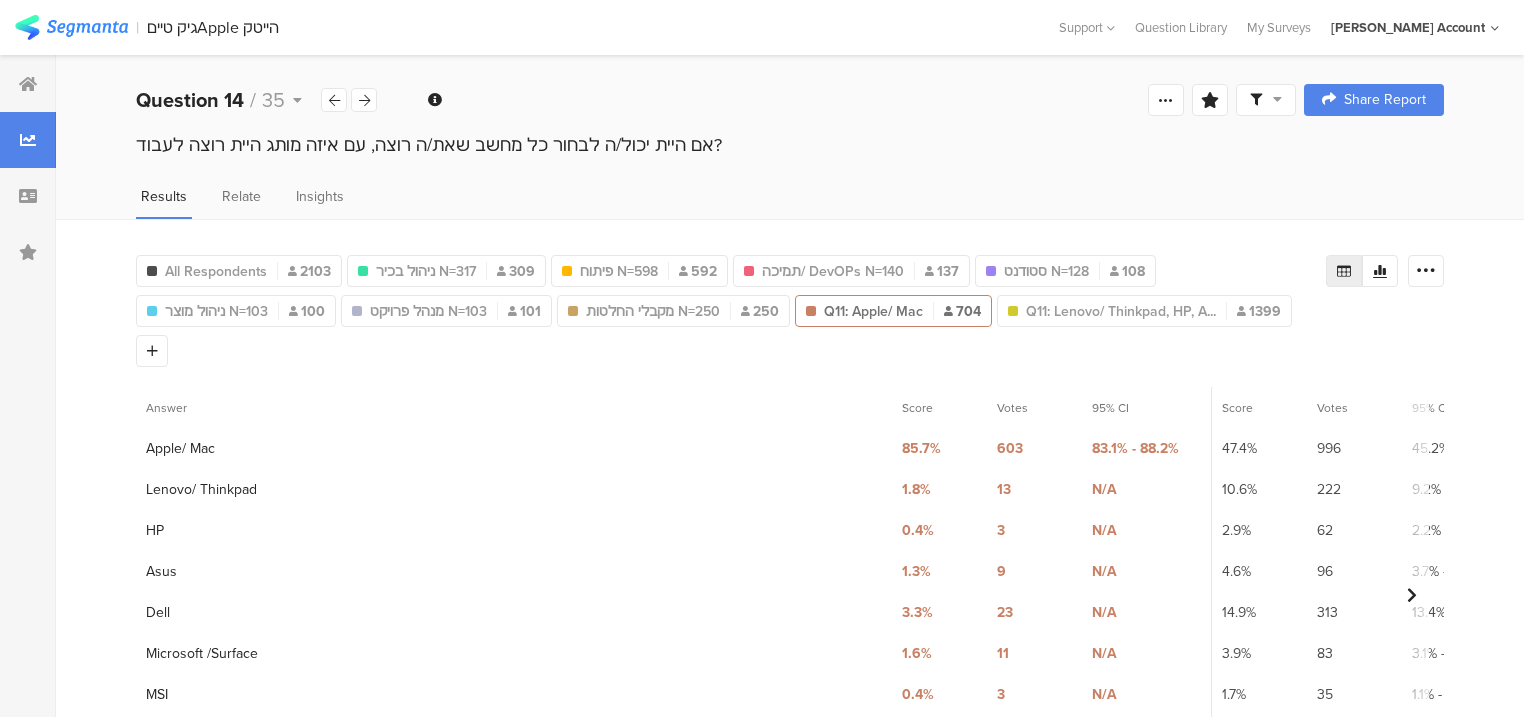 click on "Q11: Apple/ Mac" at bounding box center (873, 311) 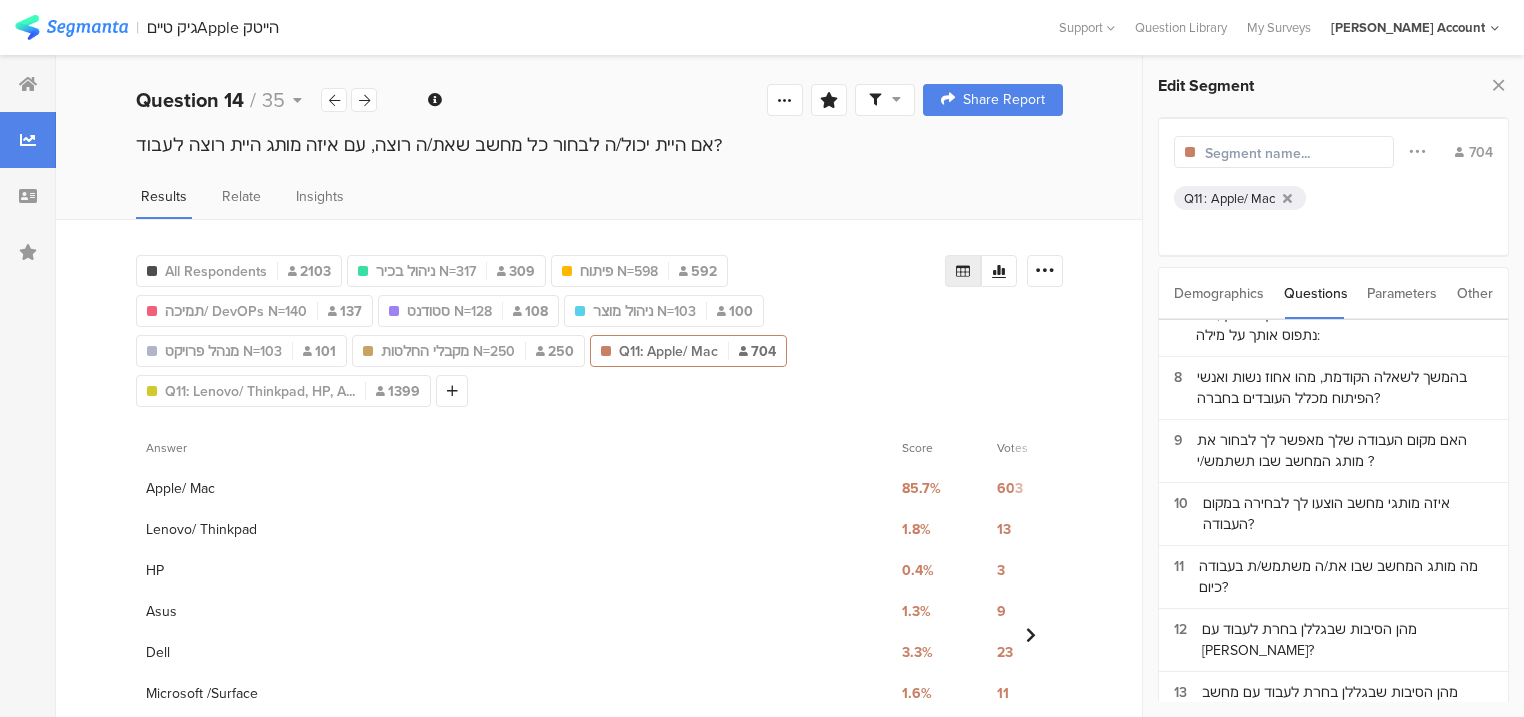 click at bounding box center [1292, 153] 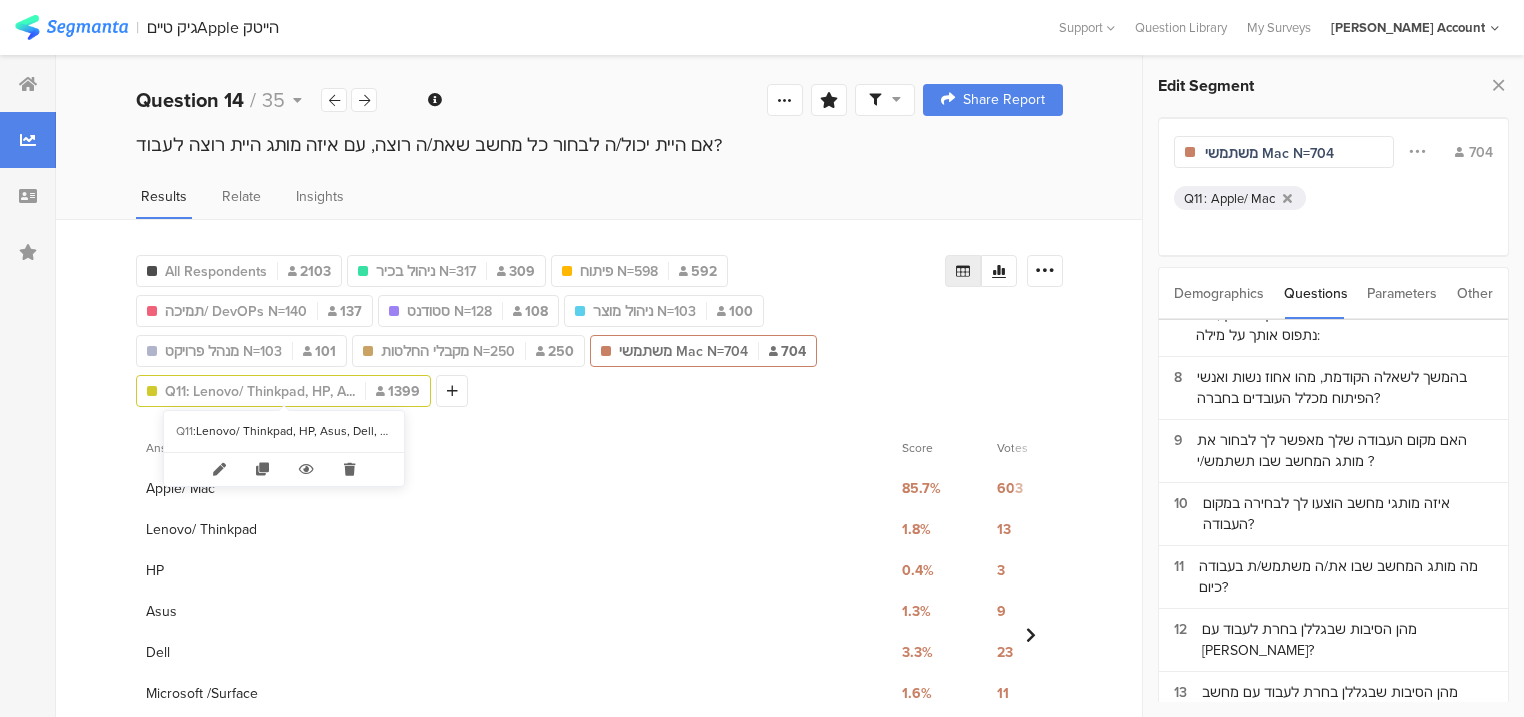 type on "משתמשי Mac N=704" 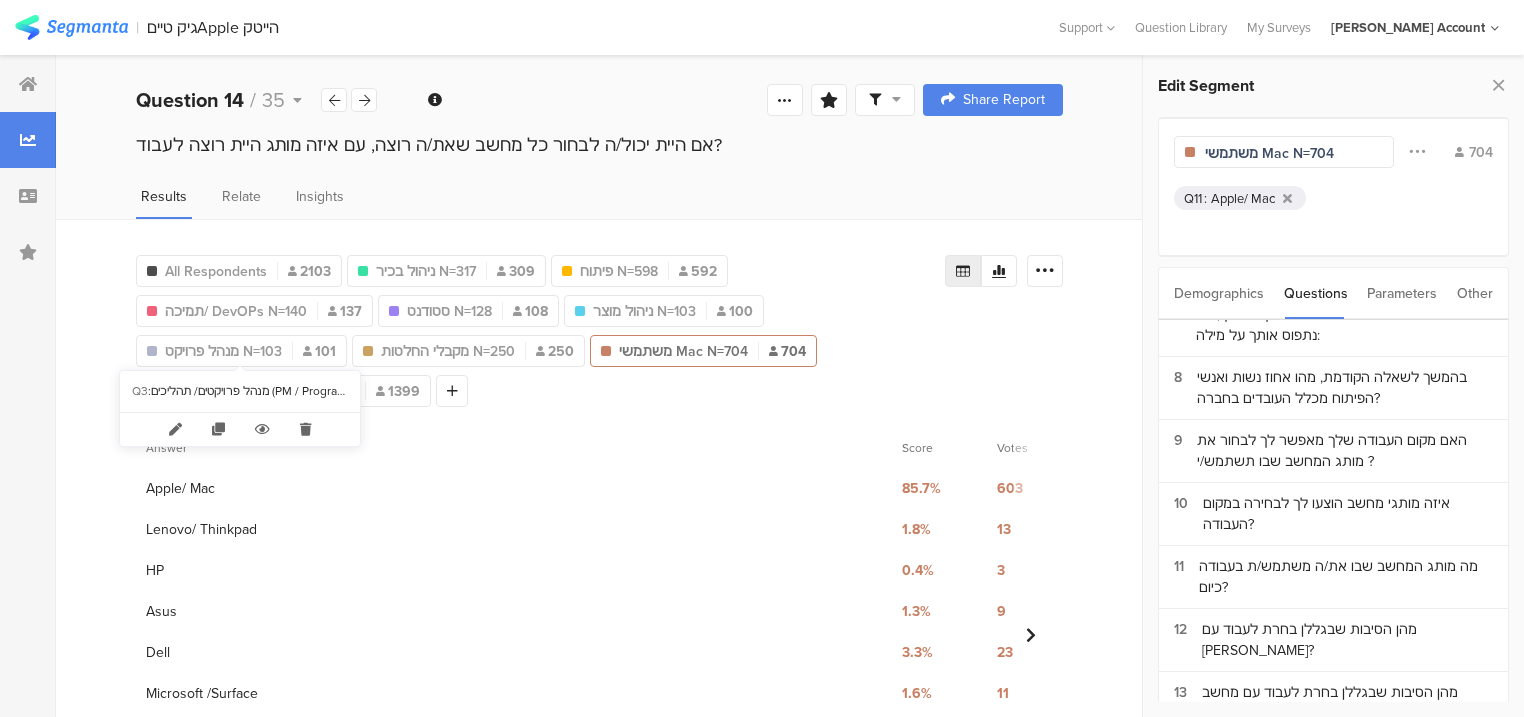 click on "מנהל פרויקטים/ תהליכים (PM / Program Manager)" at bounding box center (249, 391) 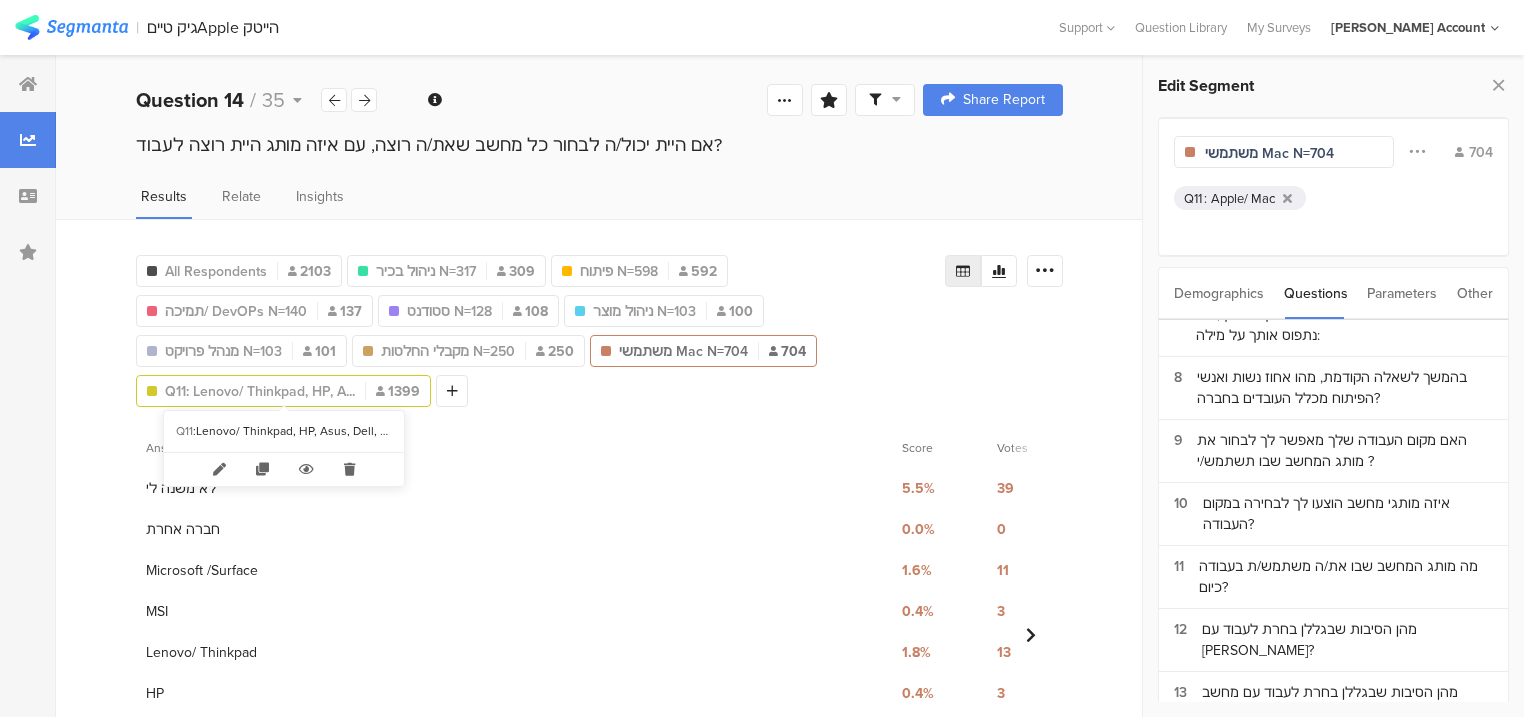 click on "Q11: Lenovo/ Thinkpad, HP, A..." at bounding box center (260, 391) 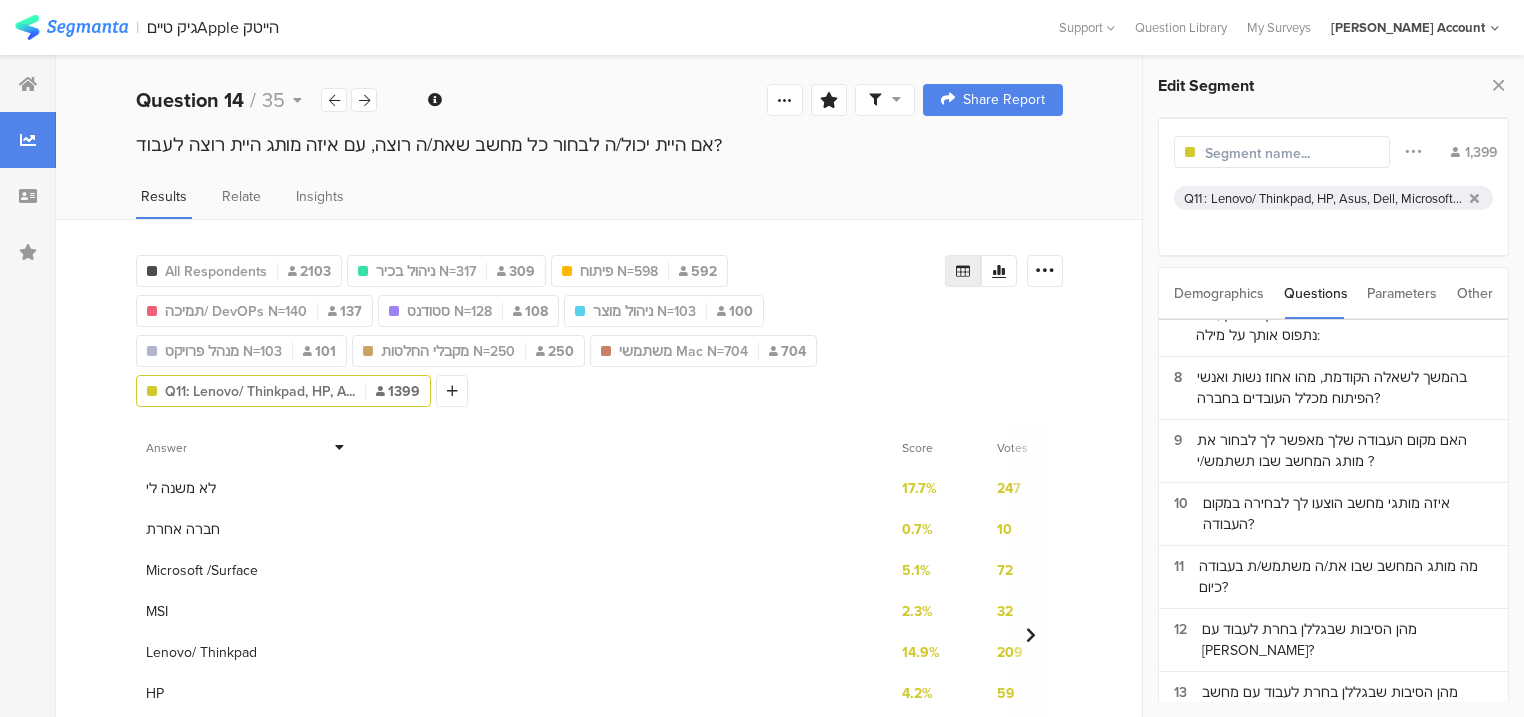 click at bounding box center [1292, 153] 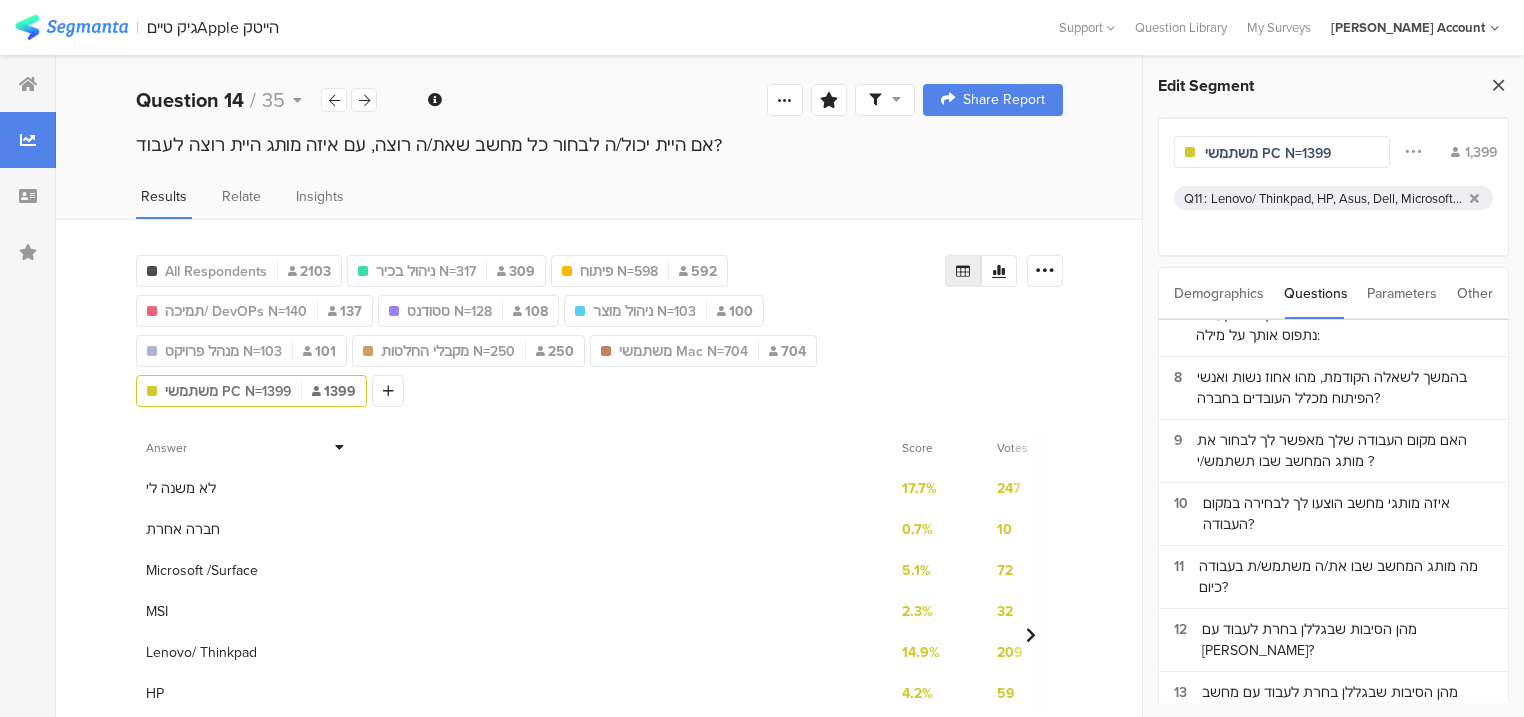 type on "משתמשי PC N=1399" 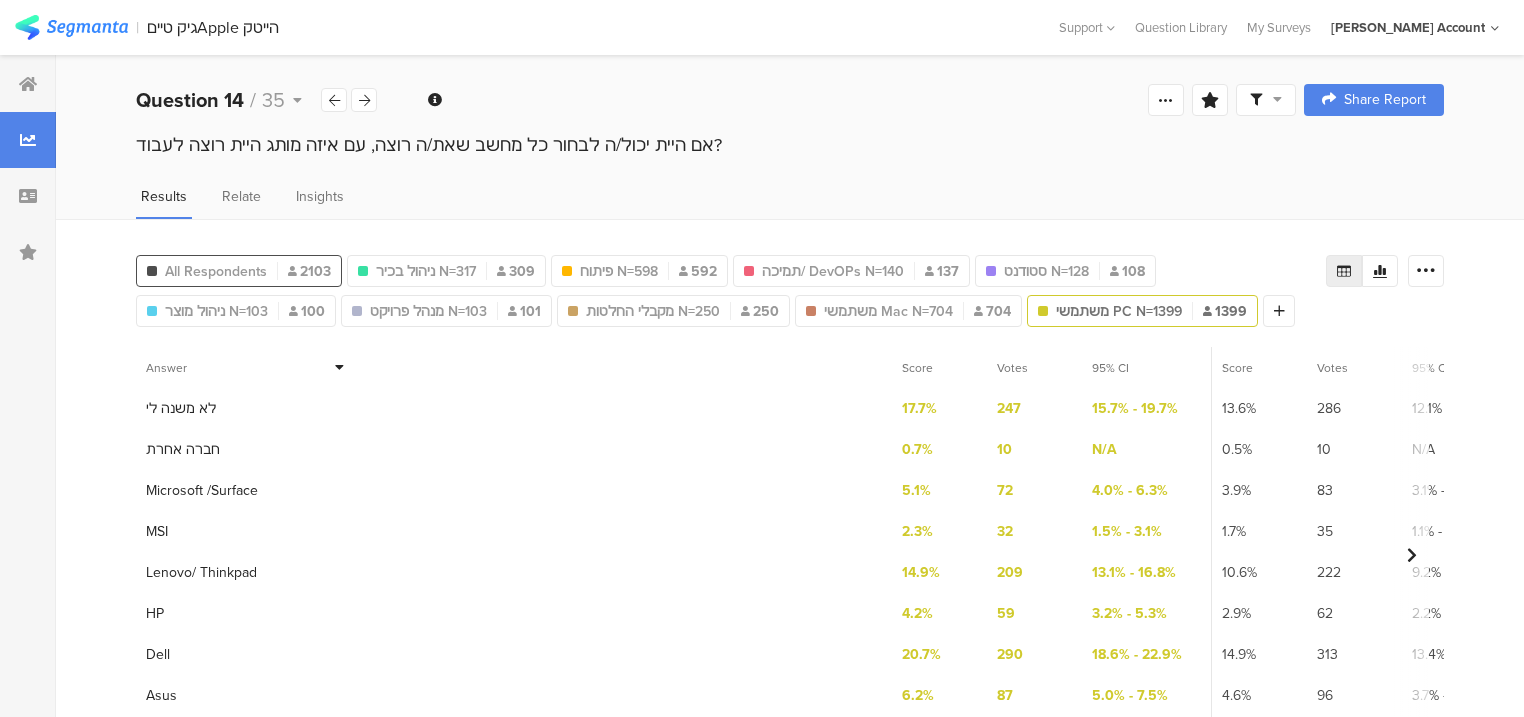 click on "All Respondents       2103" at bounding box center [239, 271] 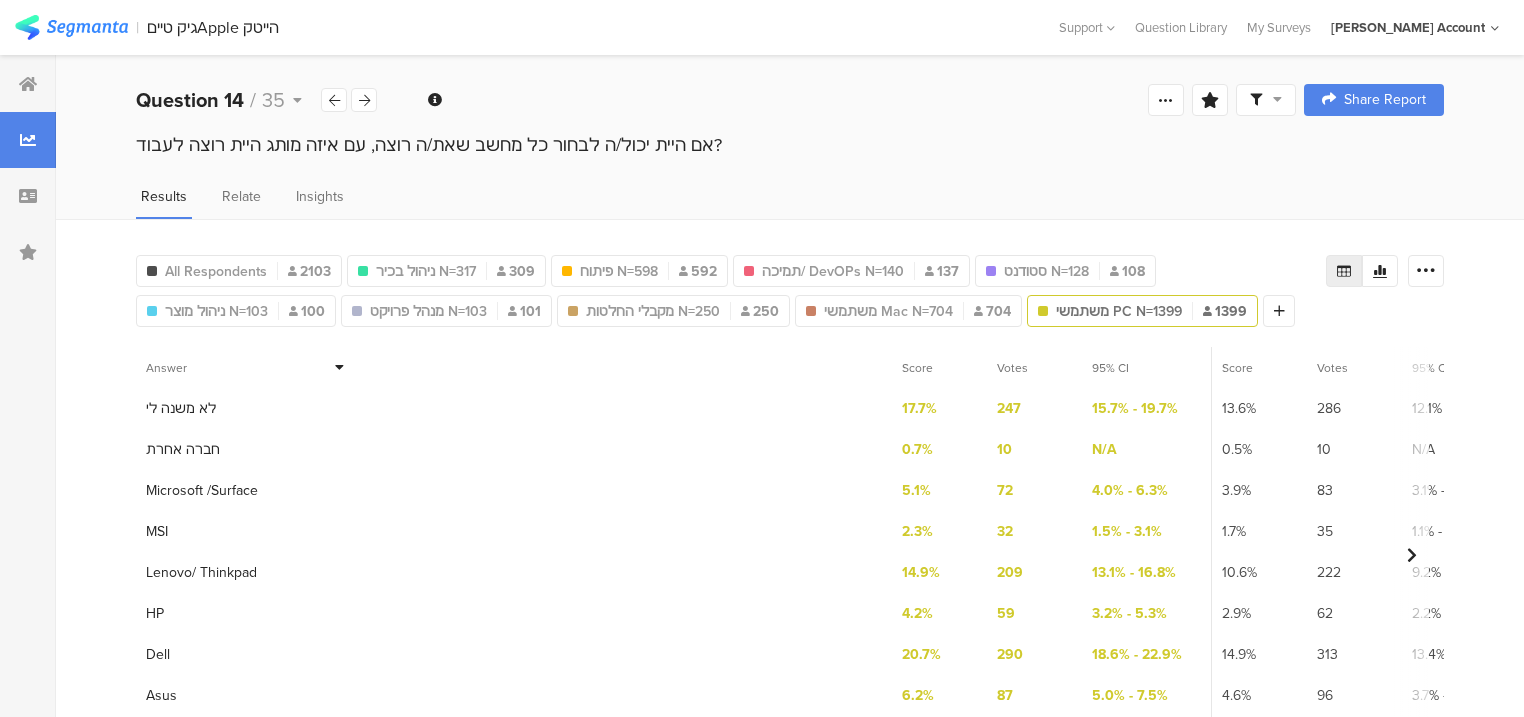 click on "All Respondents       2103
ניהול בכיר N=317       309
פיתוח N=598       592
תמיכה/ DevOPs N=140       137
סטודנט N=128       108
ניהול מוצר N=103       100
מנהל פרויקט N=103       101
מקבלי החלטות N=250       250
משתמשי Mac N=704       704
משתמשי PC N=1399       1399
Add Segment                     Answer     Score     Votes     95% CI     Score     Votes     95% CI     Score     Votes     95% CI     Score     Votes     95% CI     Score     Votes     95% CI     Score     Votes     95% CI     Score     Votes     95% CI     Score     Votes     95% CI     Score     Votes     95% CI     Score     Votes     95% CI         1  לא משנה לי
17.7% 247 15.7% - 19.7% 13.6% 286 12.1% - 15.1% 8.7% 27 N/A 14.9% 88 12.0% - 17.7% 15.3% 21 N/A 18.5% 20" at bounding box center (790, 505) 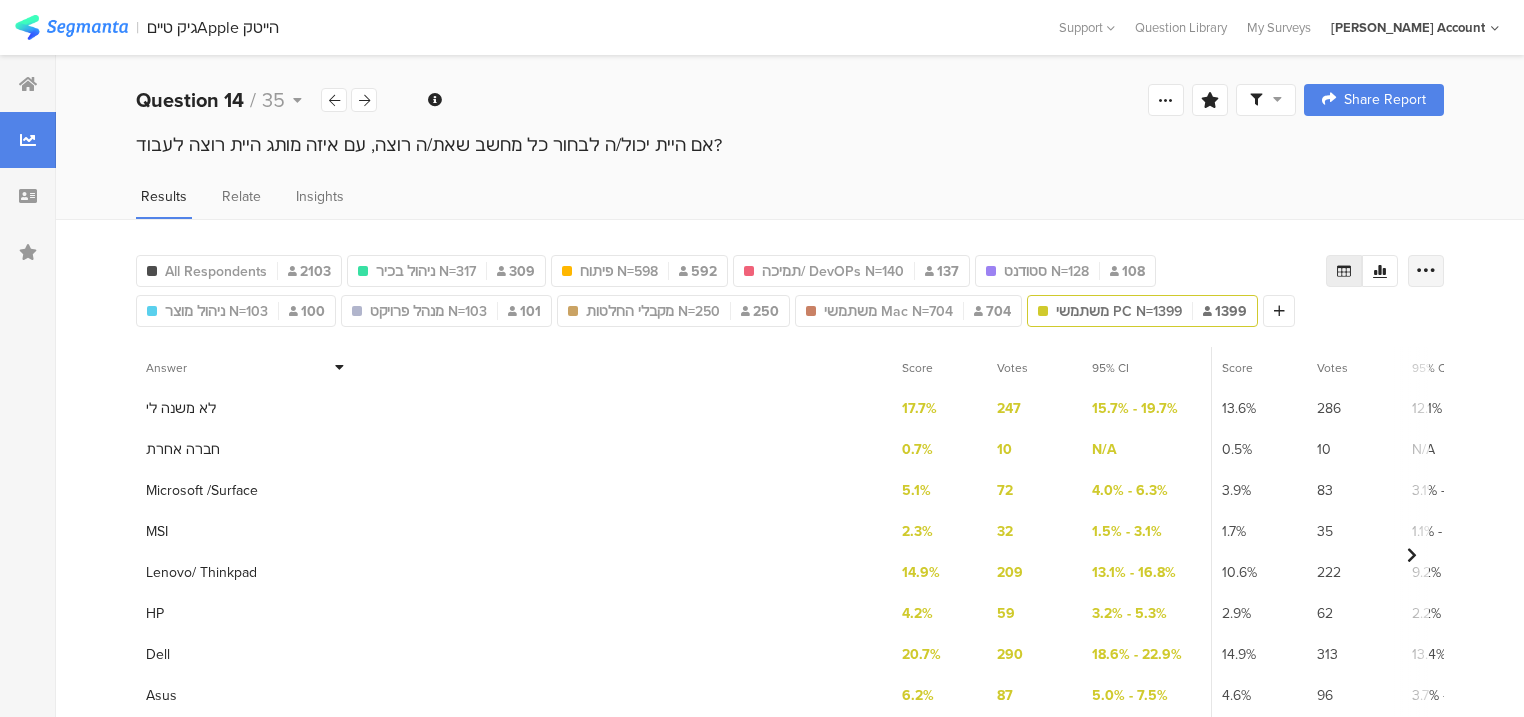 click at bounding box center [1426, 271] 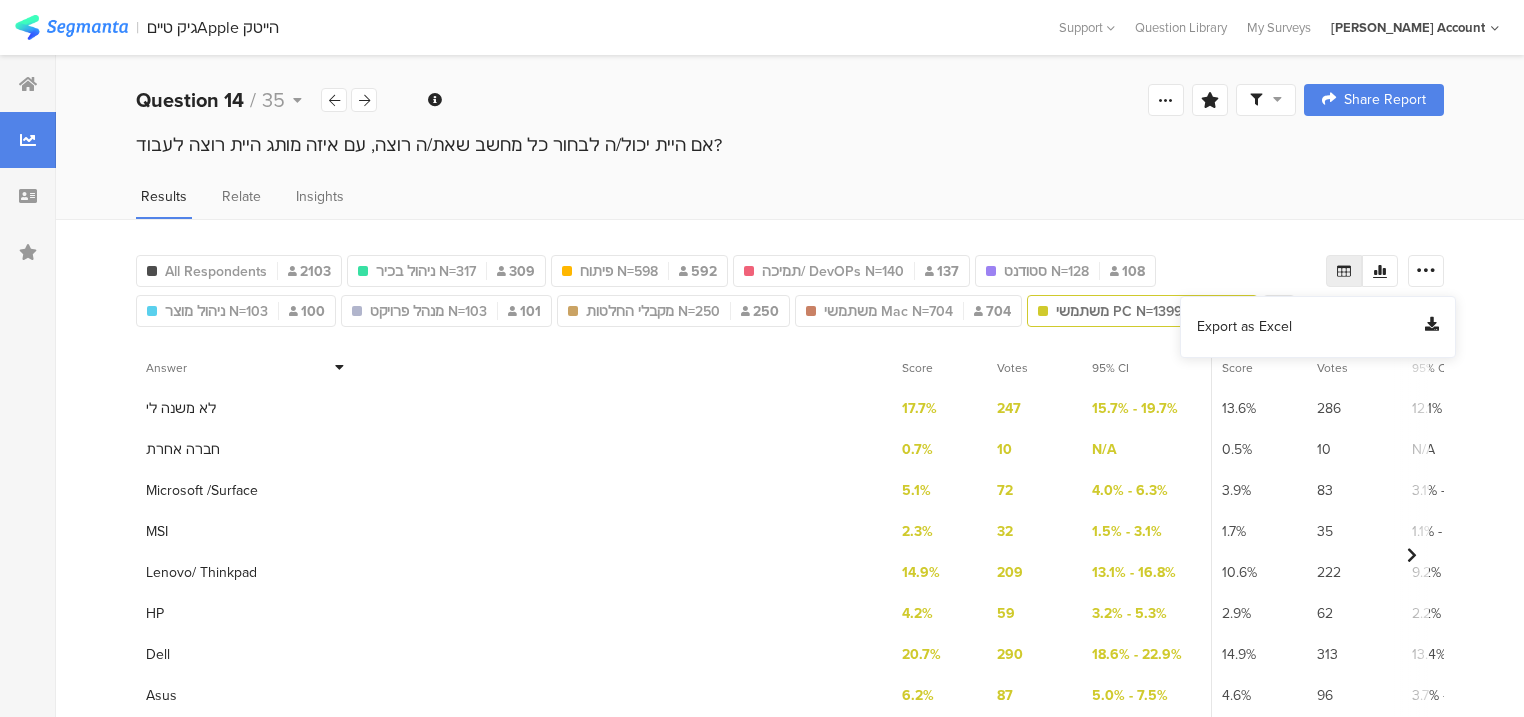 click on "Export as Excel" at bounding box center [1244, 327] 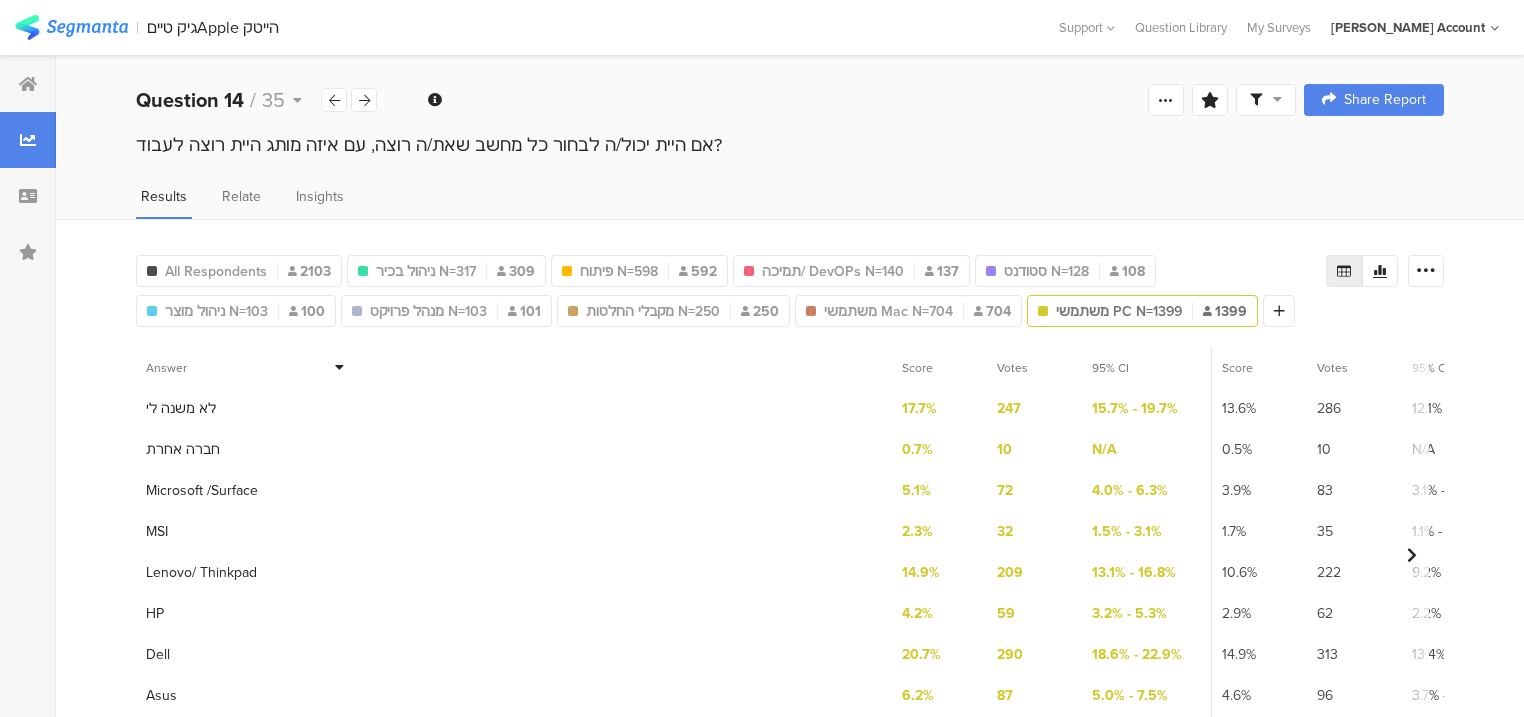 click on "1  לא משנה לי" at bounding box center [514, 408] 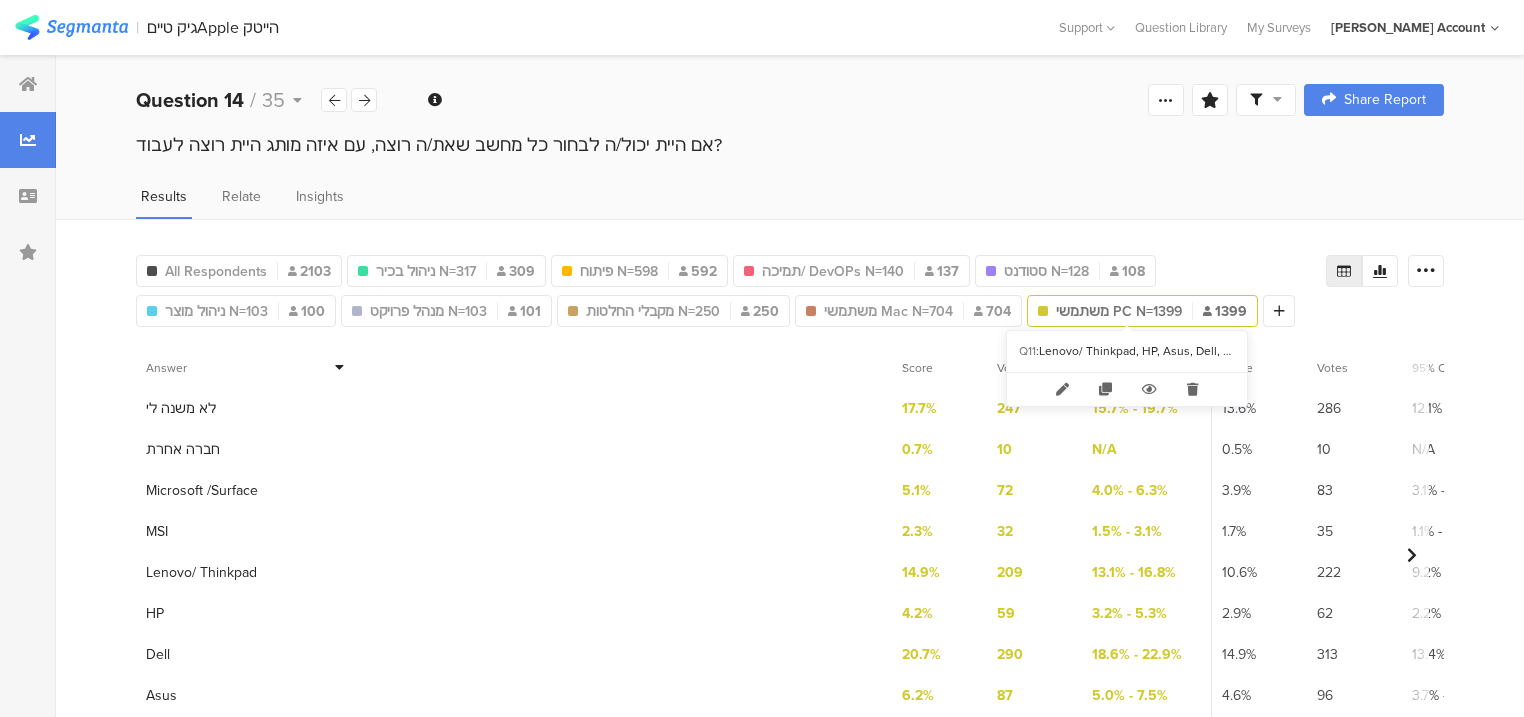 click on "משתמשי PC N=1399" at bounding box center [1119, 311] 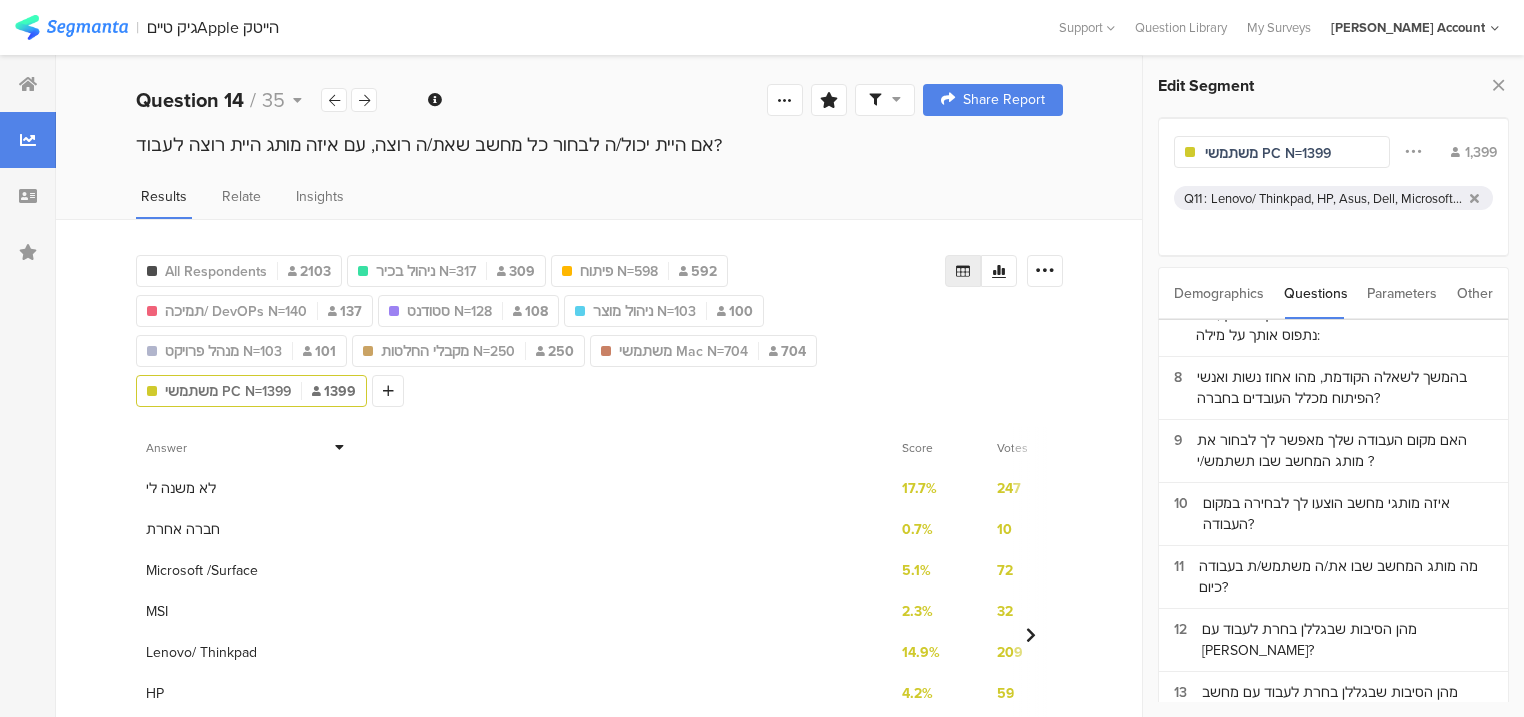 click on "Lenovo/ Thinkpad, HP, Asus, Dell, Microsoft /Surface, MSI, חברה אחרת" at bounding box center (1336, 198) 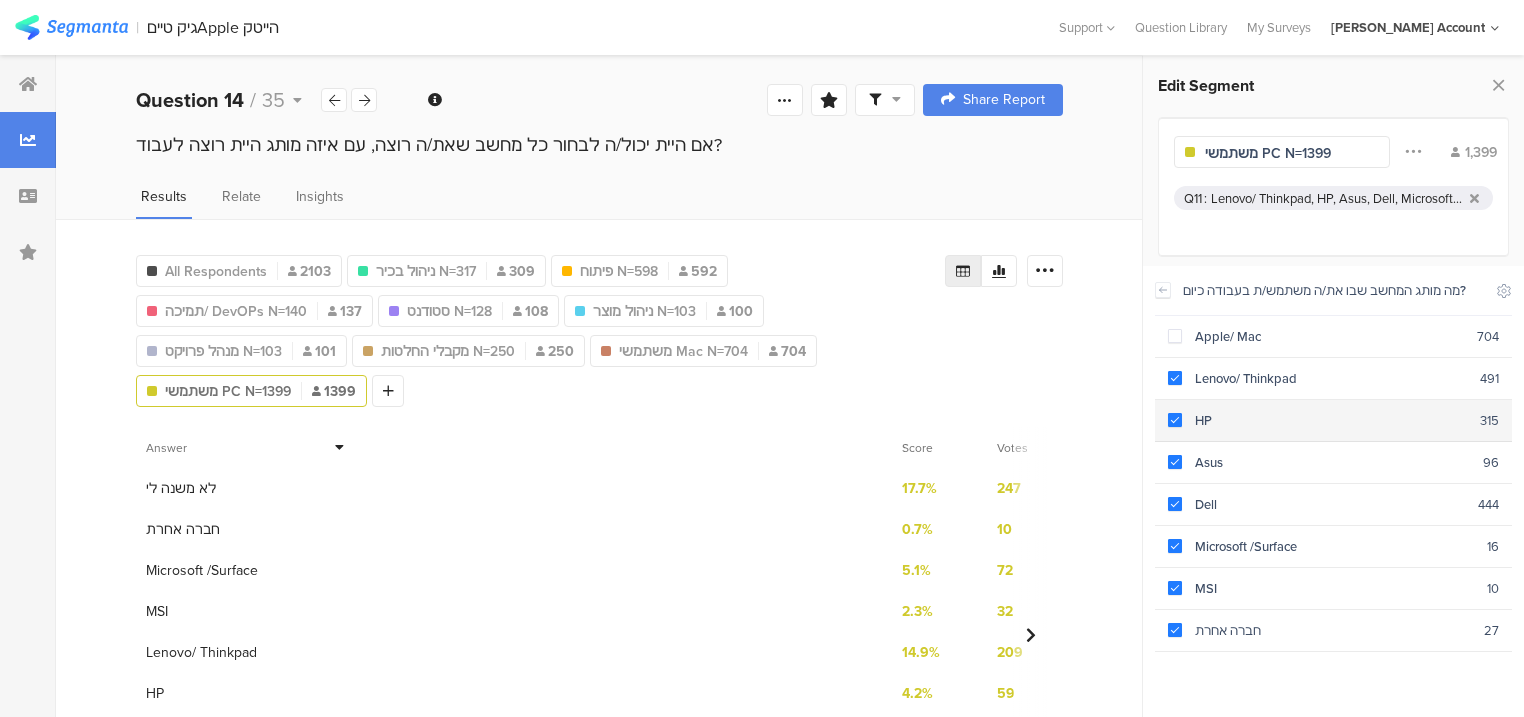 click on "HP" at bounding box center [1331, 420] 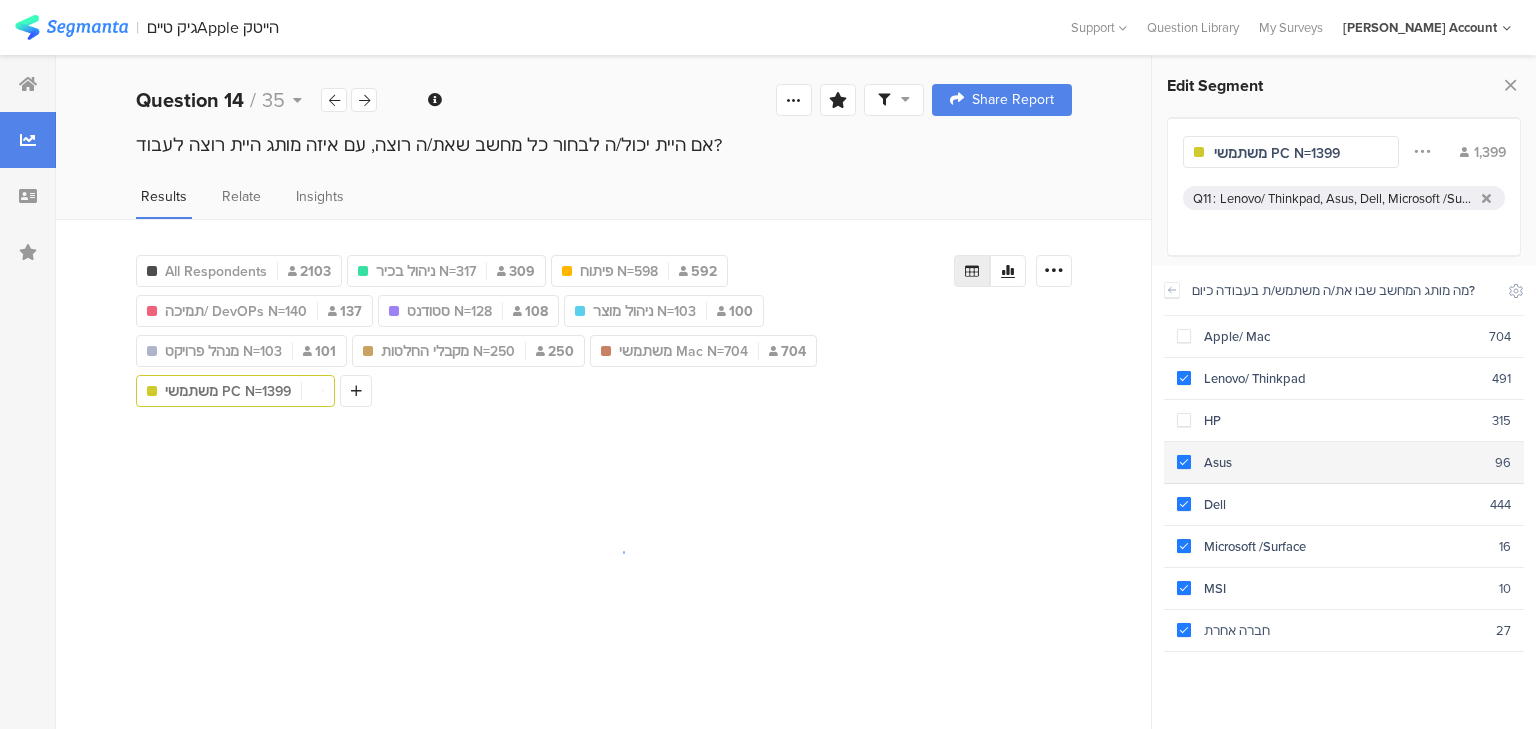 click on "Asus
96" at bounding box center (1344, 463) 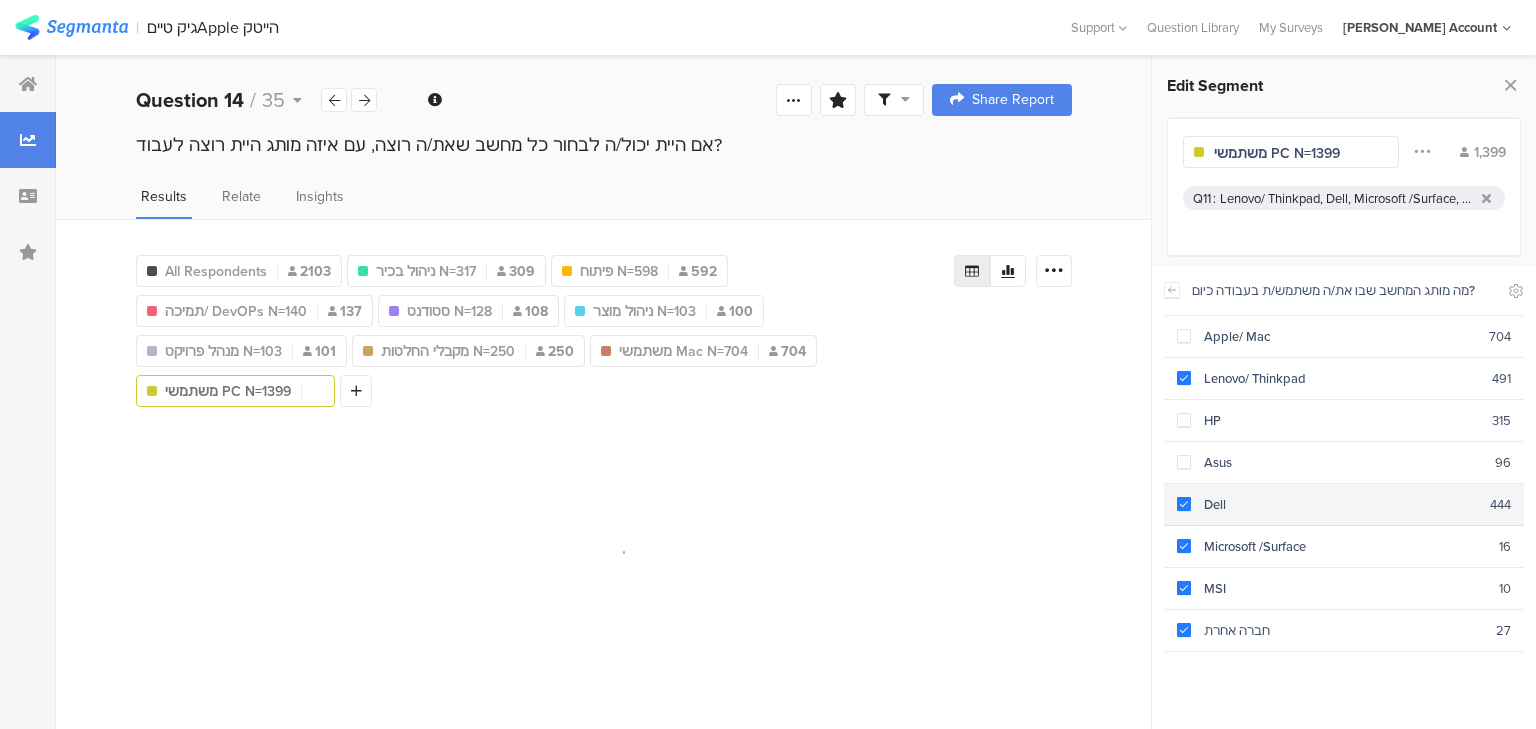 click on "Dell" at bounding box center [1340, 504] 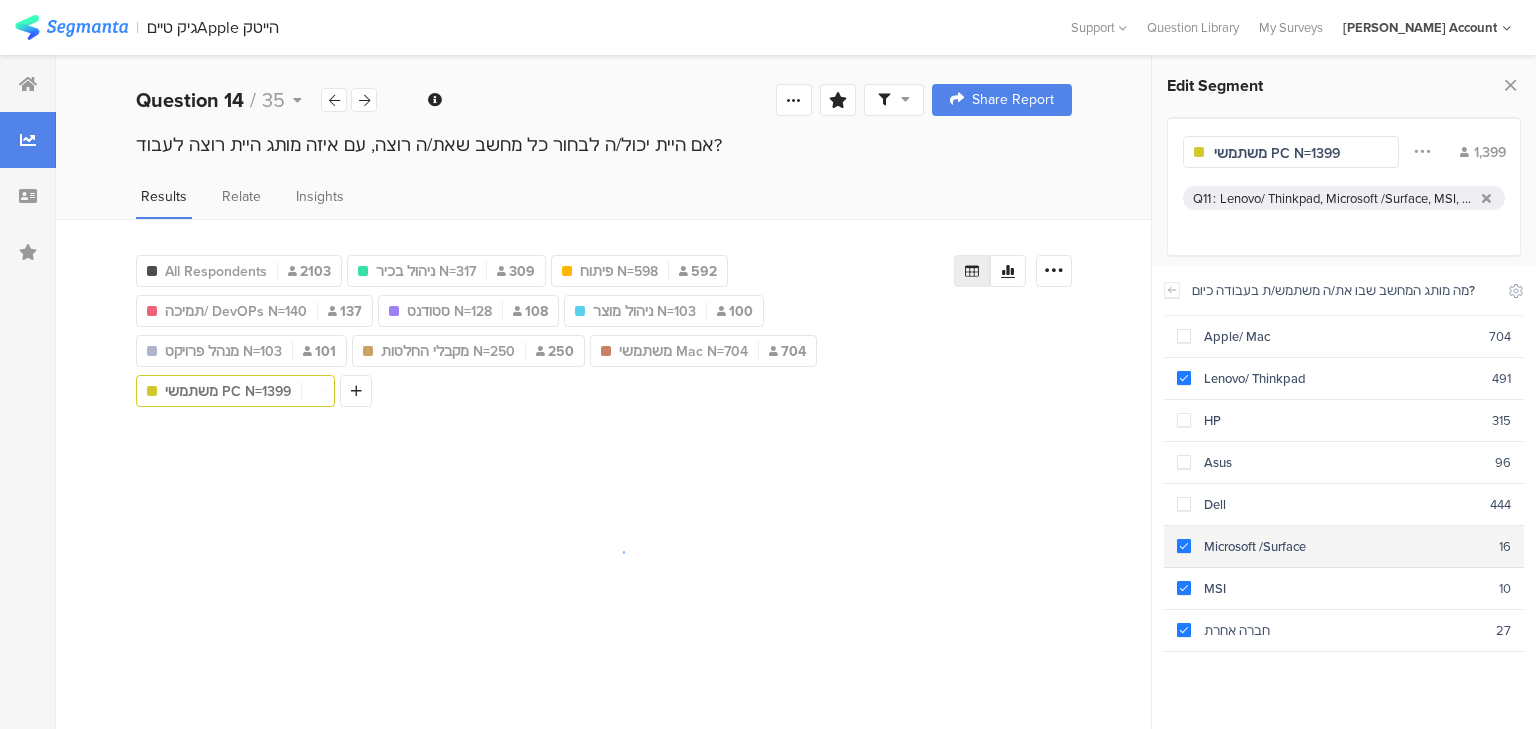 click on "Microsoft /Surface" at bounding box center [1345, 546] 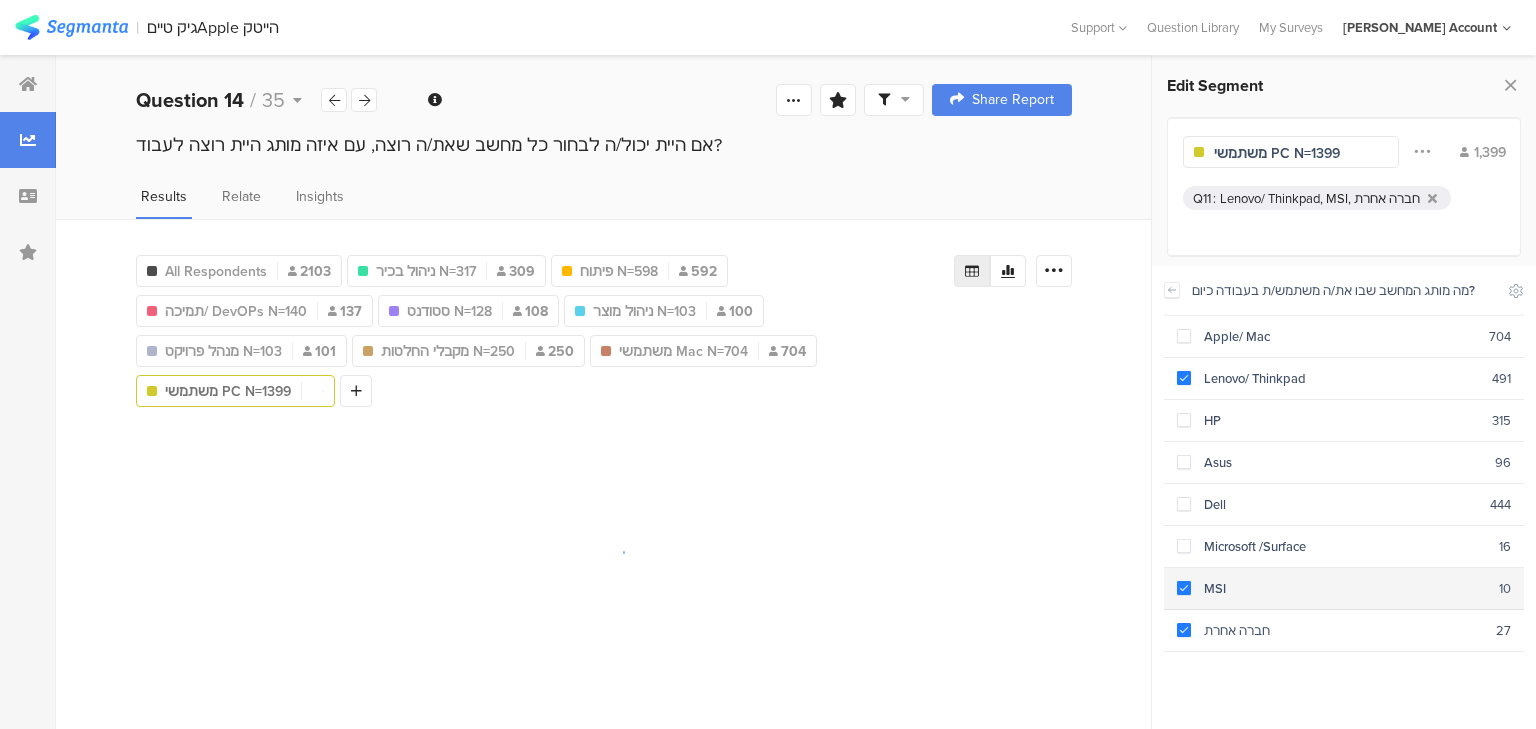 drag, startPoint x: 1216, startPoint y: 573, endPoint x: 1215, endPoint y: 586, distance: 13.038404 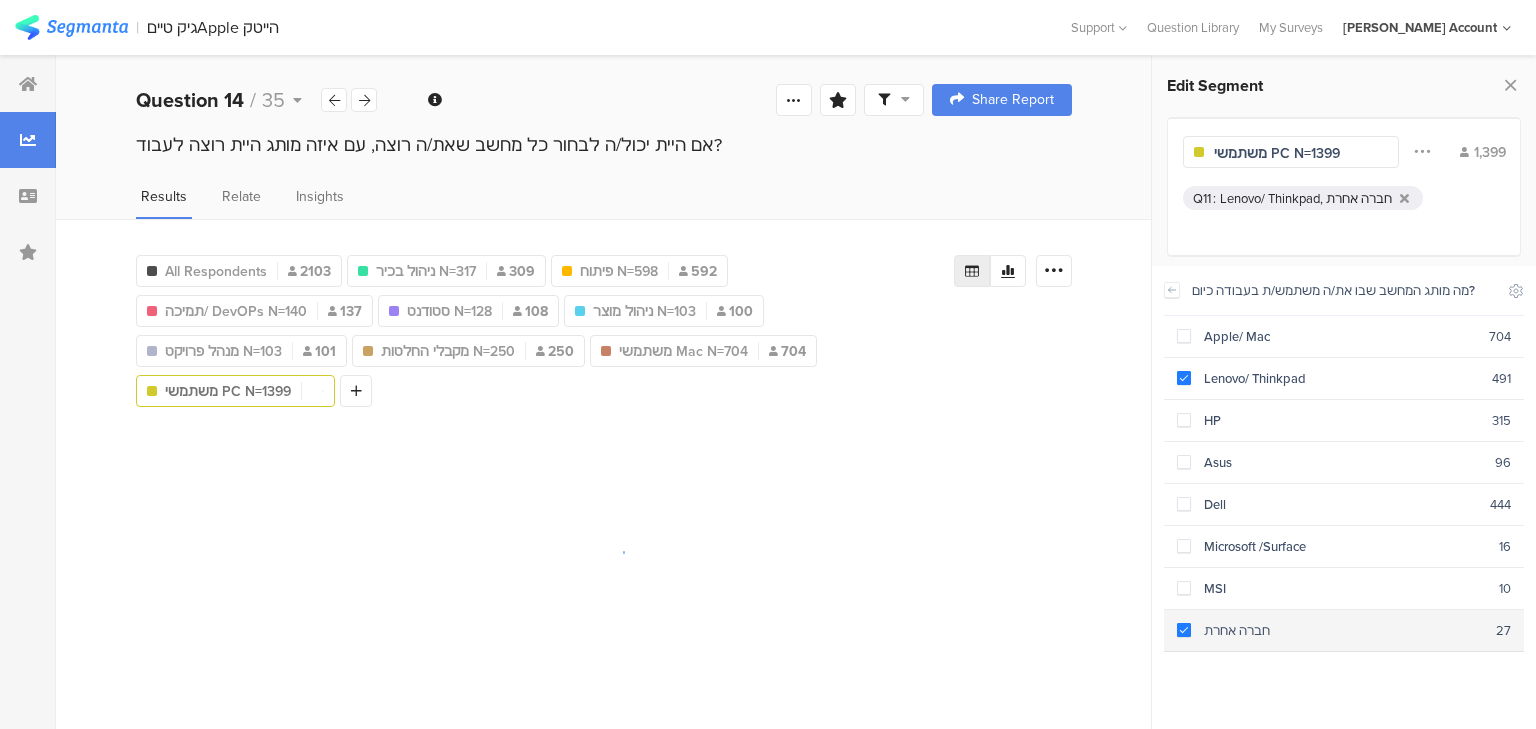 click on "חברה אחרת" at bounding box center (1343, 630) 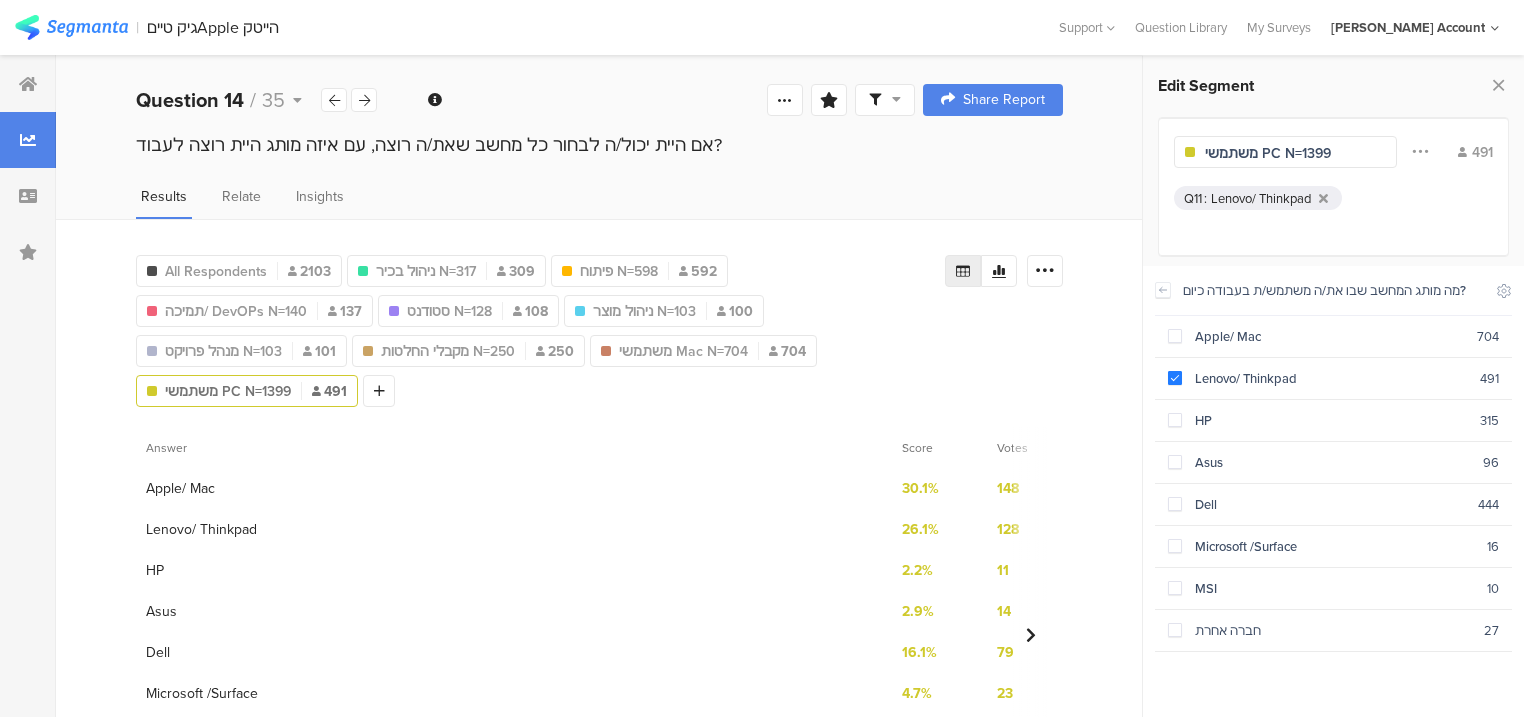 click on "Edit Segment       משתמשי PC N=1399     Filter Conjunction   And   Or
Segment Color
491
Q11
:   Lenovo/ Thinkpad
Demographics
Questions
Parameters
Other
האם את/ה?
מה גילך?
איפה את/ה גר/ה?
2   לפני שנתחיל, שאלה קטנה: האם יש לך מחשב שקיבלת ממקום העבודה? 3   מה תפקידך בחברה? 4   הקוד היפה והמוצלח שלך, באיזו שפה או שפות הוא כתוב? 5   באיזה תחום החברה שלך פועלת? 6   באיזה שלב נמצאת החברה שלך כיום? 7   כמה נשות ואנשי פיתוח יש בחברה שלך? בערך, לא נתפוס אותך על מילה: 8   בהמשך לשאלה הקודמת, מהו אחוז נשות ואנשי הפיתוח מכלל העובדים בחברה? 9   10   11   12   13   14   15   16   17   18   19   20   21   22" at bounding box center [1333, 386] 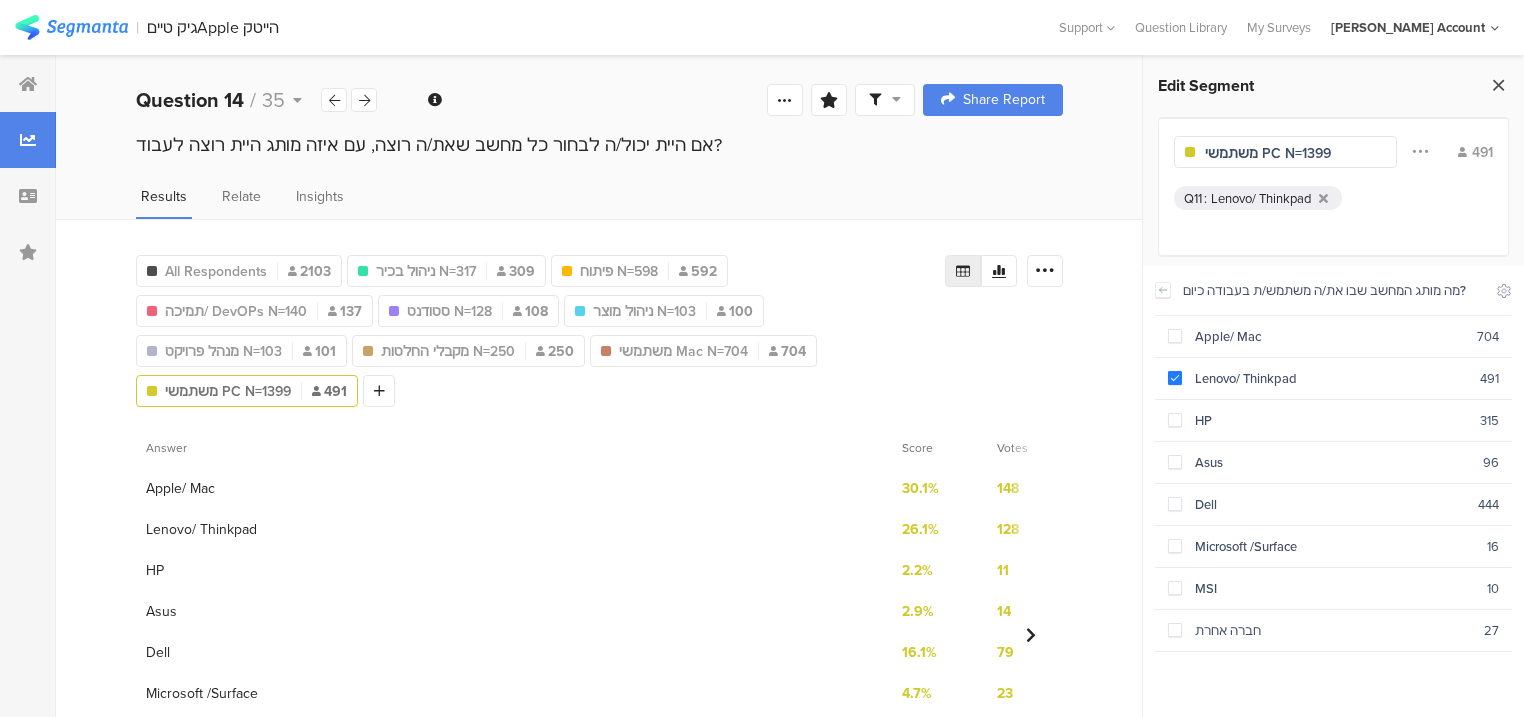 click at bounding box center [1498, 85] 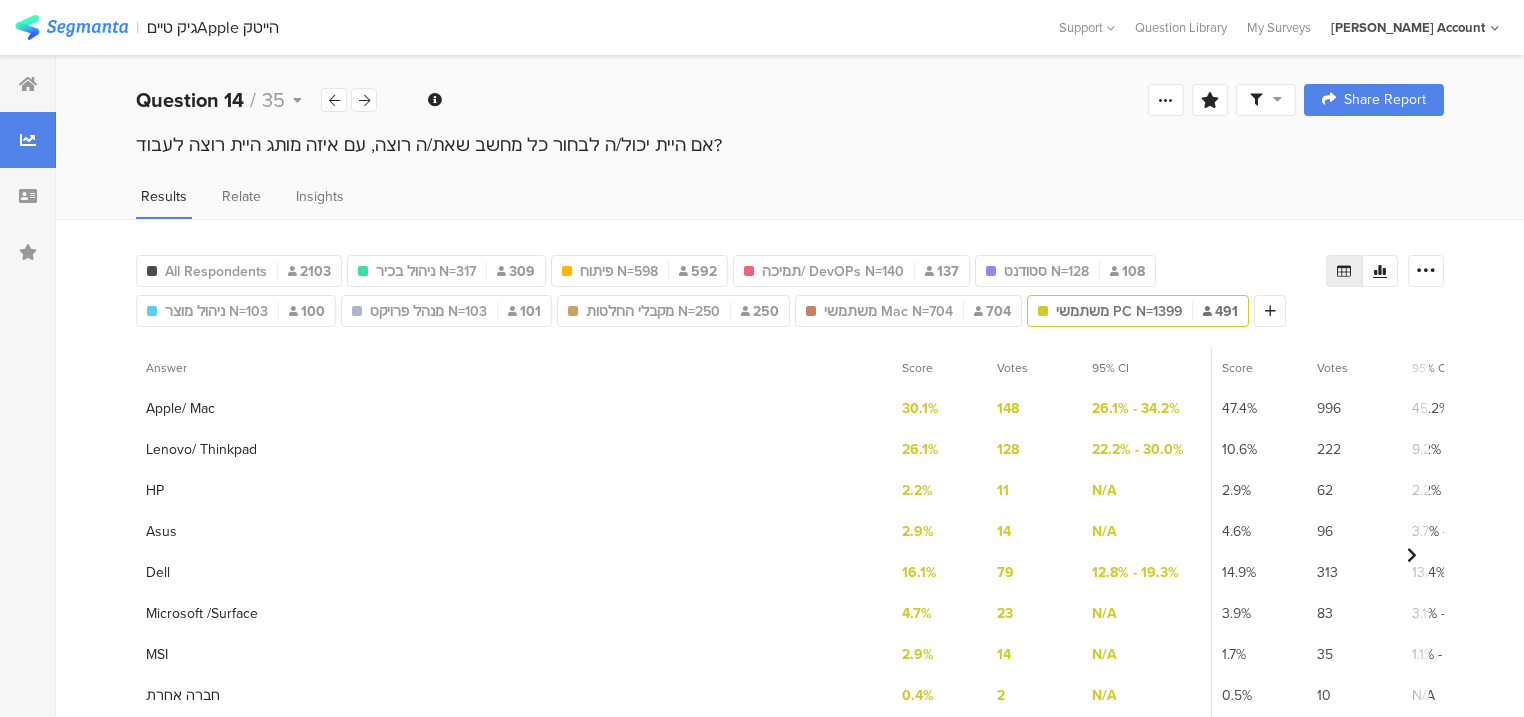 click on "משתמשי PC N=1399" at bounding box center (1119, 311) 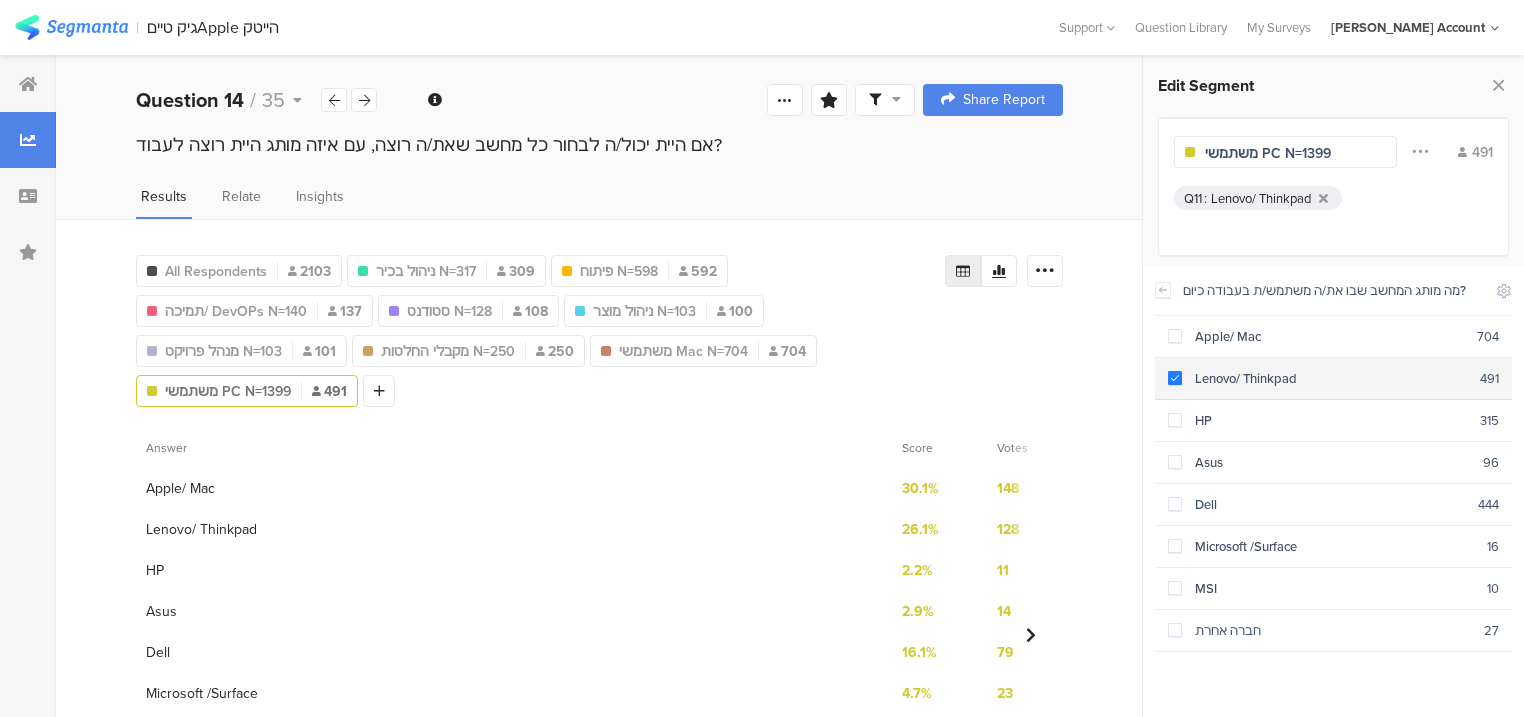 click on "Lenovo/ Thinkpad" at bounding box center (1331, 378) 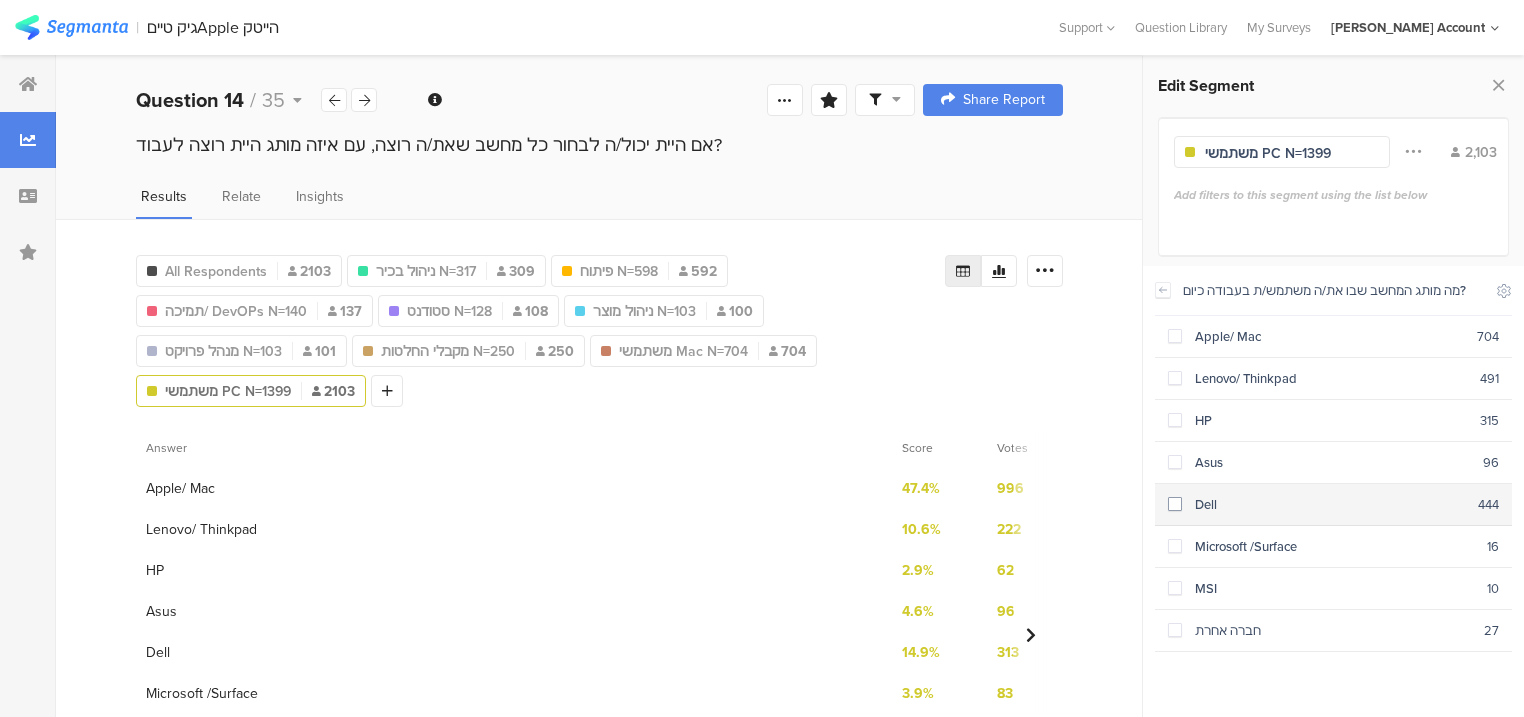 click on "Dell" at bounding box center (1330, 504) 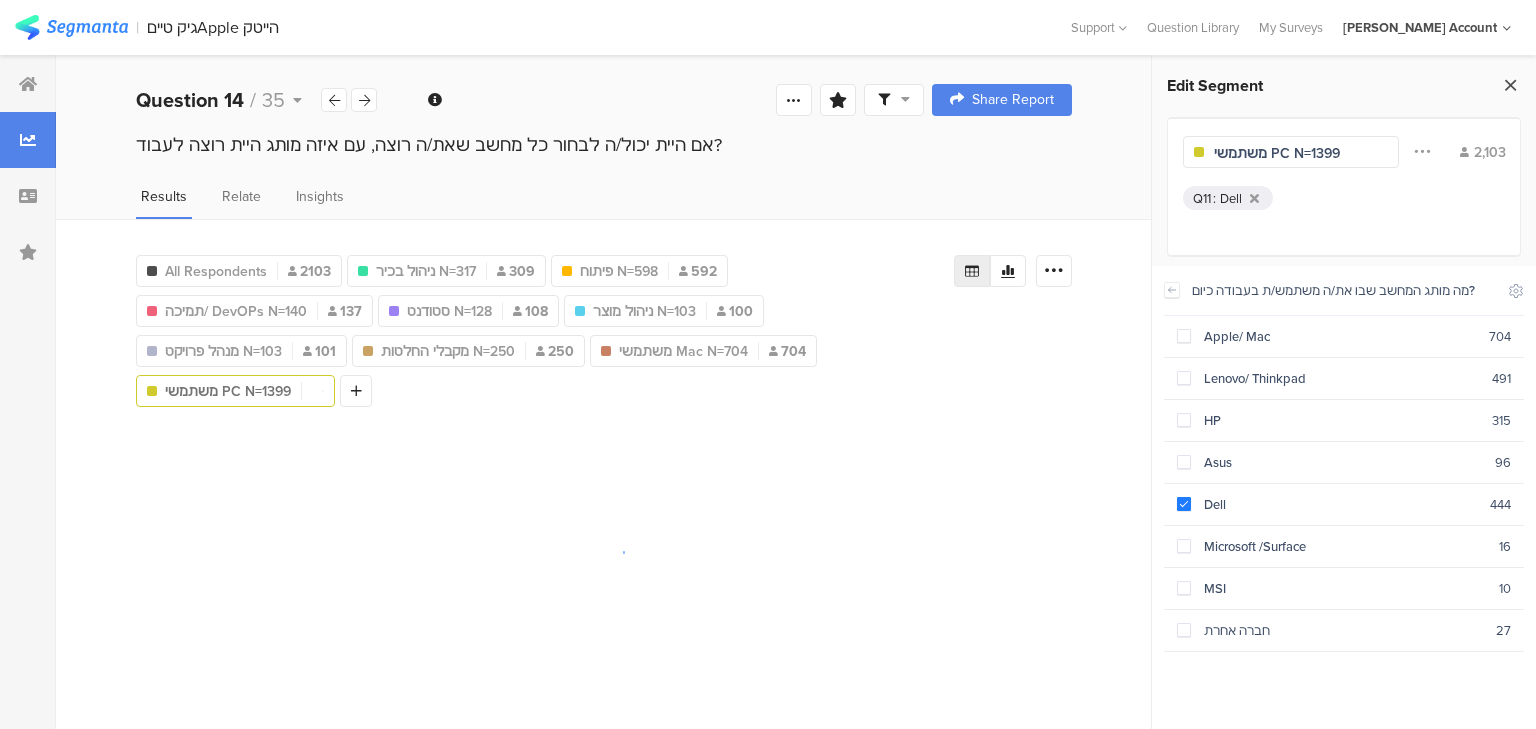 click at bounding box center (1510, 85) 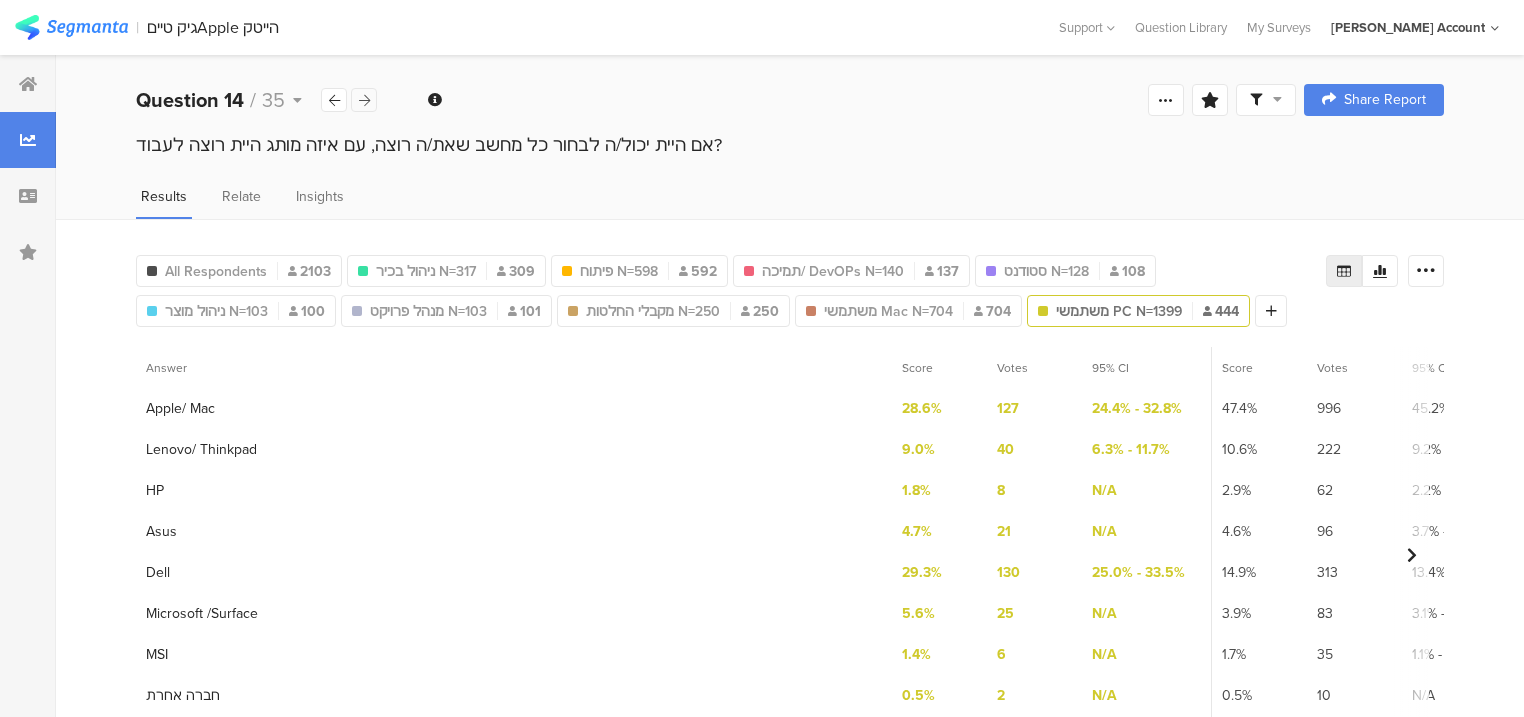 click at bounding box center [364, 100] 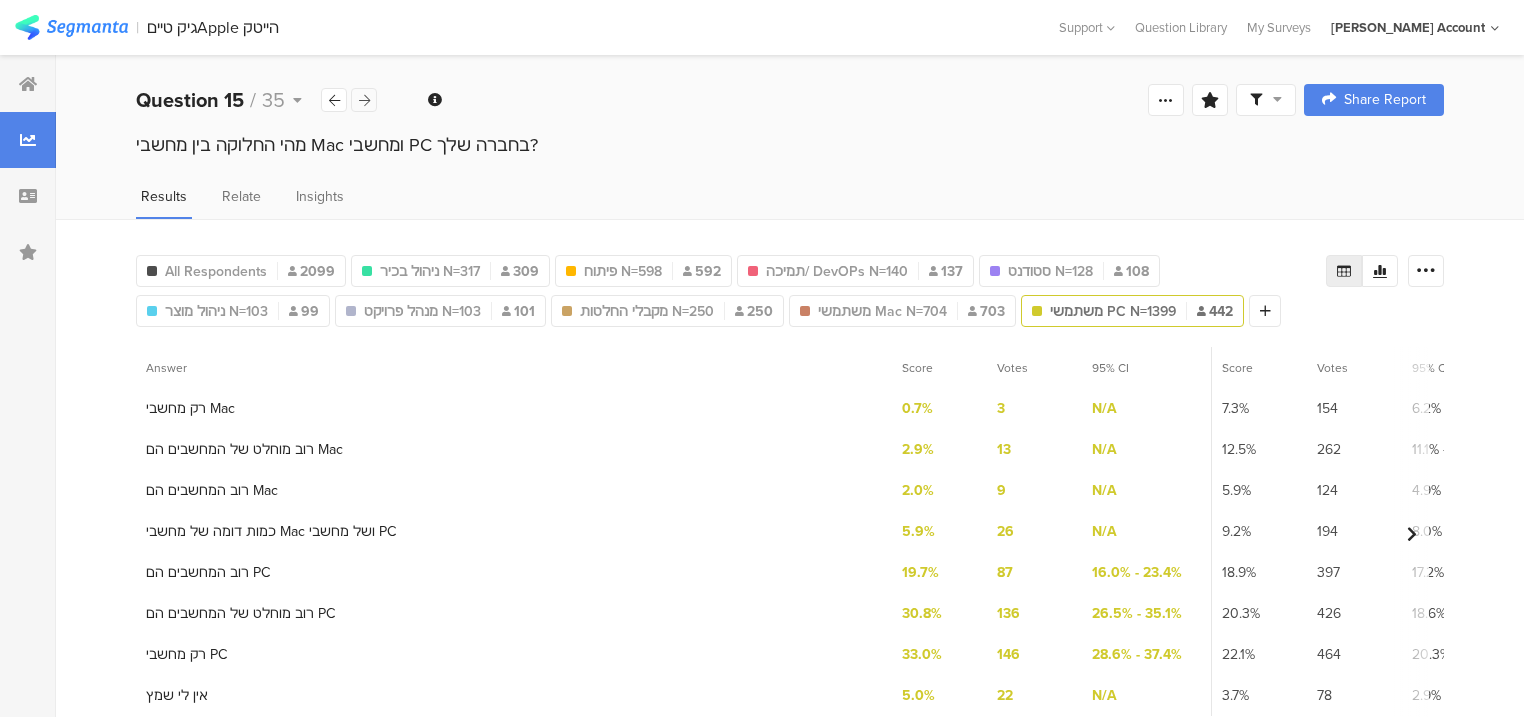 click at bounding box center (364, 100) 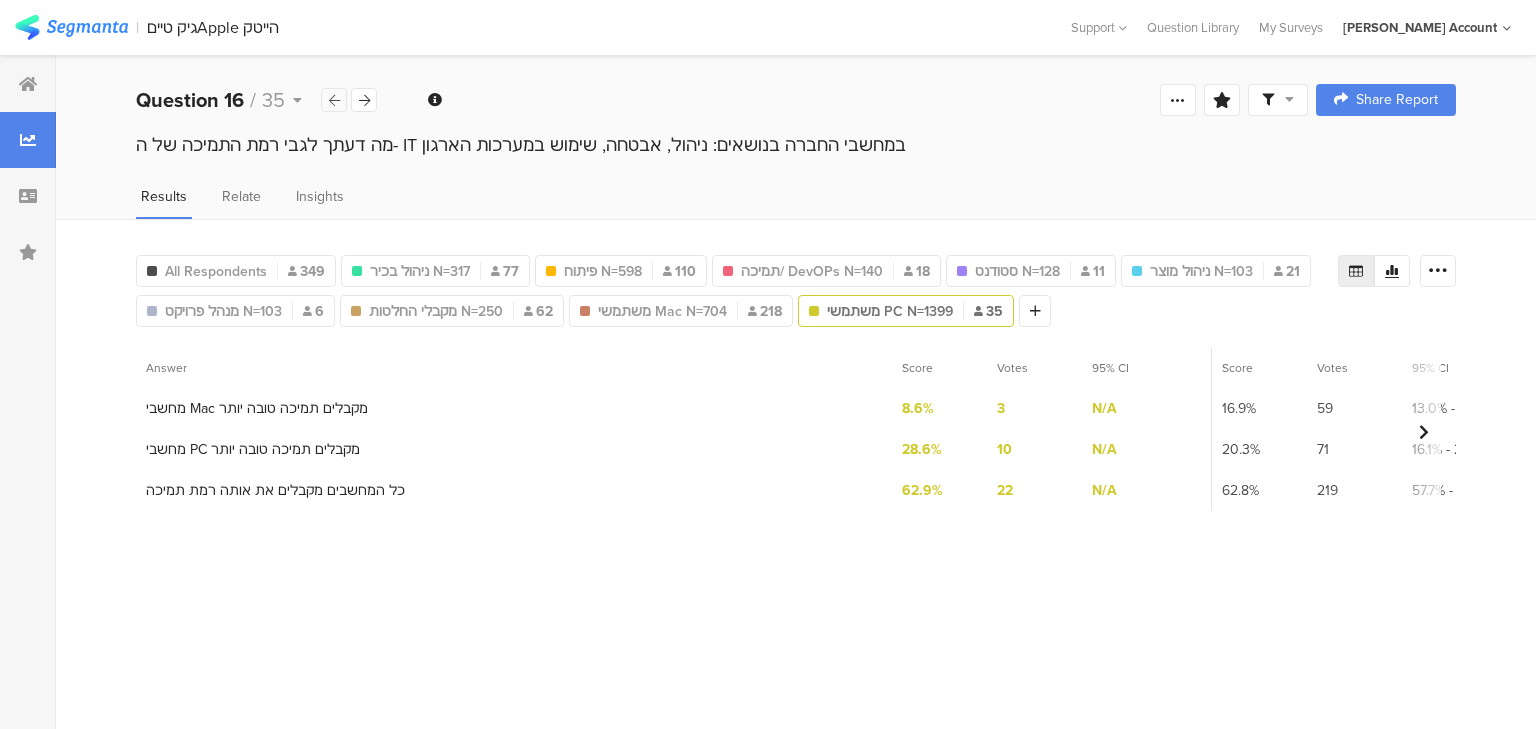 click at bounding box center [334, 100] 